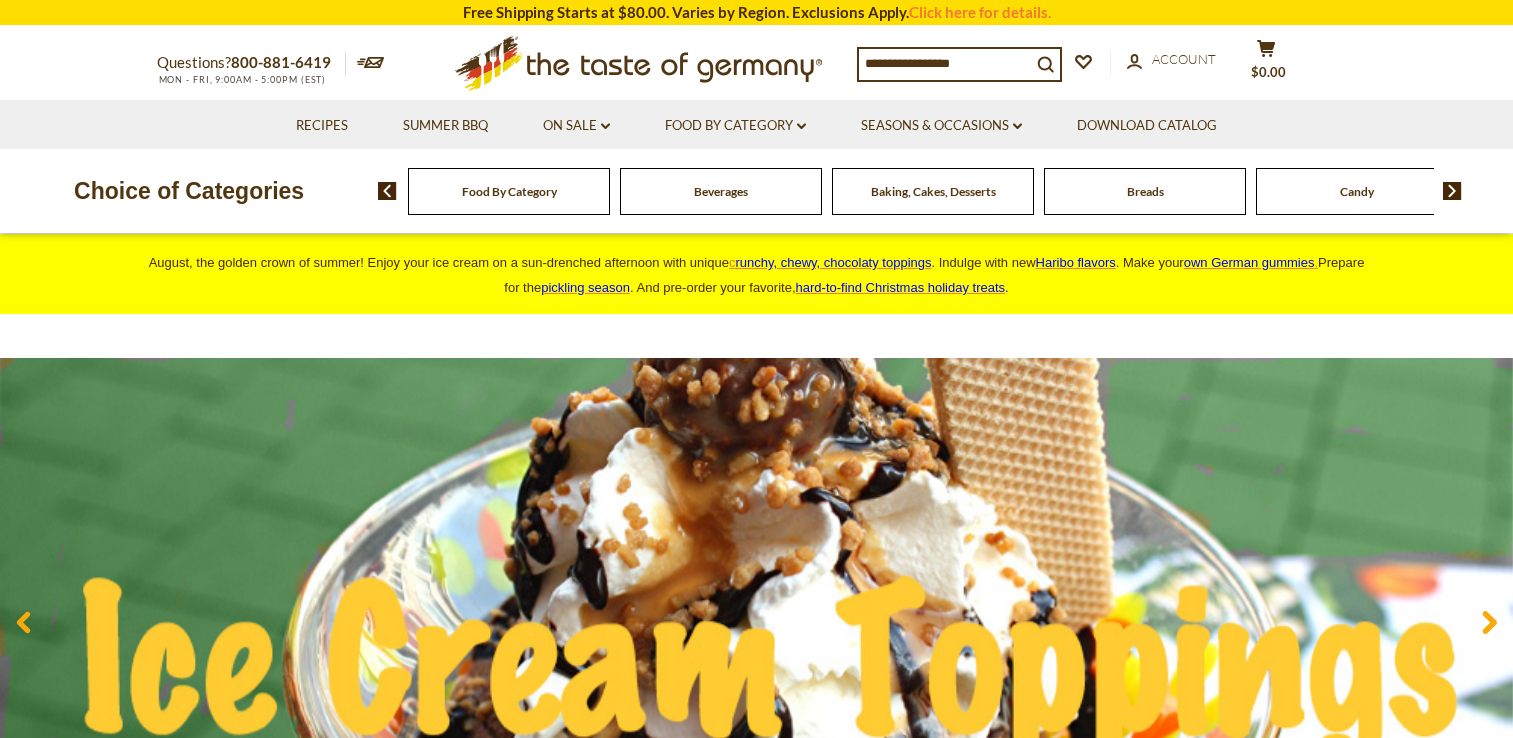 scroll, scrollTop: 0, scrollLeft: 0, axis: both 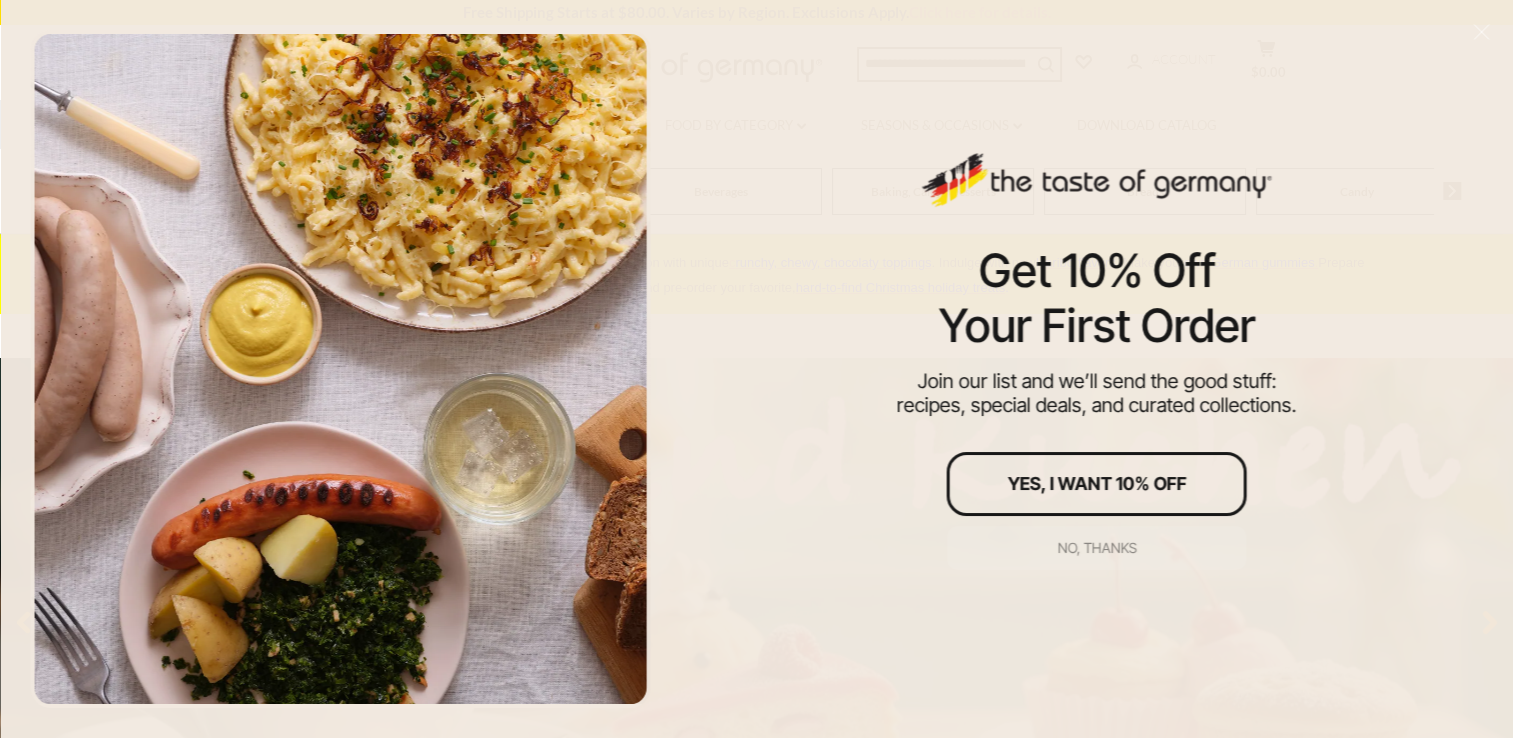 click on "No, thanks" at bounding box center [1096, 548] 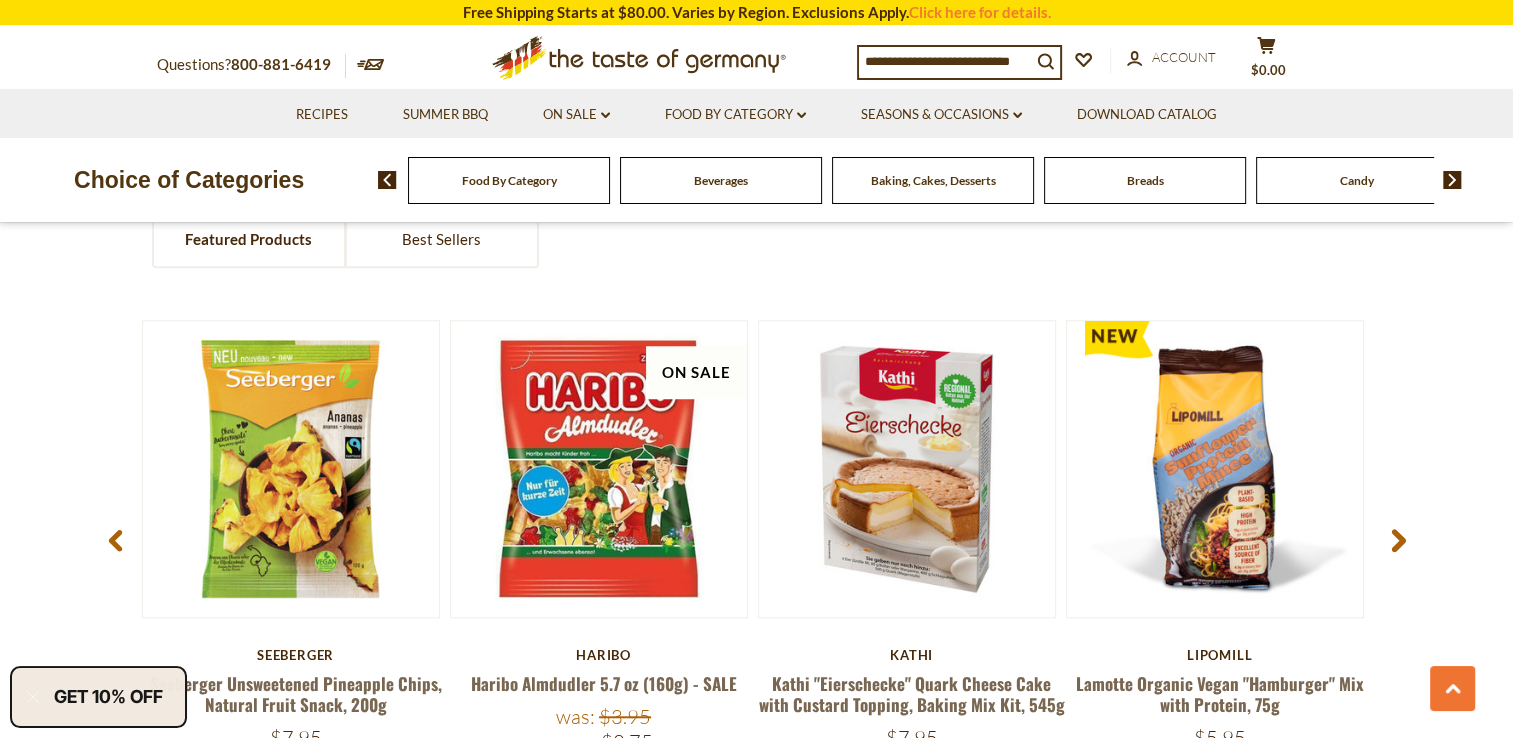 scroll, scrollTop: 1600, scrollLeft: 0, axis: vertical 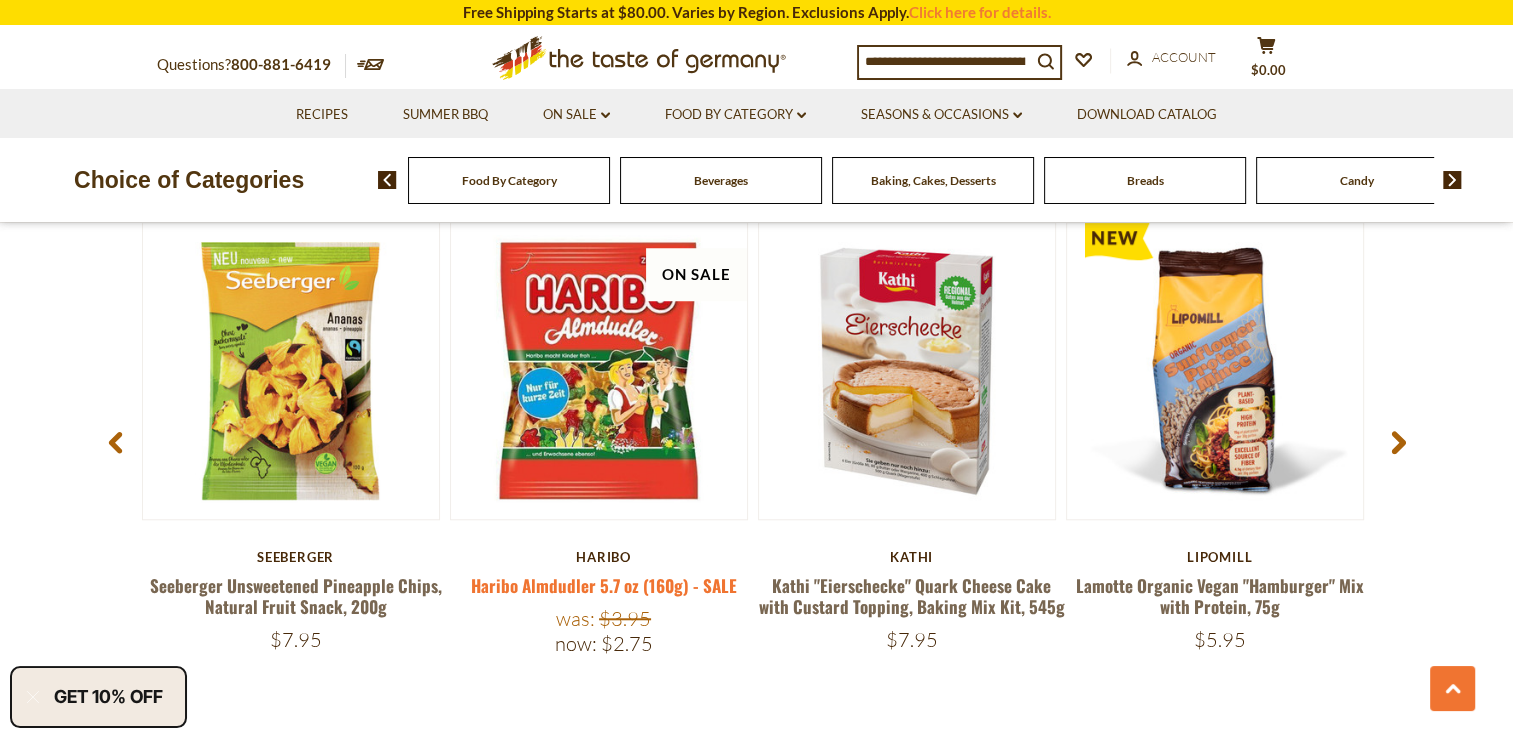 click on "Haribo Almdudler 5.7 oz (160g) - SALE" at bounding box center (604, 585) 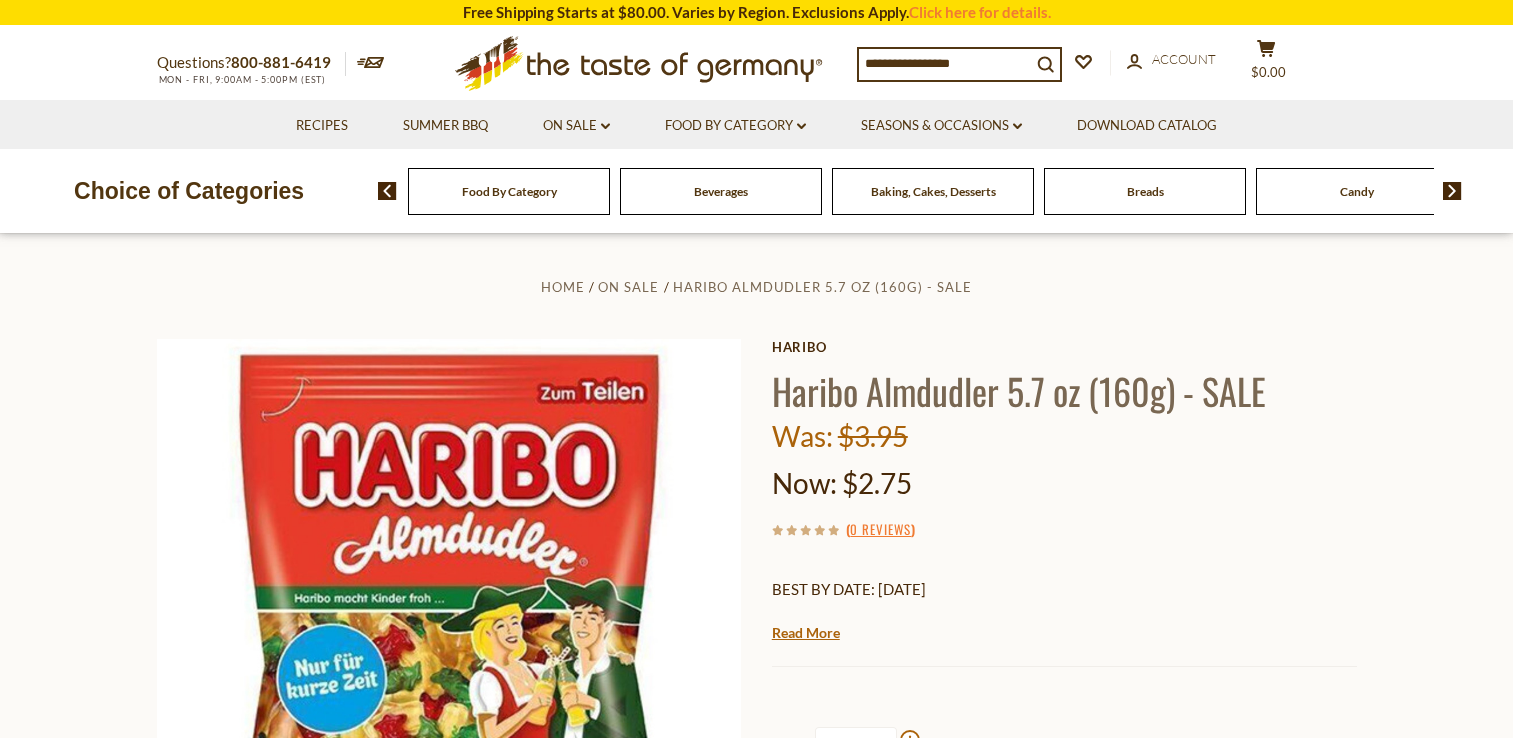 scroll, scrollTop: 0, scrollLeft: 0, axis: both 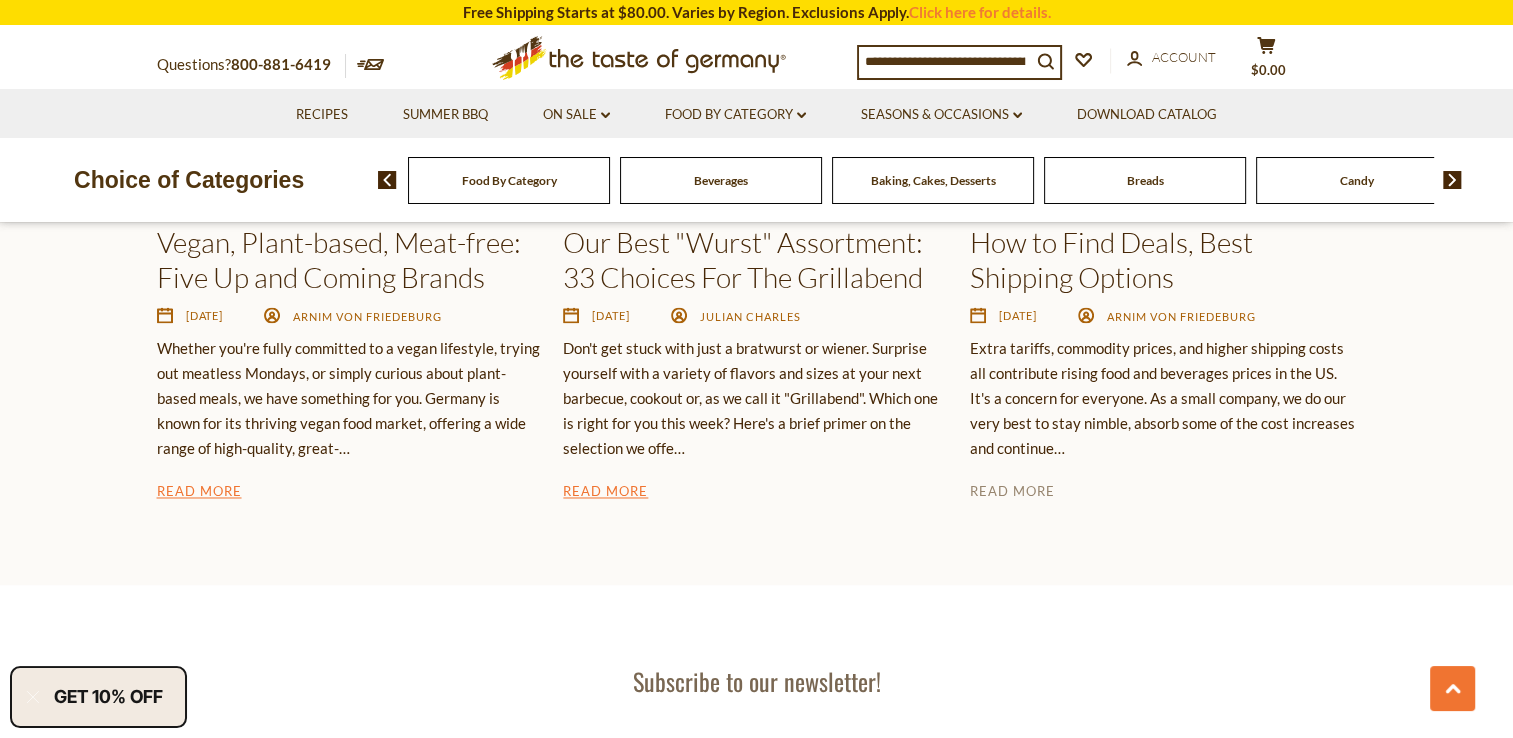 click on "Read More" at bounding box center (1012, 493) 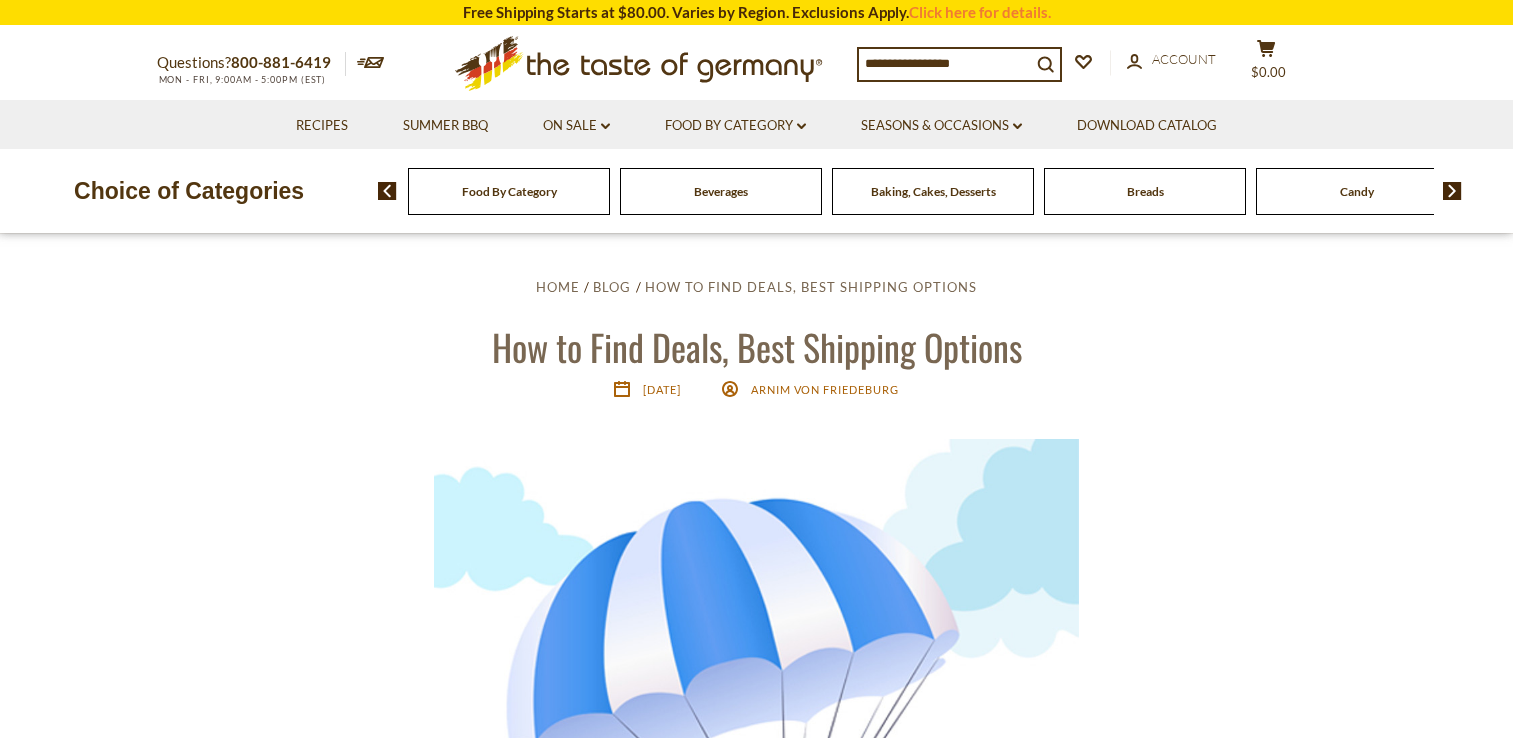 scroll, scrollTop: 0, scrollLeft: 0, axis: both 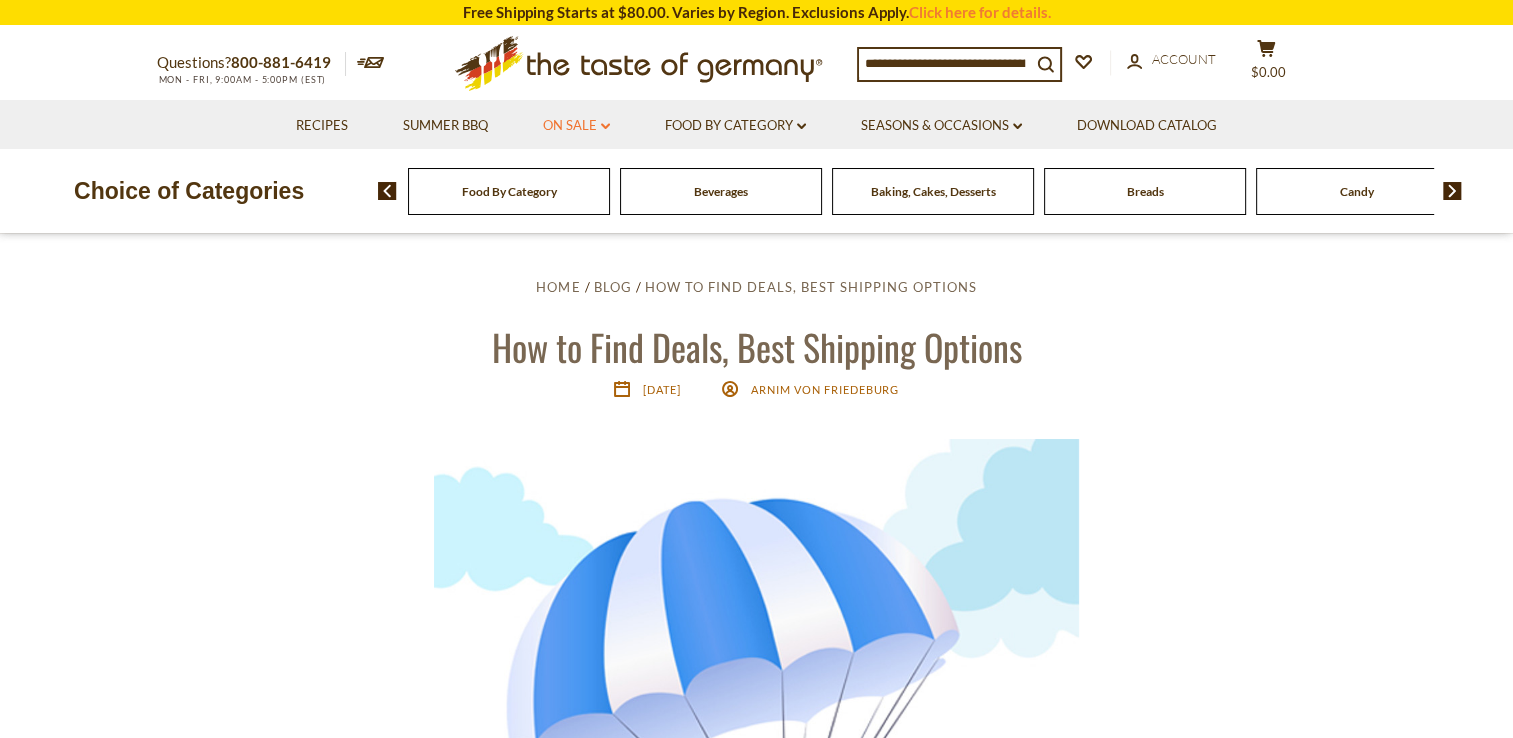 click 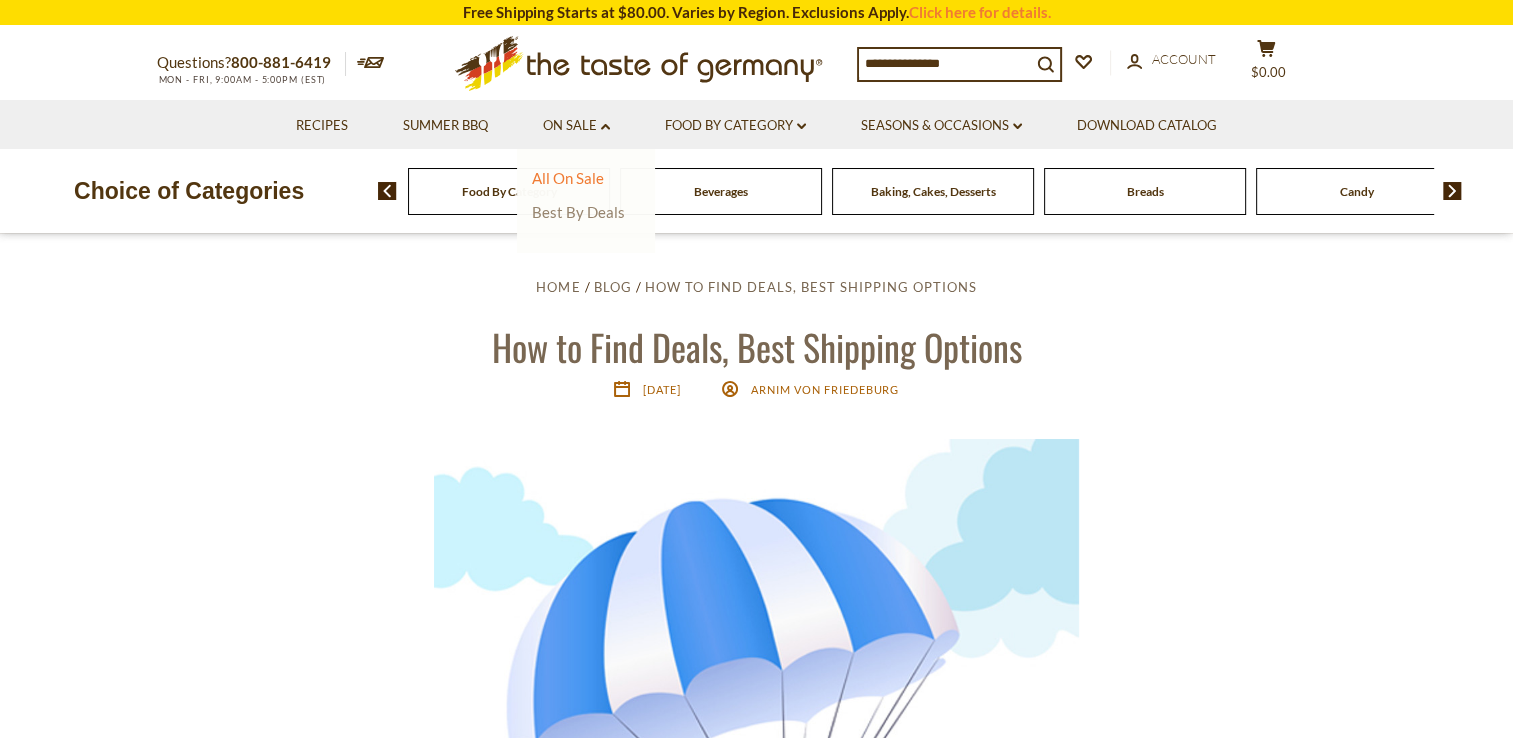 click on "Best By Deals" at bounding box center (578, 212) 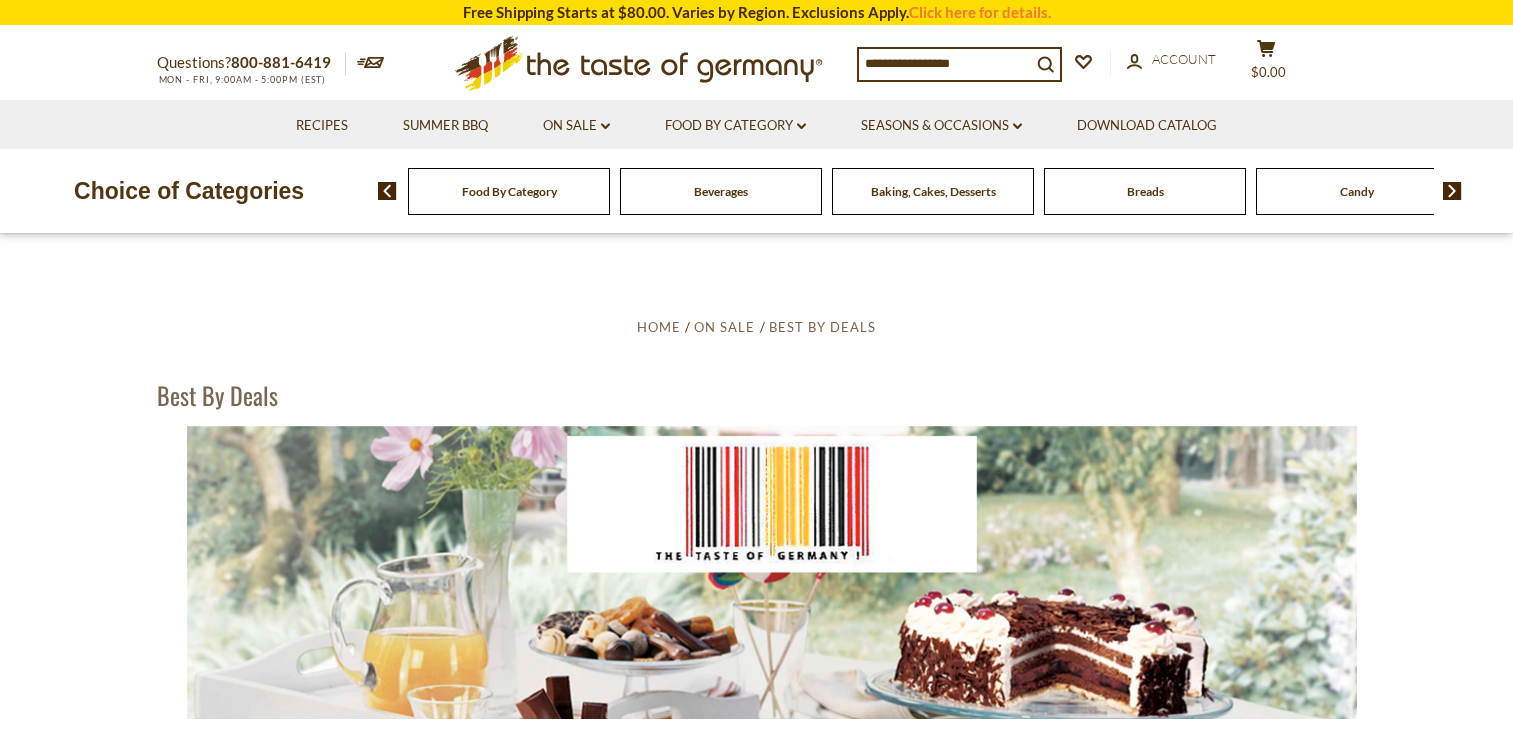scroll, scrollTop: 0, scrollLeft: 0, axis: both 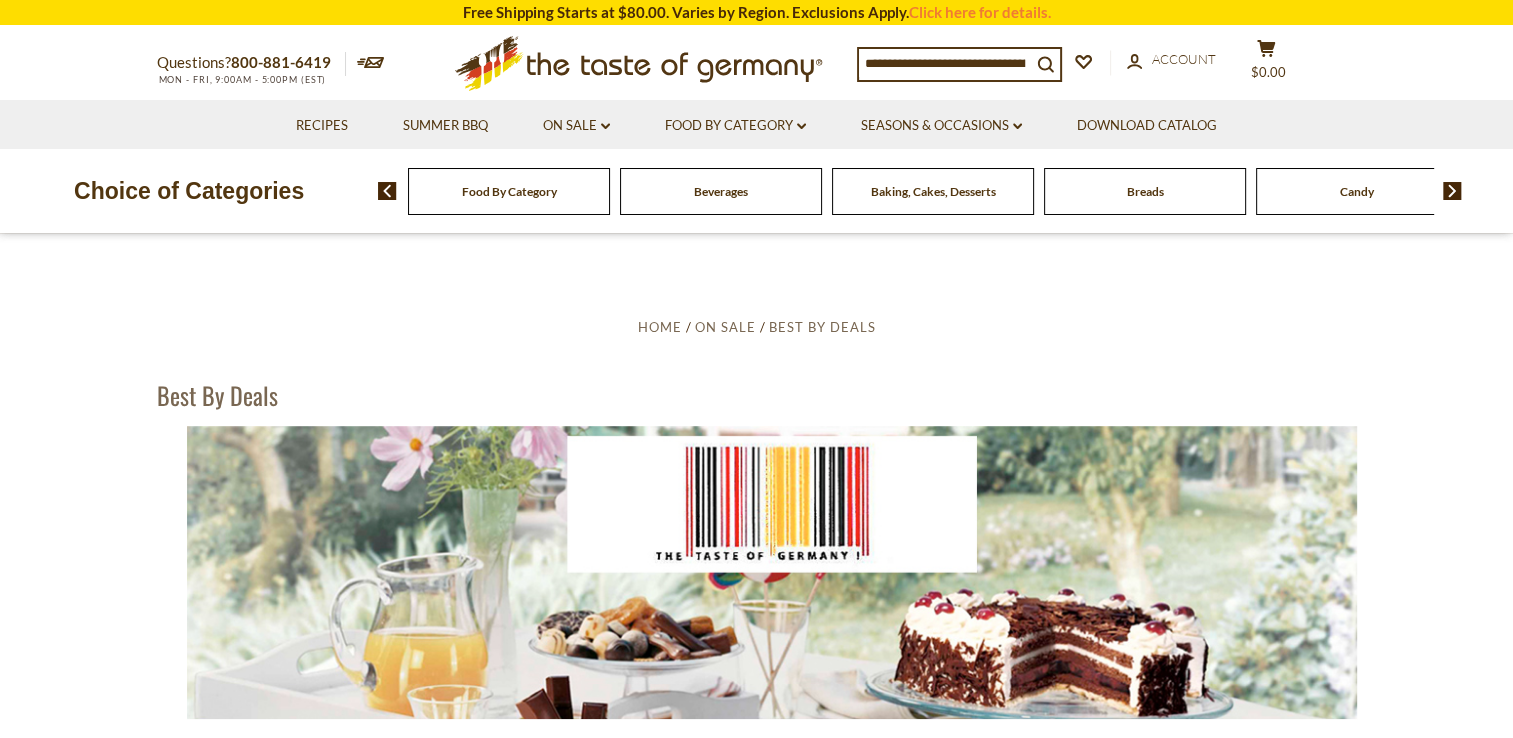click at bounding box center [945, 63] 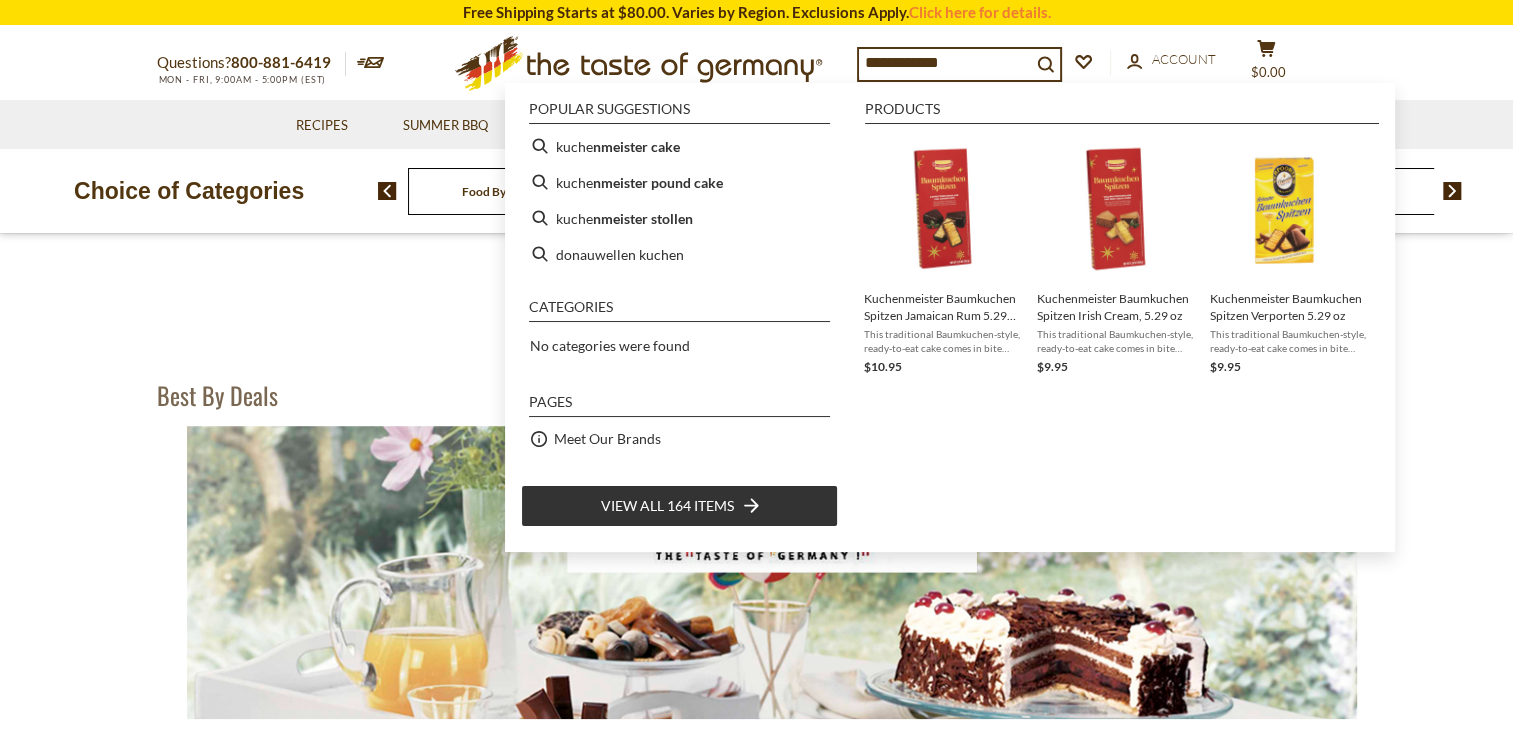 type on "**********" 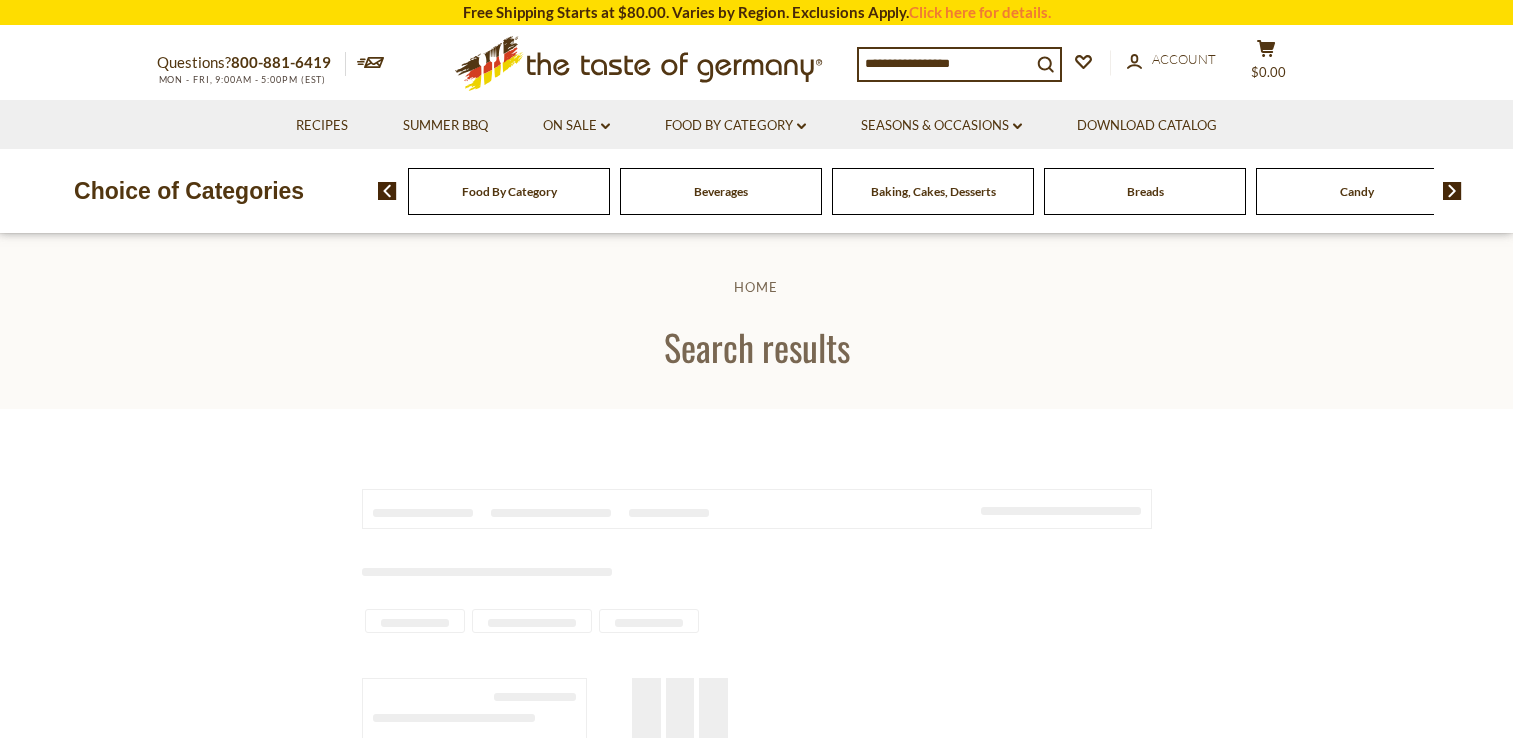 scroll, scrollTop: 0, scrollLeft: 0, axis: both 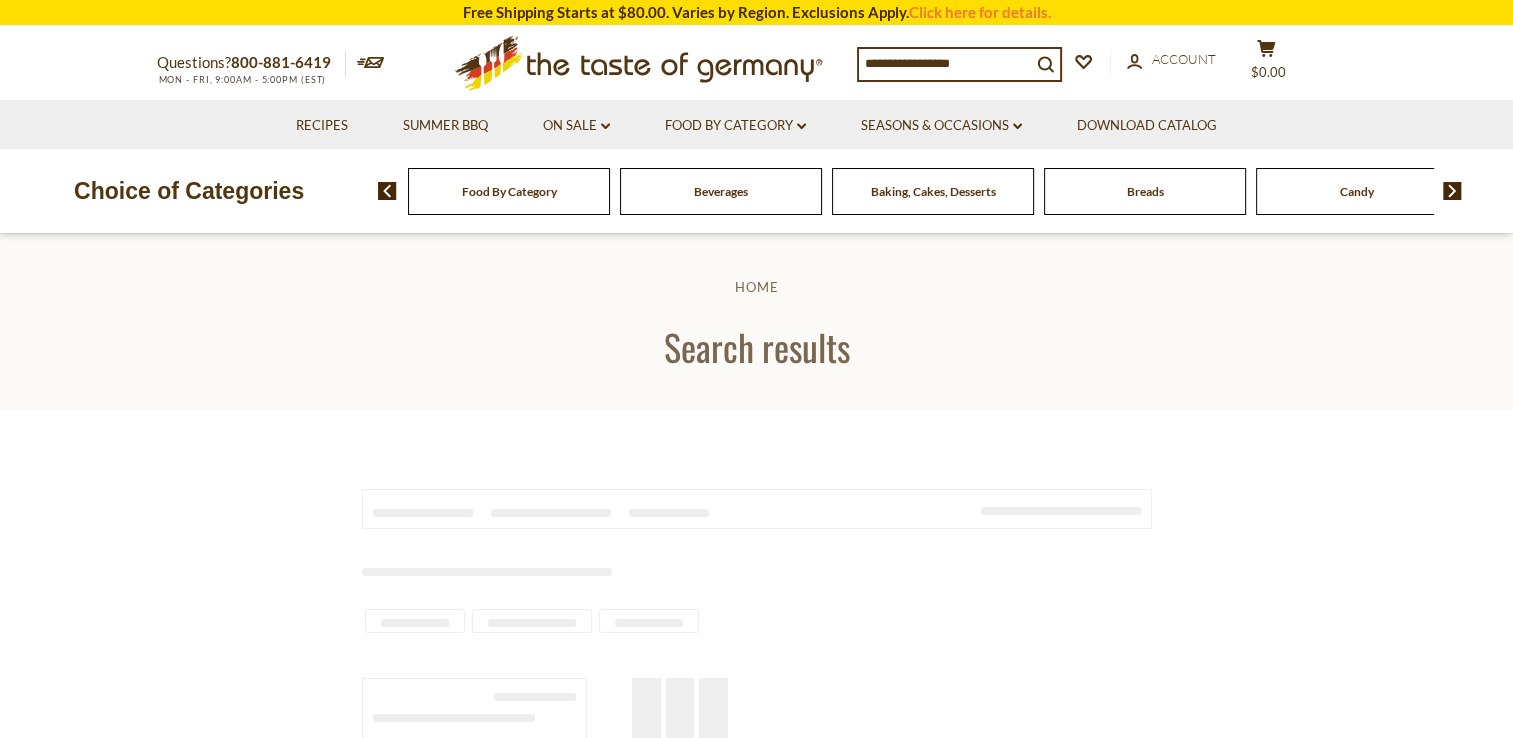 type on "**********" 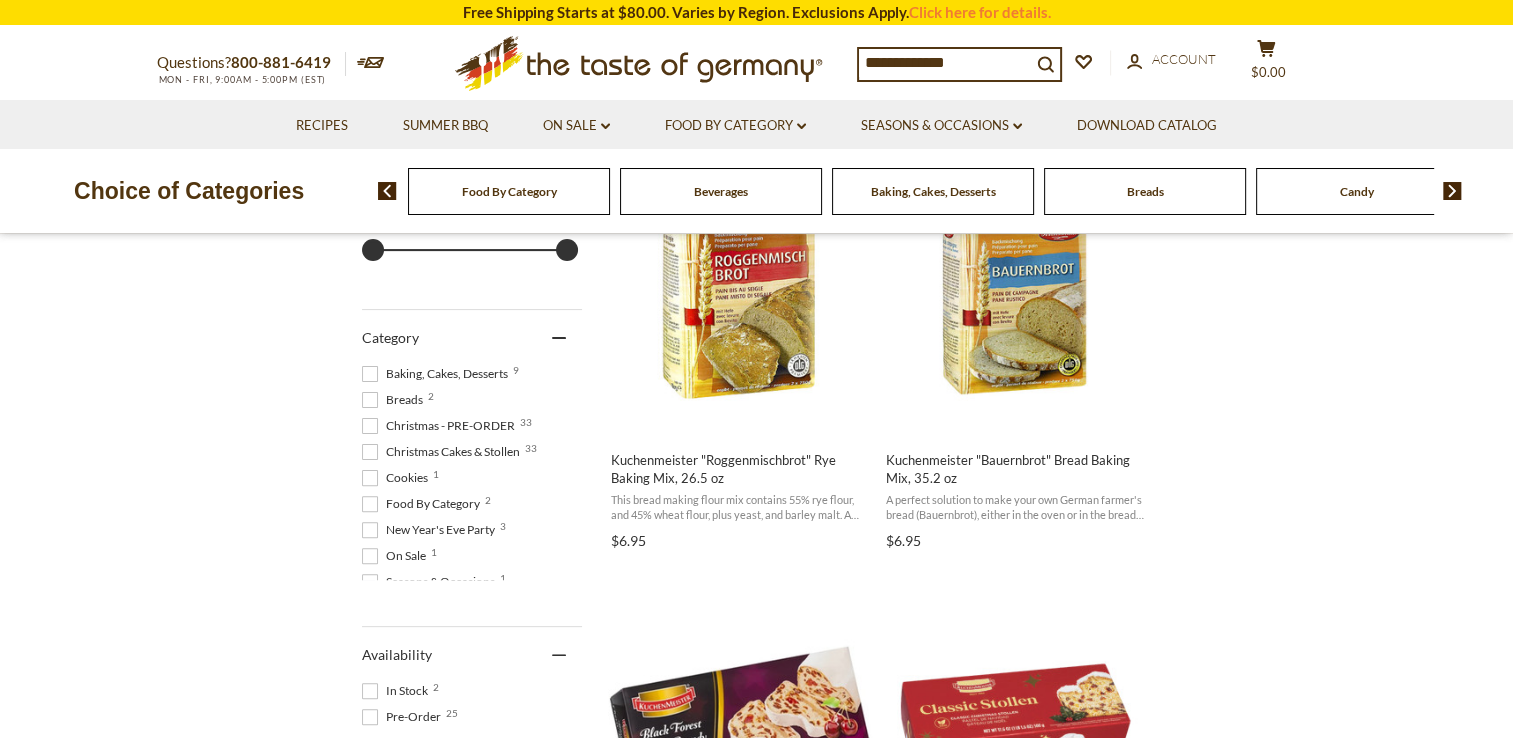 scroll, scrollTop: 600, scrollLeft: 0, axis: vertical 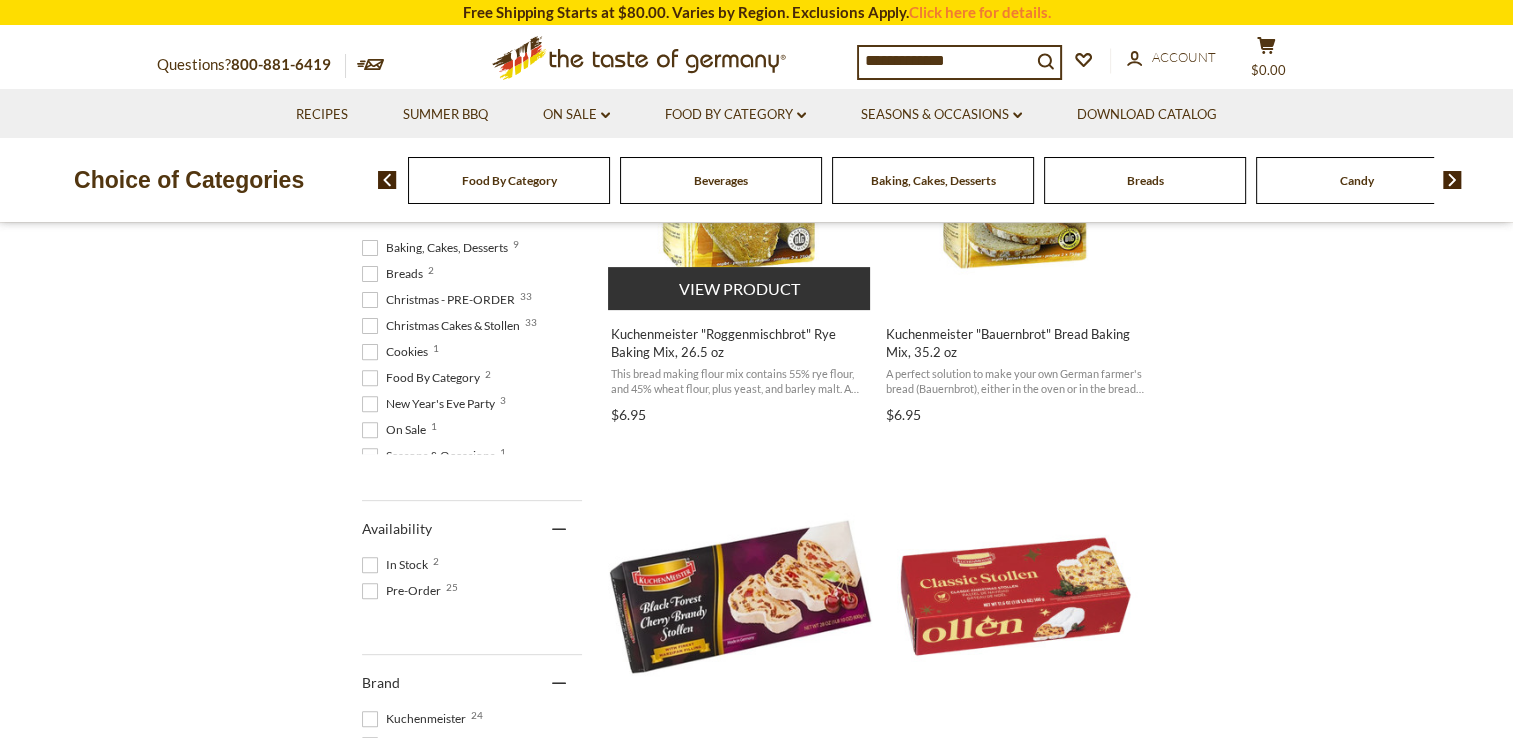 click on "Kuchenmeister "Roggenmischbrot" Rye Baking Mix,  26.5 oz" at bounding box center (740, 343) 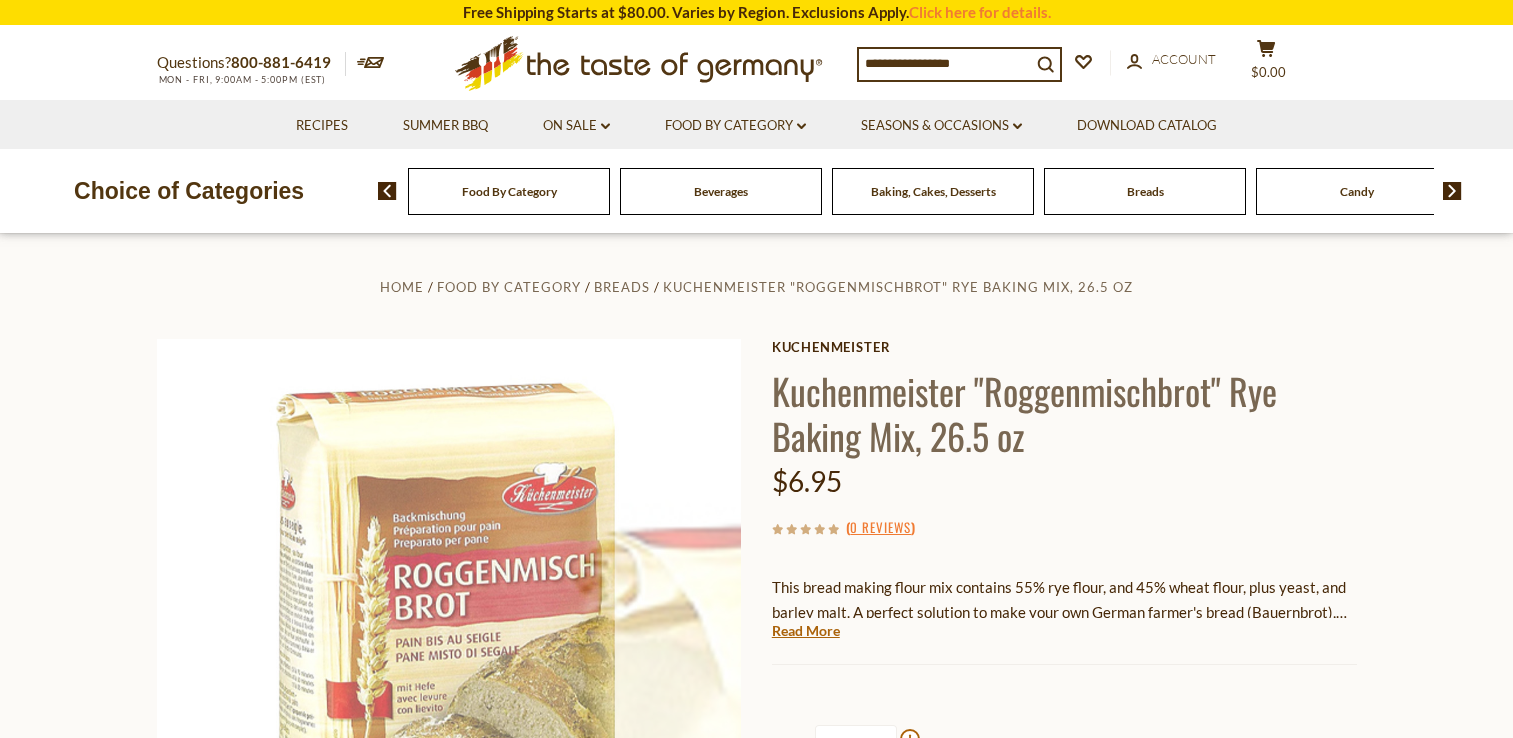 scroll, scrollTop: 0, scrollLeft: 0, axis: both 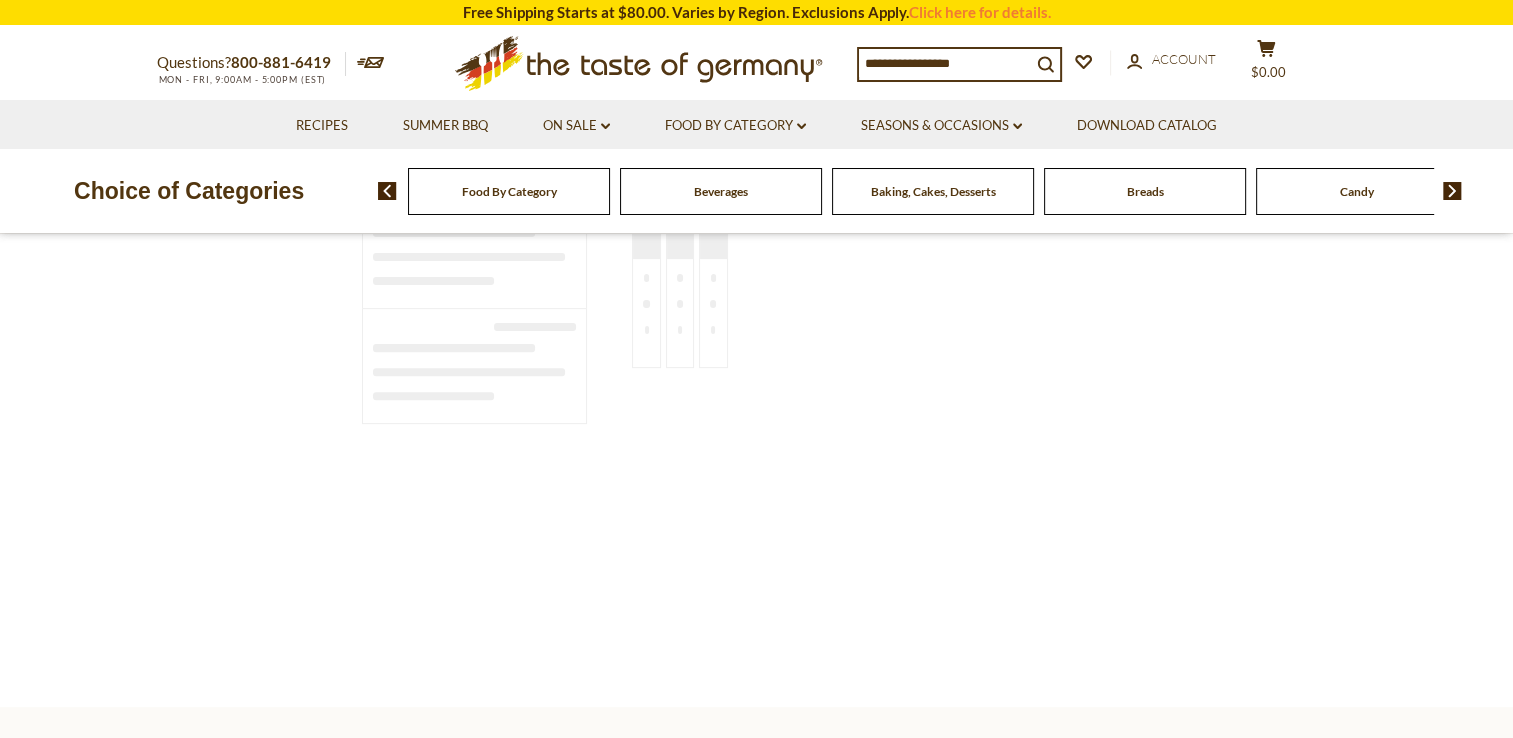 type on "**********" 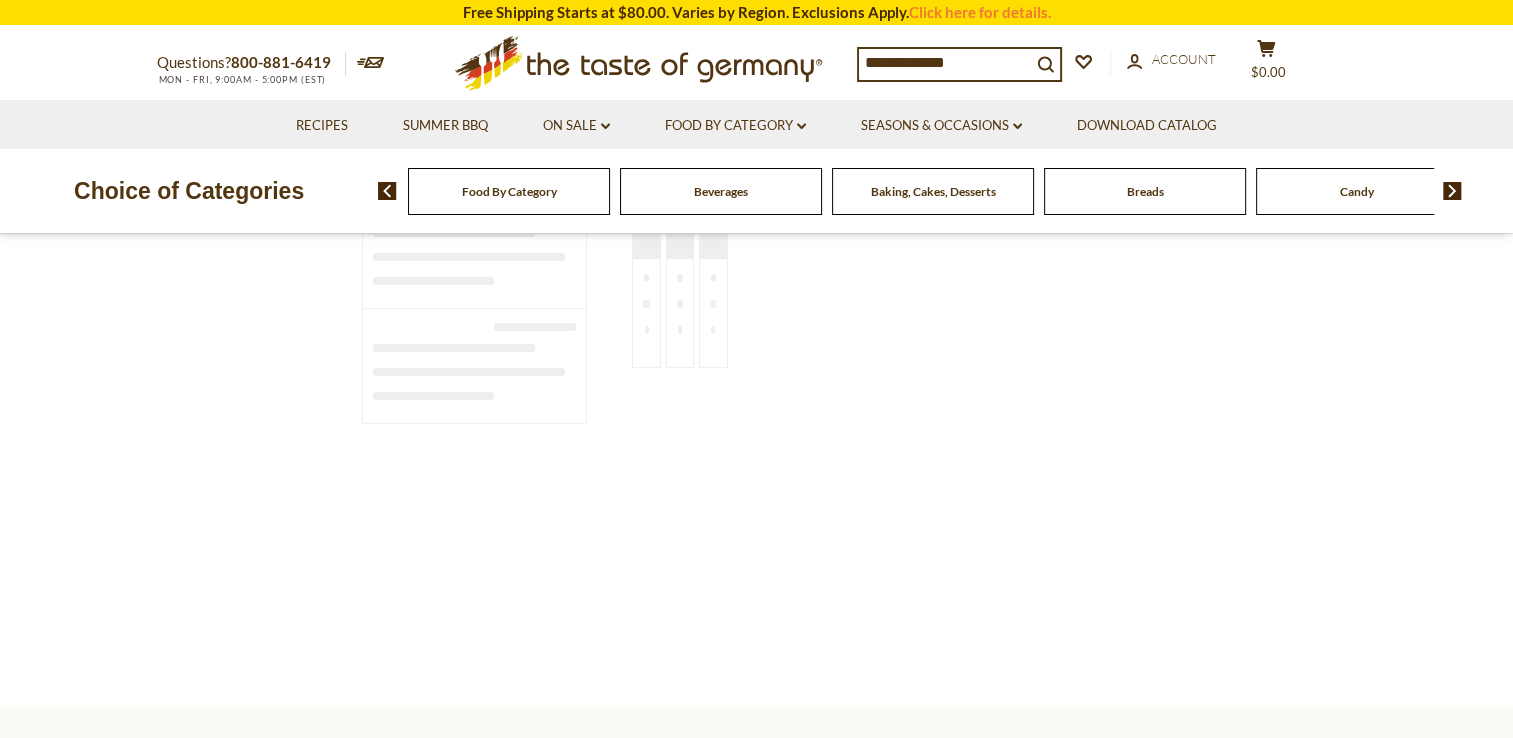 scroll, scrollTop: 0, scrollLeft: 0, axis: both 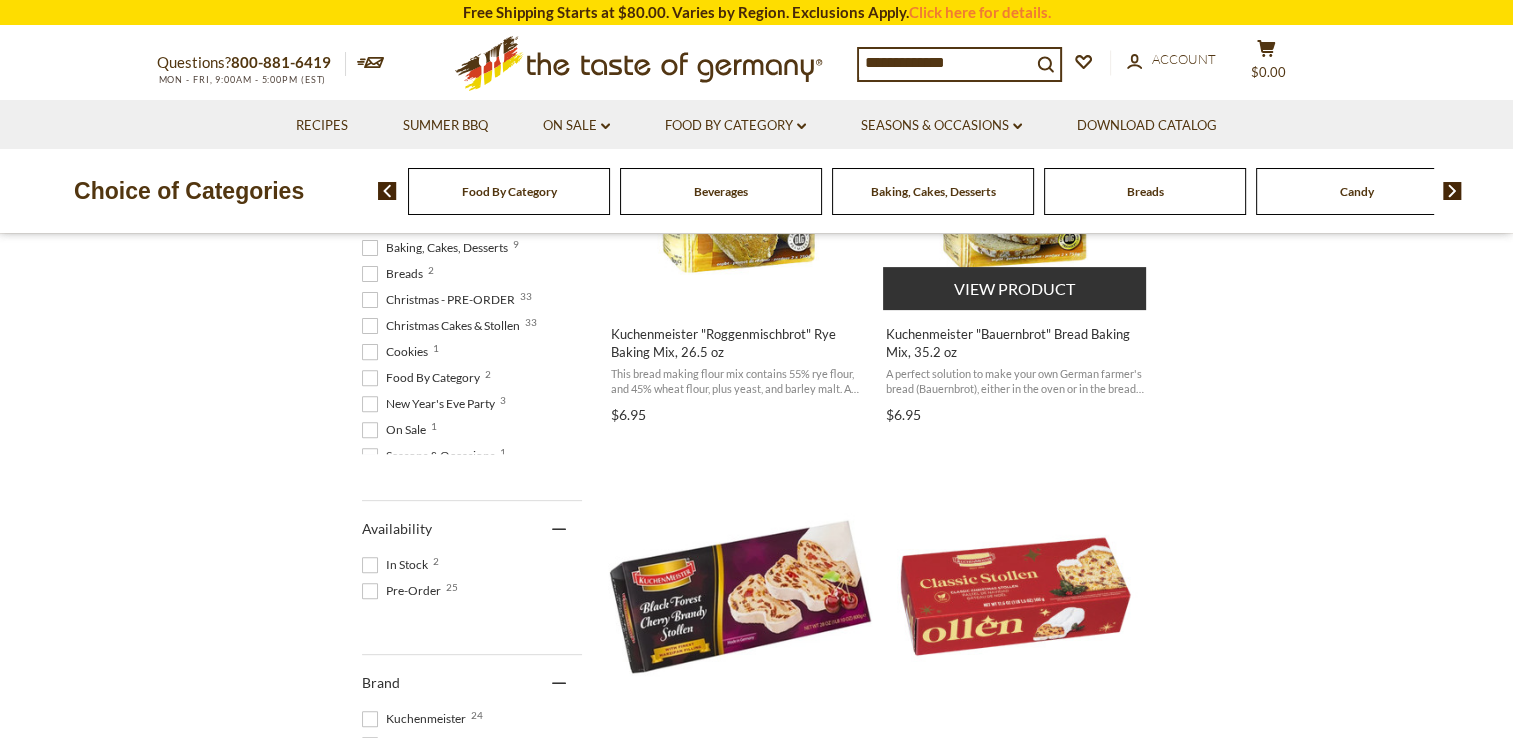 click on "Kuchenmeister "Bauernbrot" Bread Baking Mix,  35.2 oz" at bounding box center [1015, 343] 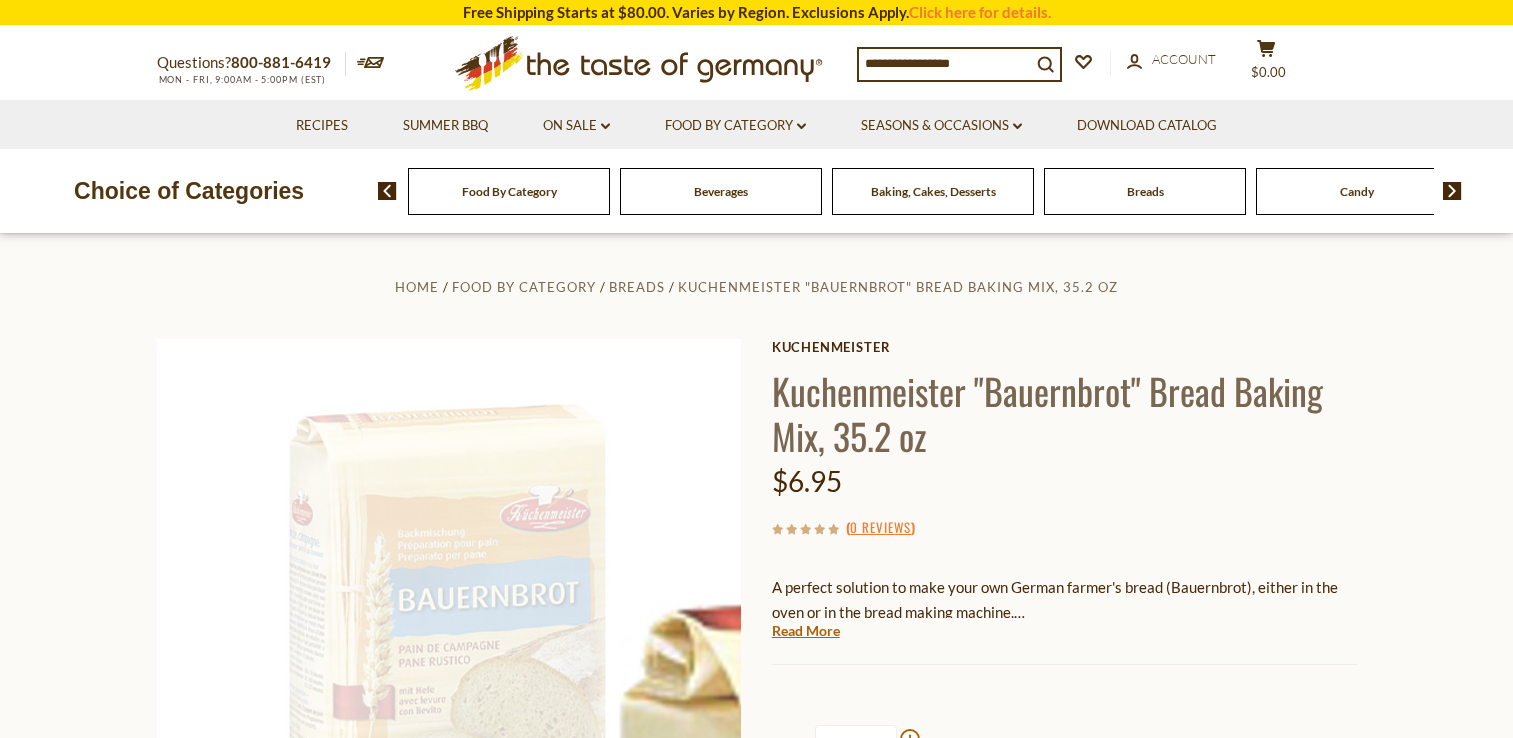 scroll, scrollTop: 0, scrollLeft: 0, axis: both 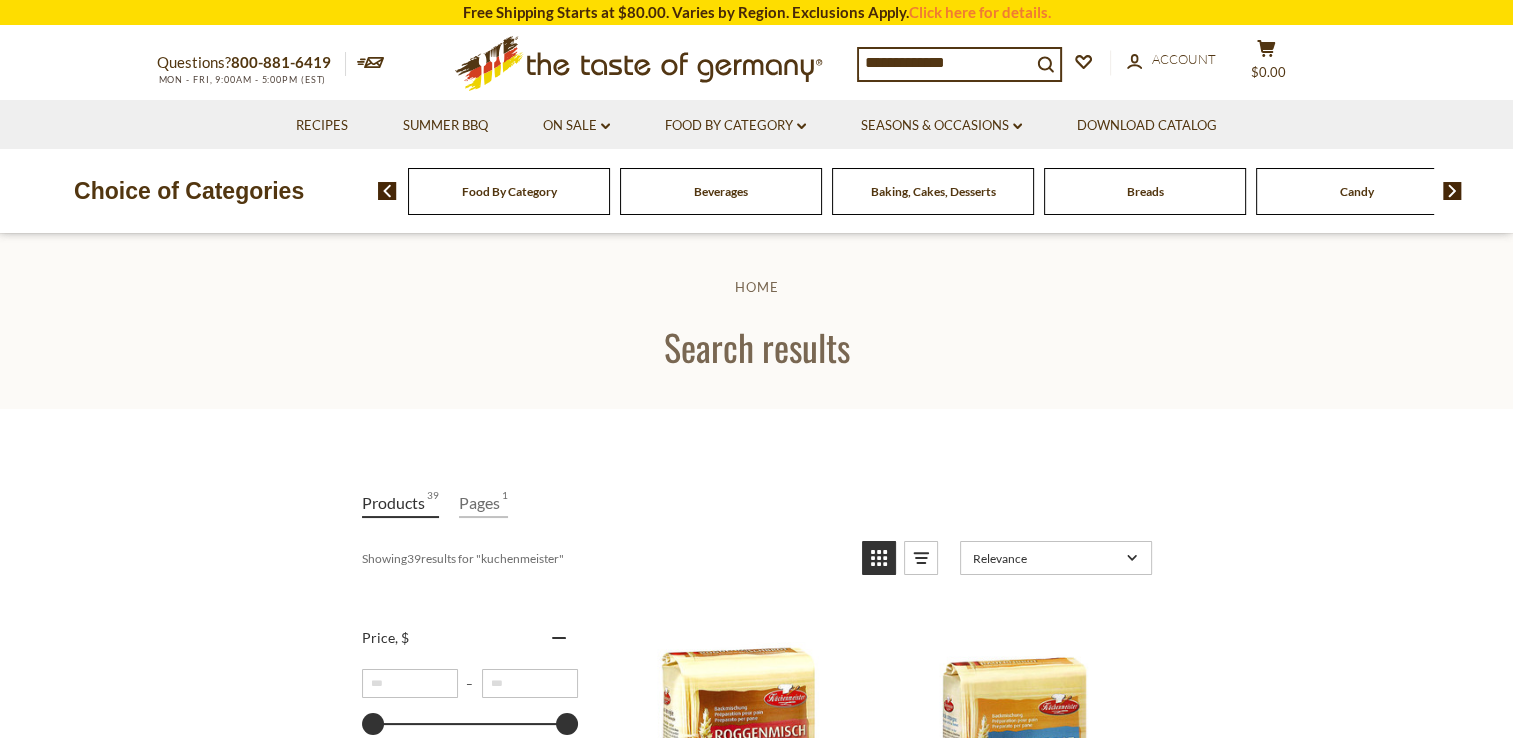 drag, startPoint x: 968, startPoint y: 58, endPoint x: 852, endPoint y: 74, distance: 117.09825 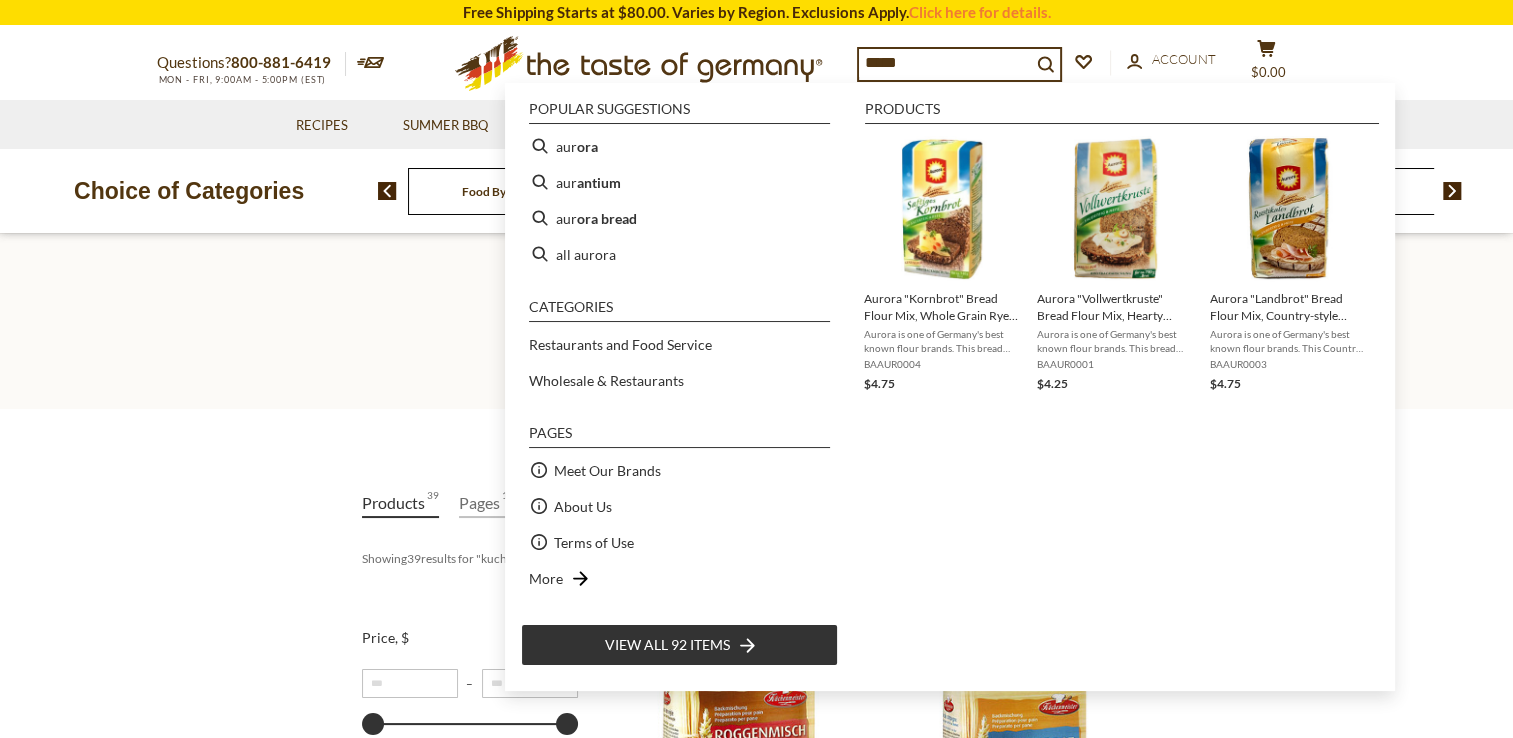 type on "******" 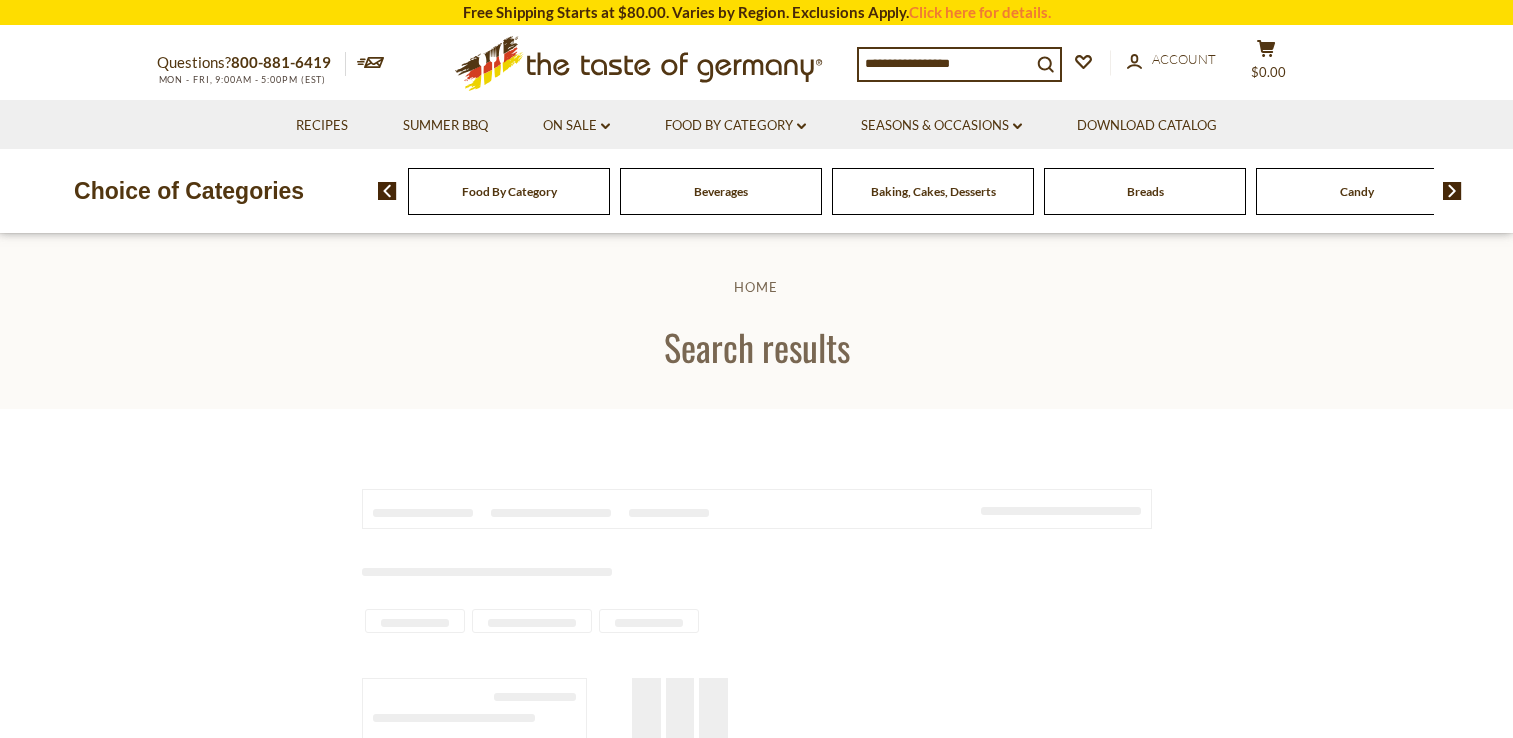 scroll, scrollTop: 0, scrollLeft: 0, axis: both 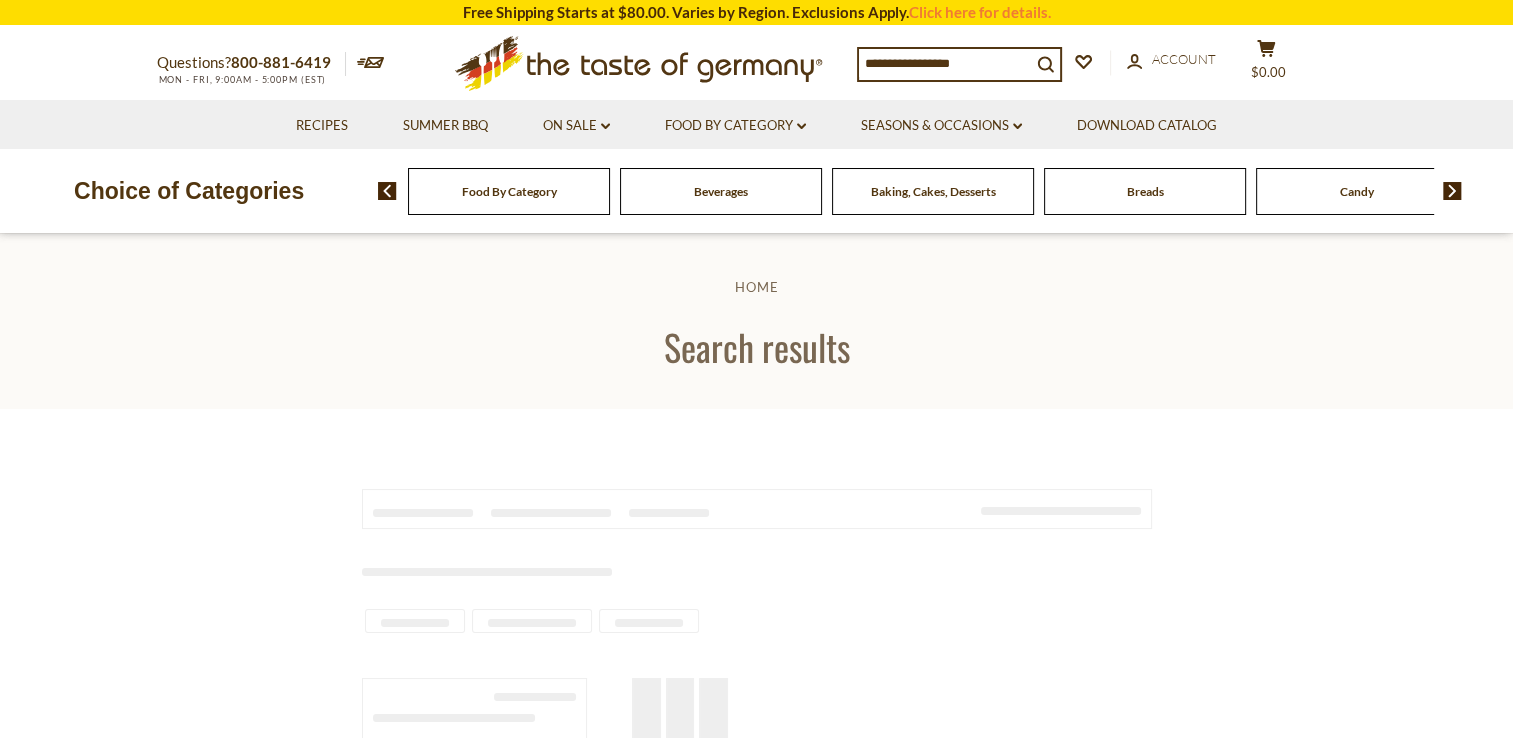 type on "******" 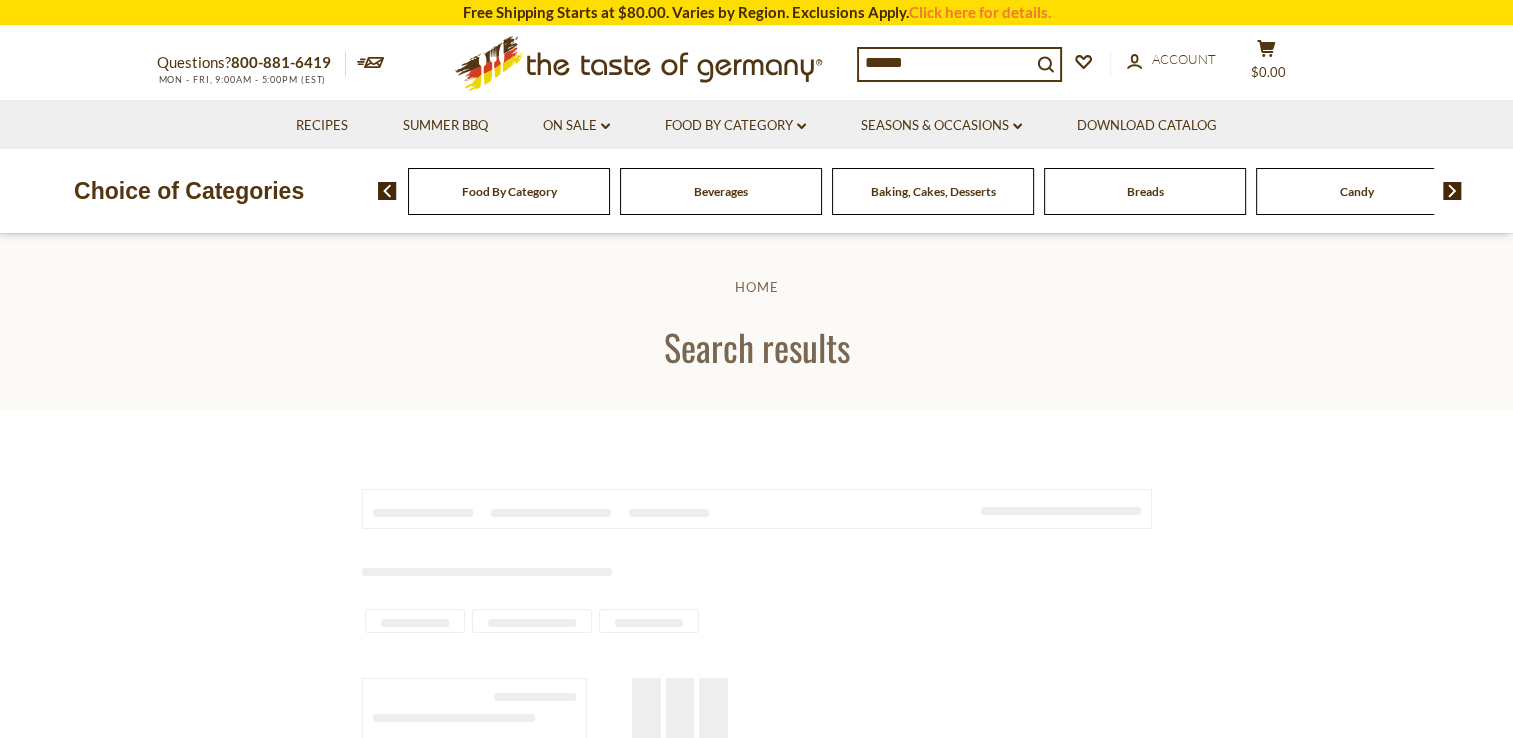 scroll, scrollTop: 0, scrollLeft: 0, axis: both 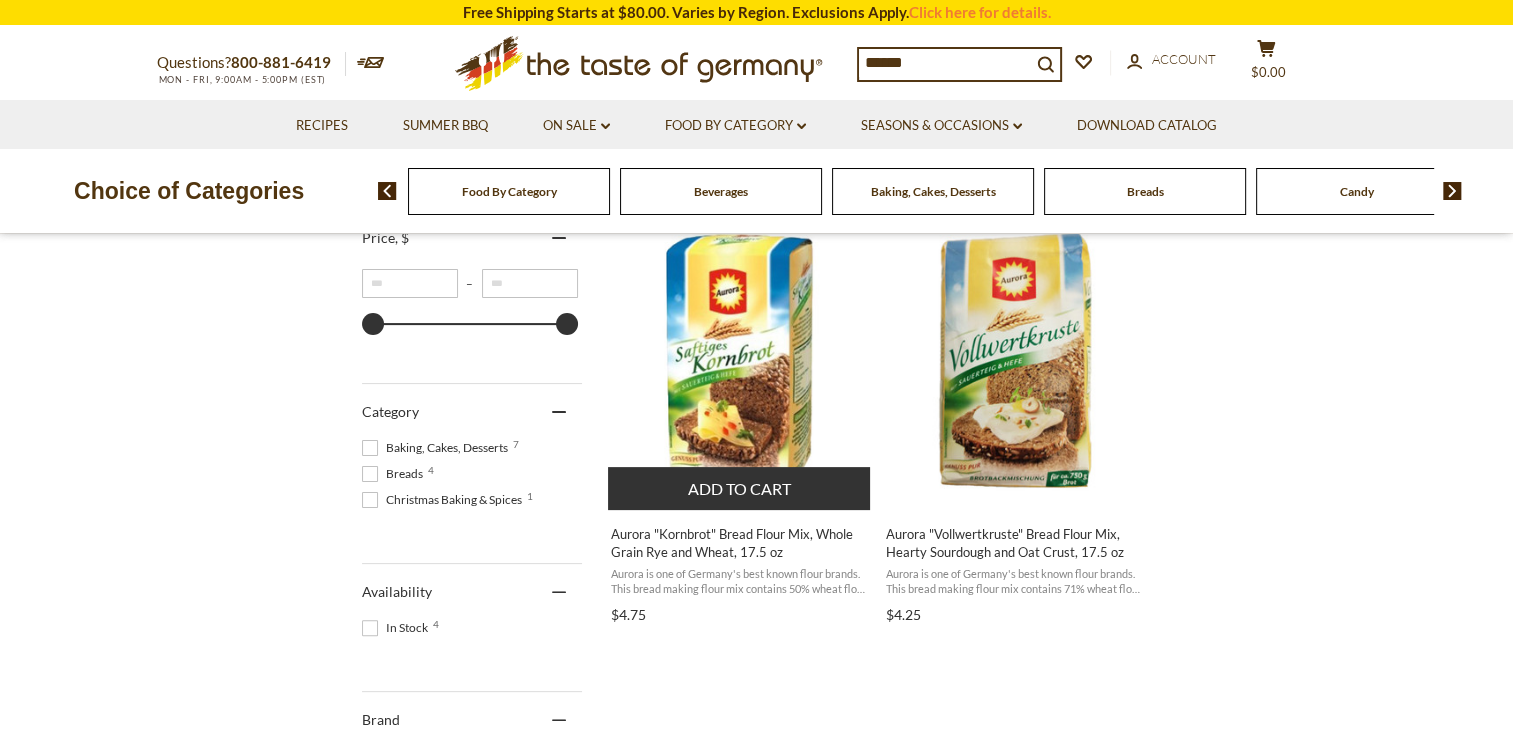 click on "Aurora "Kornbrot" Bread Flour Mix, Whole Grain Rye and Wheat, 17.5 oz" at bounding box center (740, 543) 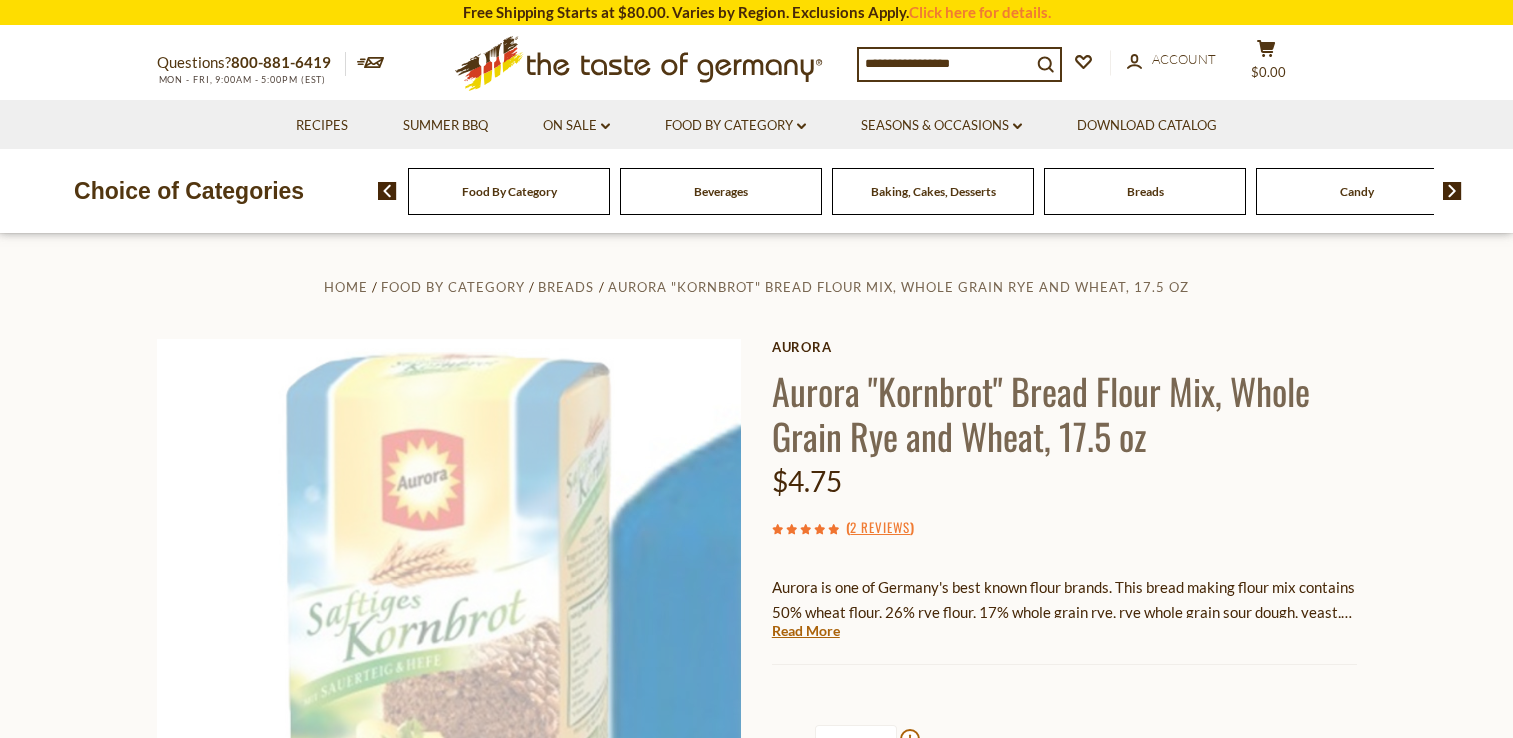 scroll, scrollTop: 0, scrollLeft: 0, axis: both 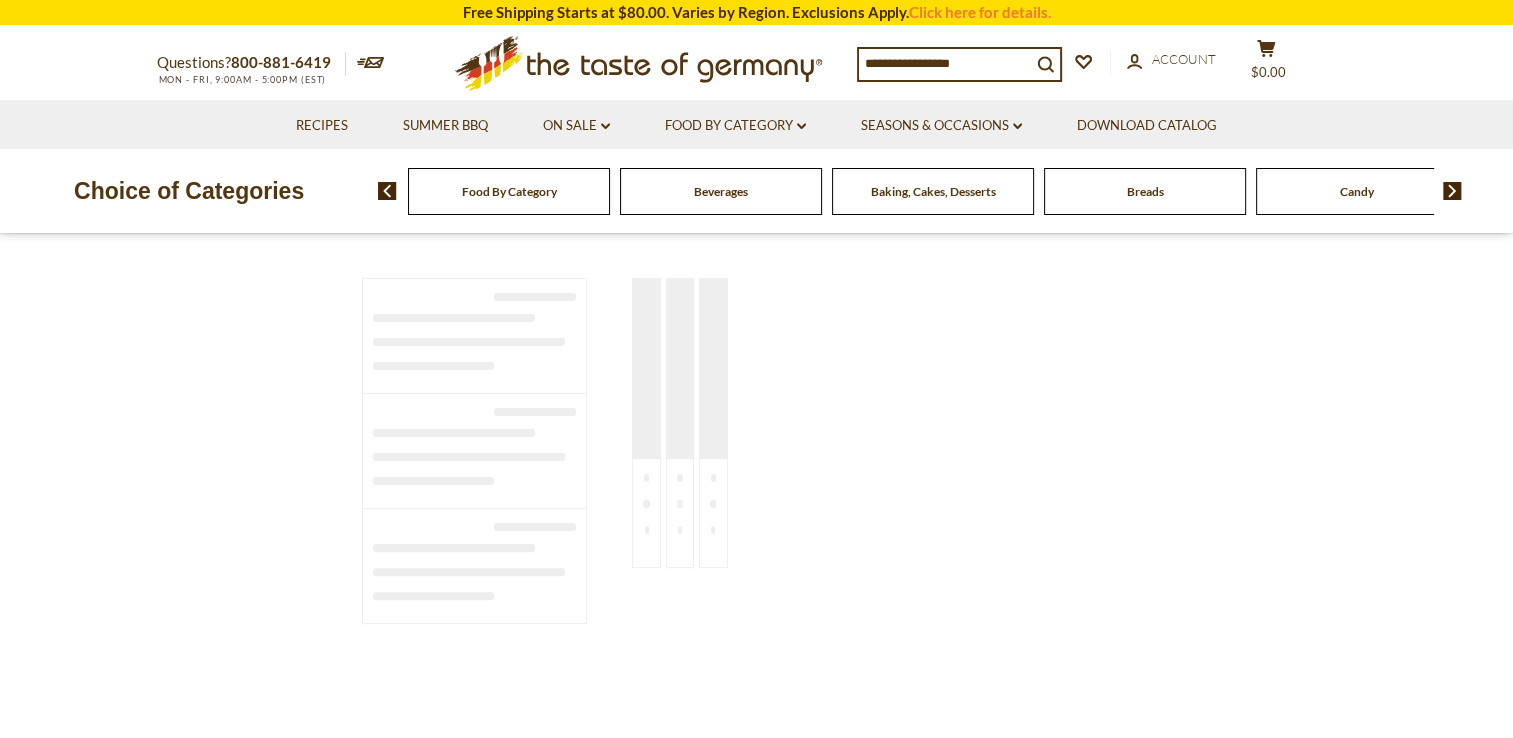 type on "******" 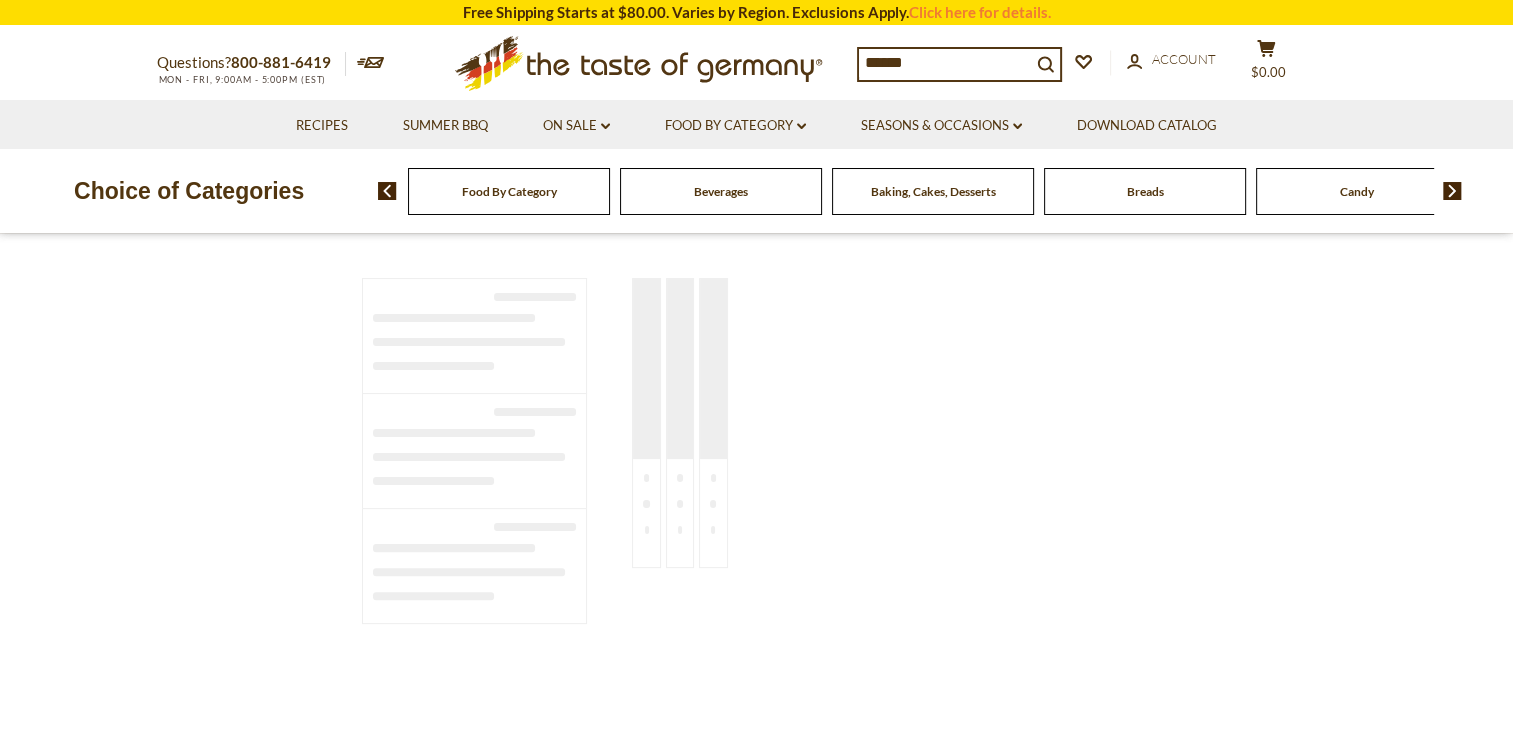 scroll, scrollTop: 0, scrollLeft: 0, axis: both 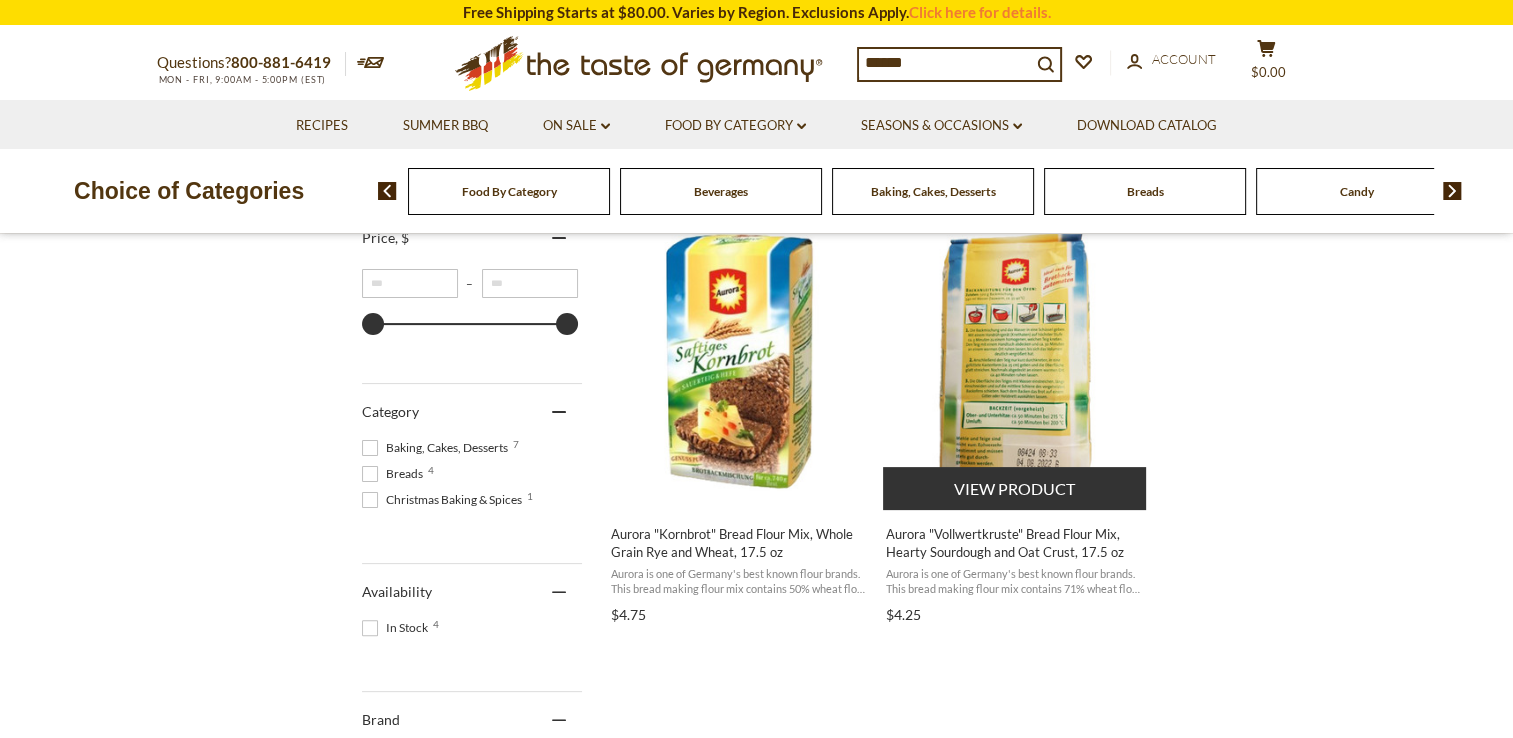 click on "Aurora "Vollwertkruste" Bread Flour Mix, Hearty Sourdough and Oat Crust, 17.5 oz" at bounding box center (1015, 543) 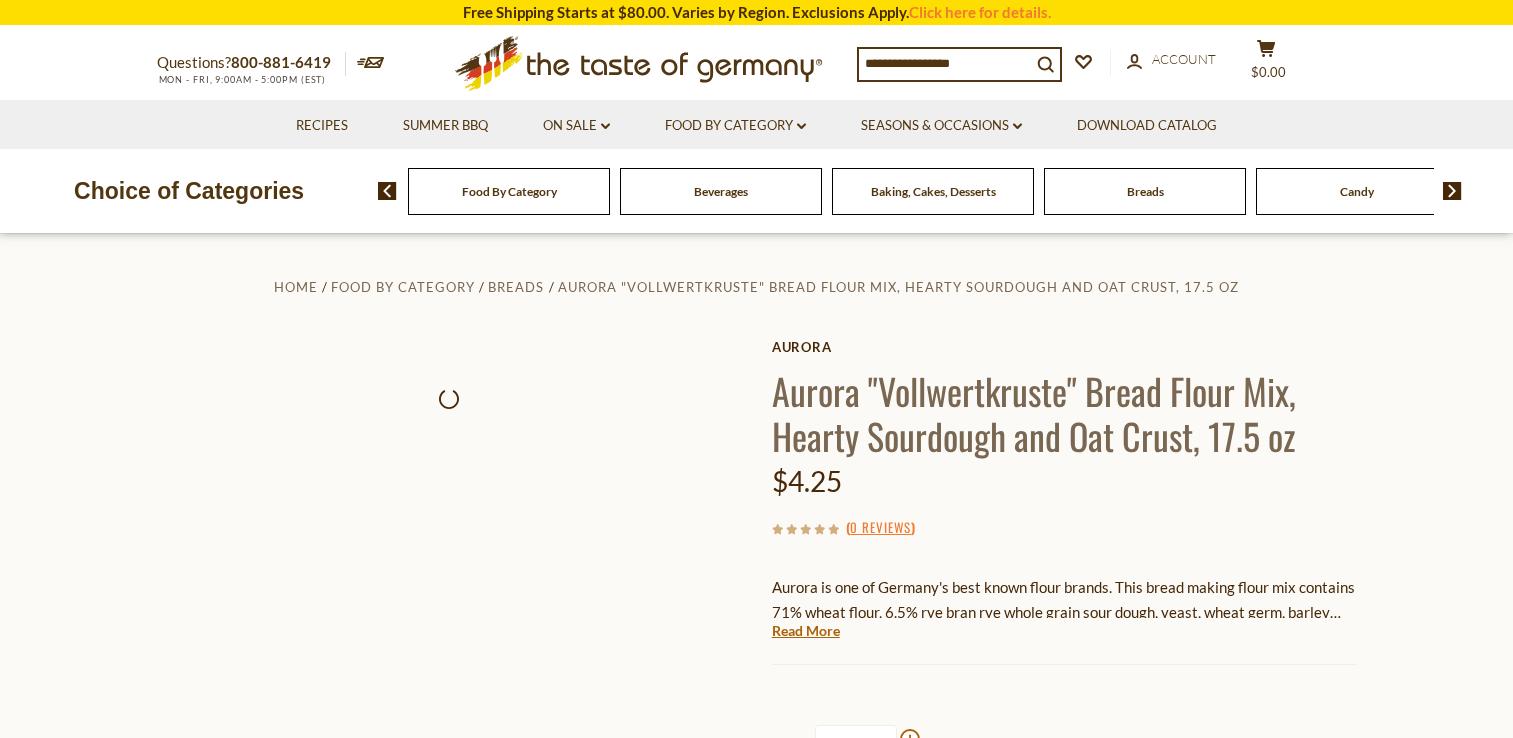 scroll, scrollTop: 0, scrollLeft: 0, axis: both 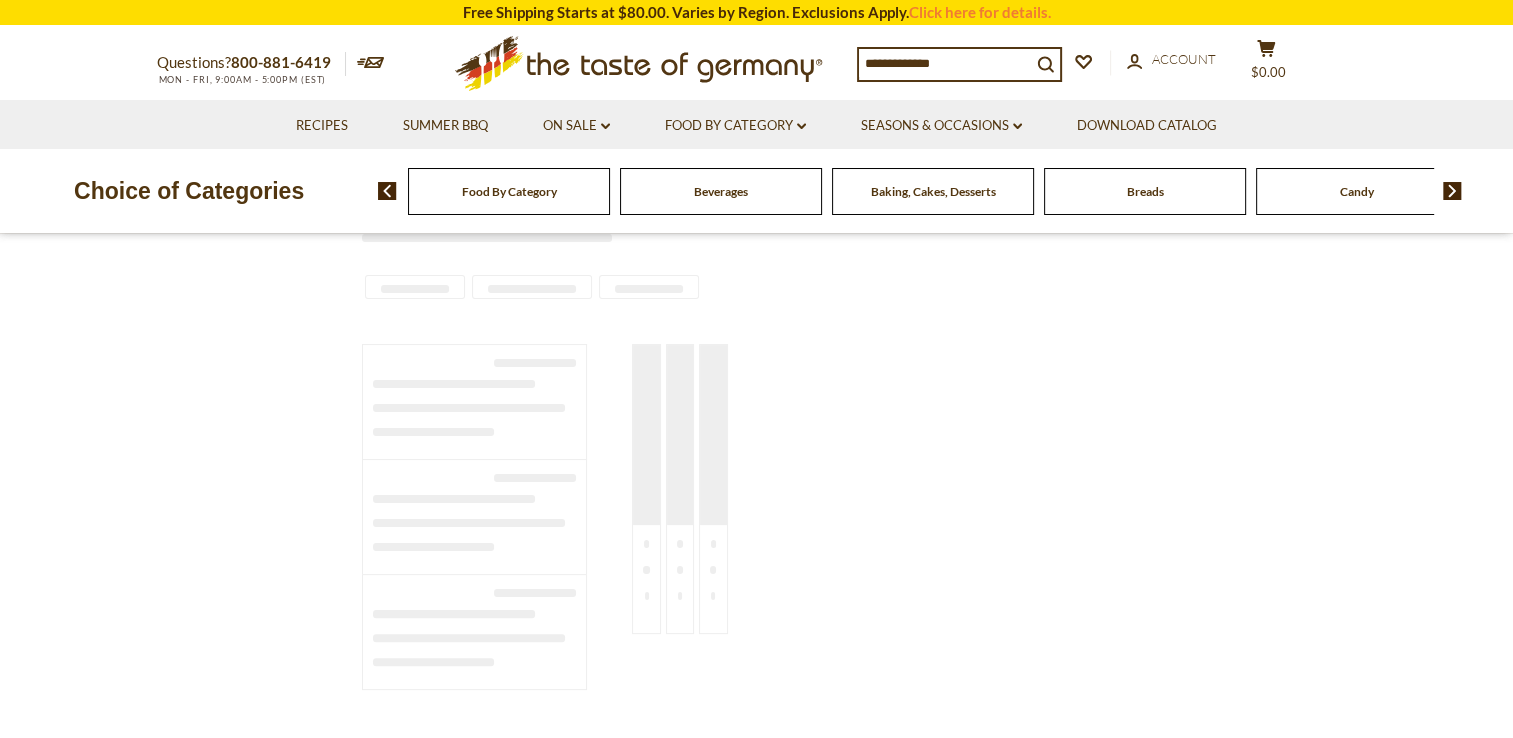 type on "******" 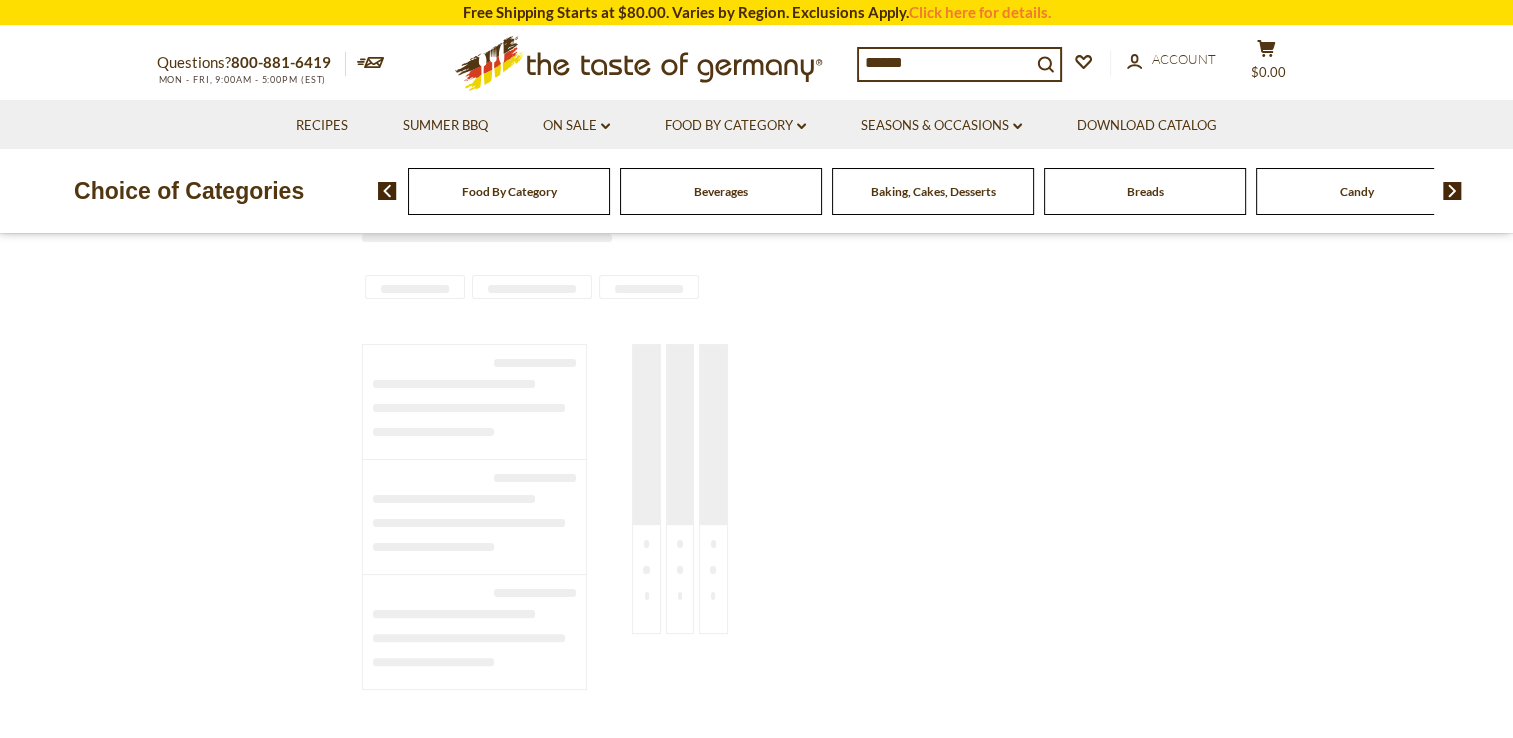 scroll, scrollTop: 0, scrollLeft: 0, axis: both 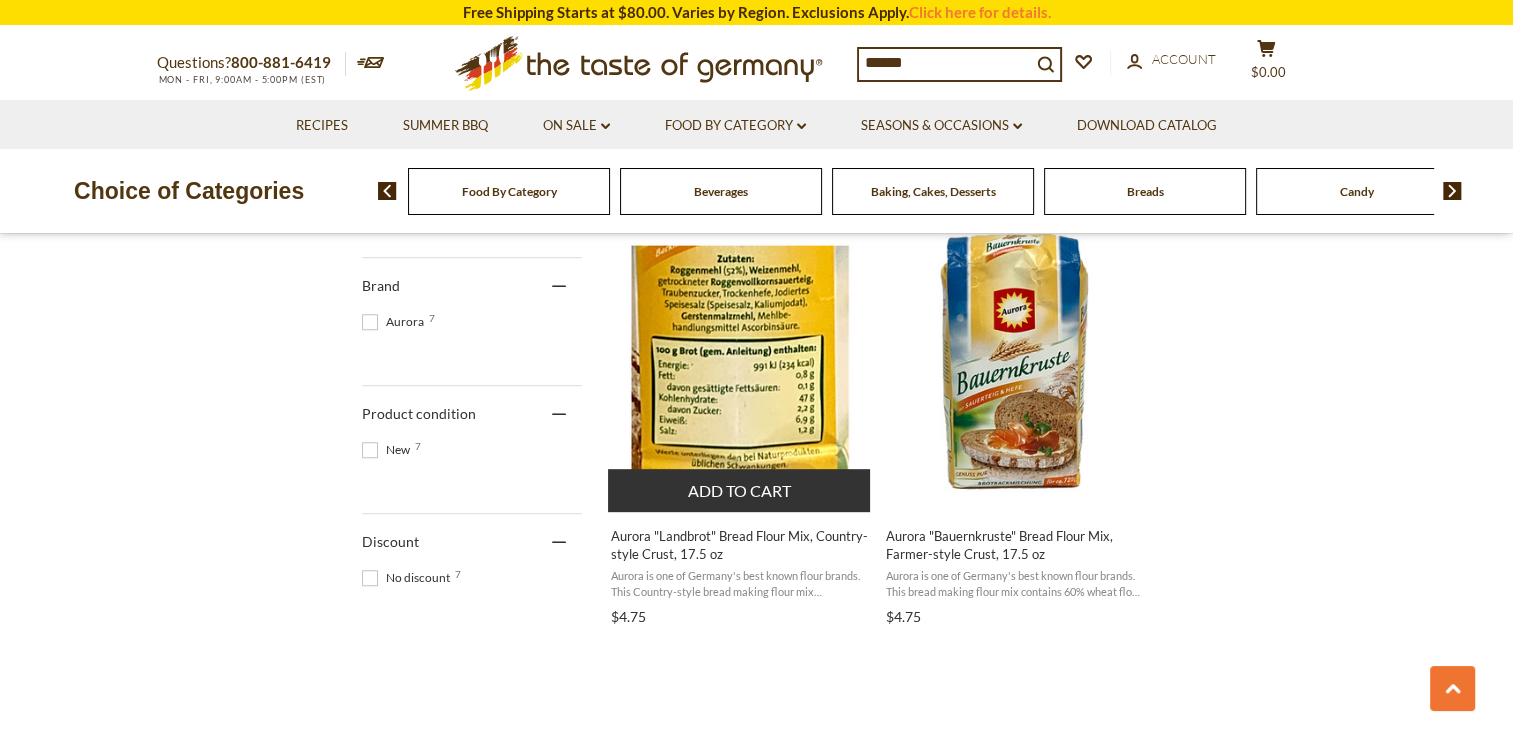 click on "Aurora "Landbrot" Bread Flour Mix, Country-style Crust, 17.5 oz" at bounding box center [740, 545] 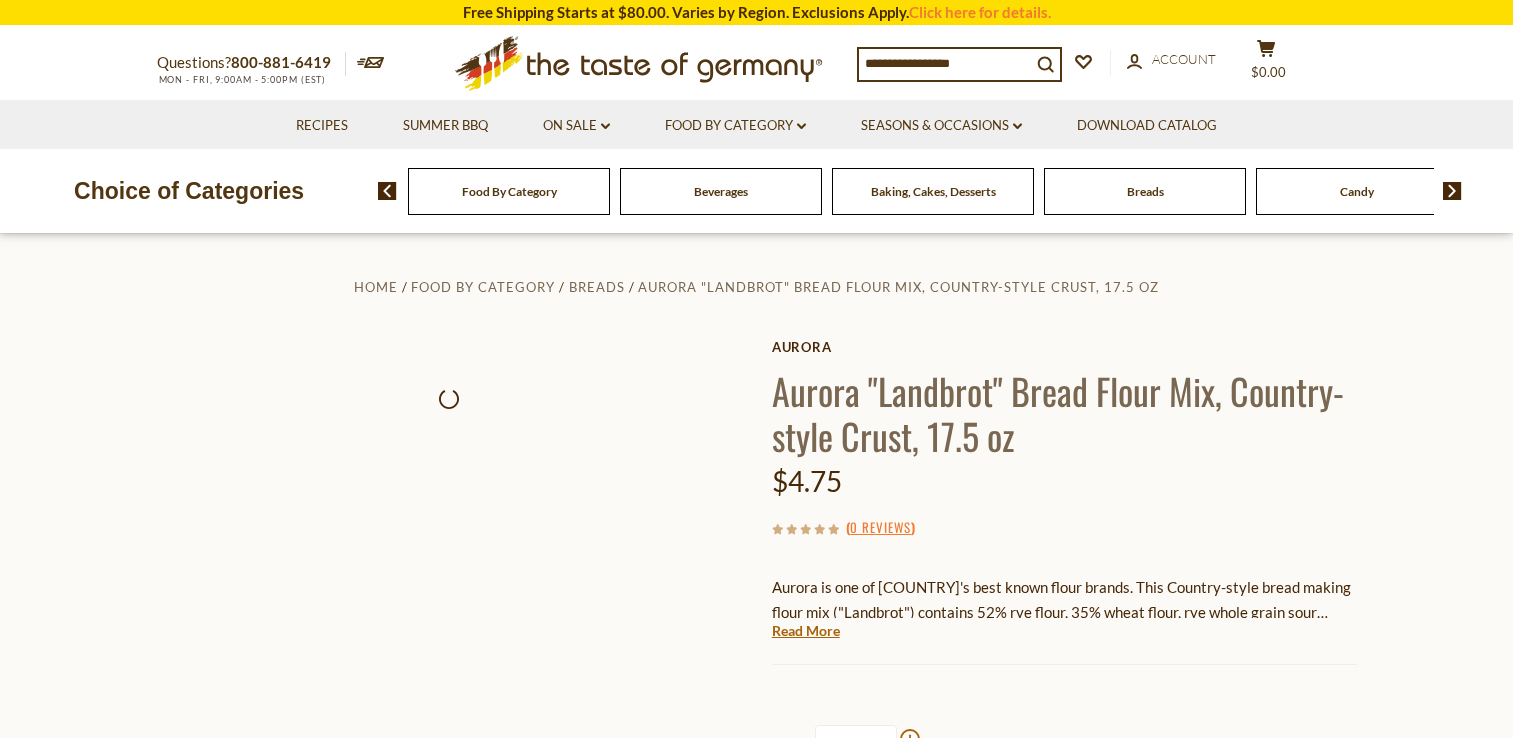 scroll, scrollTop: 0, scrollLeft: 0, axis: both 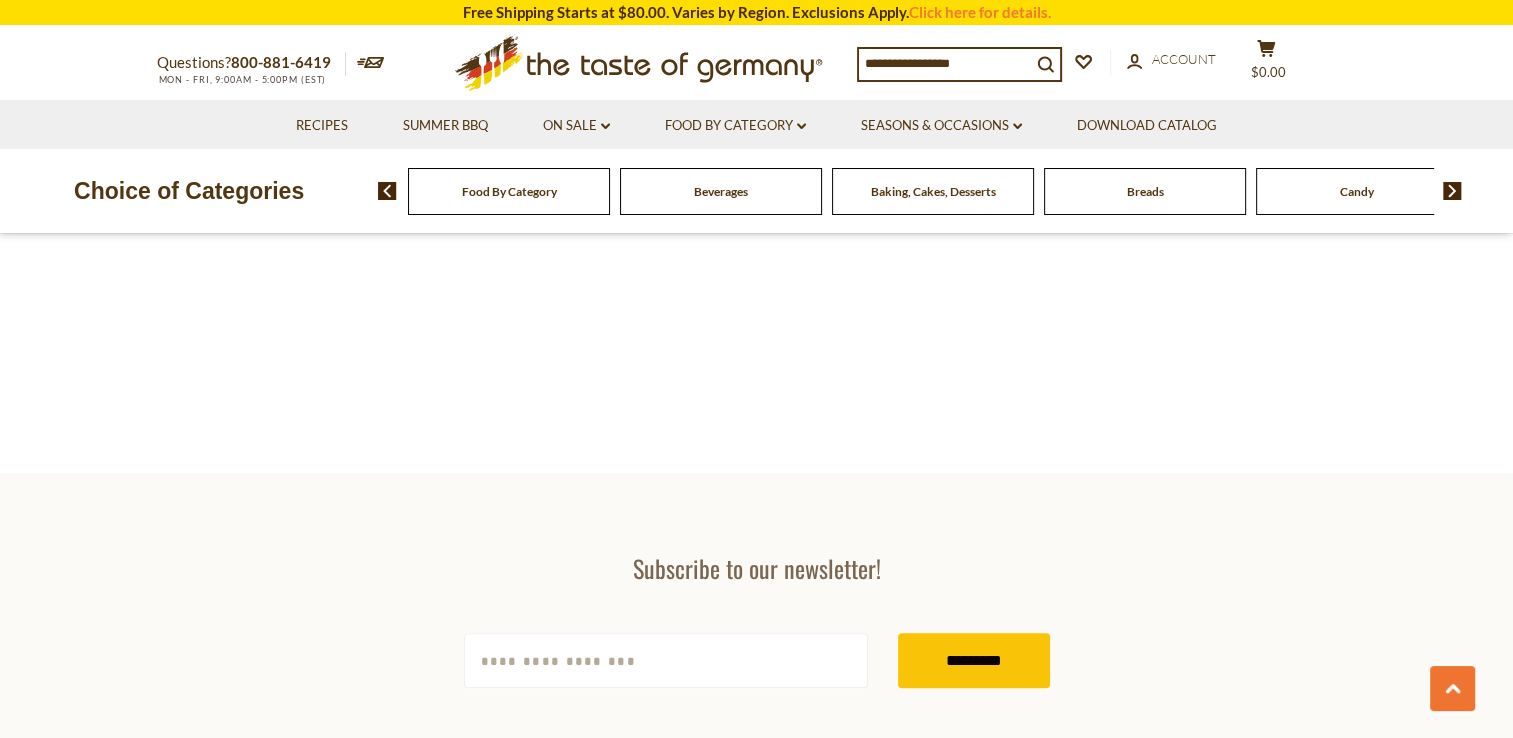 type on "******" 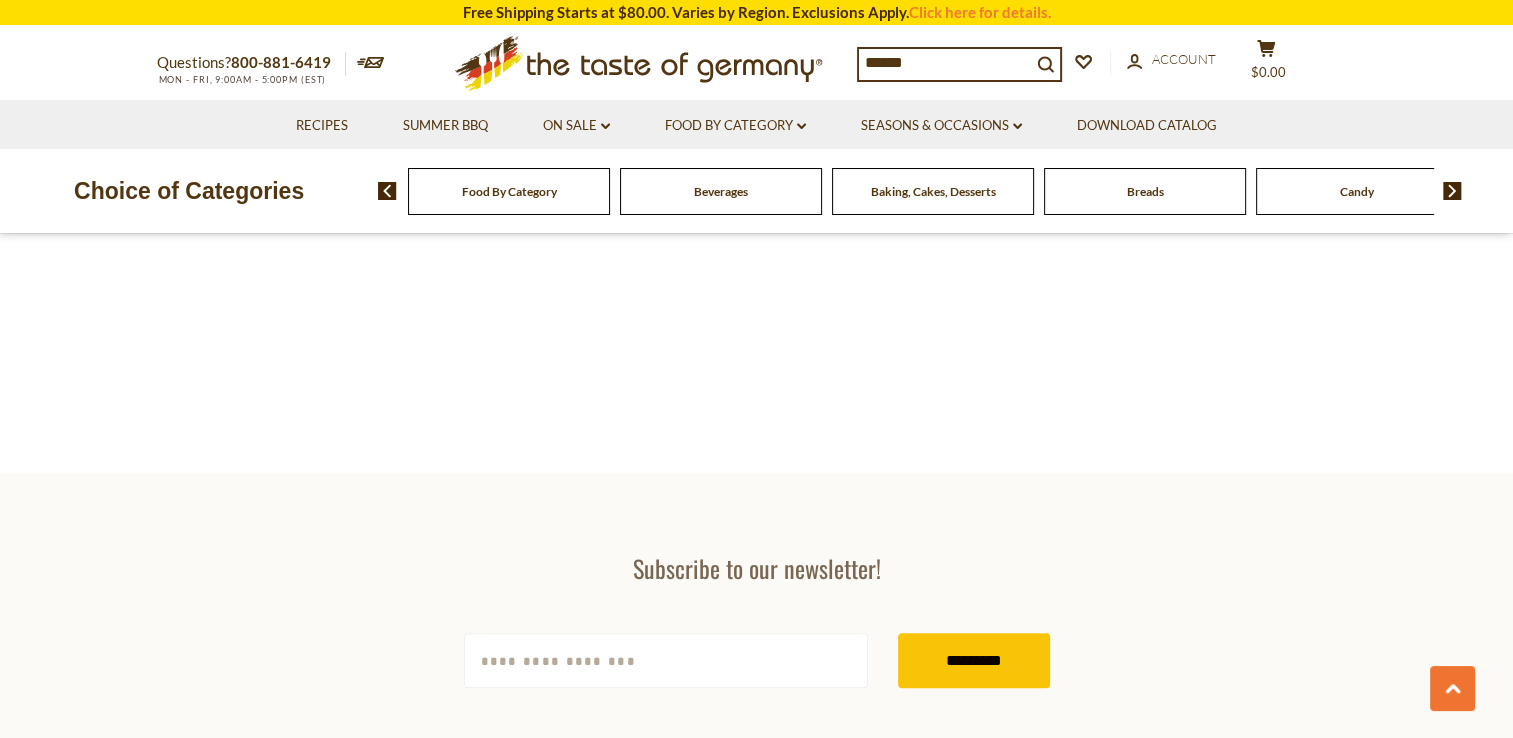 scroll, scrollTop: 0, scrollLeft: 0, axis: both 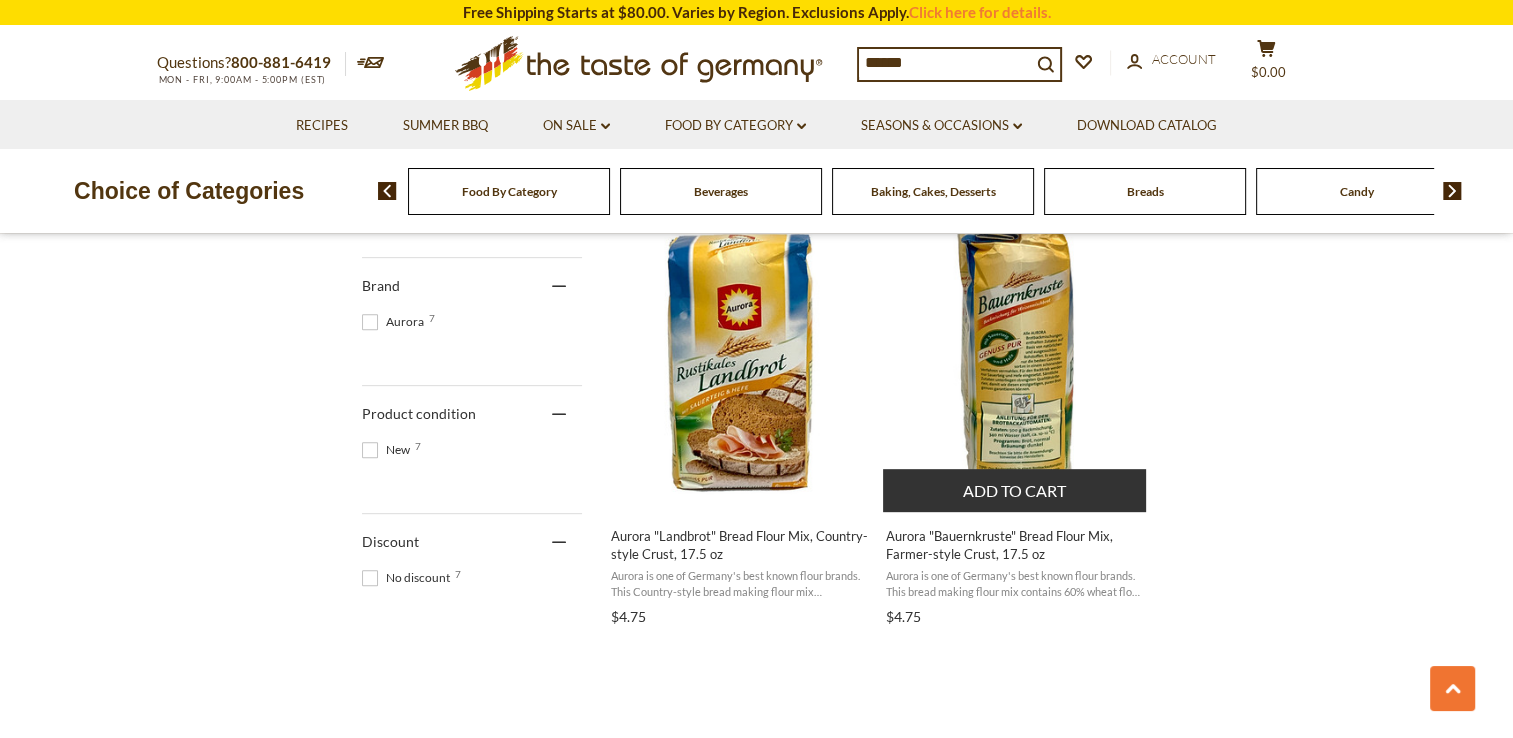 click on "Aurora "Bauernkruste" Bread Flour Mix, Farmer-style Crust, 17.5 oz" at bounding box center [1015, 545] 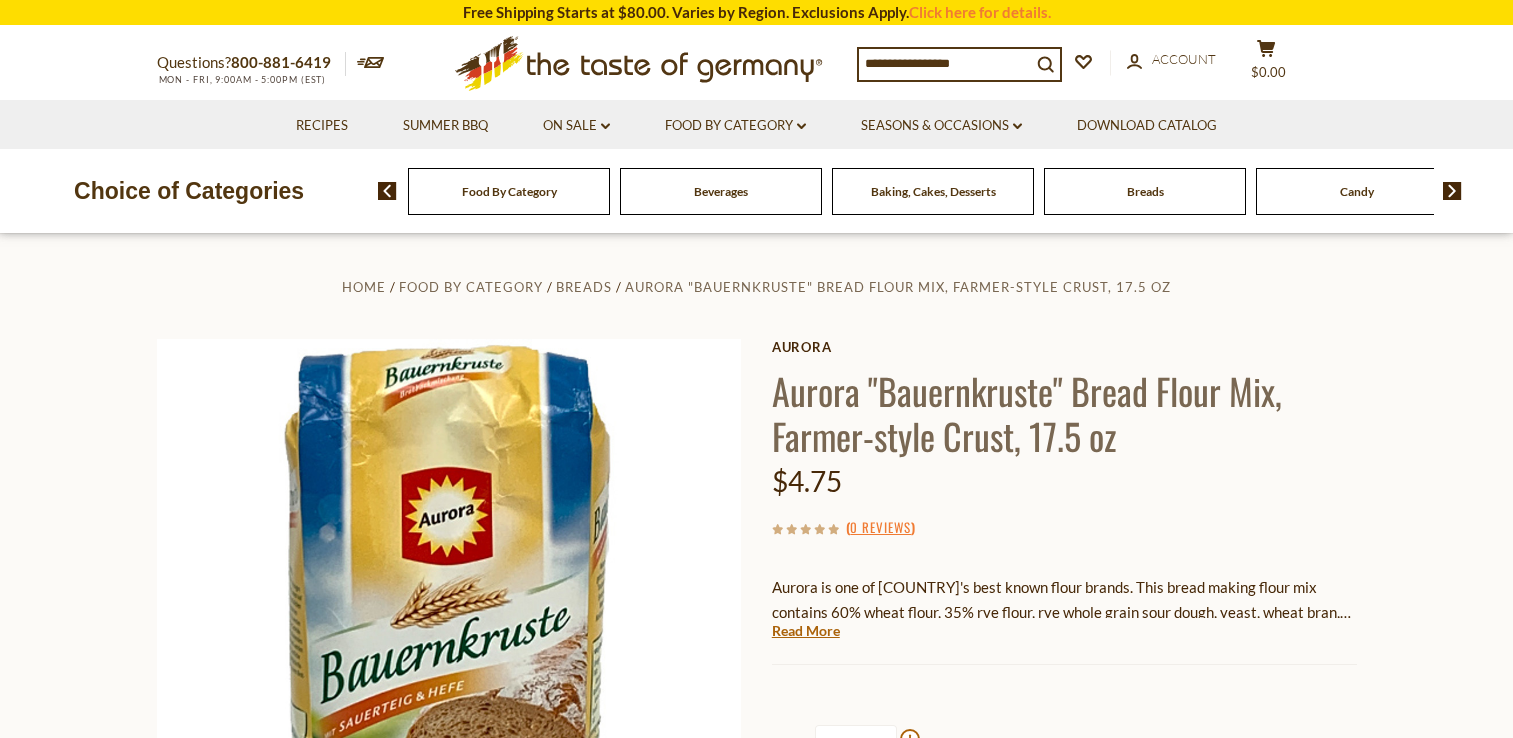 scroll, scrollTop: 0, scrollLeft: 0, axis: both 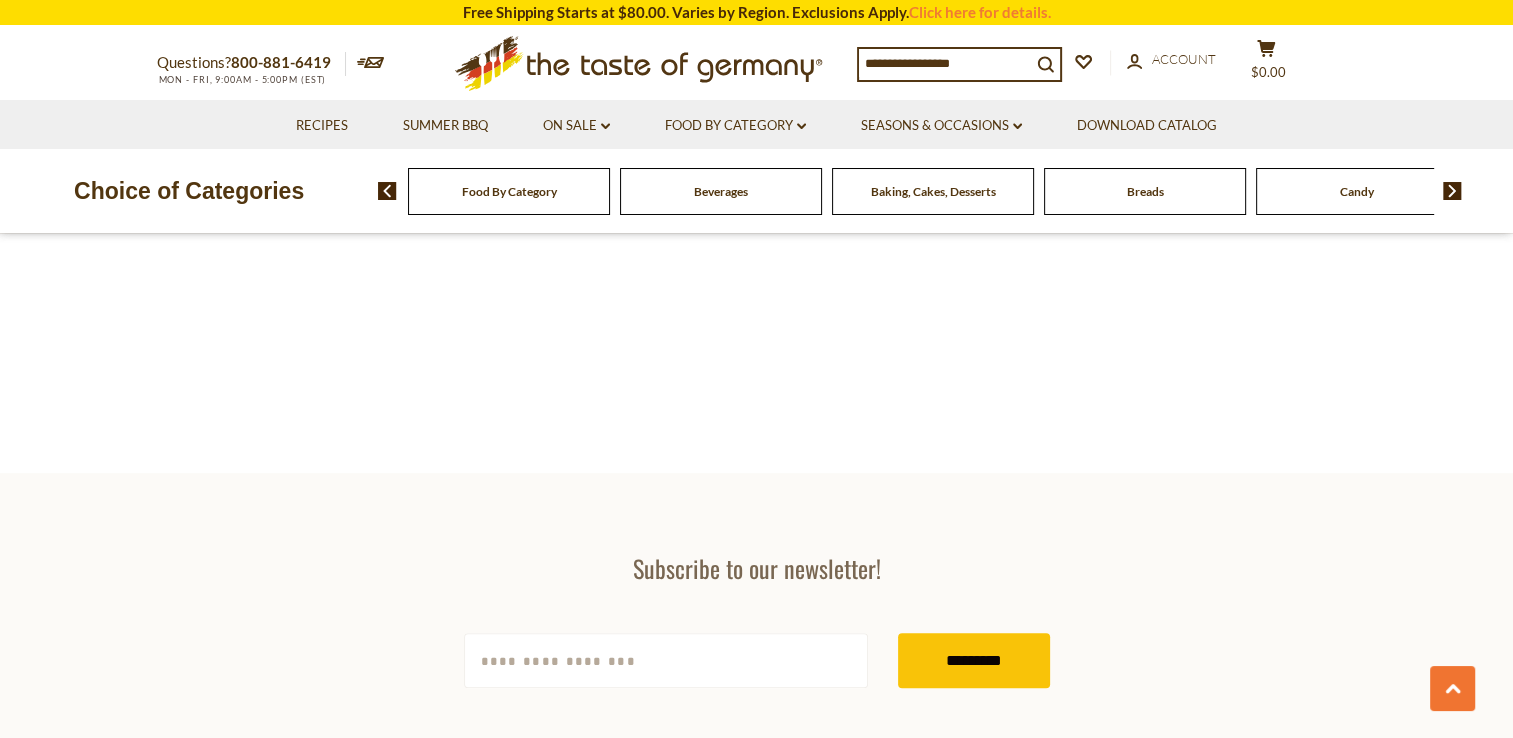type on "******" 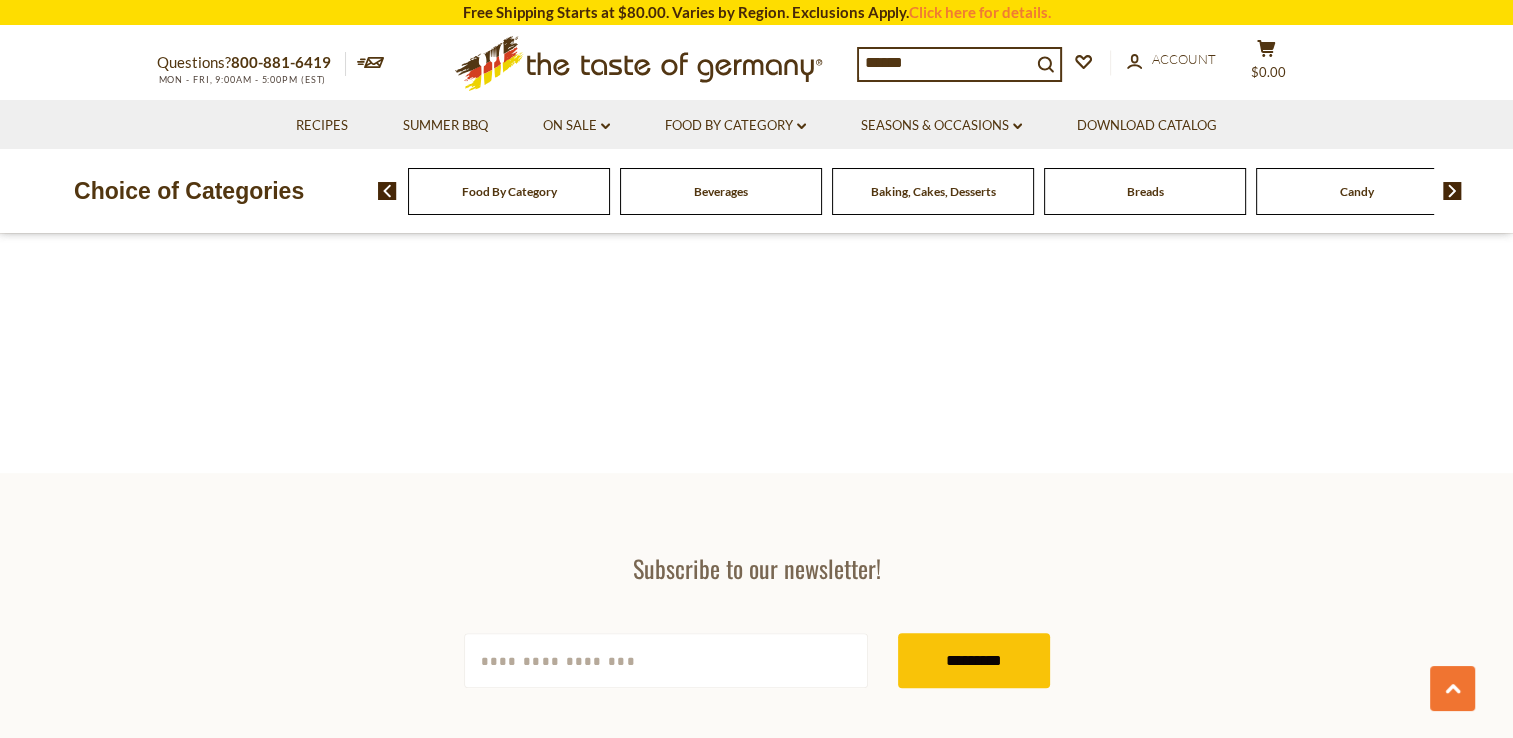 scroll, scrollTop: 0, scrollLeft: 0, axis: both 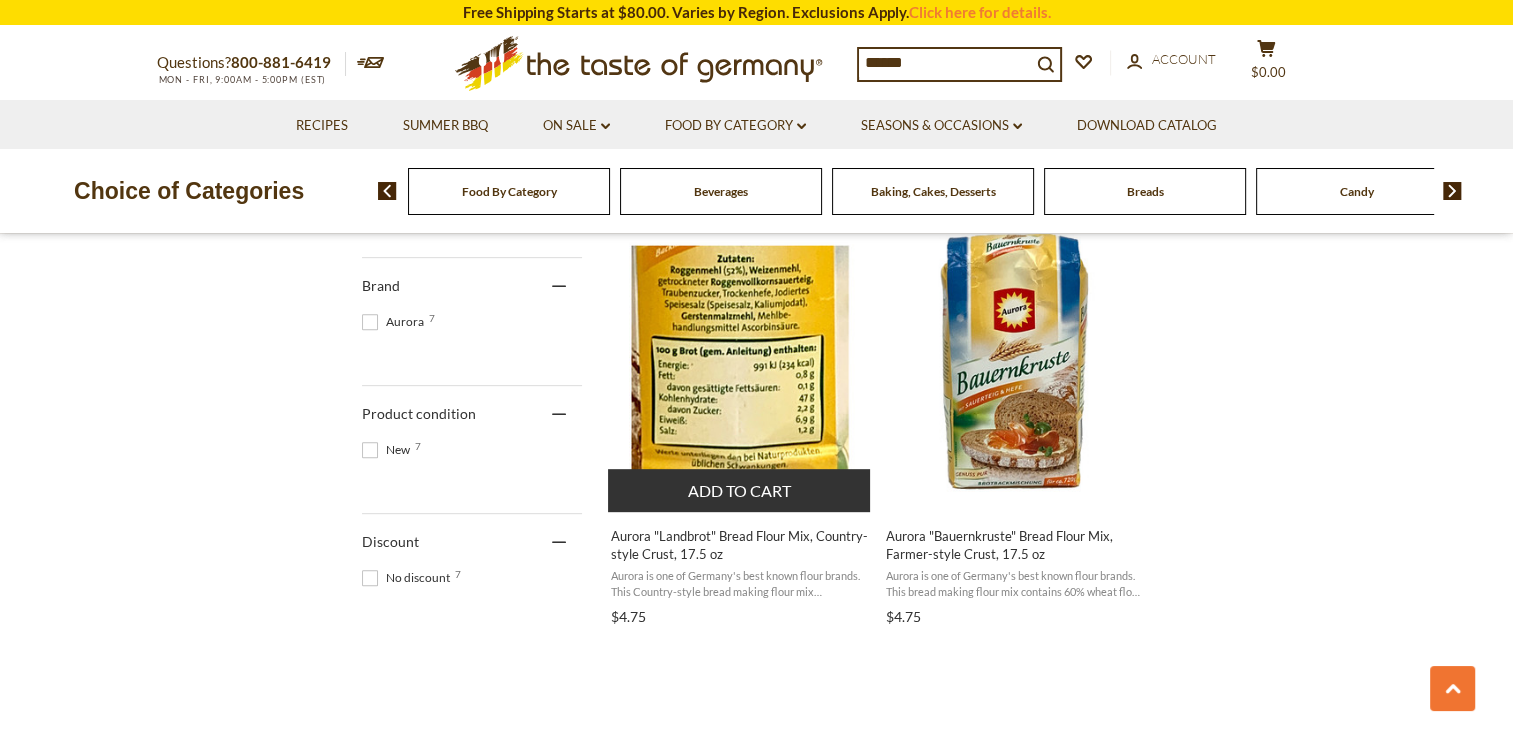 click on "Aurora "Landbrot" Bread Flour Mix, Country-style Crust, 17.5 oz" at bounding box center [740, 545] 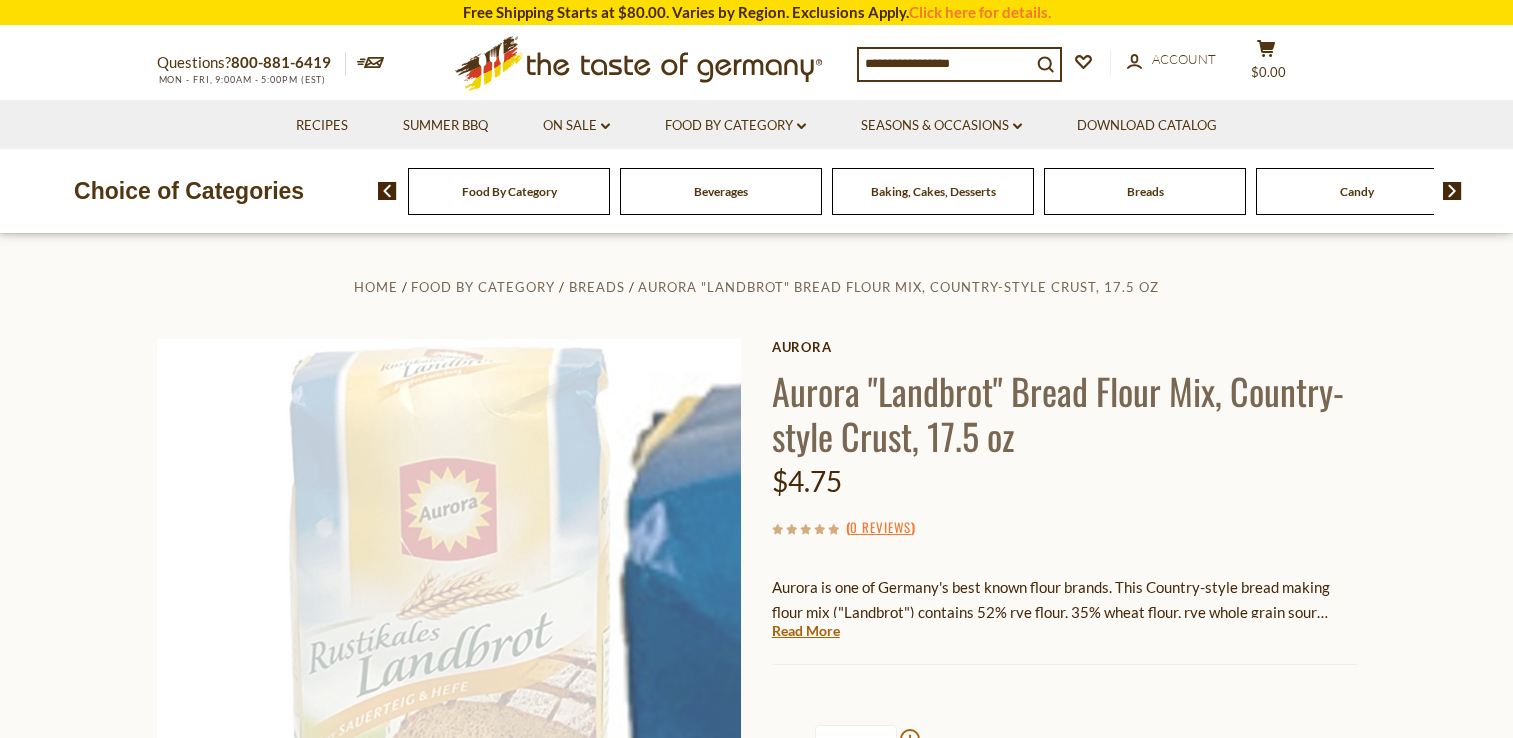 scroll, scrollTop: 0, scrollLeft: 0, axis: both 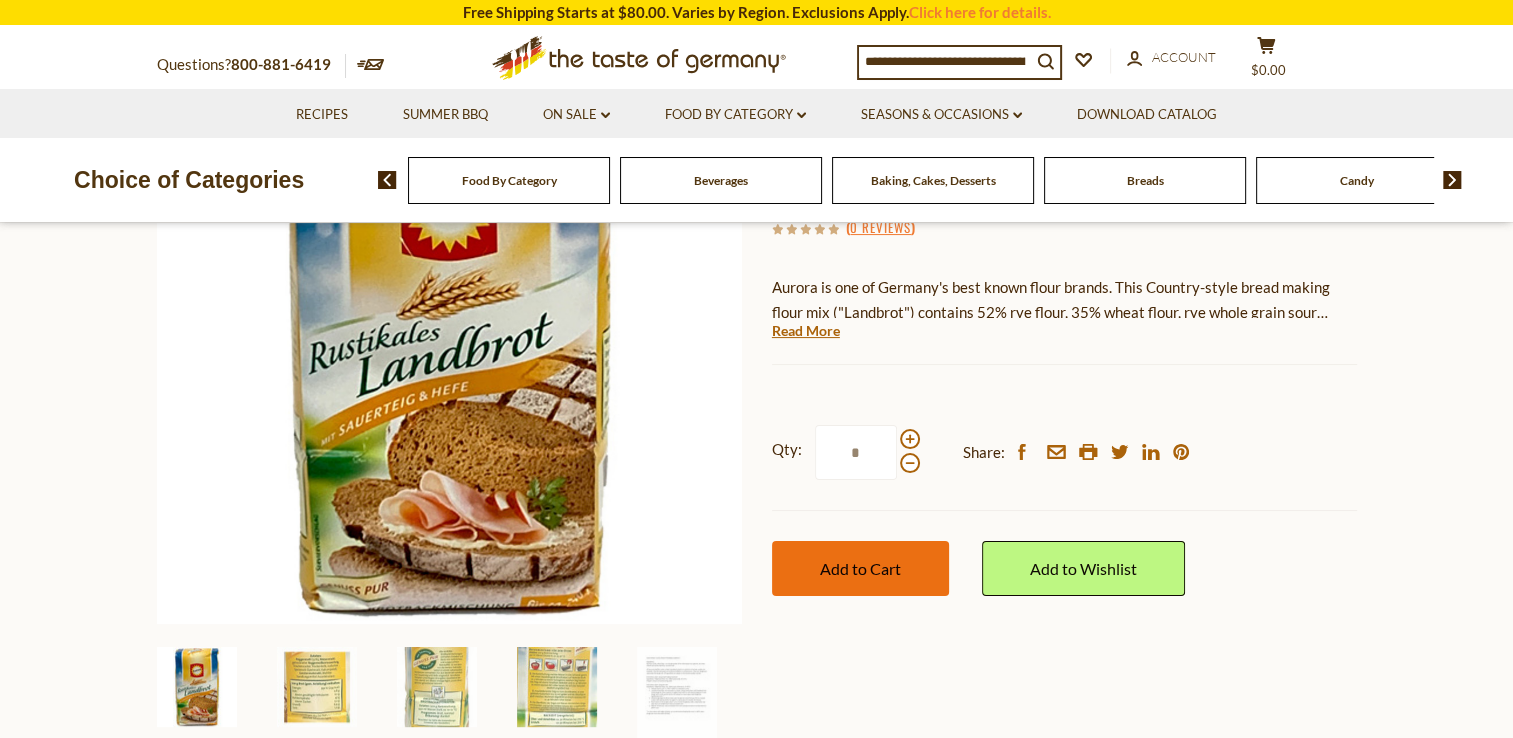 click on "Add to Cart" at bounding box center [860, 568] 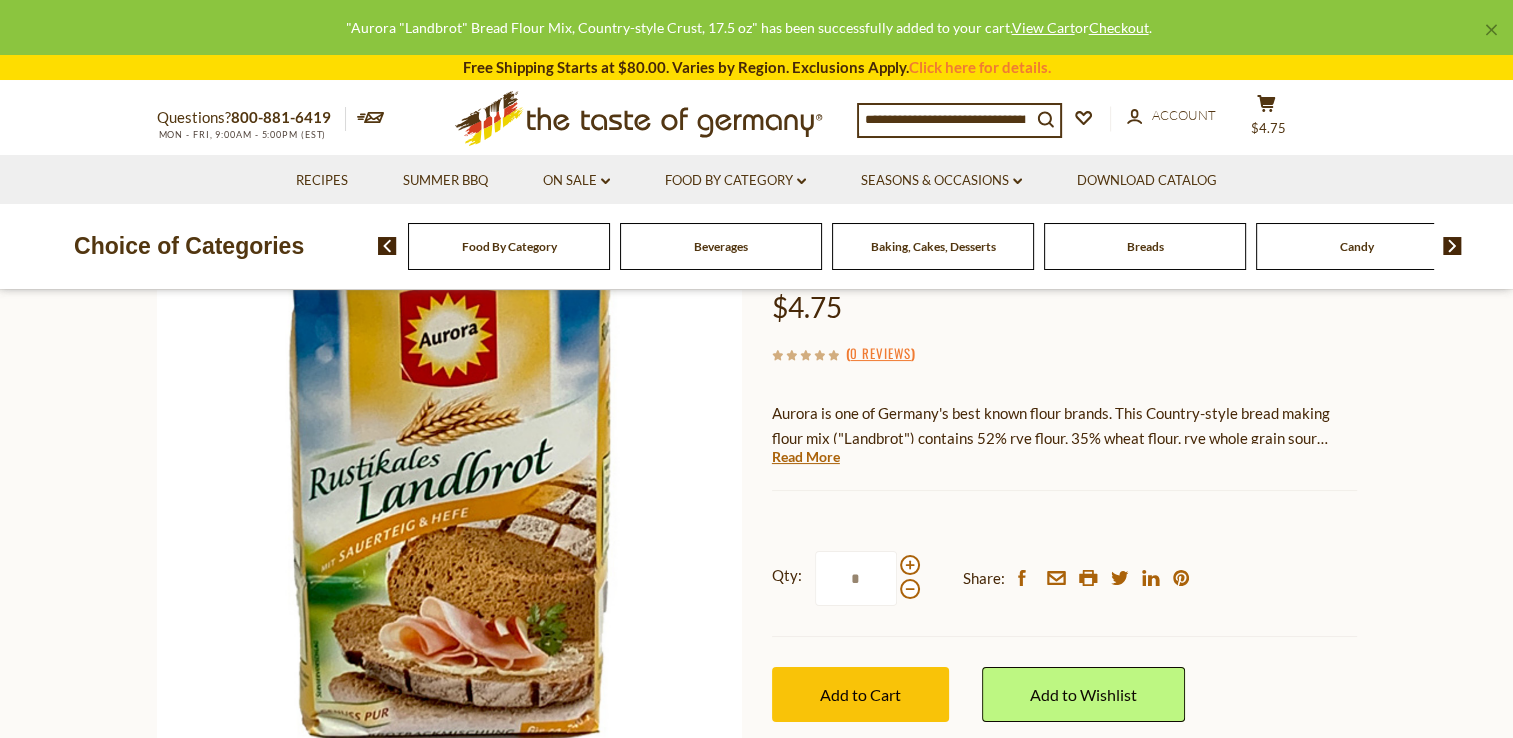 scroll, scrollTop: 0, scrollLeft: 0, axis: both 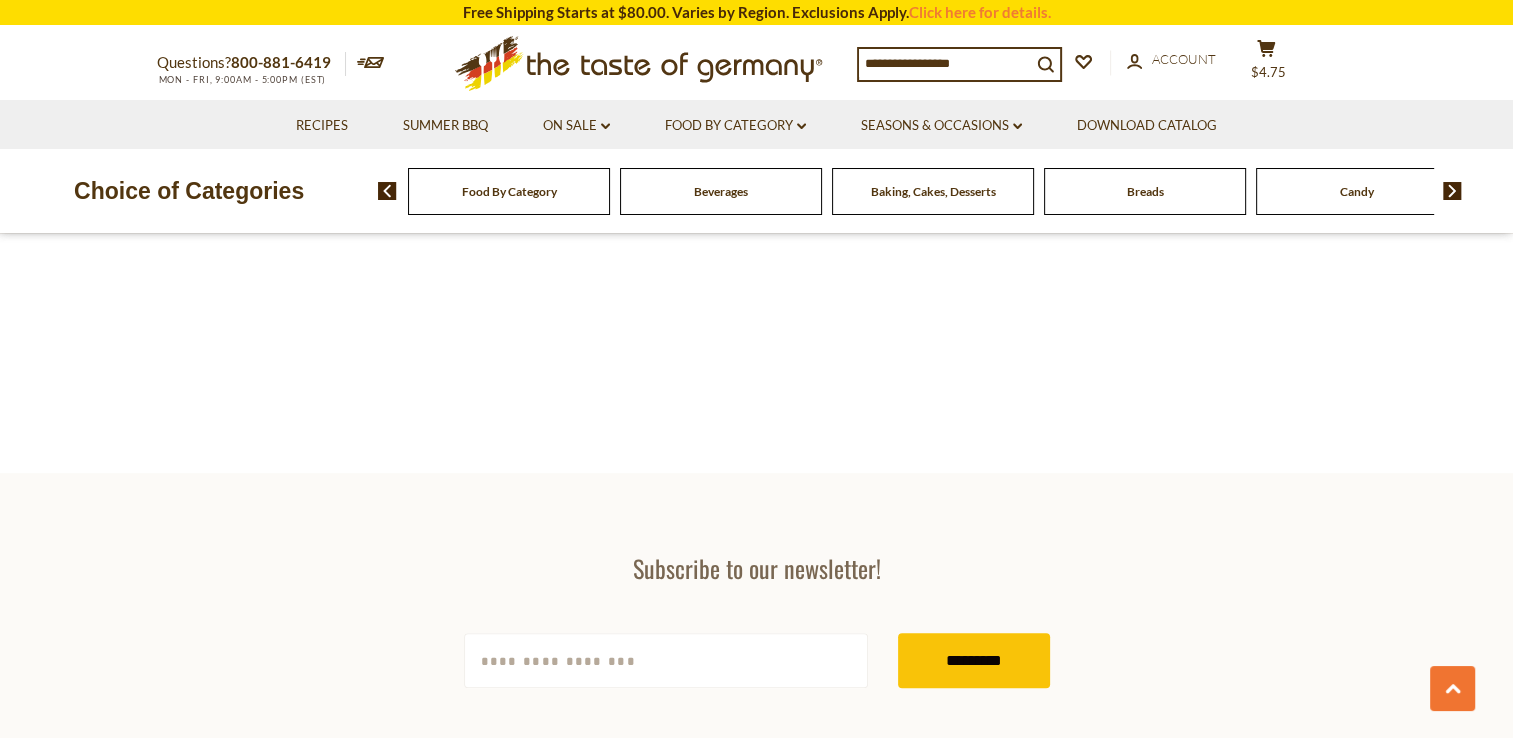 type on "******" 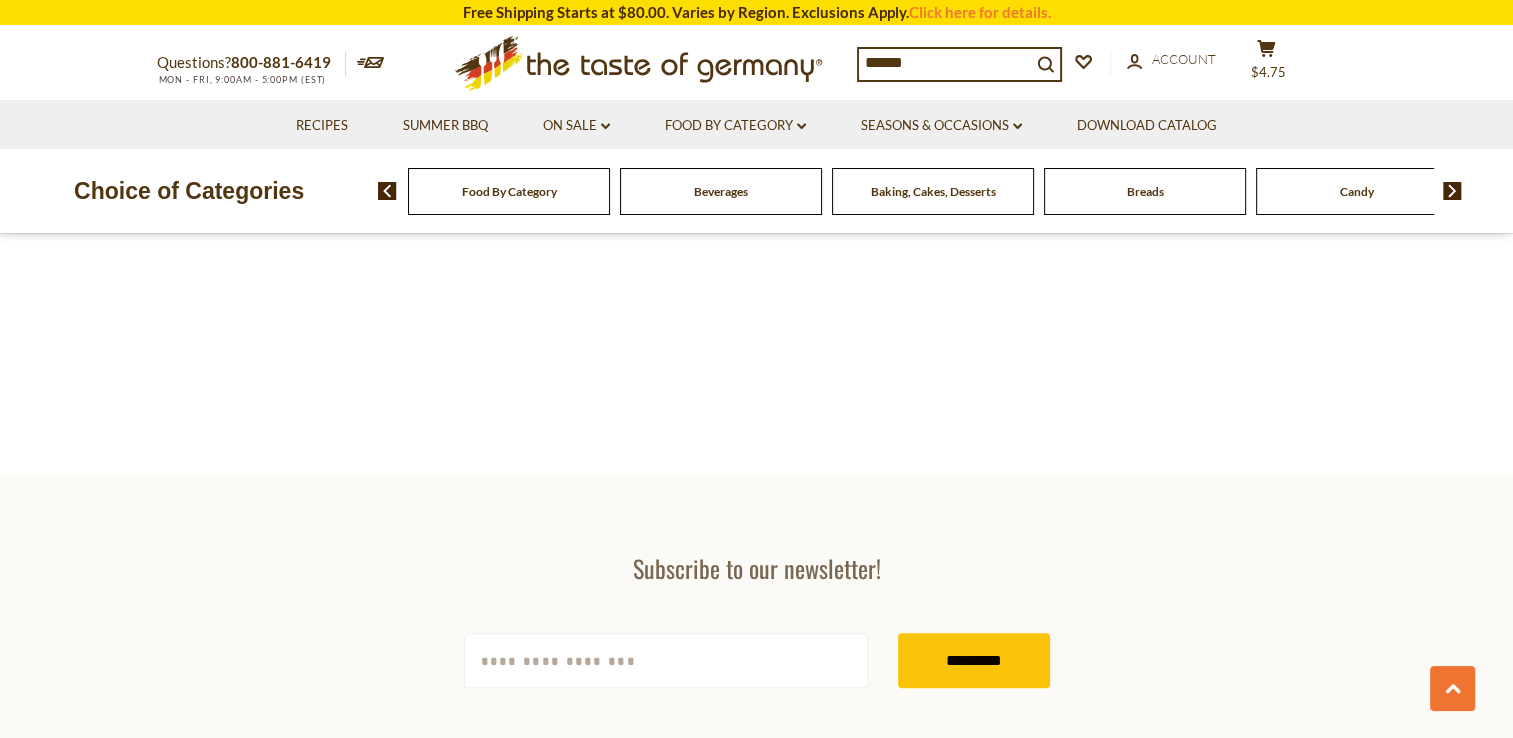 scroll, scrollTop: 0, scrollLeft: 0, axis: both 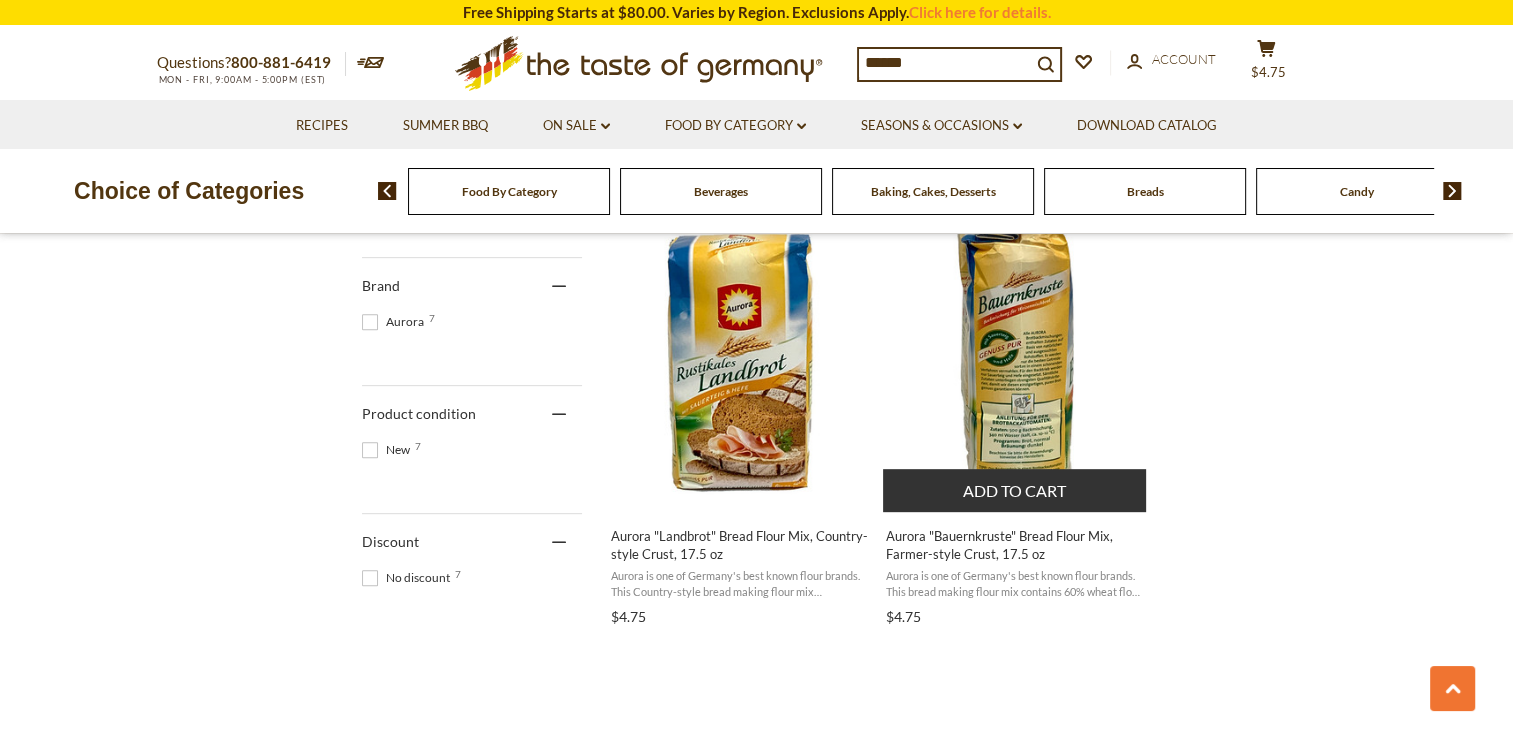 click on "Aurora "Bauernkruste" Bread Flour Mix, Farmer-style Crust, 17.5 oz" at bounding box center [1015, 545] 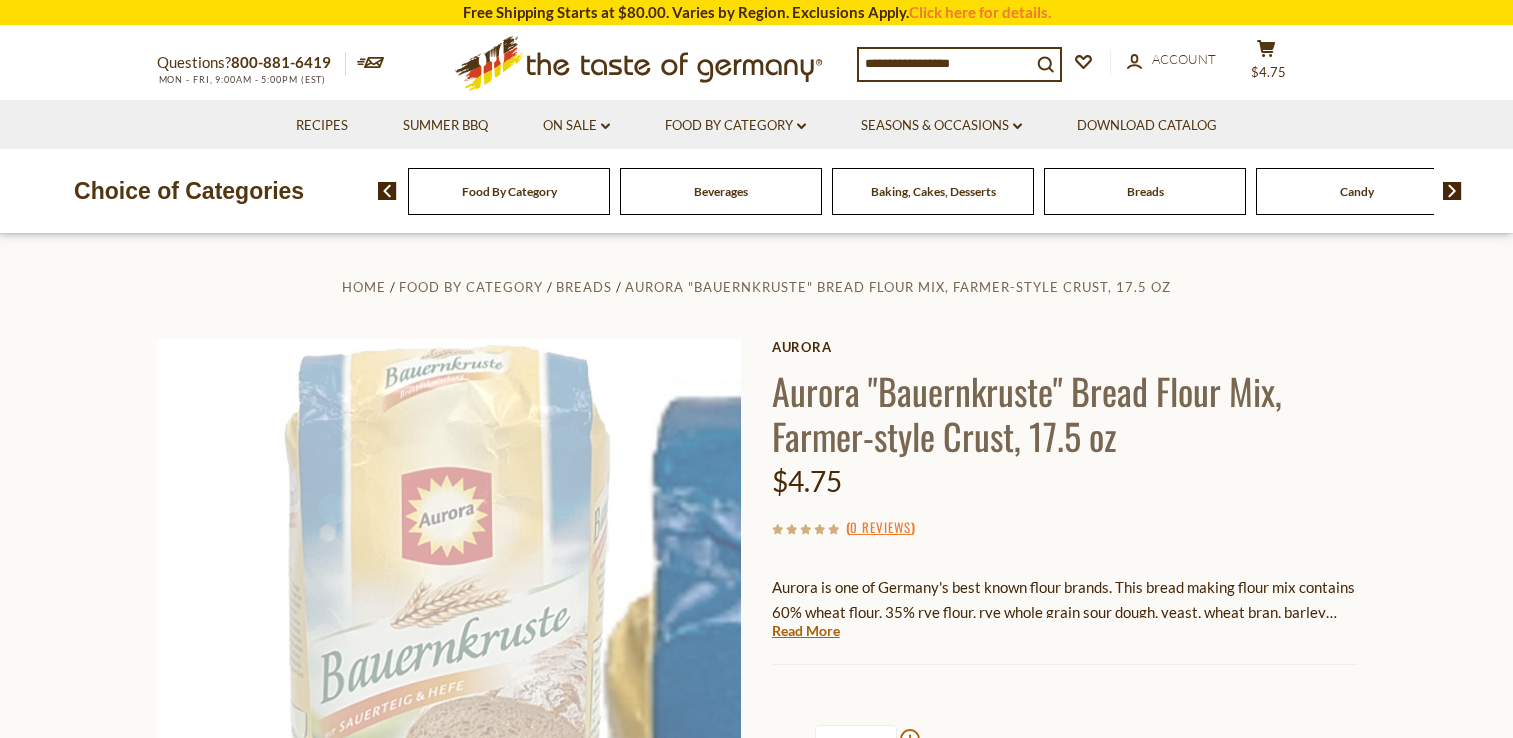 scroll, scrollTop: 0, scrollLeft: 0, axis: both 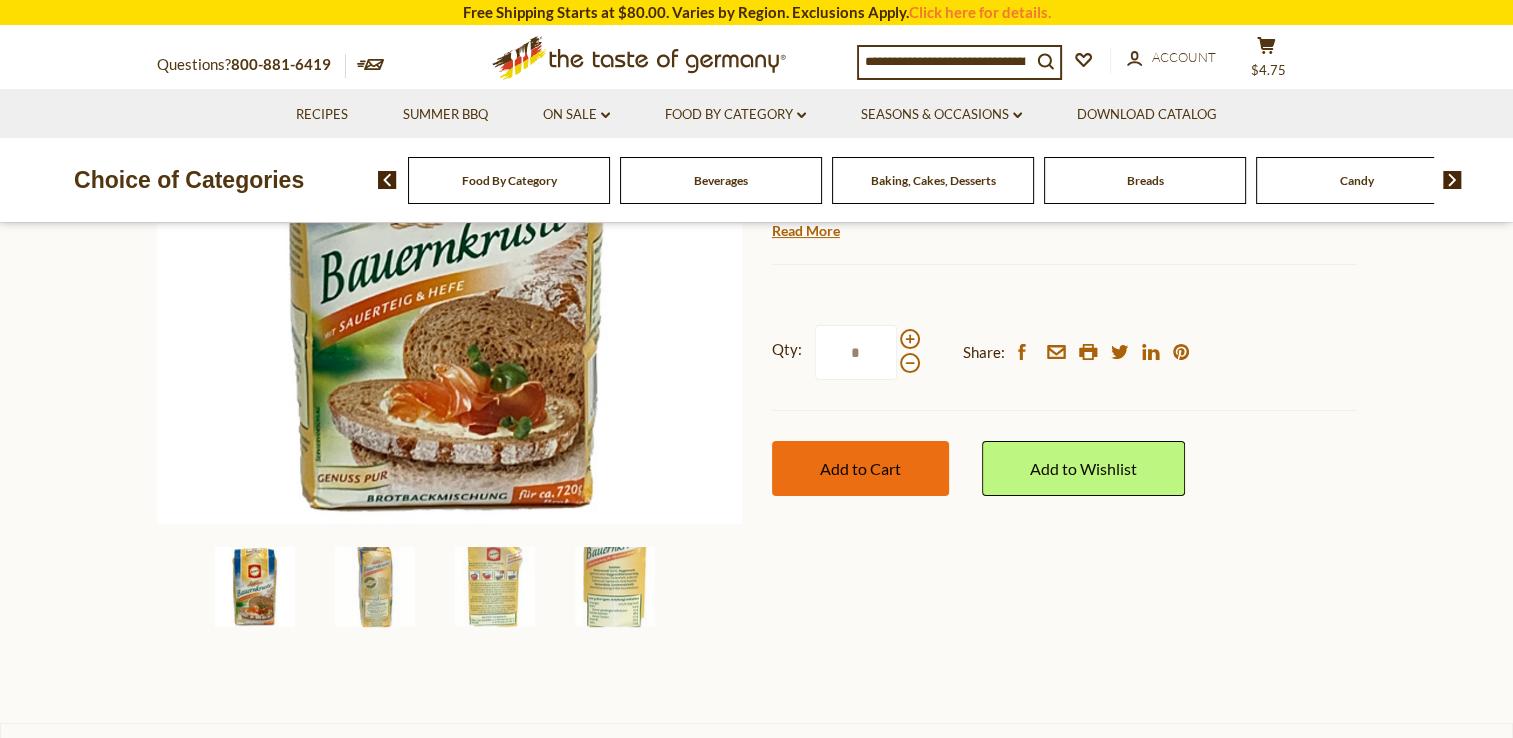 click on "Add to Cart" at bounding box center [860, 468] 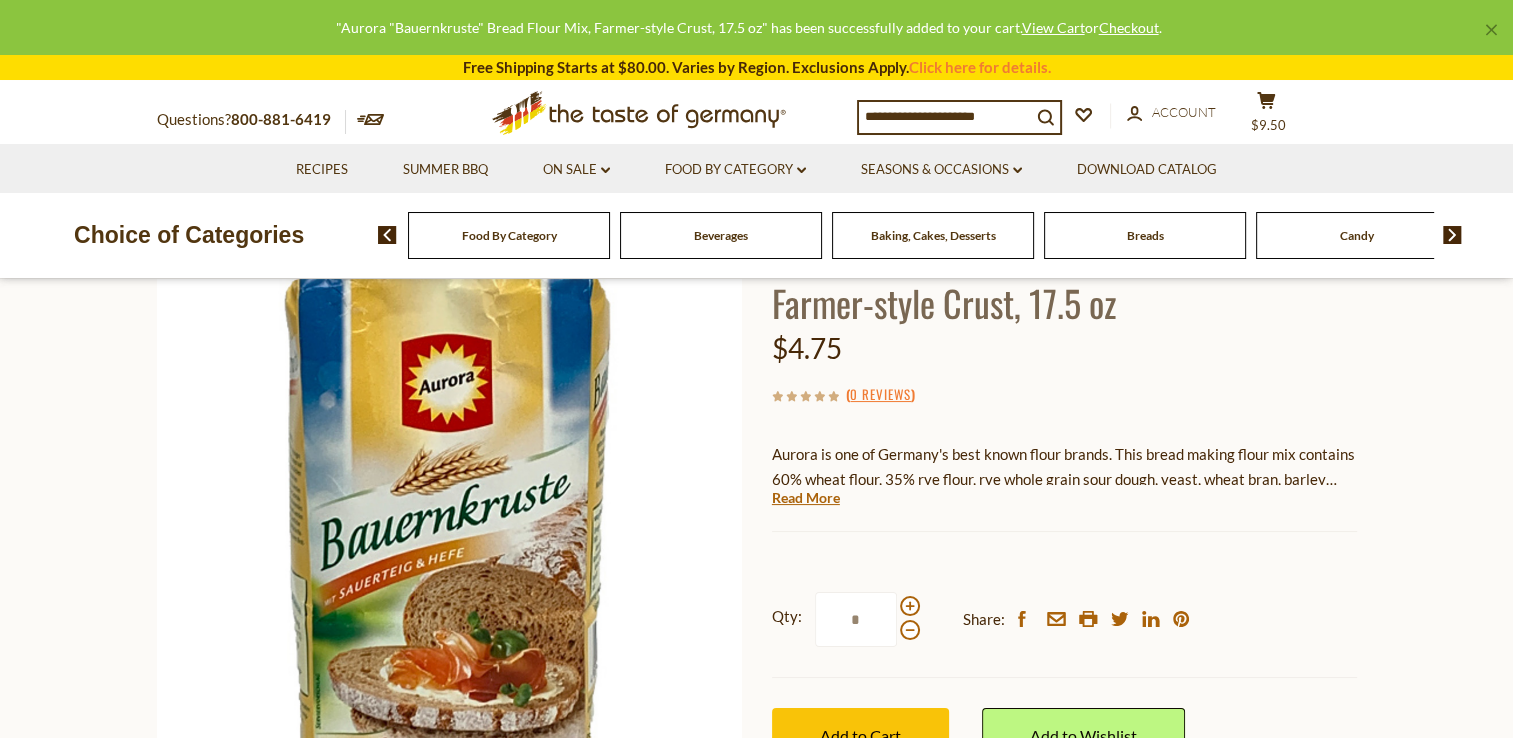 scroll, scrollTop: 0, scrollLeft: 0, axis: both 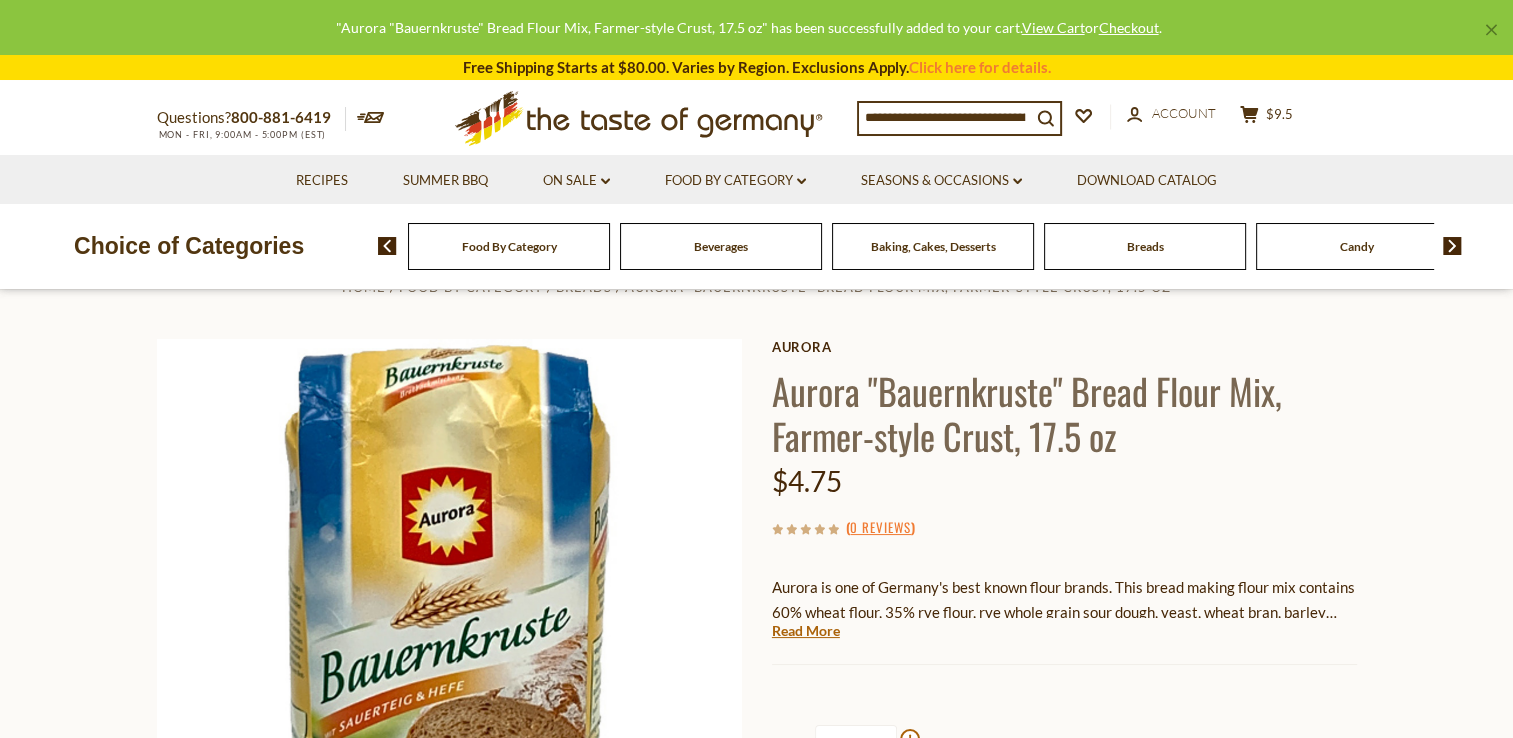 click at bounding box center (945, 117) 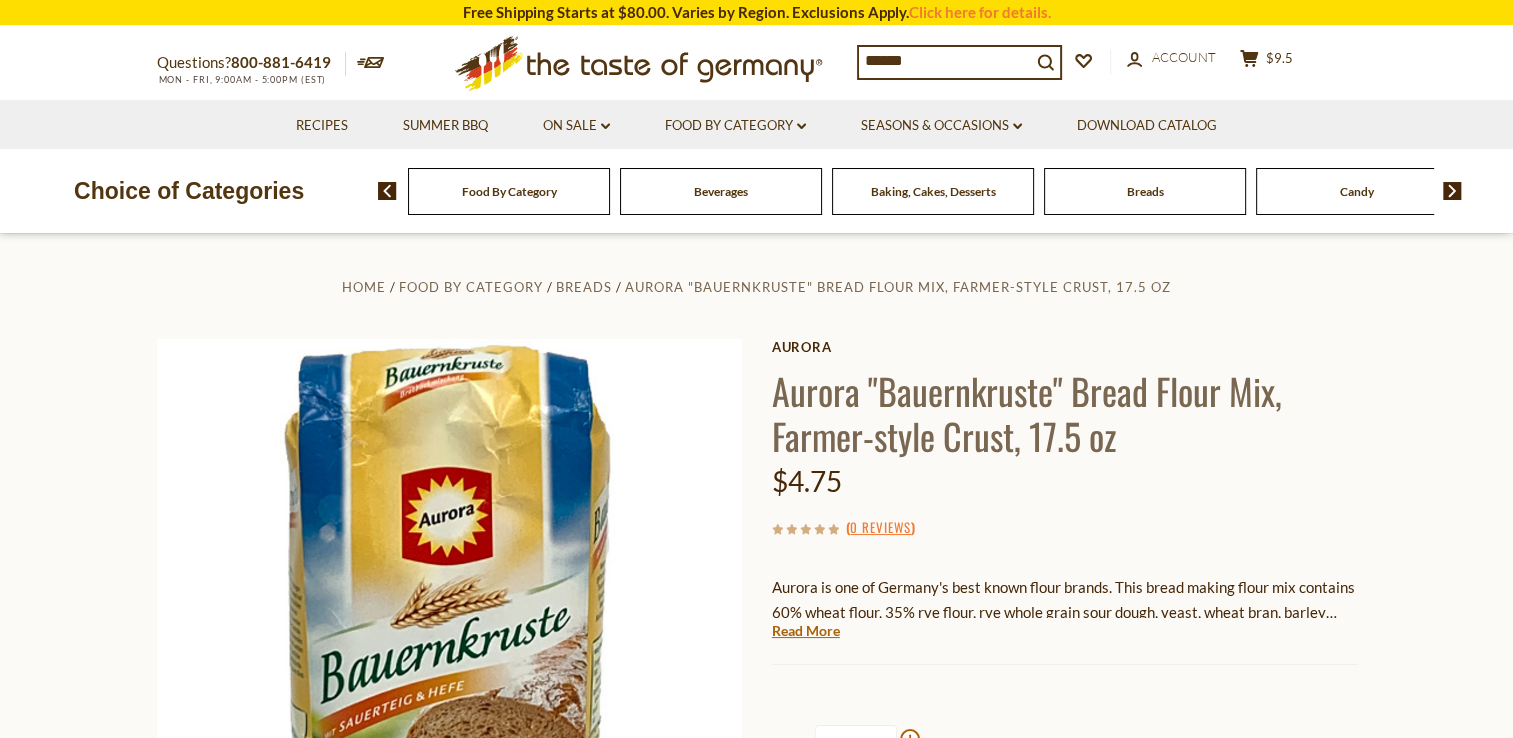 type on "*******" 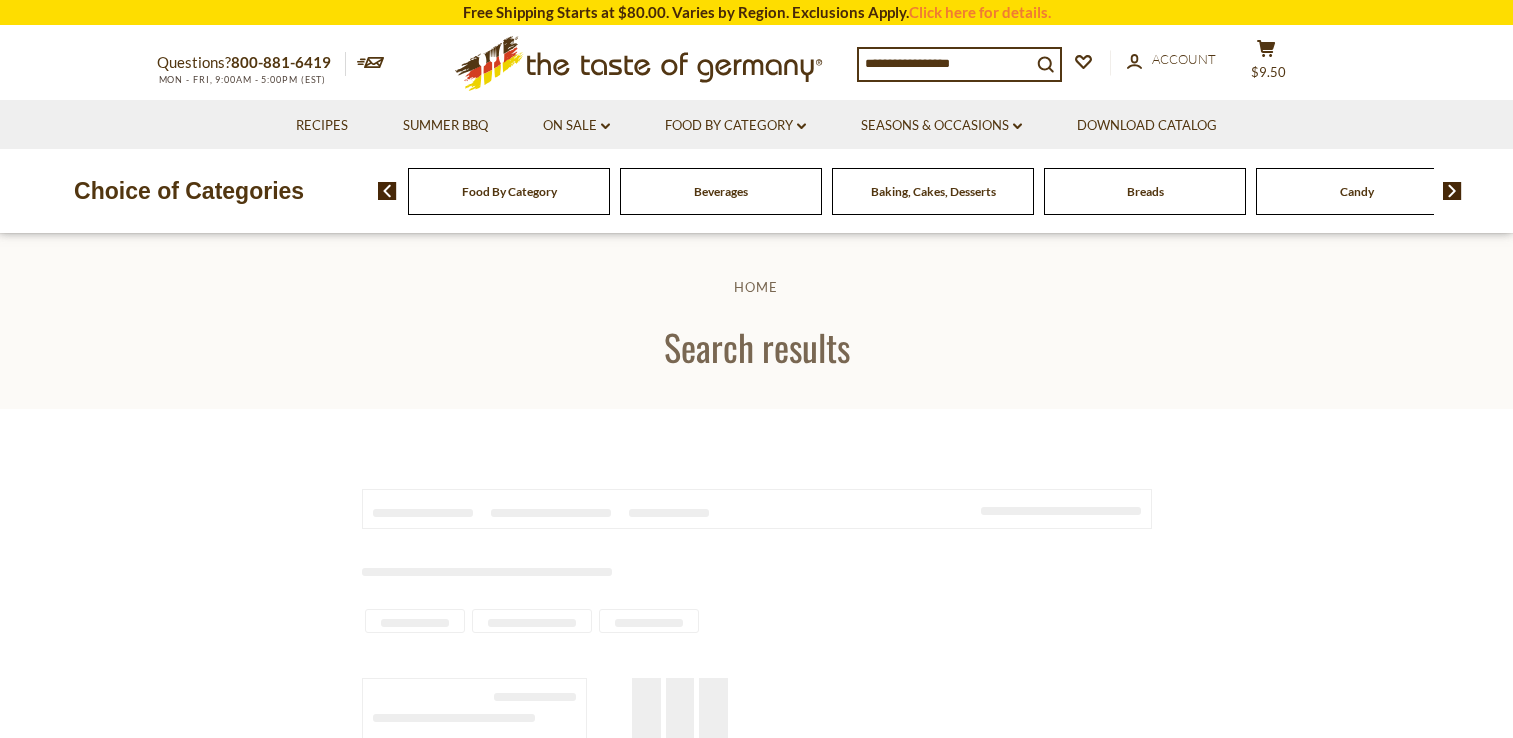 scroll, scrollTop: 0, scrollLeft: 0, axis: both 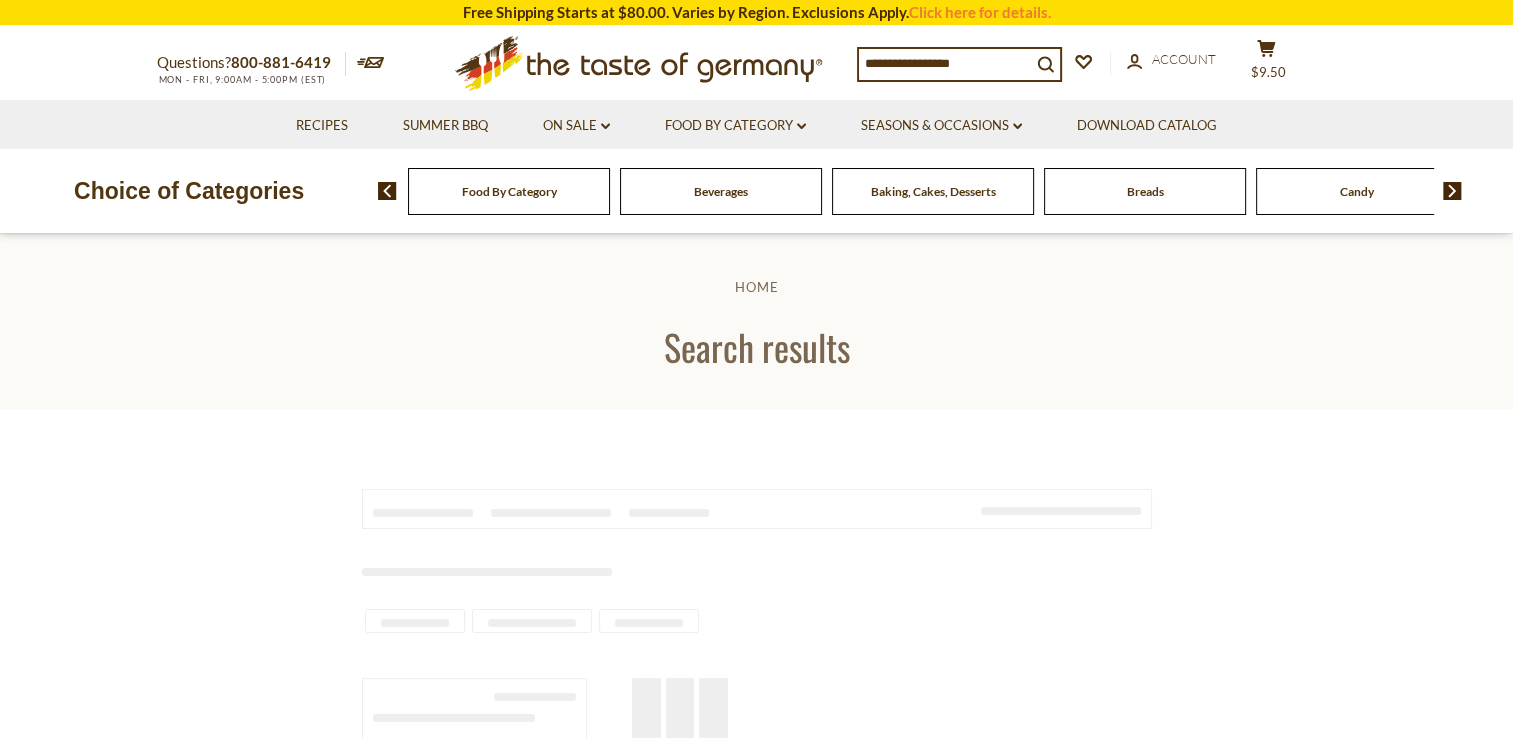 type on "*******" 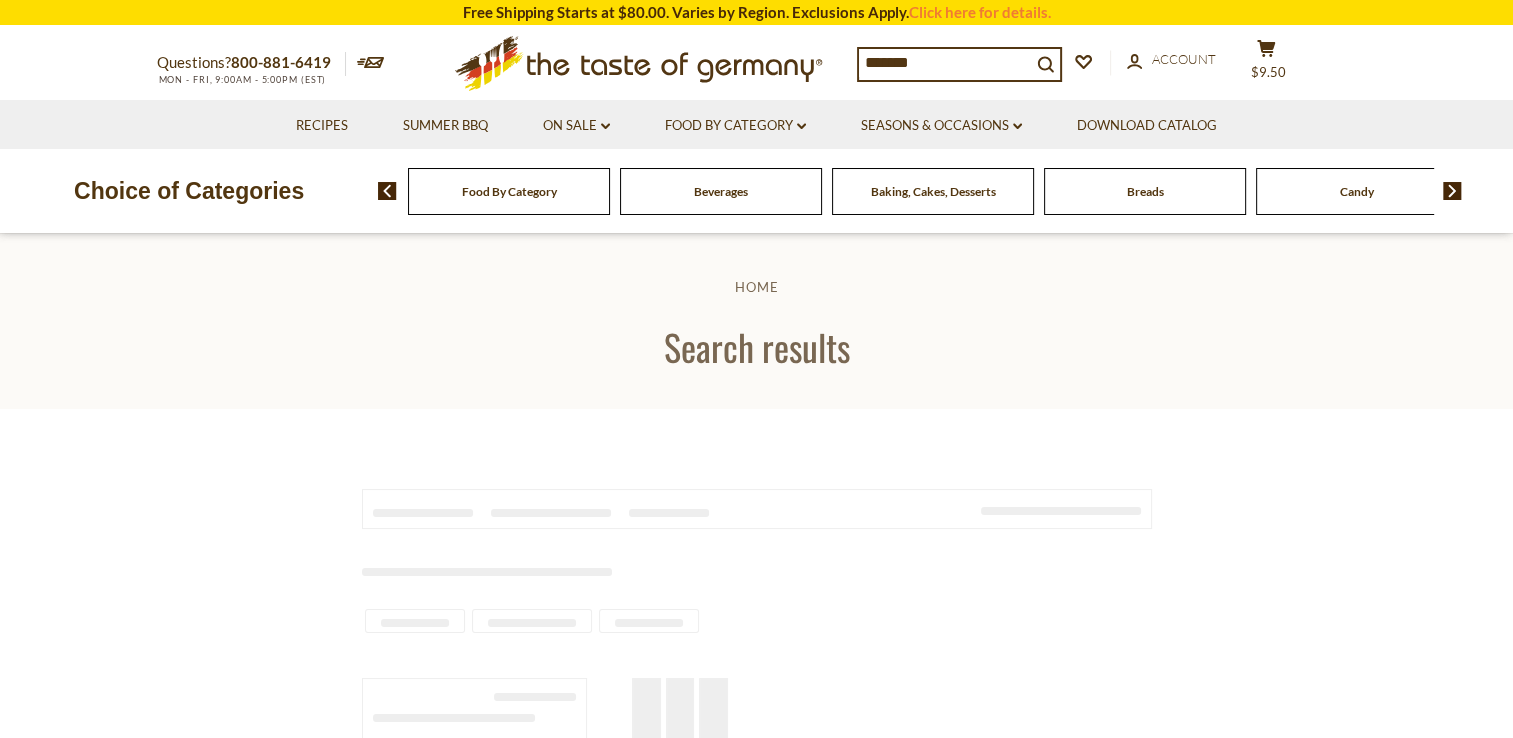 scroll, scrollTop: 0, scrollLeft: 0, axis: both 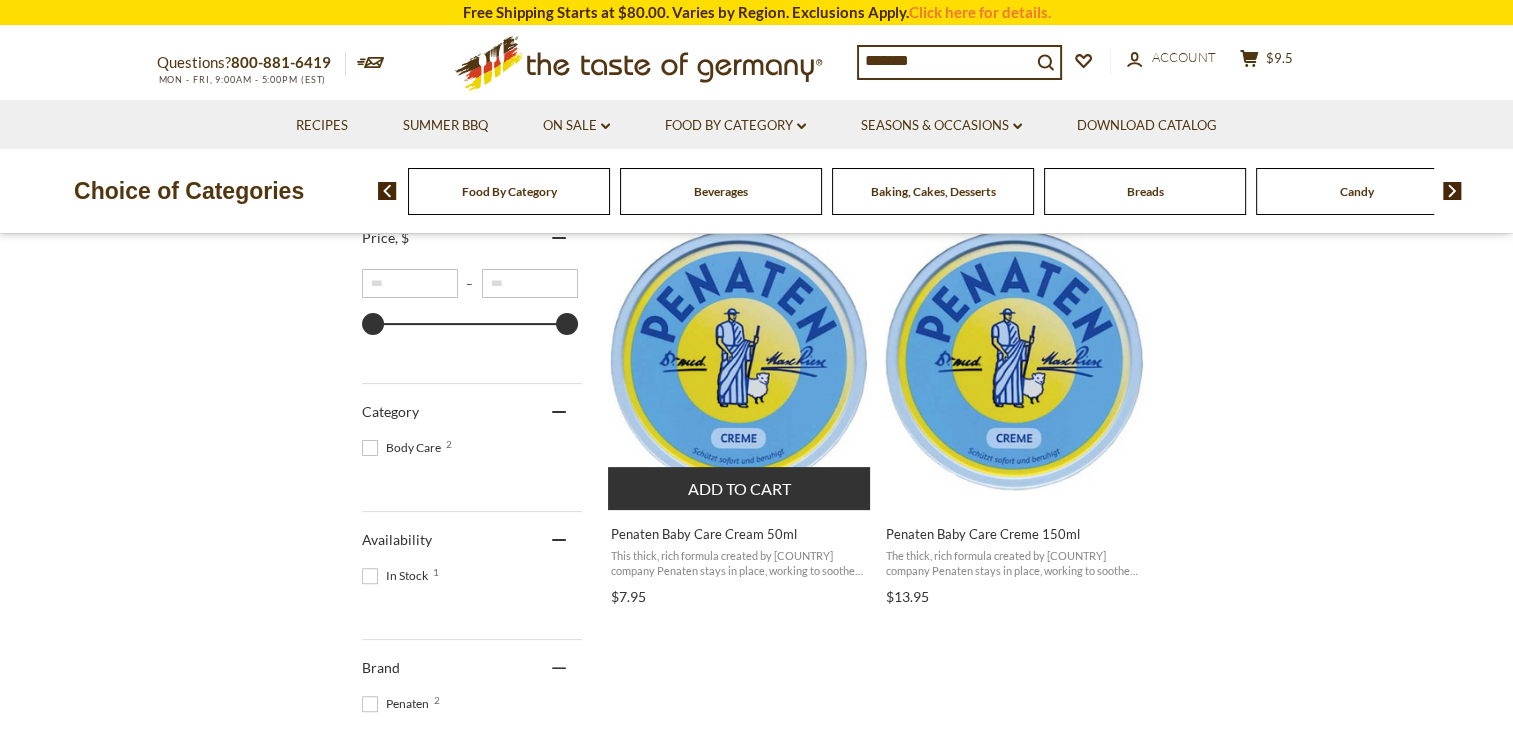 click on "Penaten Baby Care Cream 50ml" at bounding box center (740, 534) 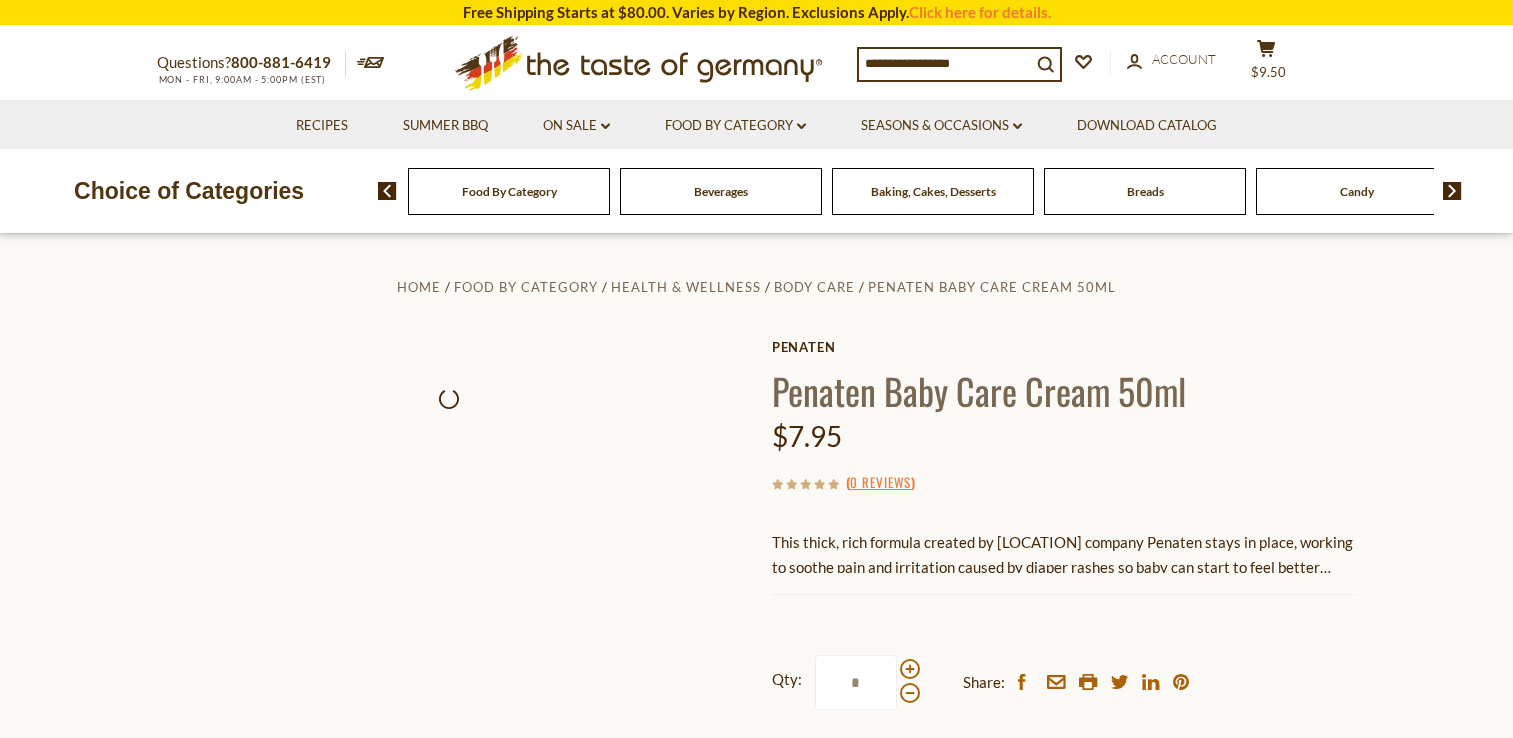 scroll, scrollTop: 0, scrollLeft: 0, axis: both 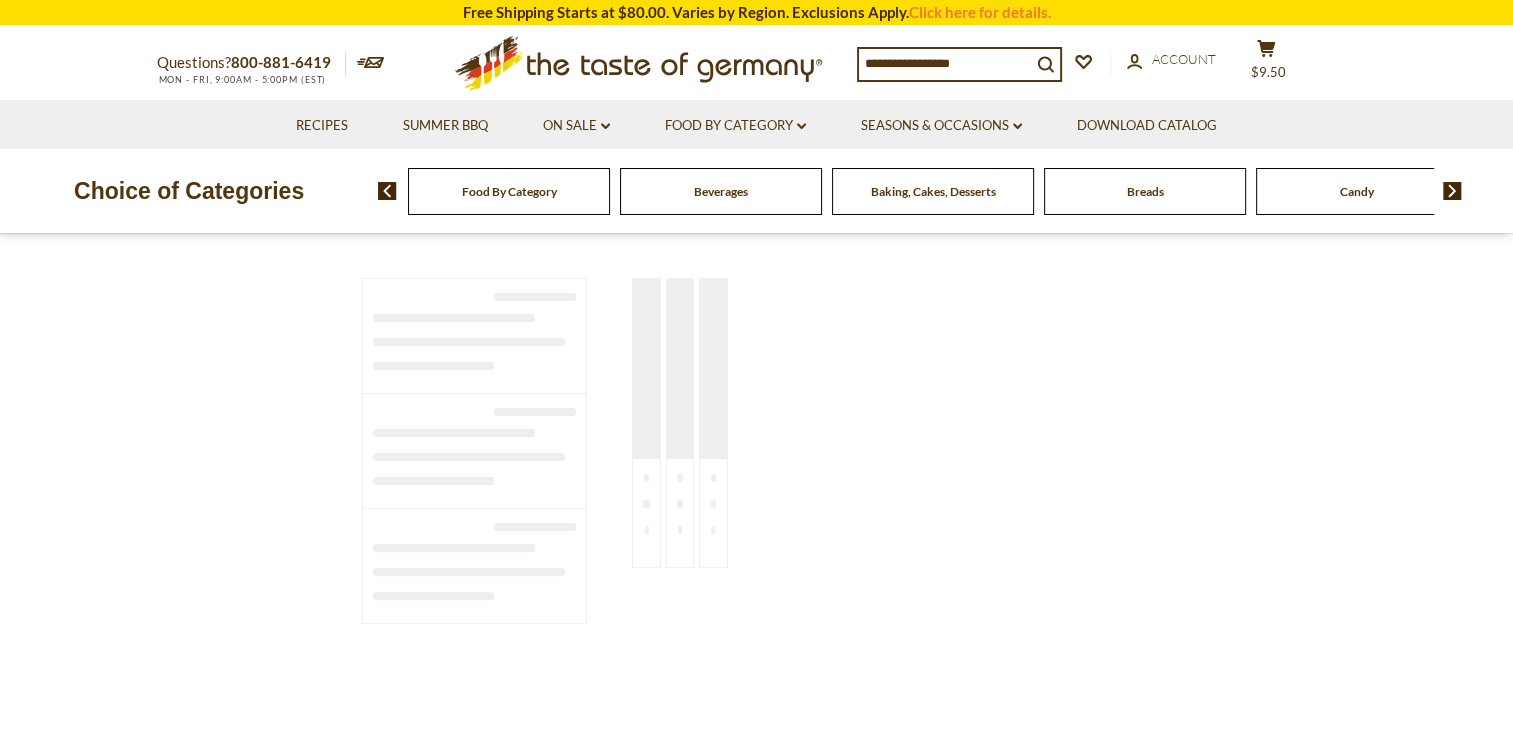 type on "*******" 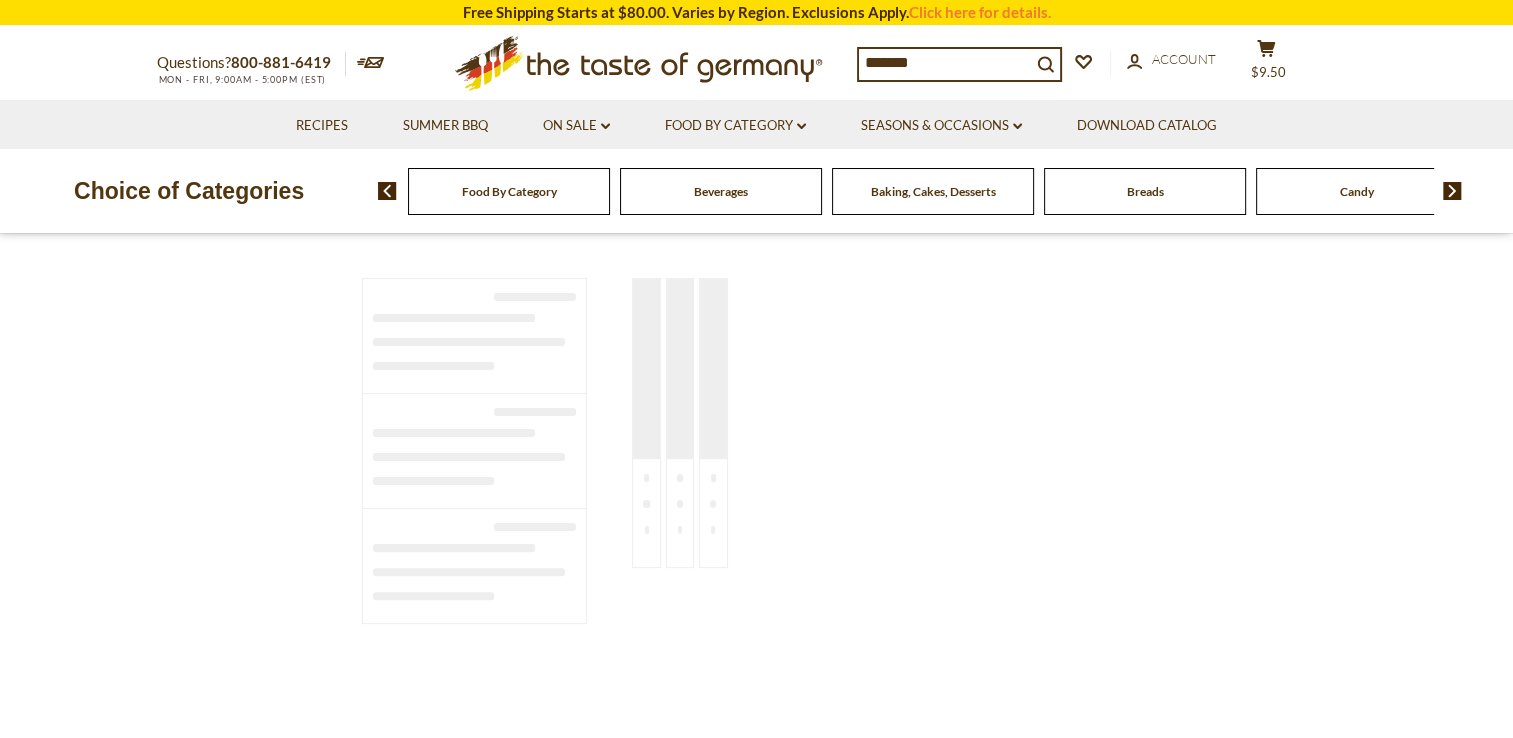 scroll, scrollTop: 0, scrollLeft: 0, axis: both 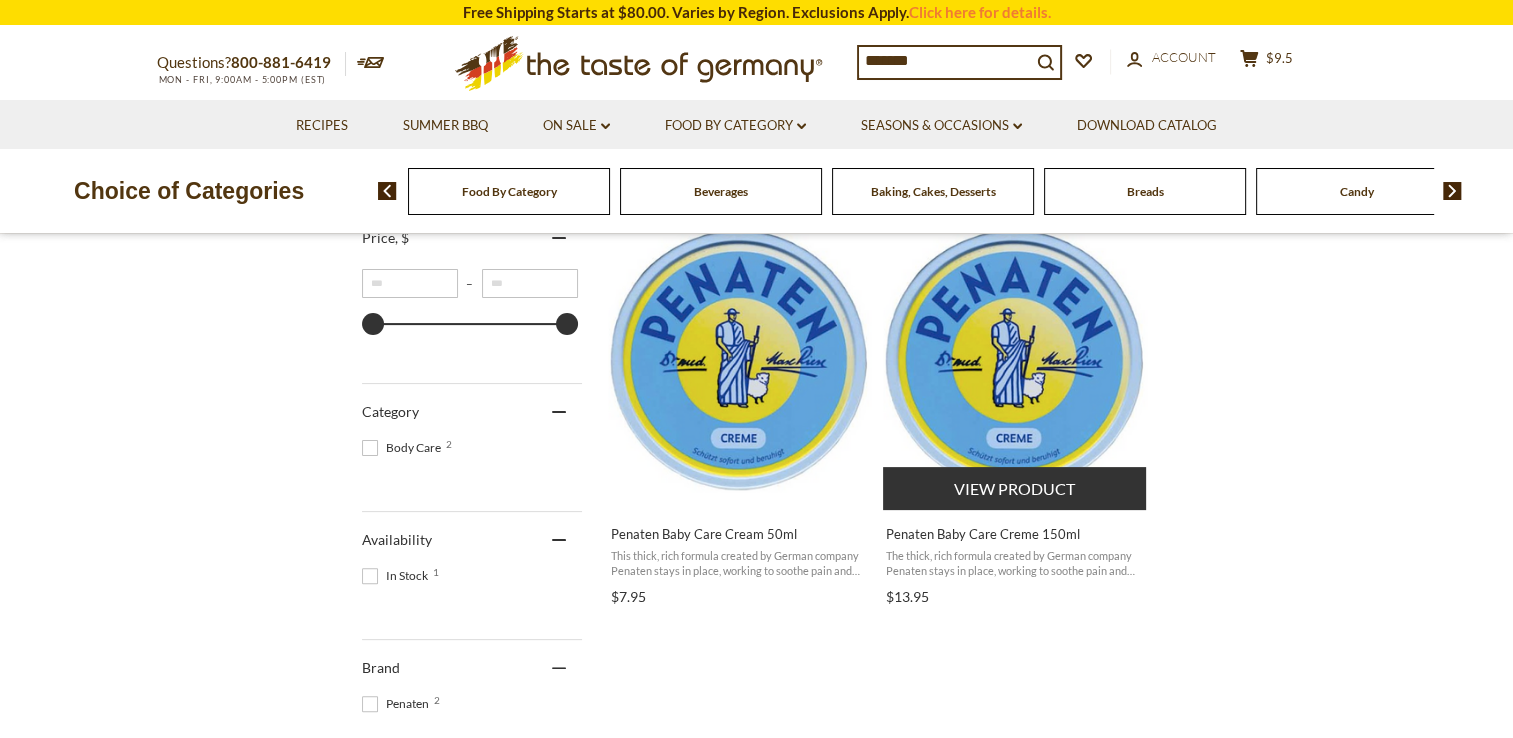 click on "View product" at bounding box center [1014, 488] 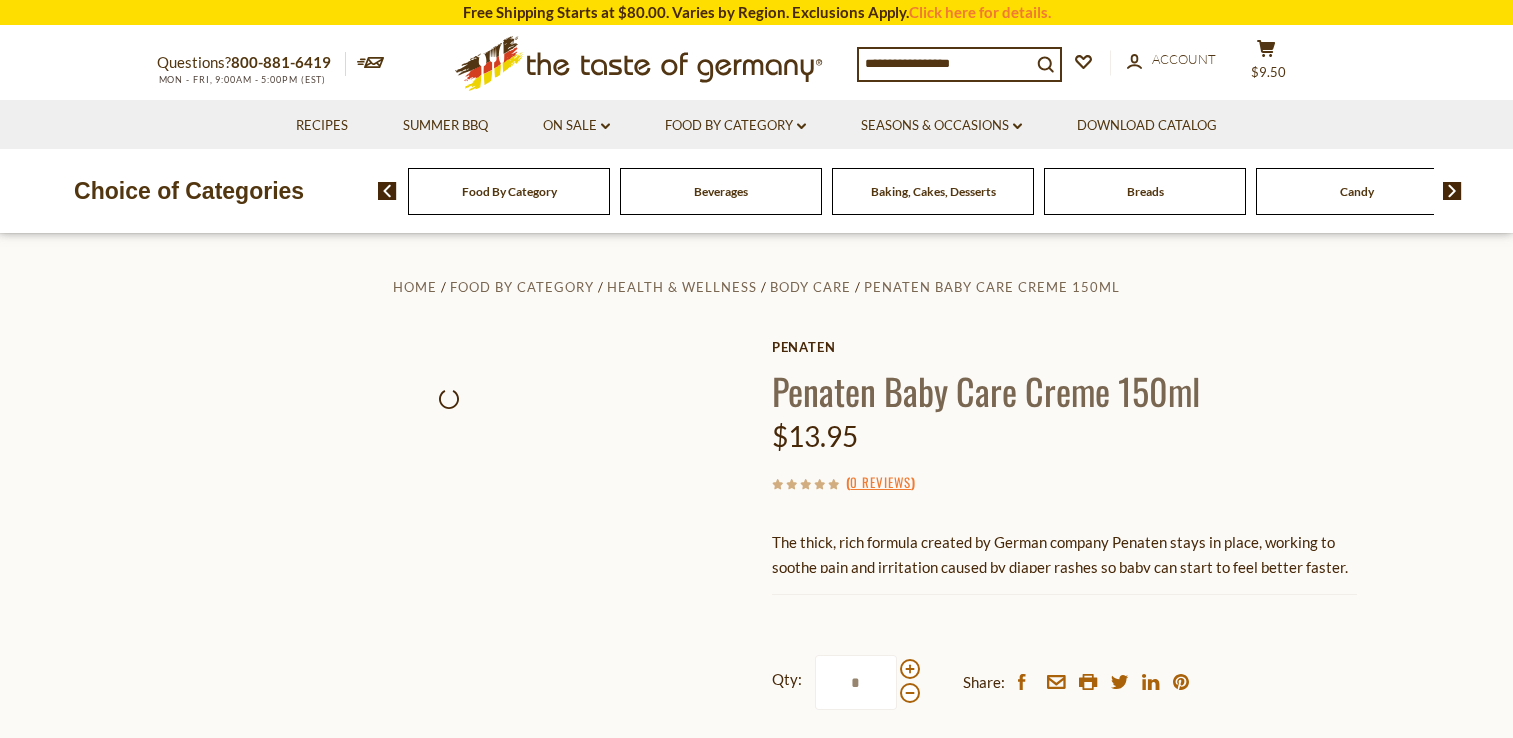 scroll, scrollTop: 0, scrollLeft: 0, axis: both 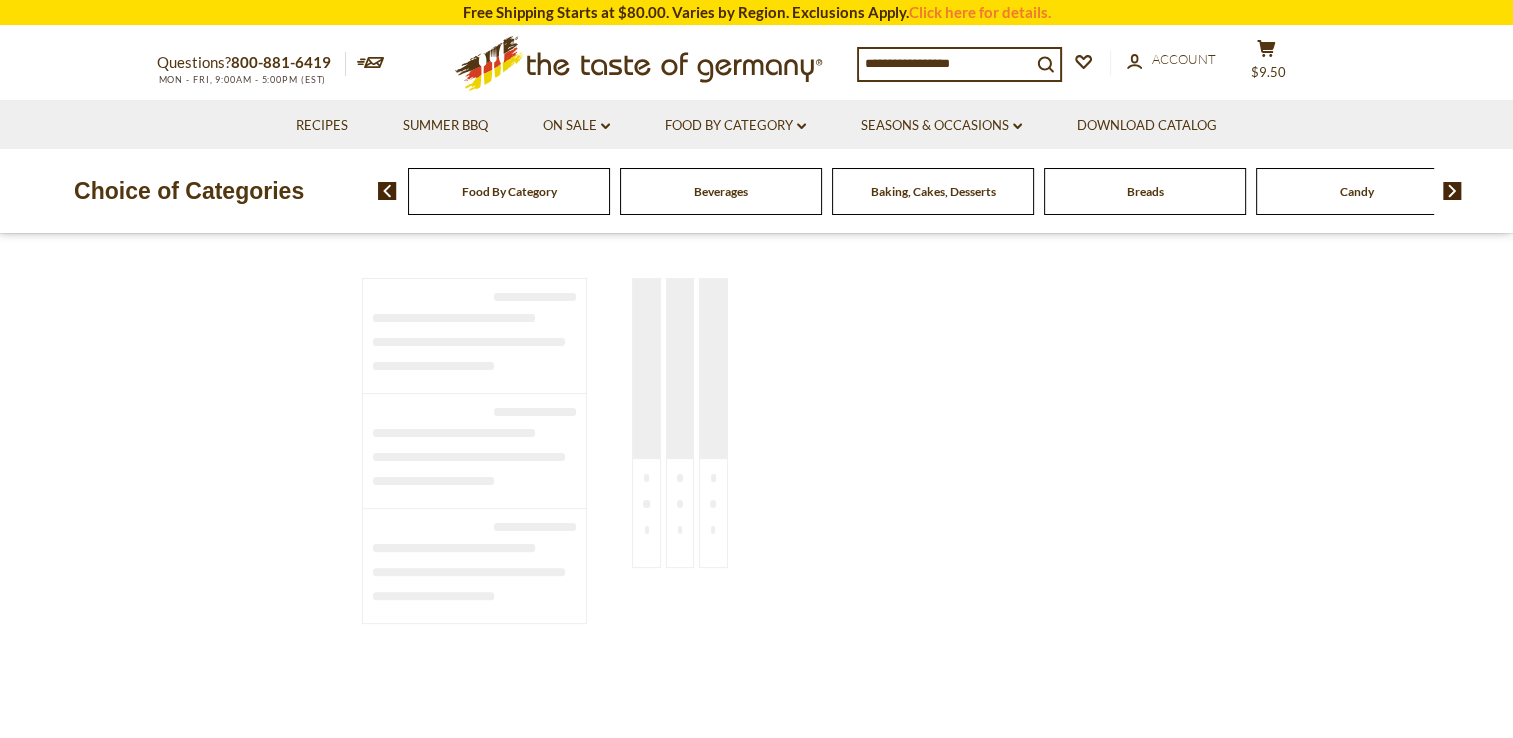 type on "*******" 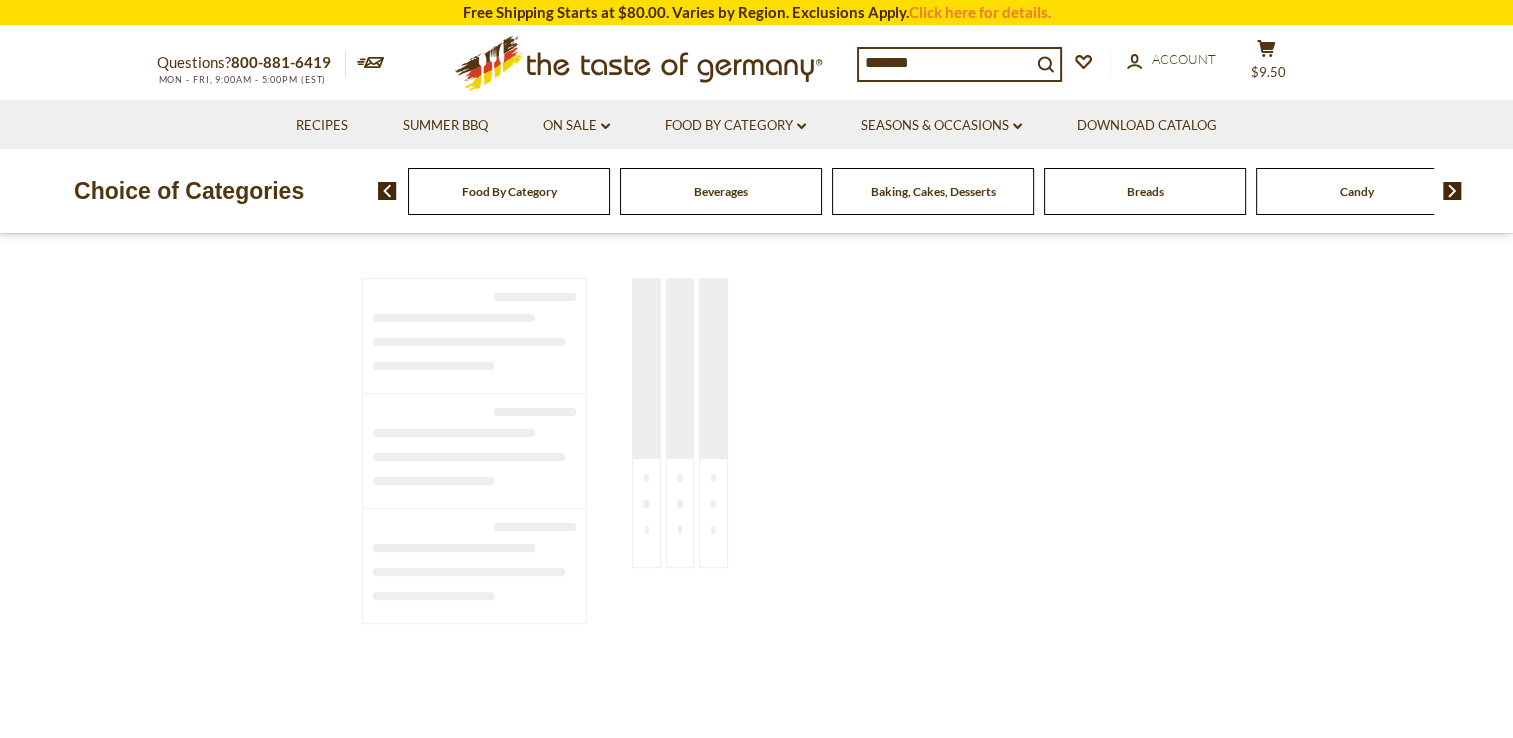 scroll, scrollTop: 0, scrollLeft: 0, axis: both 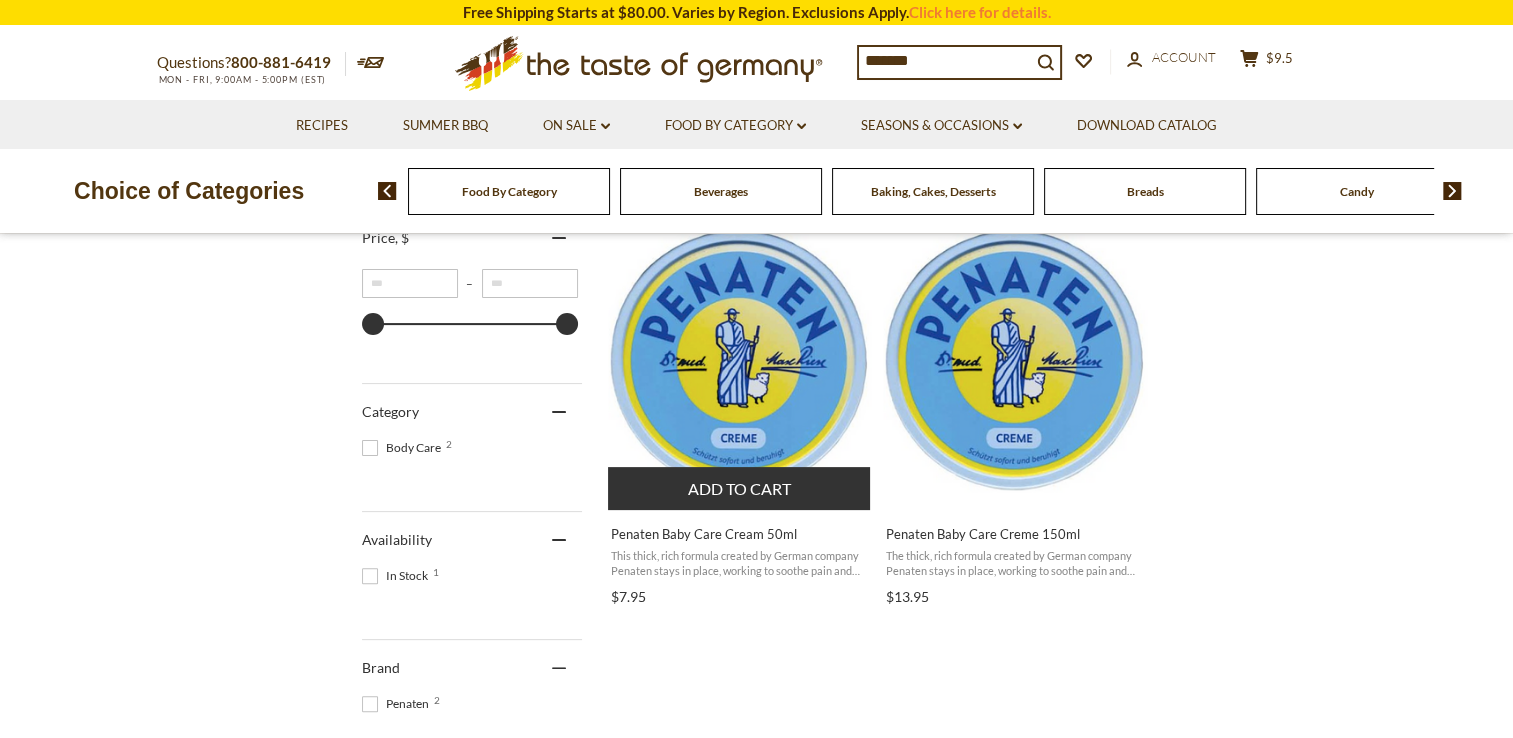 click on "Penaten Baby Care Cream 50ml" at bounding box center (740, 534) 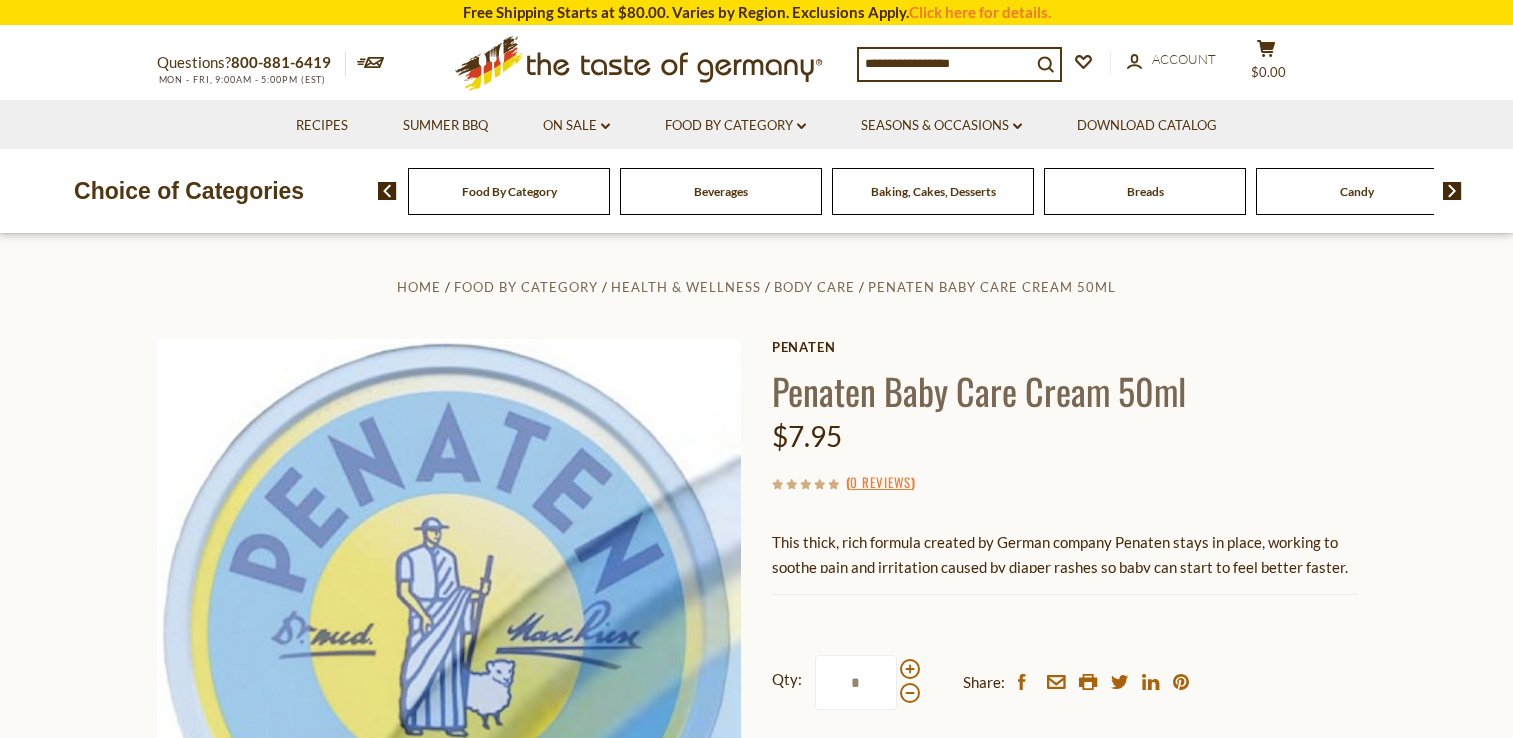 scroll, scrollTop: 0, scrollLeft: 0, axis: both 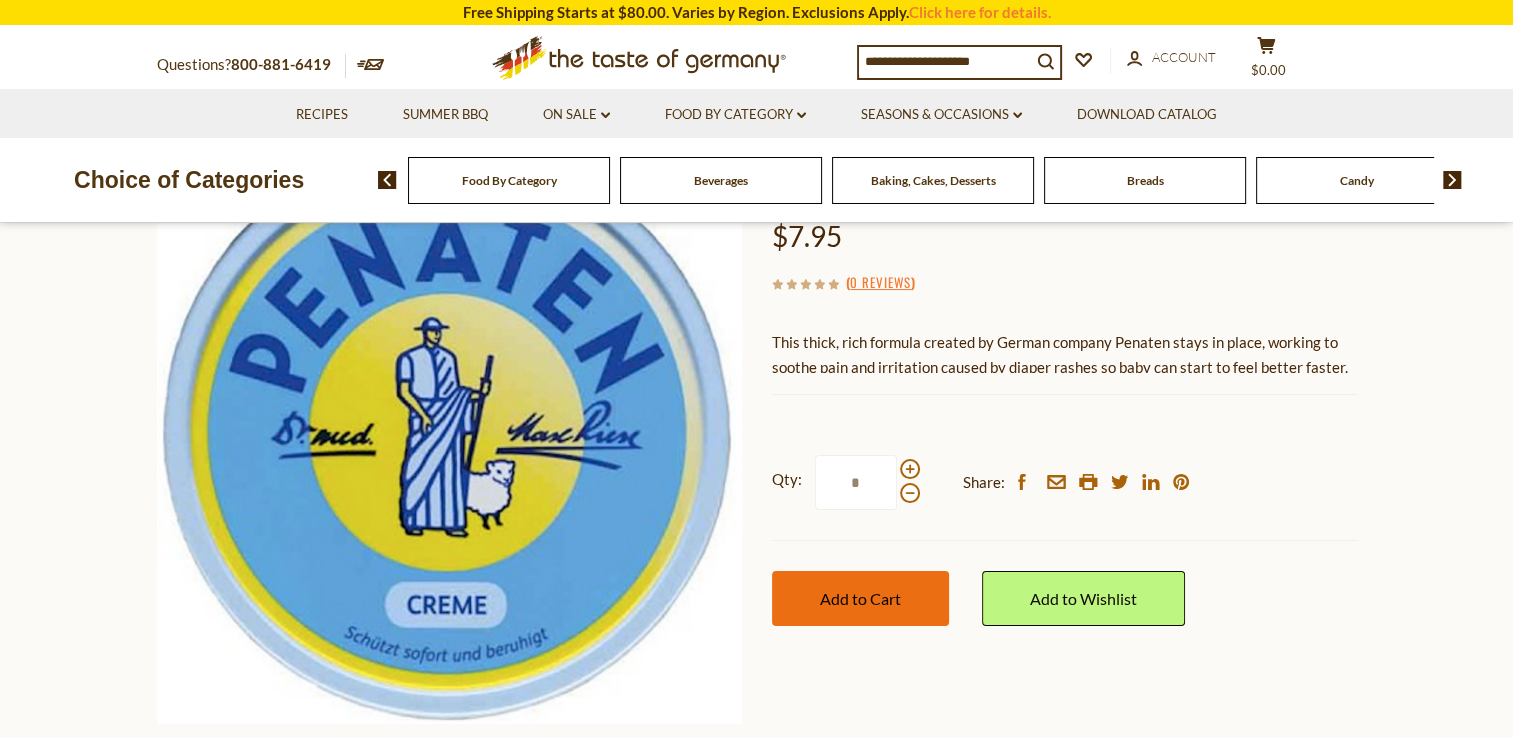 click on "Add to Cart" at bounding box center [860, 598] 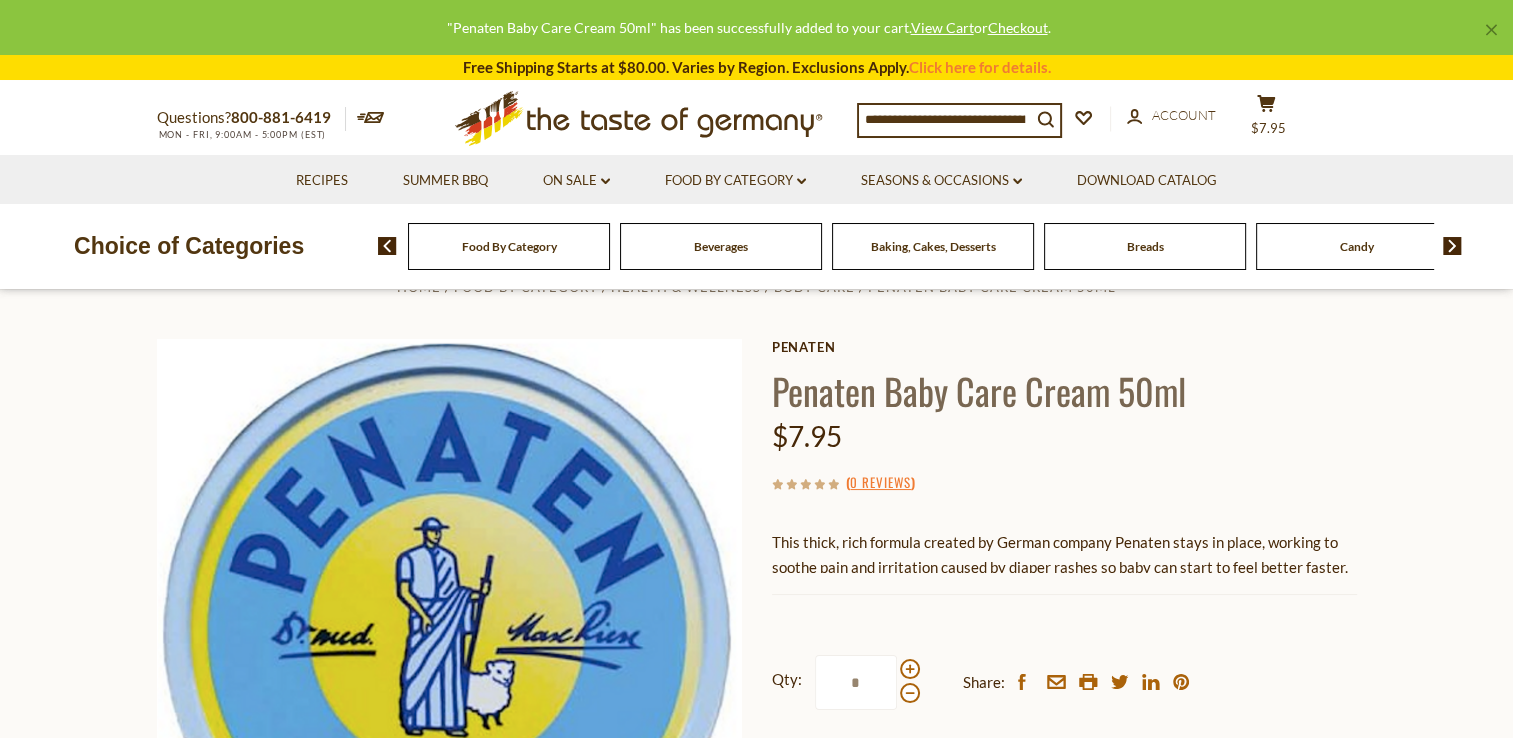 scroll, scrollTop: 0, scrollLeft: 0, axis: both 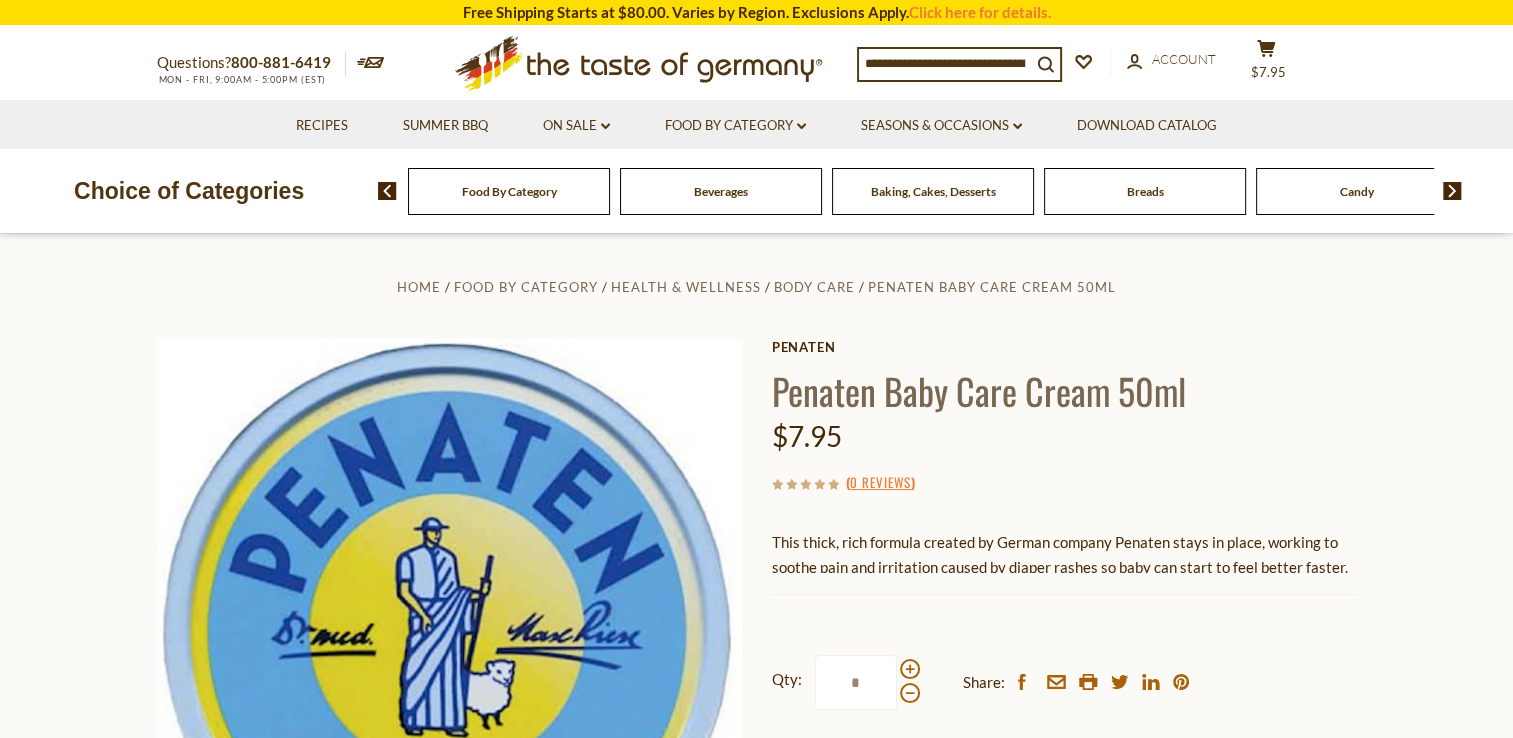 click at bounding box center (945, 63) 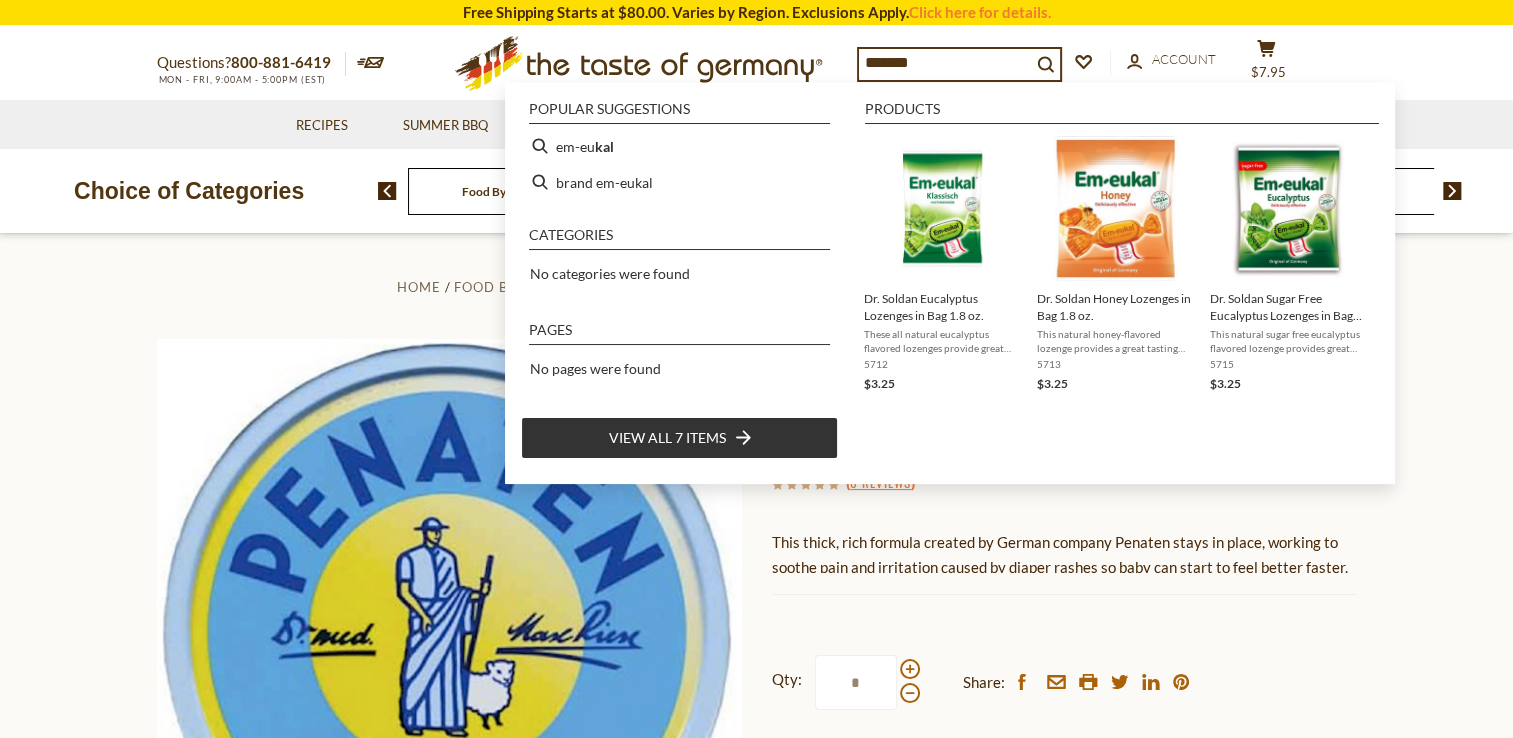 type on "********" 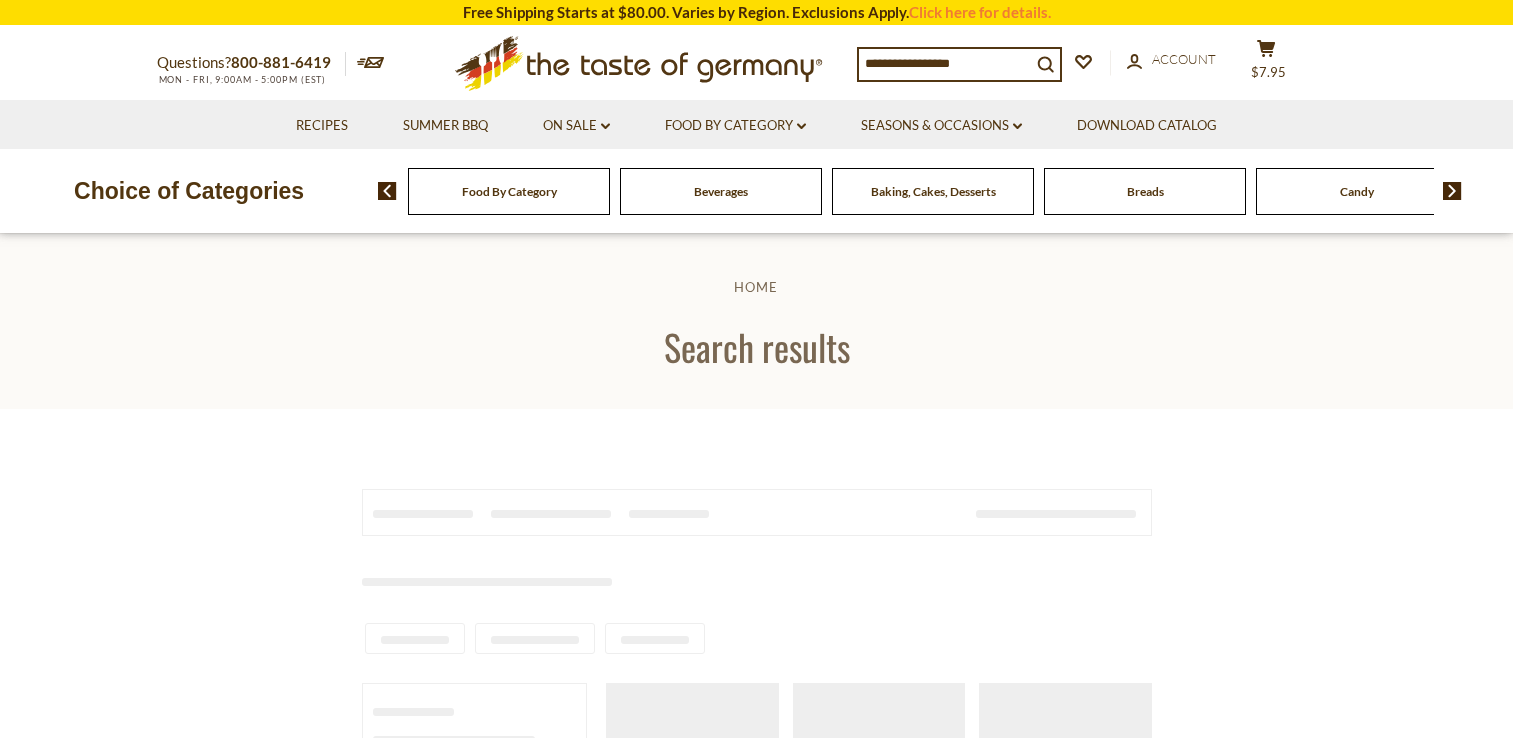 scroll, scrollTop: 0, scrollLeft: 0, axis: both 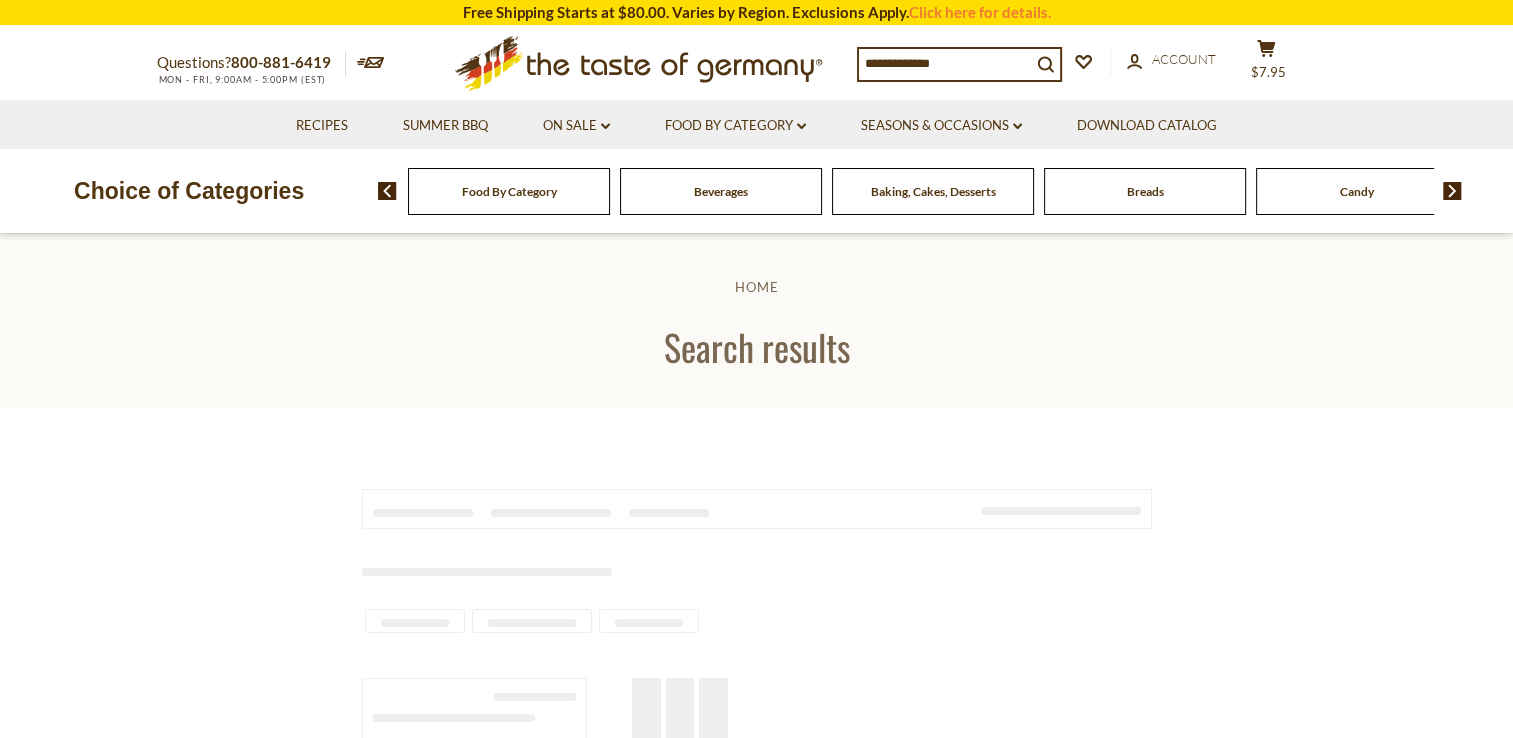 type on "********" 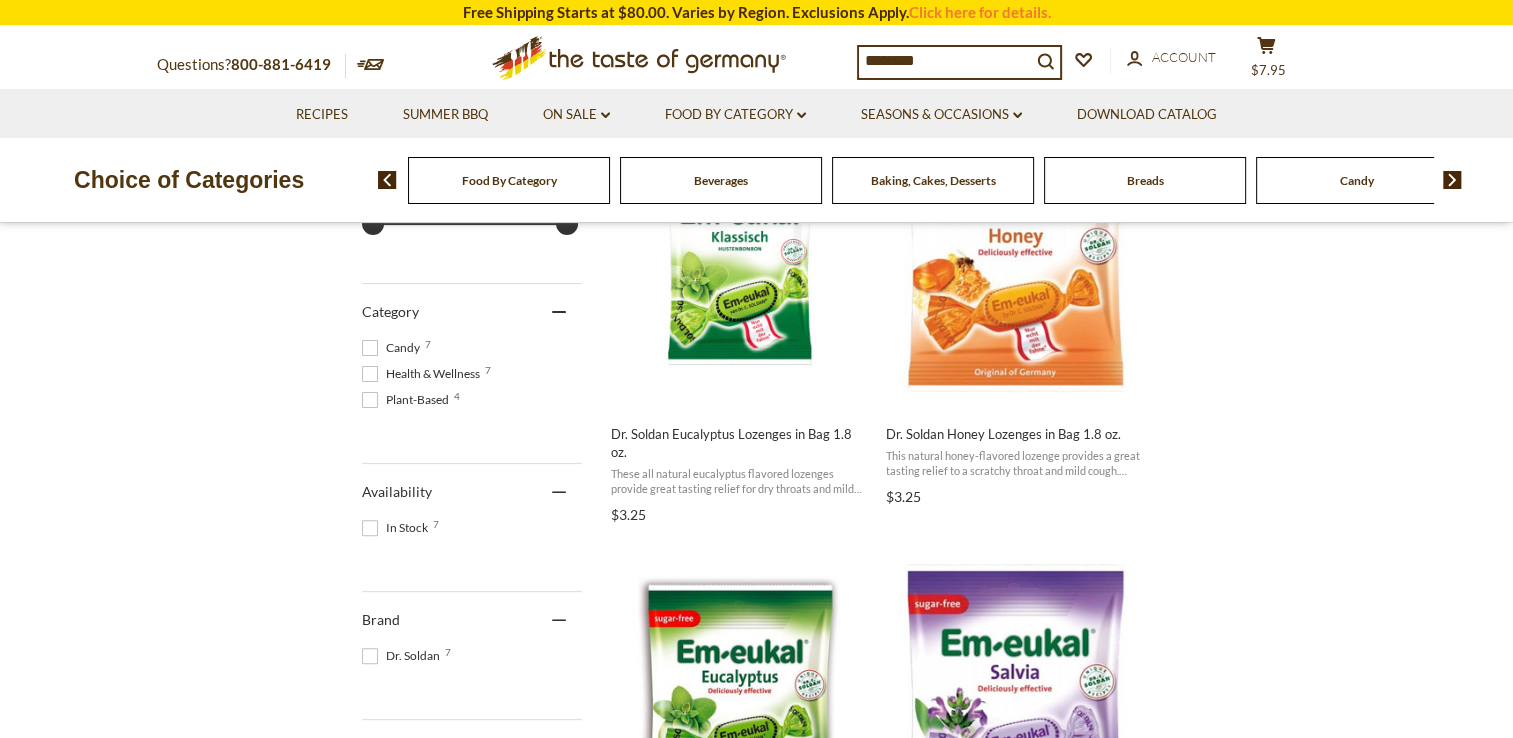 scroll, scrollTop: 400, scrollLeft: 0, axis: vertical 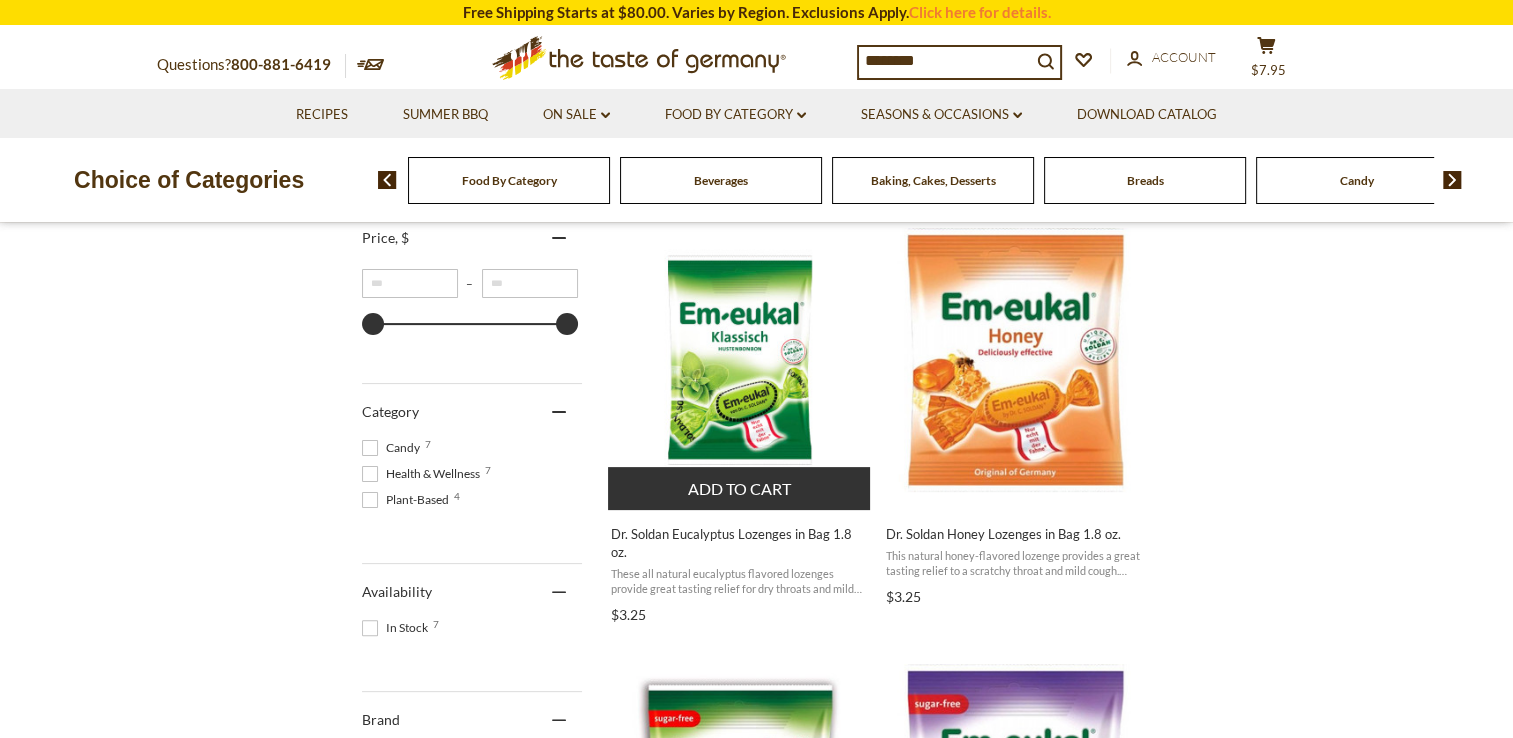 click on "Dr. Soldan Eucalyptus Lozenges in Bag 1.8 oz." at bounding box center [740, 543] 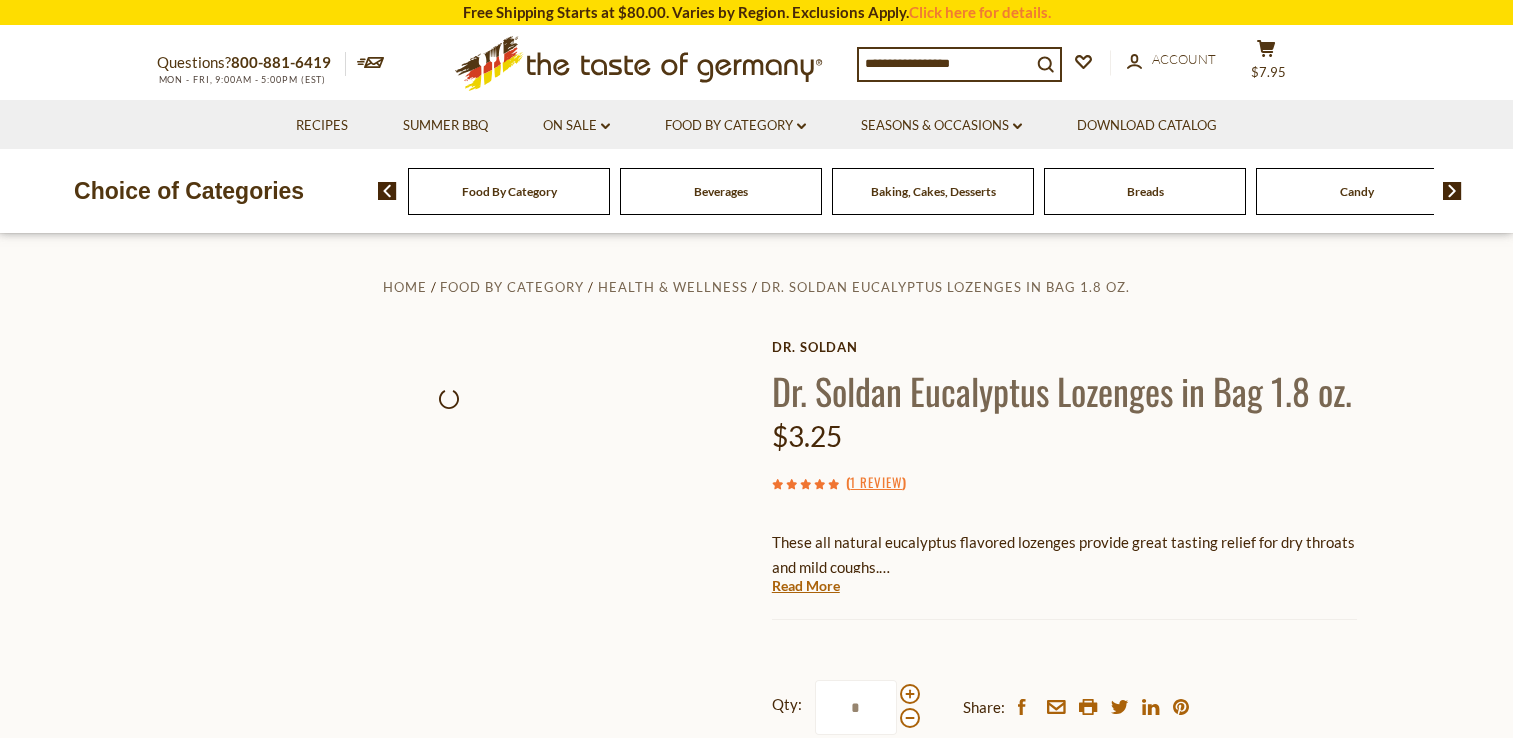 scroll, scrollTop: 0, scrollLeft: 0, axis: both 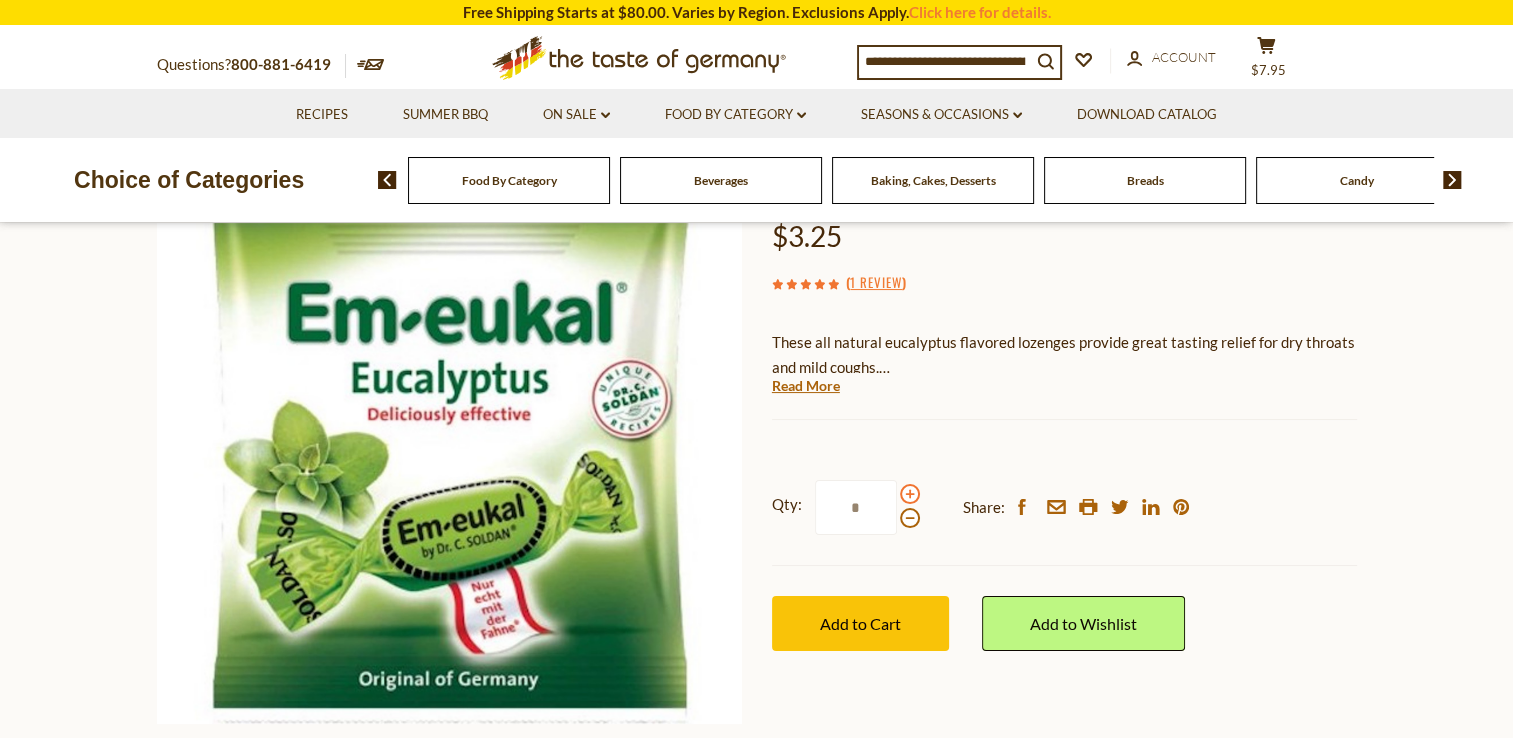 click at bounding box center (910, 494) 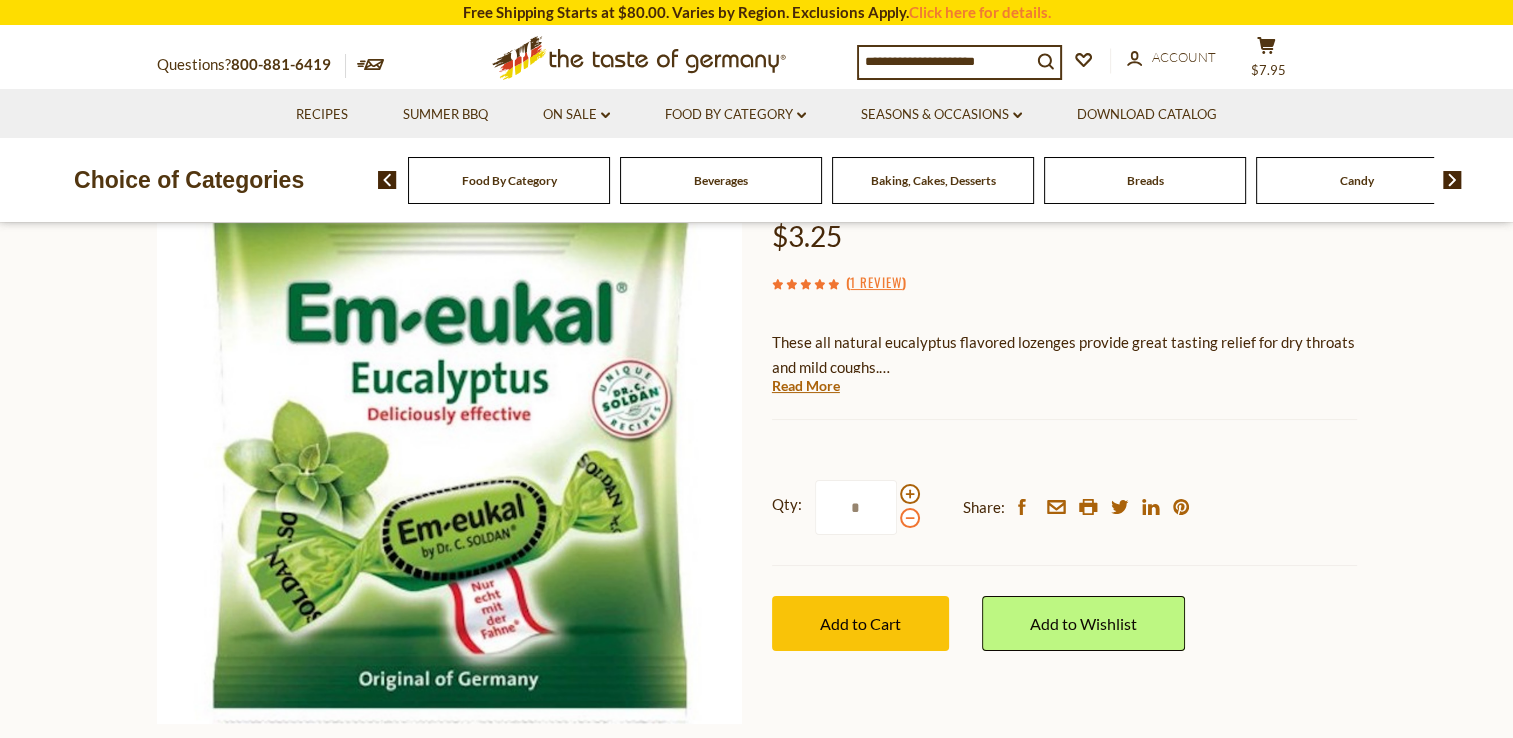 click at bounding box center [910, 518] 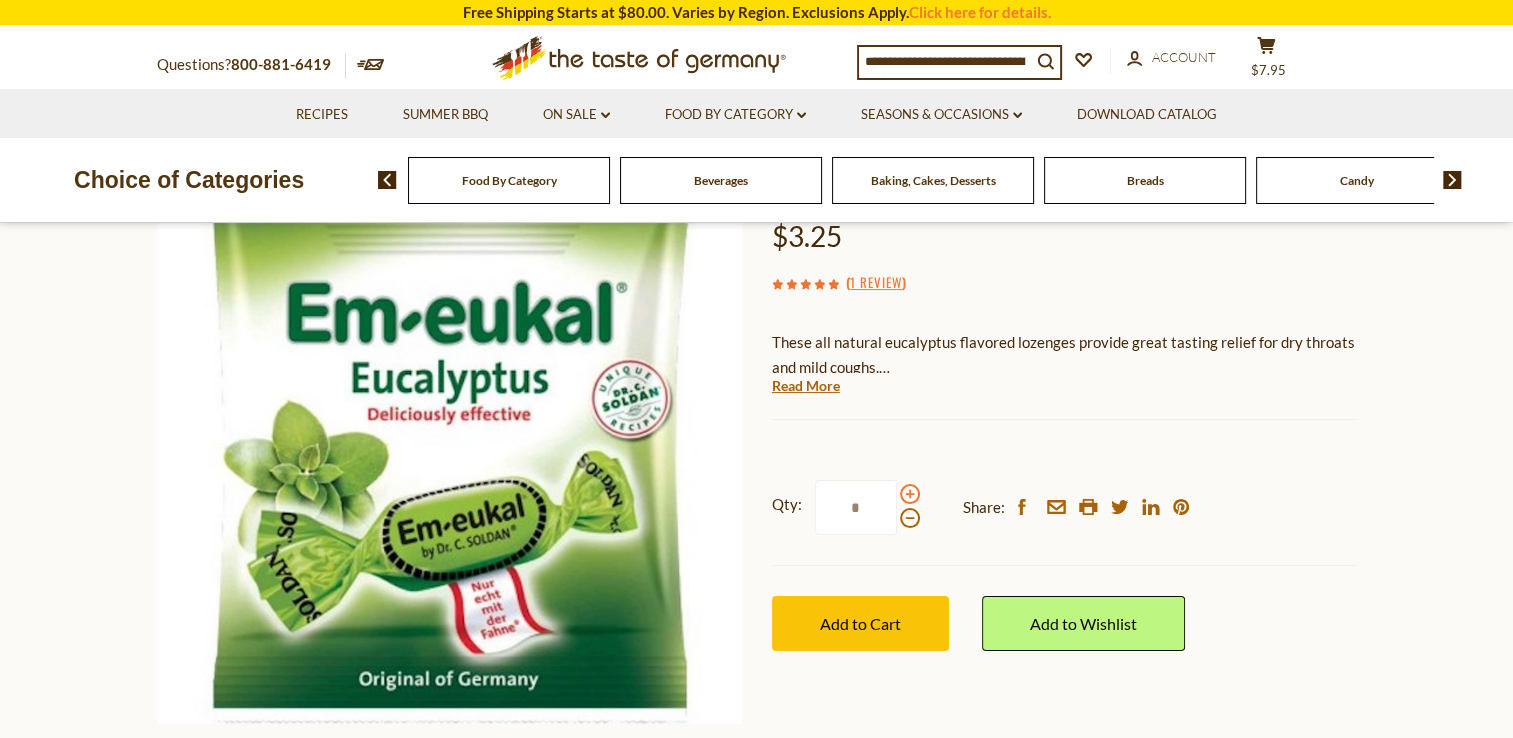 click at bounding box center (910, 494) 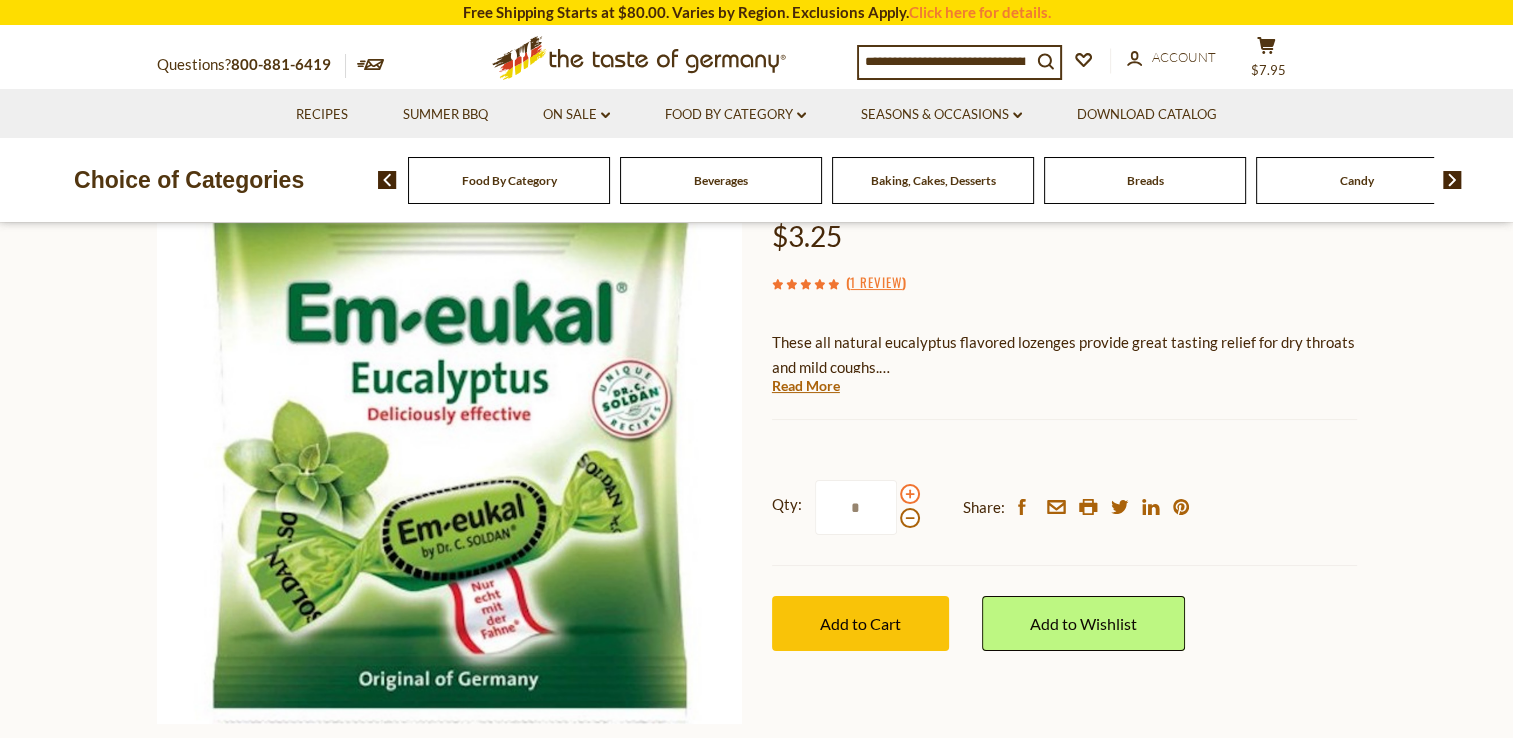 click at bounding box center [910, 494] 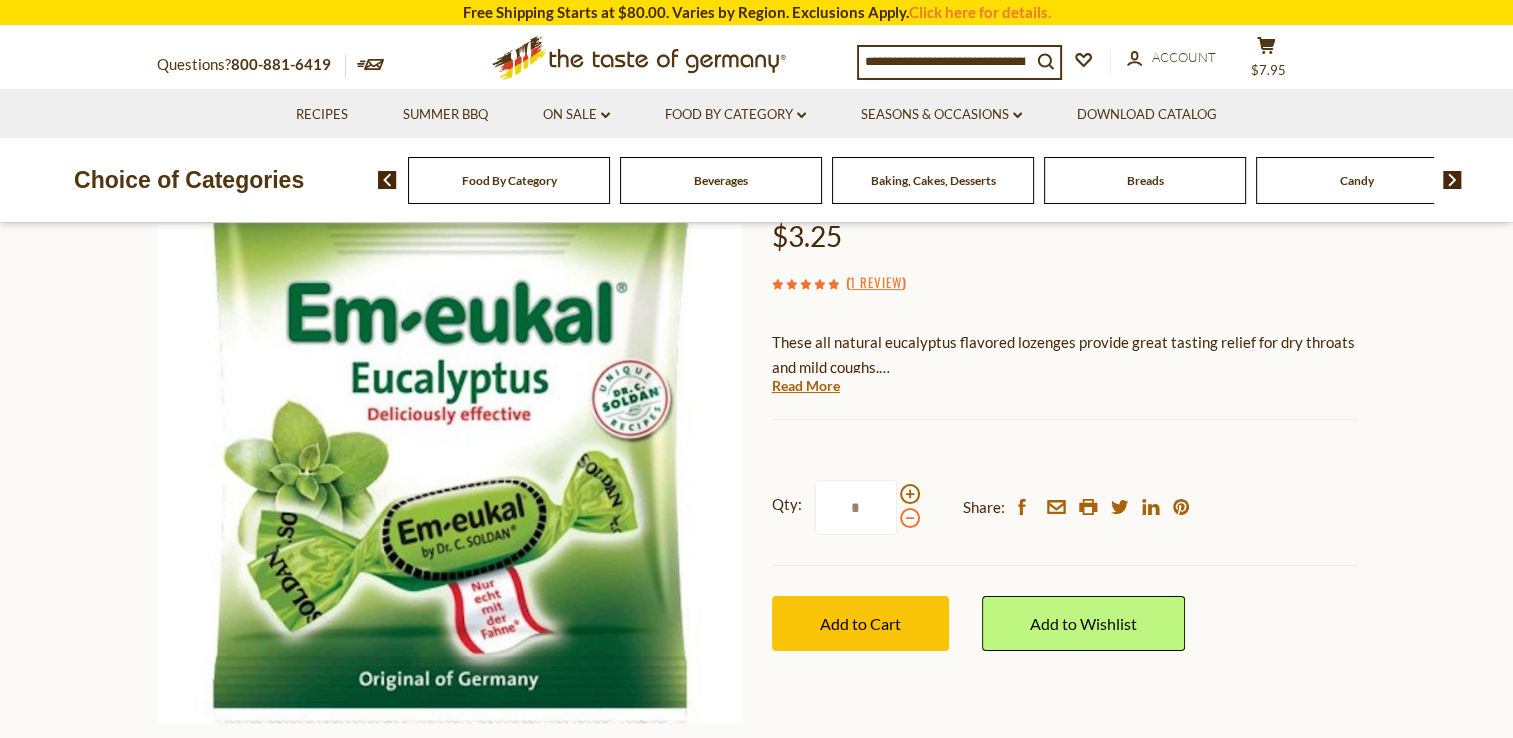 click at bounding box center (910, 518) 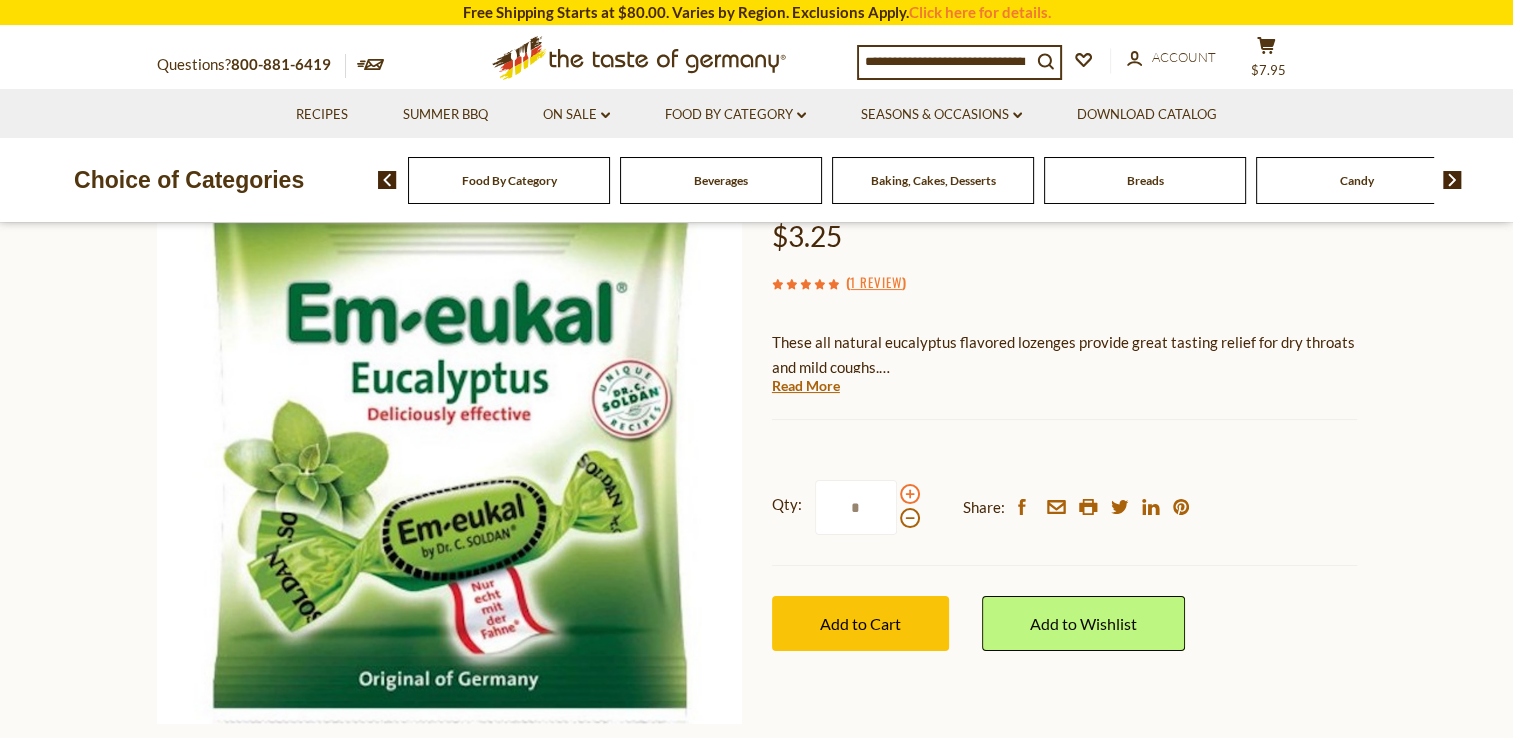 click at bounding box center [910, 494] 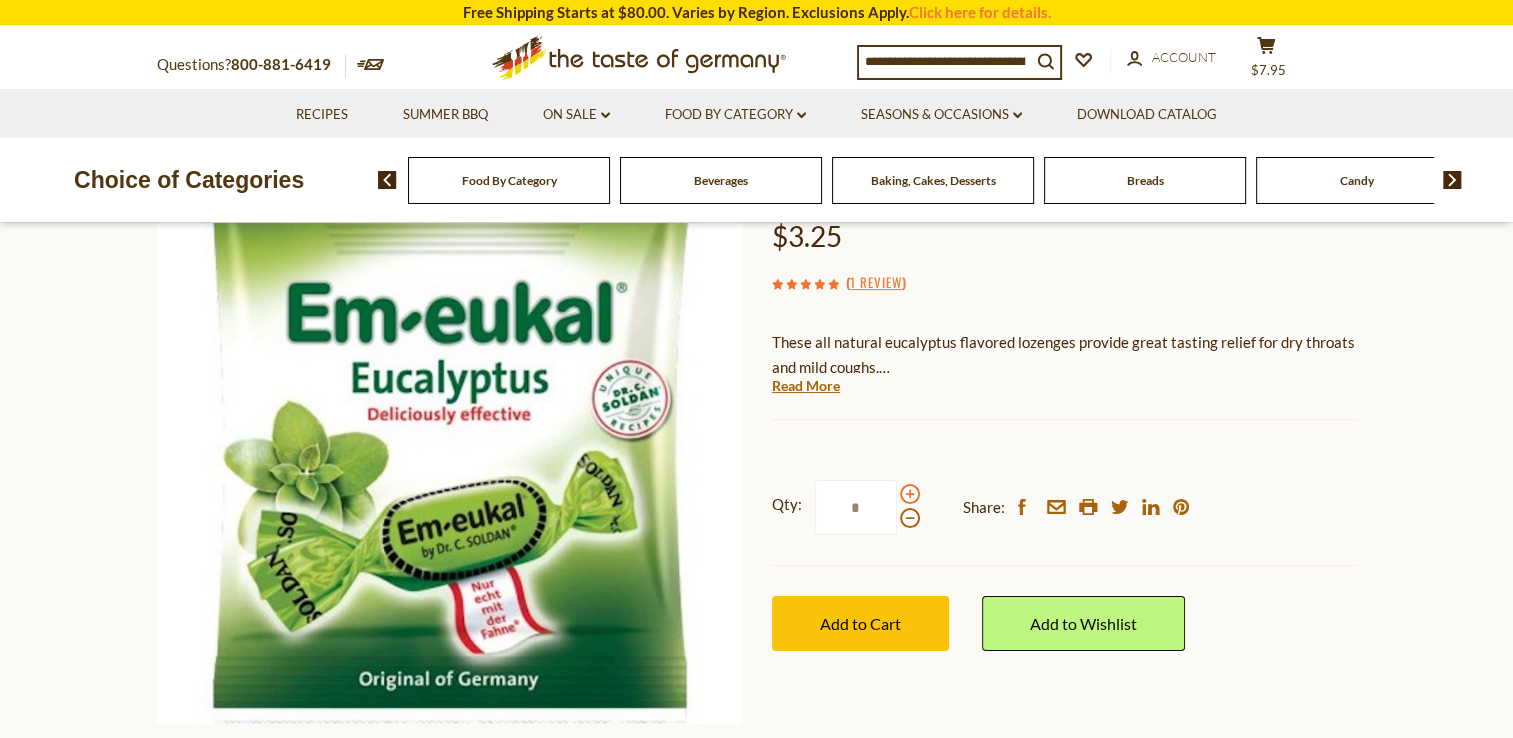 click at bounding box center [910, 494] 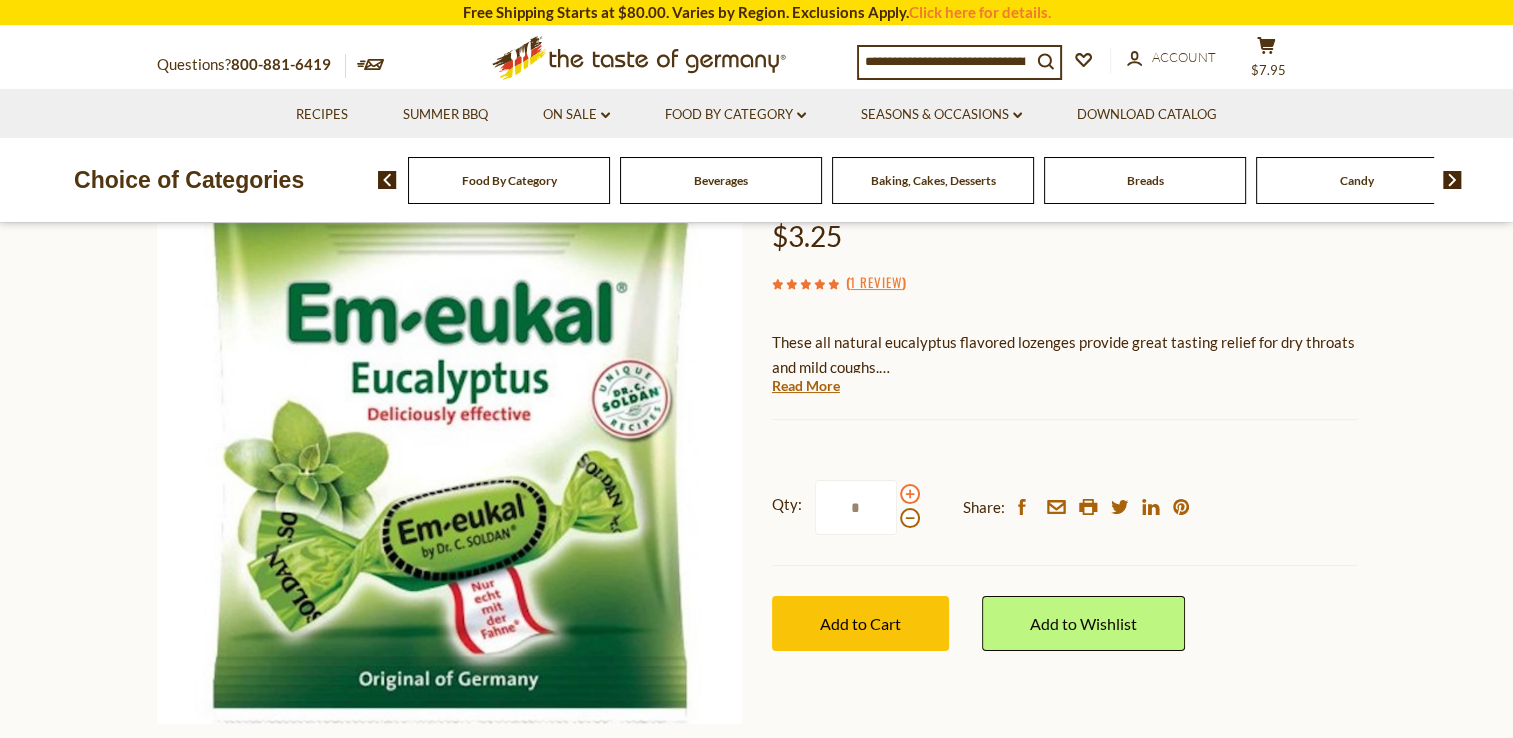 click at bounding box center [910, 494] 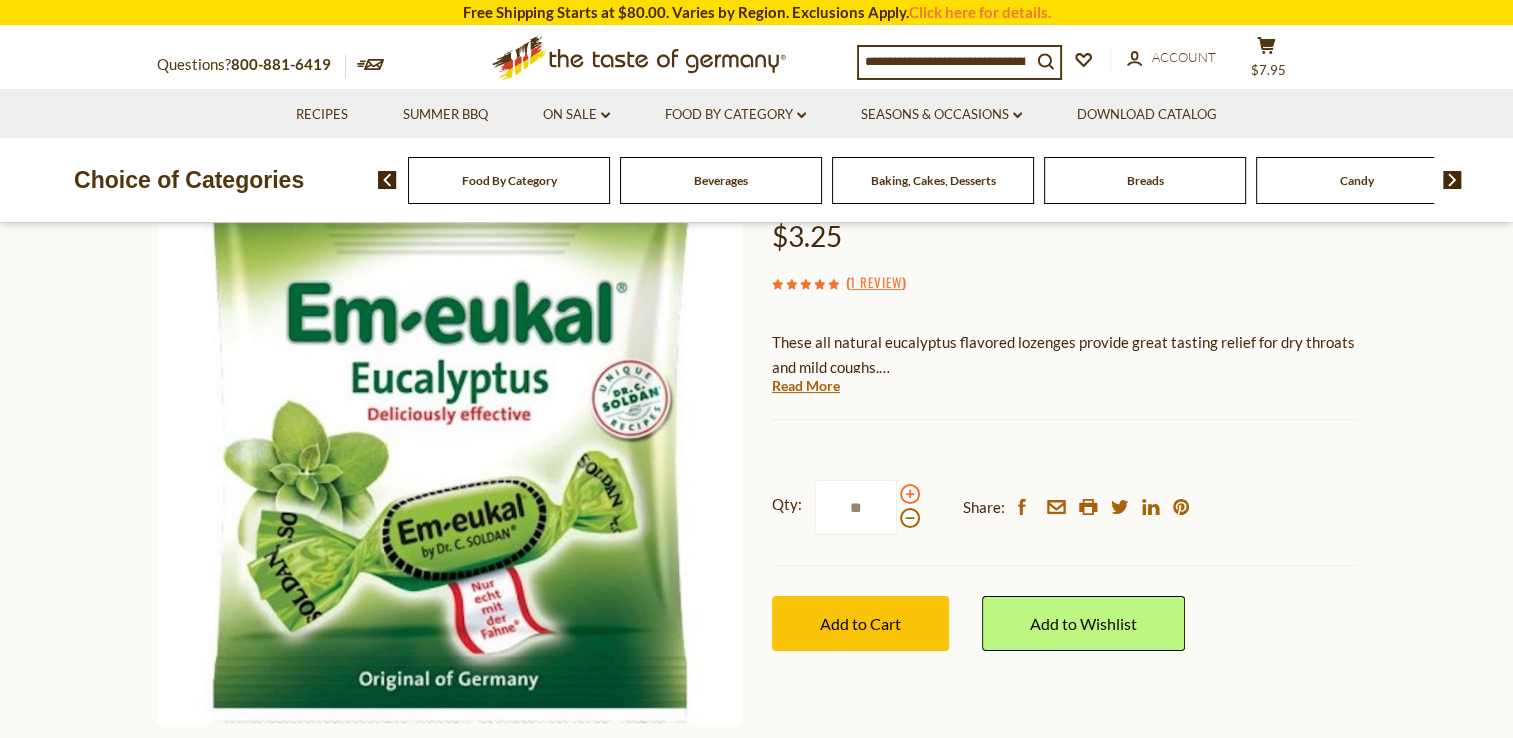 click at bounding box center (910, 494) 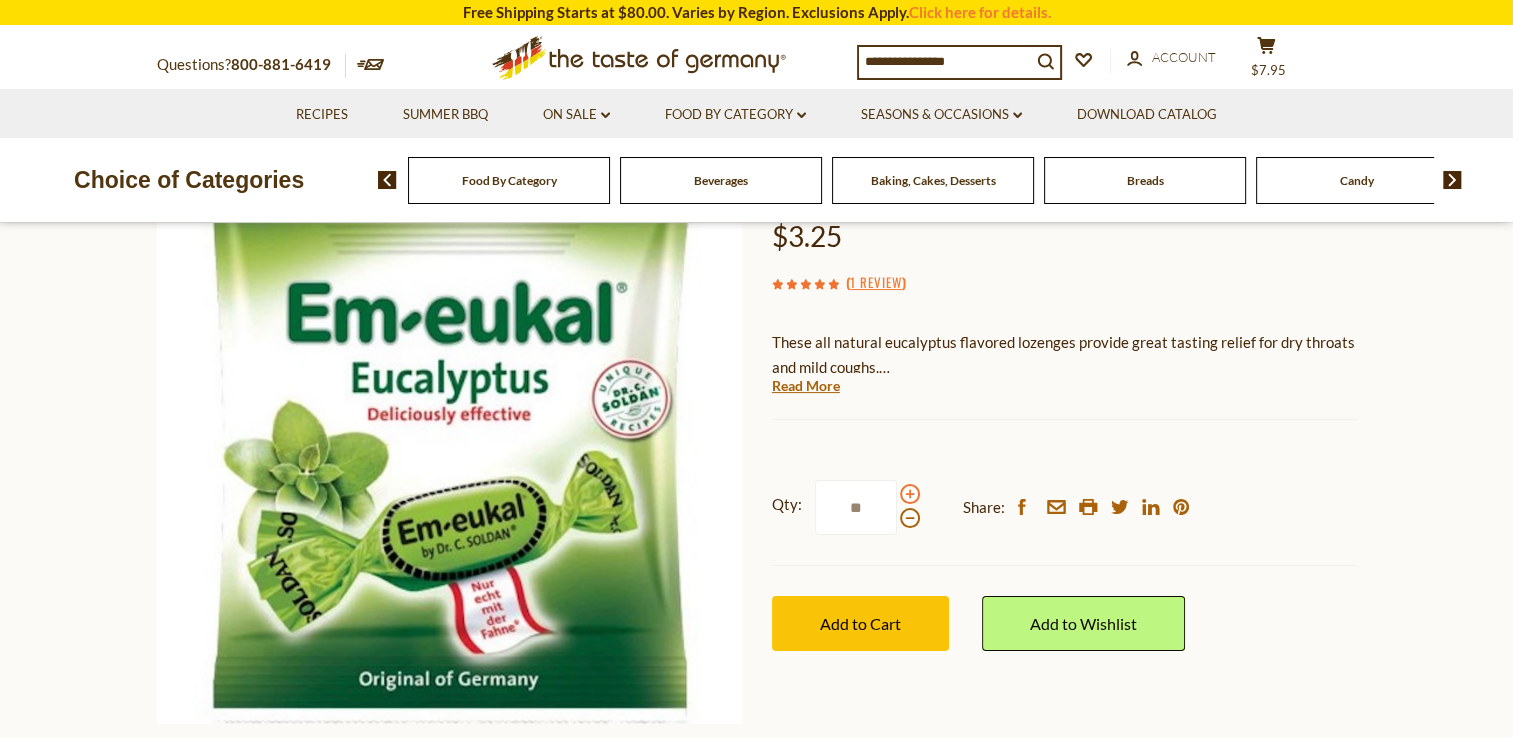 click at bounding box center [910, 494] 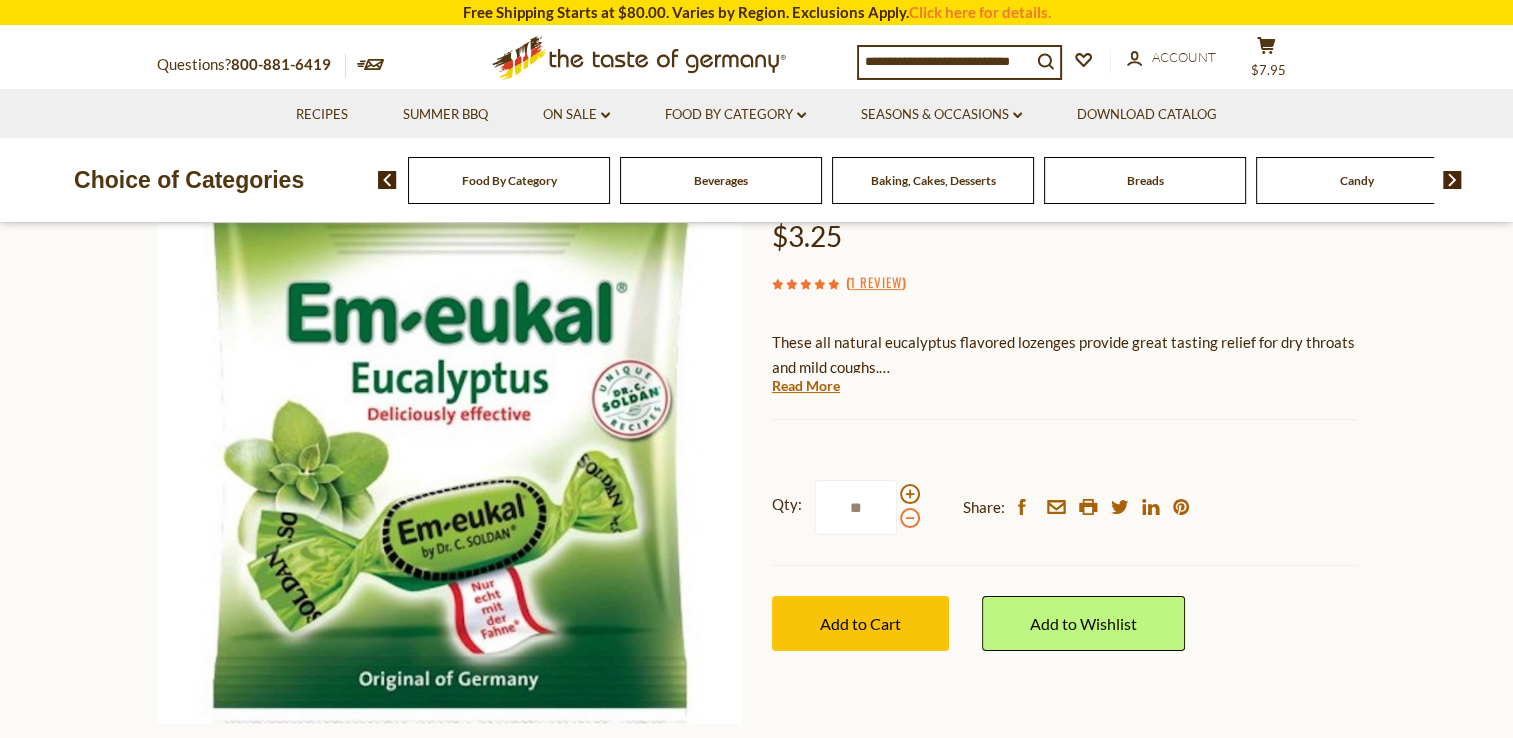 click at bounding box center (910, 518) 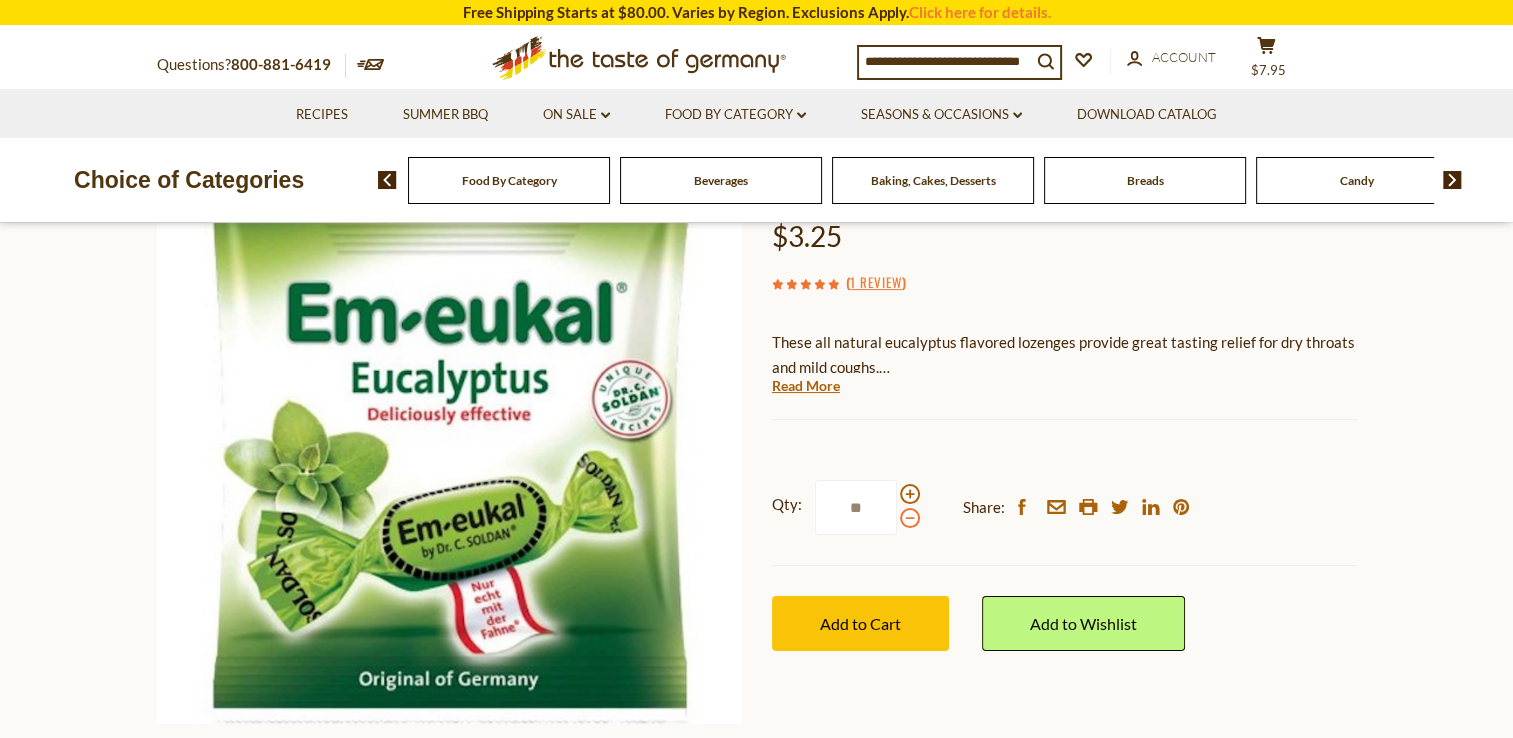 click at bounding box center (910, 518) 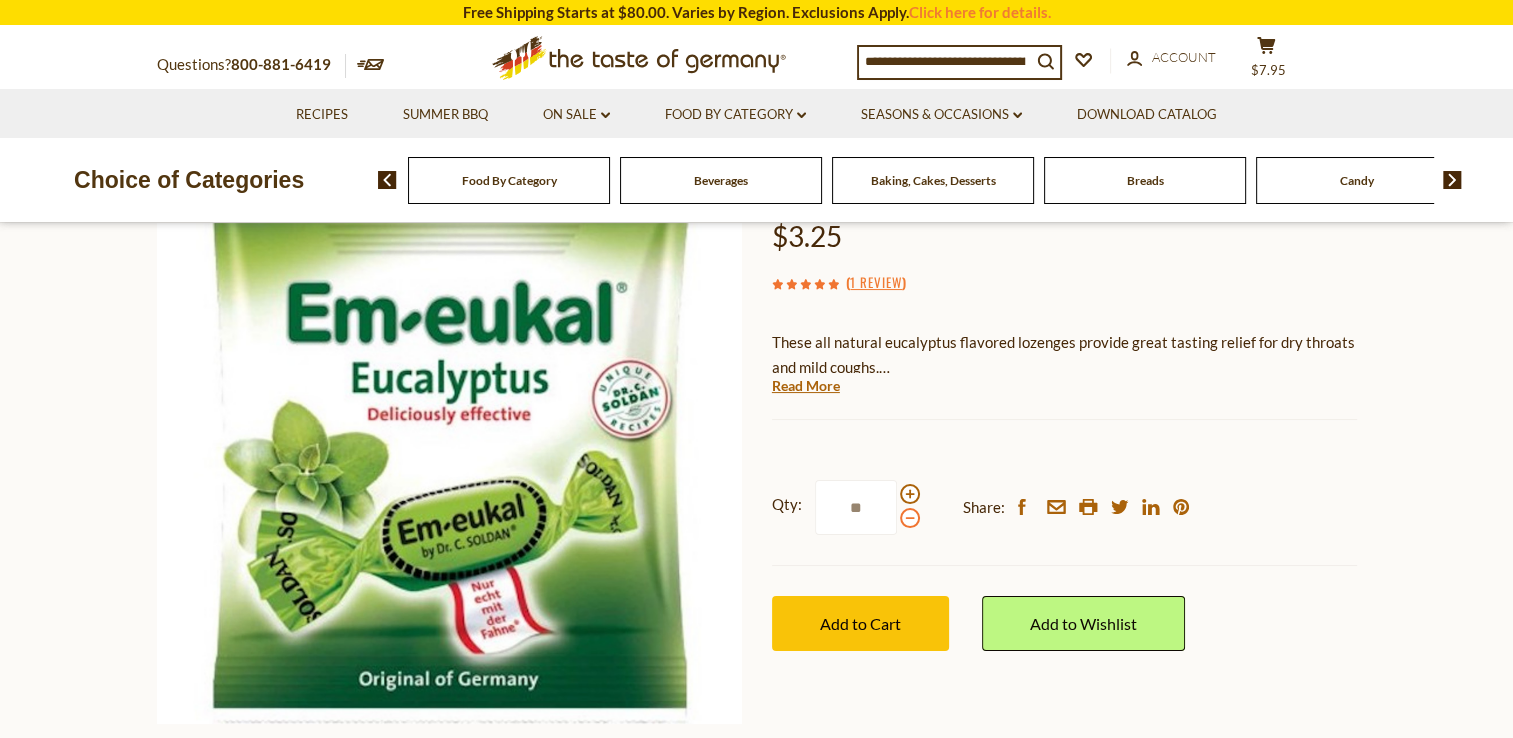 click at bounding box center (910, 518) 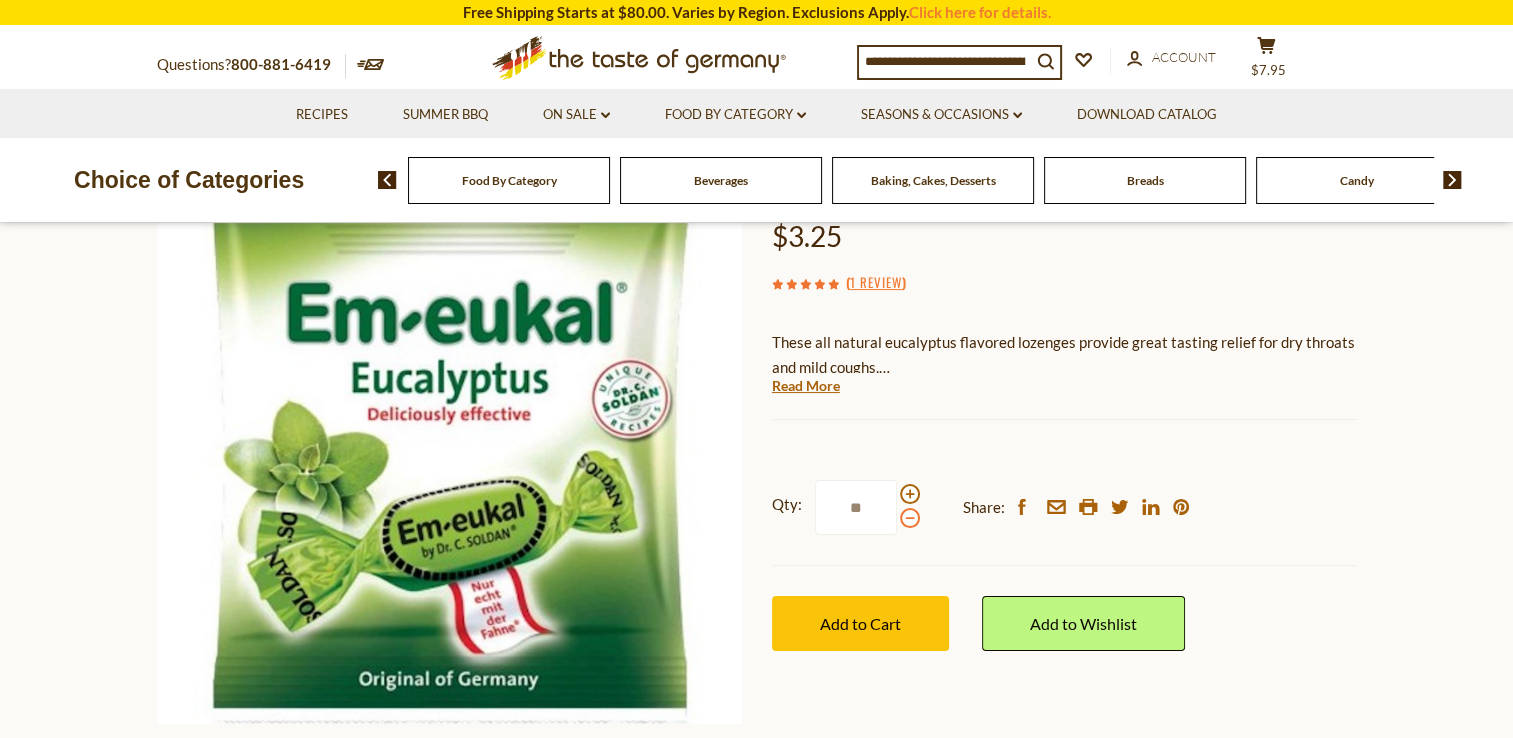 click at bounding box center (910, 518) 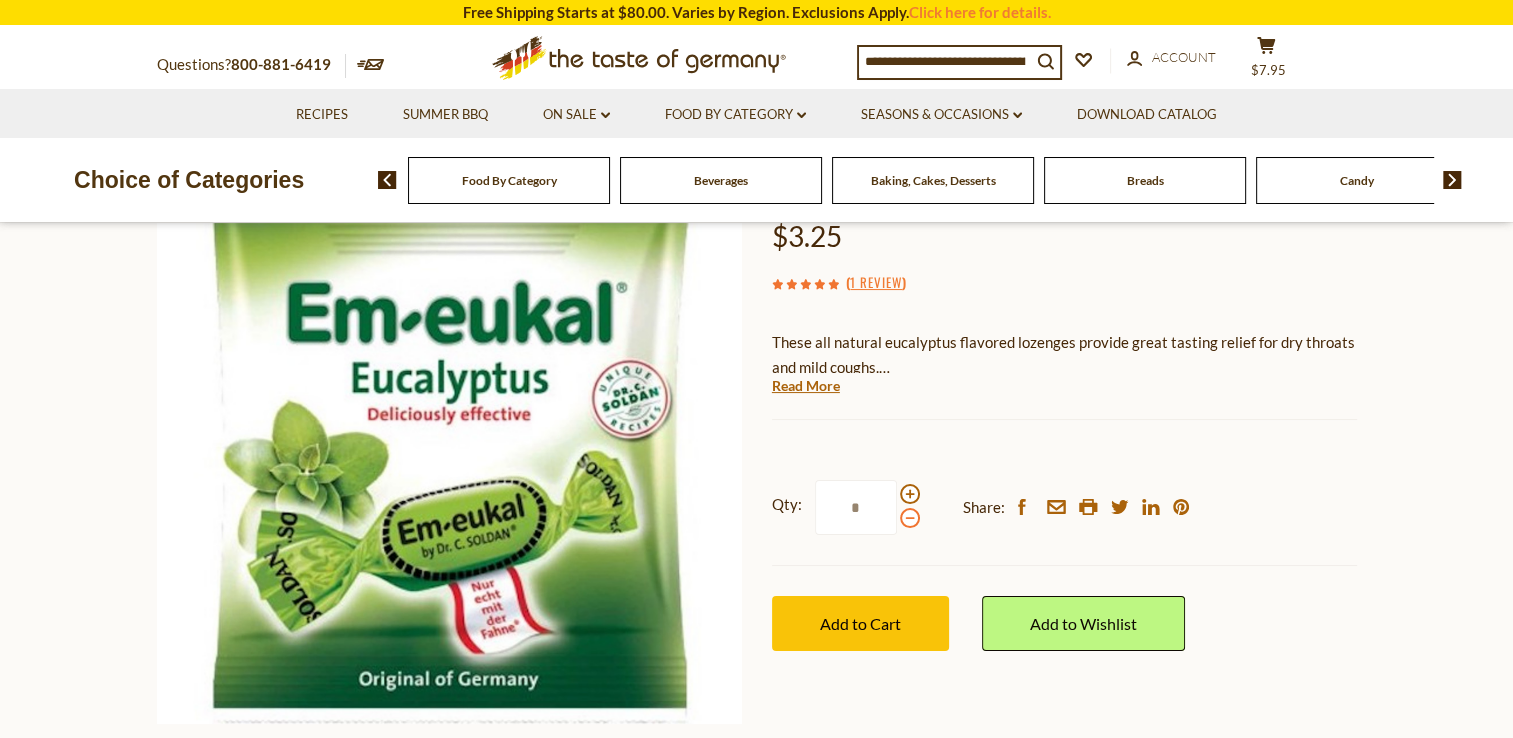 click at bounding box center (910, 518) 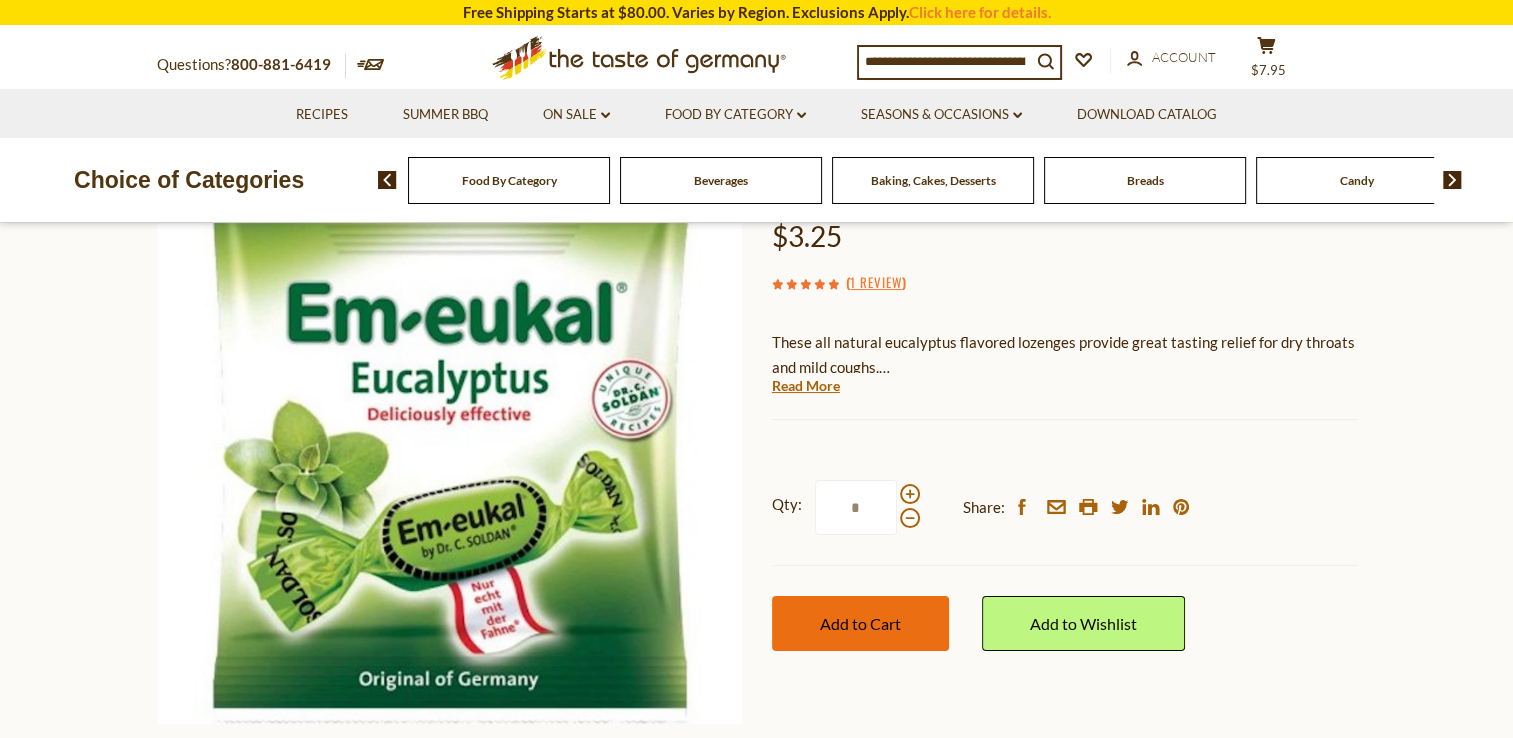 click on "Add to Cart" at bounding box center [860, 623] 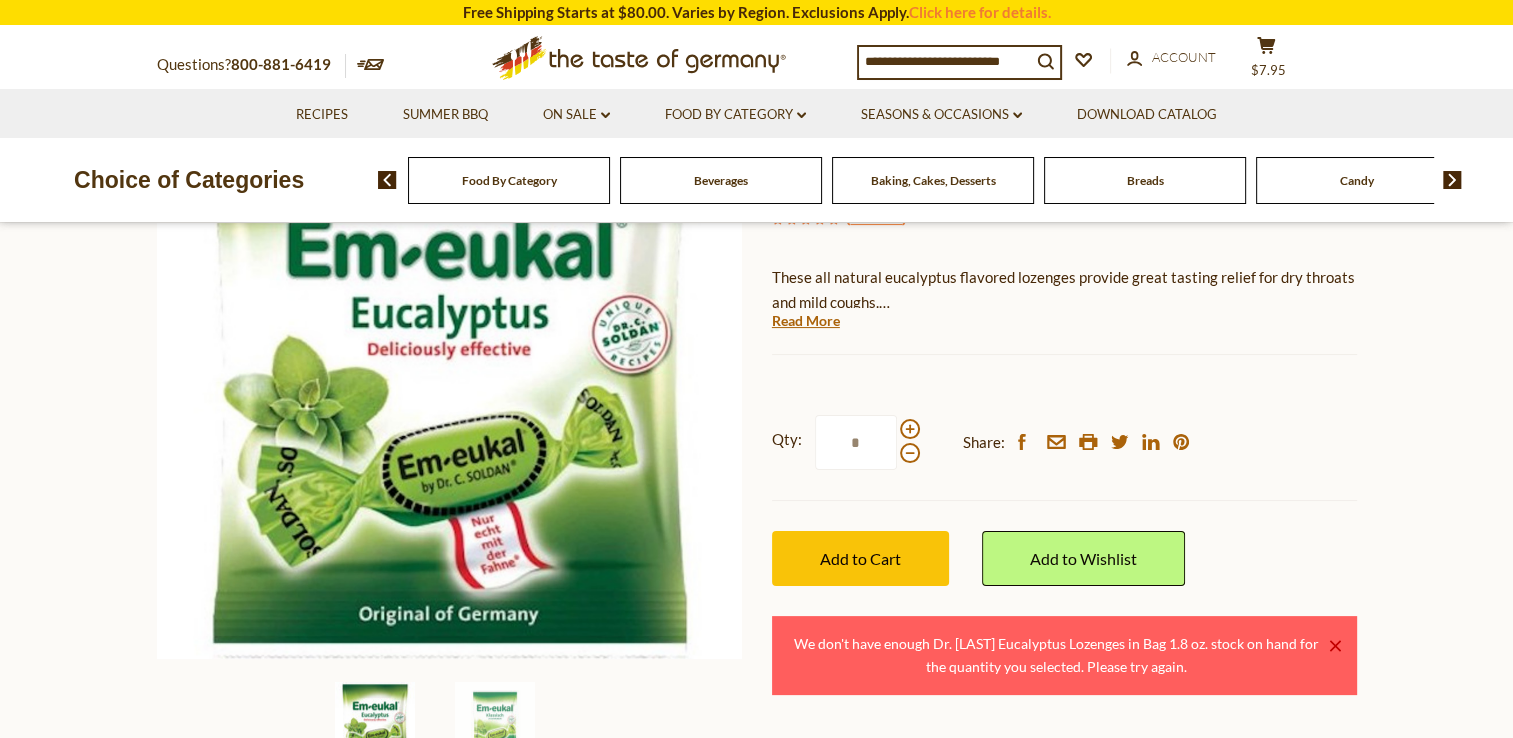 scroll, scrollTop: 300, scrollLeft: 0, axis: vertical 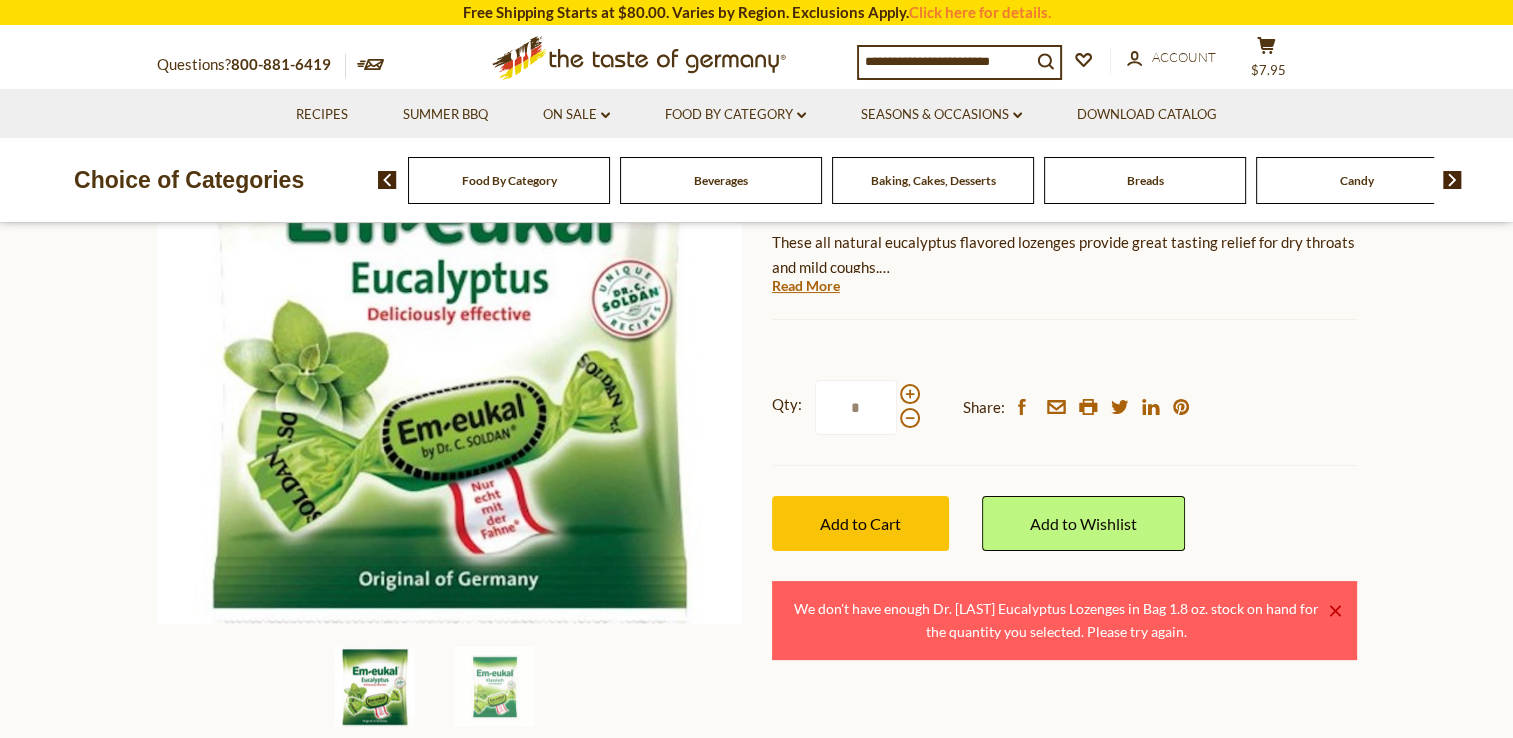 click on "×" at bounding box center [1335, 611] 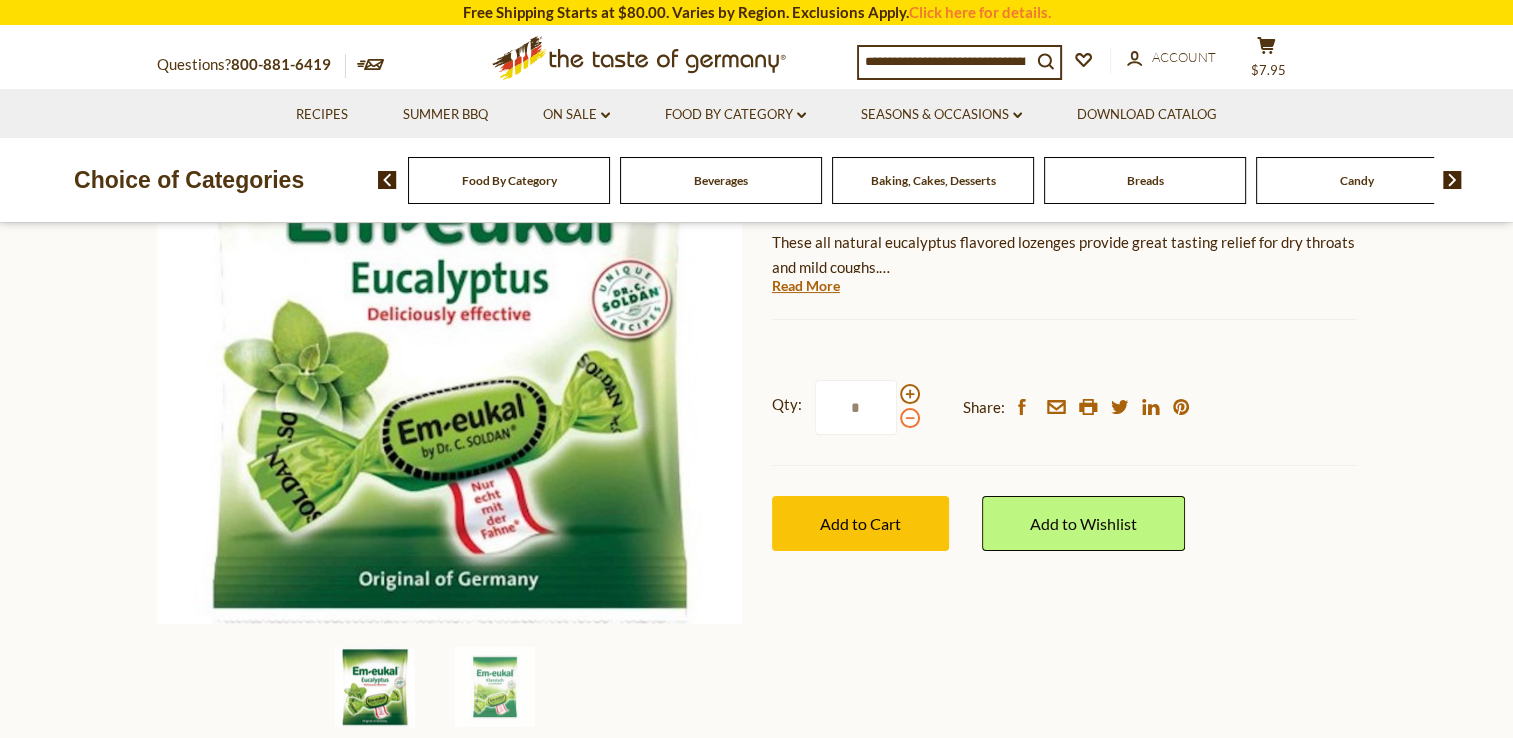 click at bounding box center (910, 418) 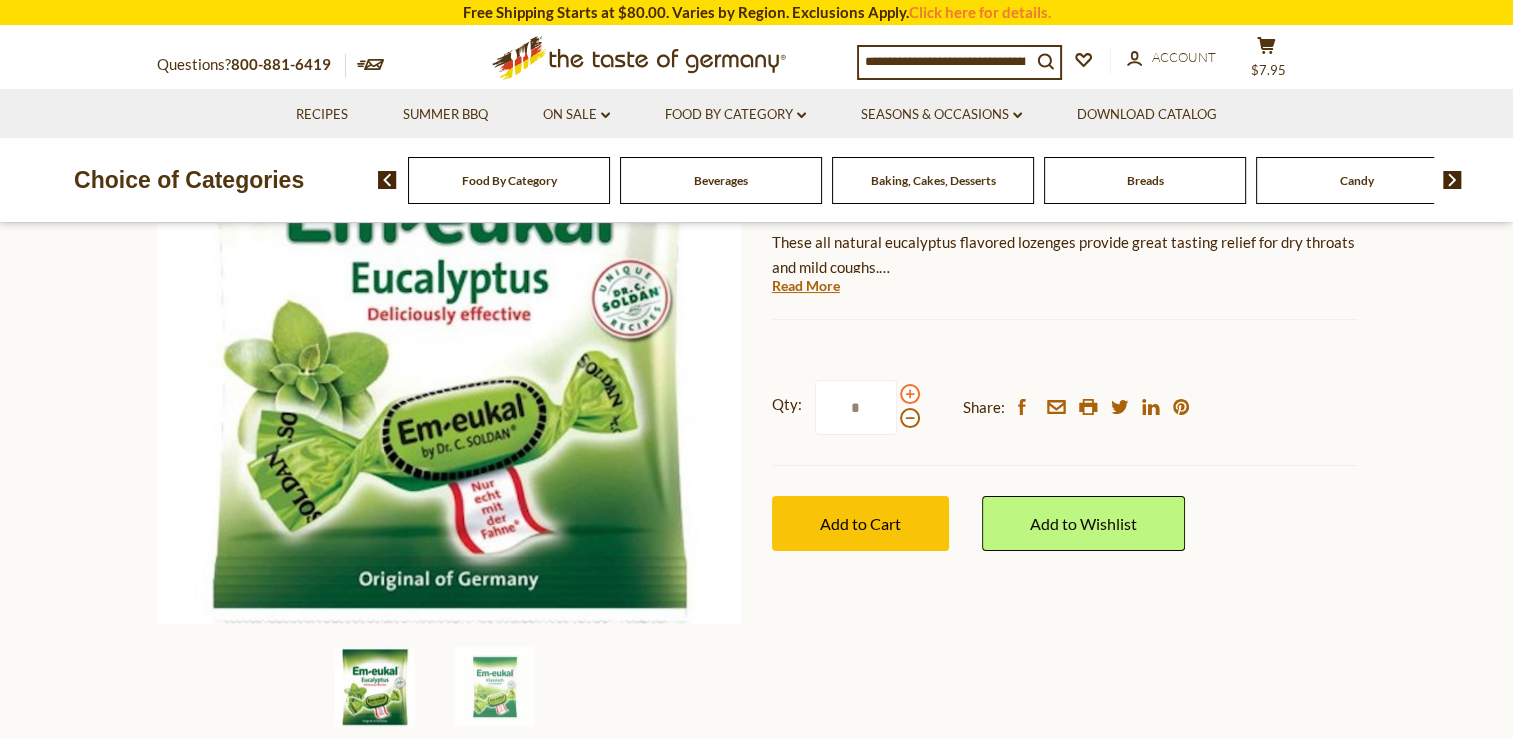 click at bounding box center [910, 394] 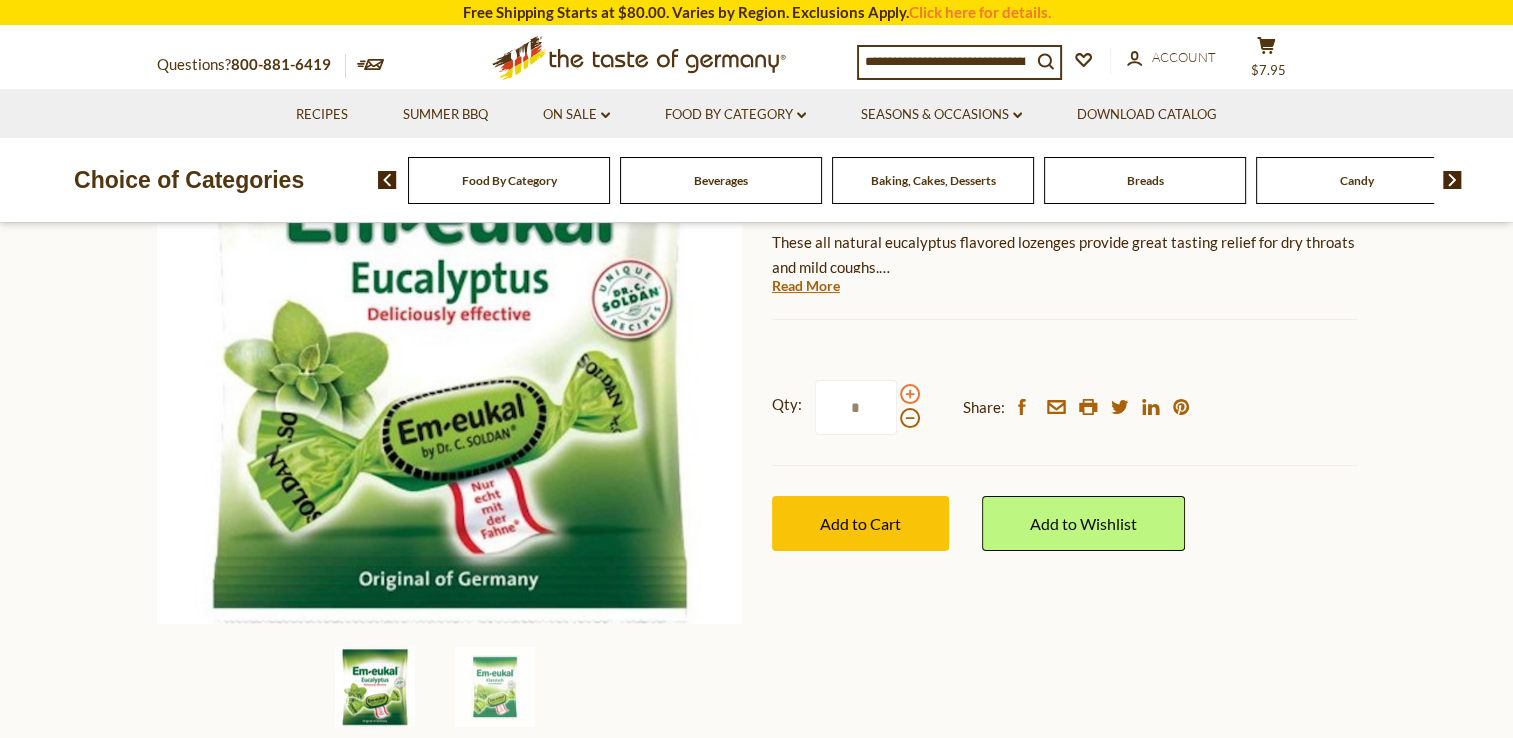click at bounding box center [910, 394] 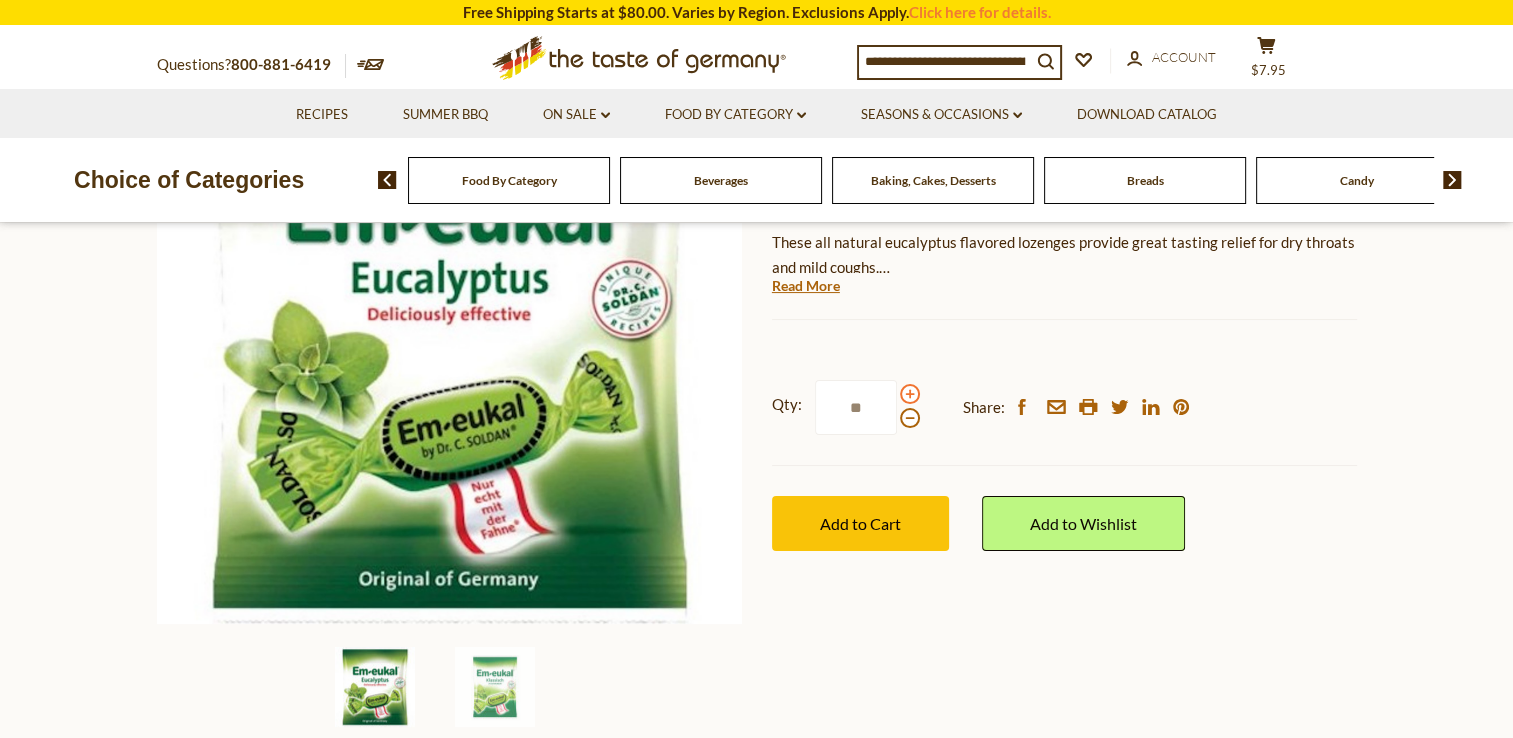 click at bounding box center (910, 394) 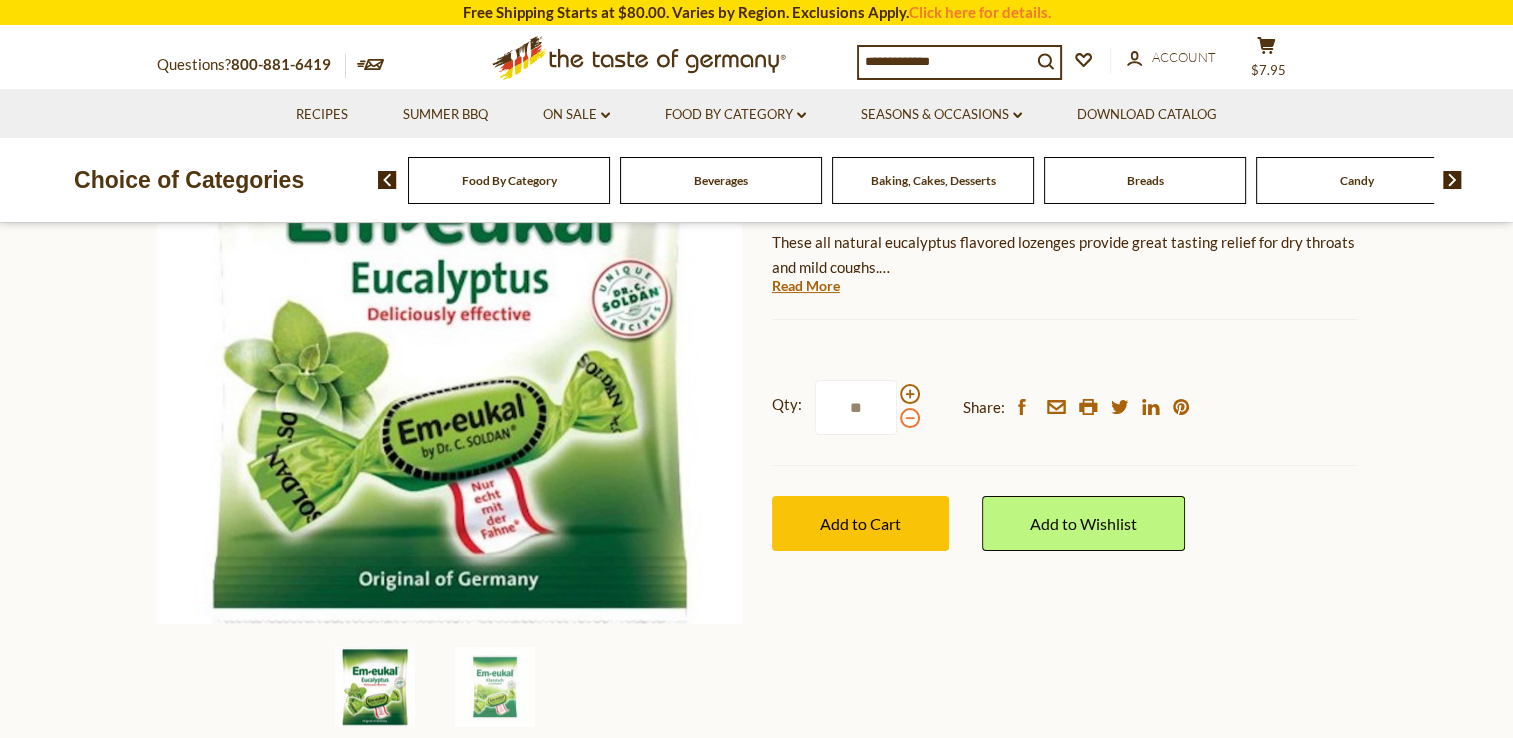 click at bounding box center (910, 418) 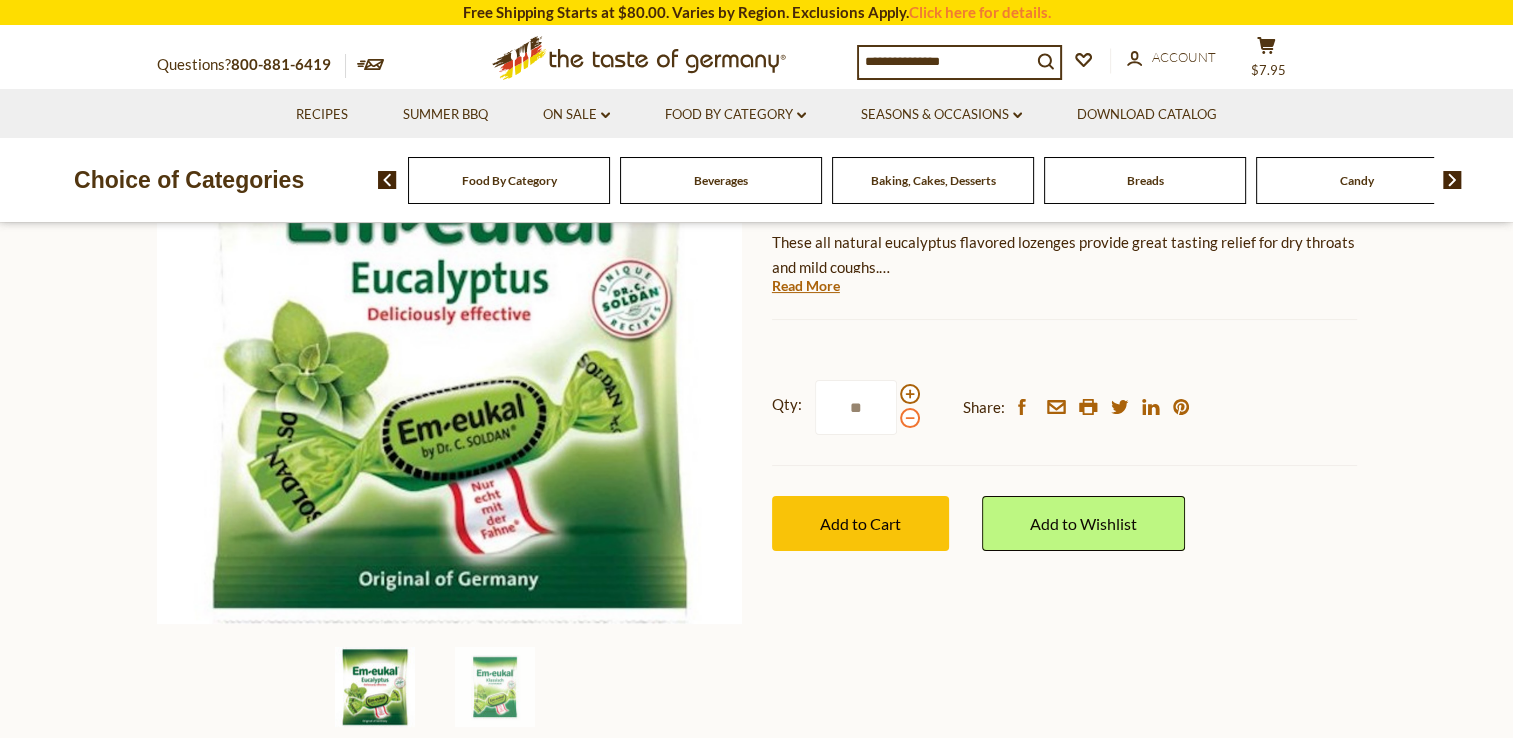 click at bounding box center (910, 418) 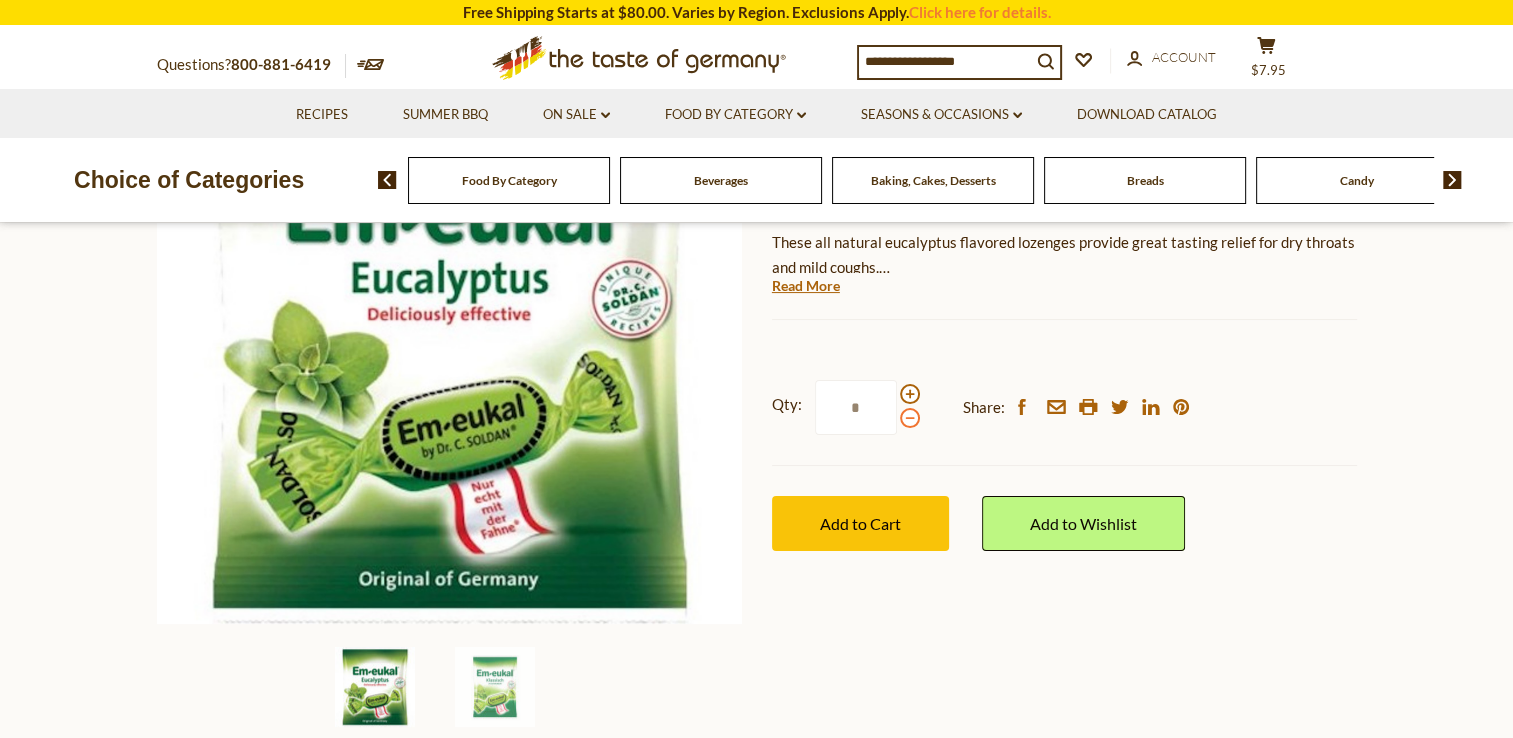 click at bounding box center (910, 418) 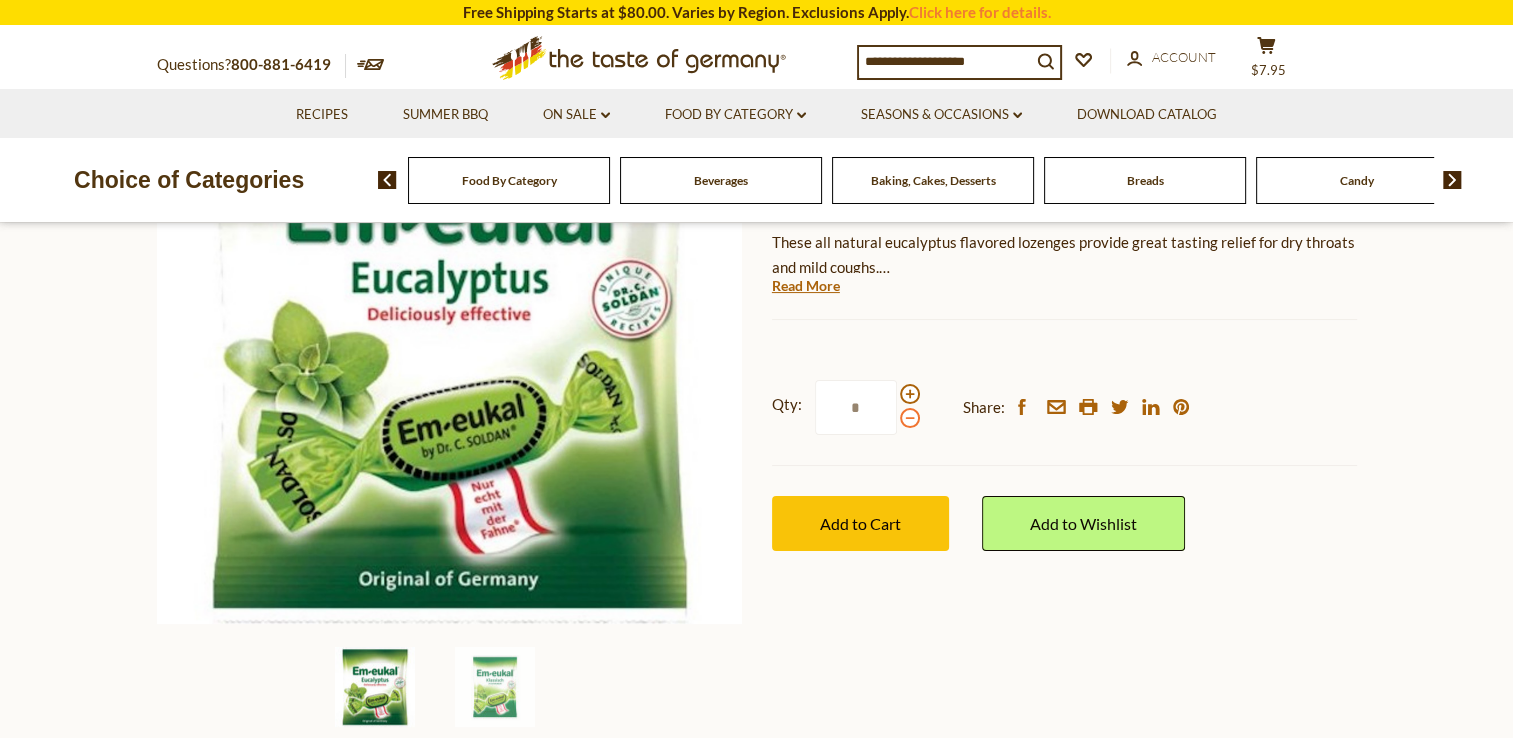 click at bounding box center [910, 418] 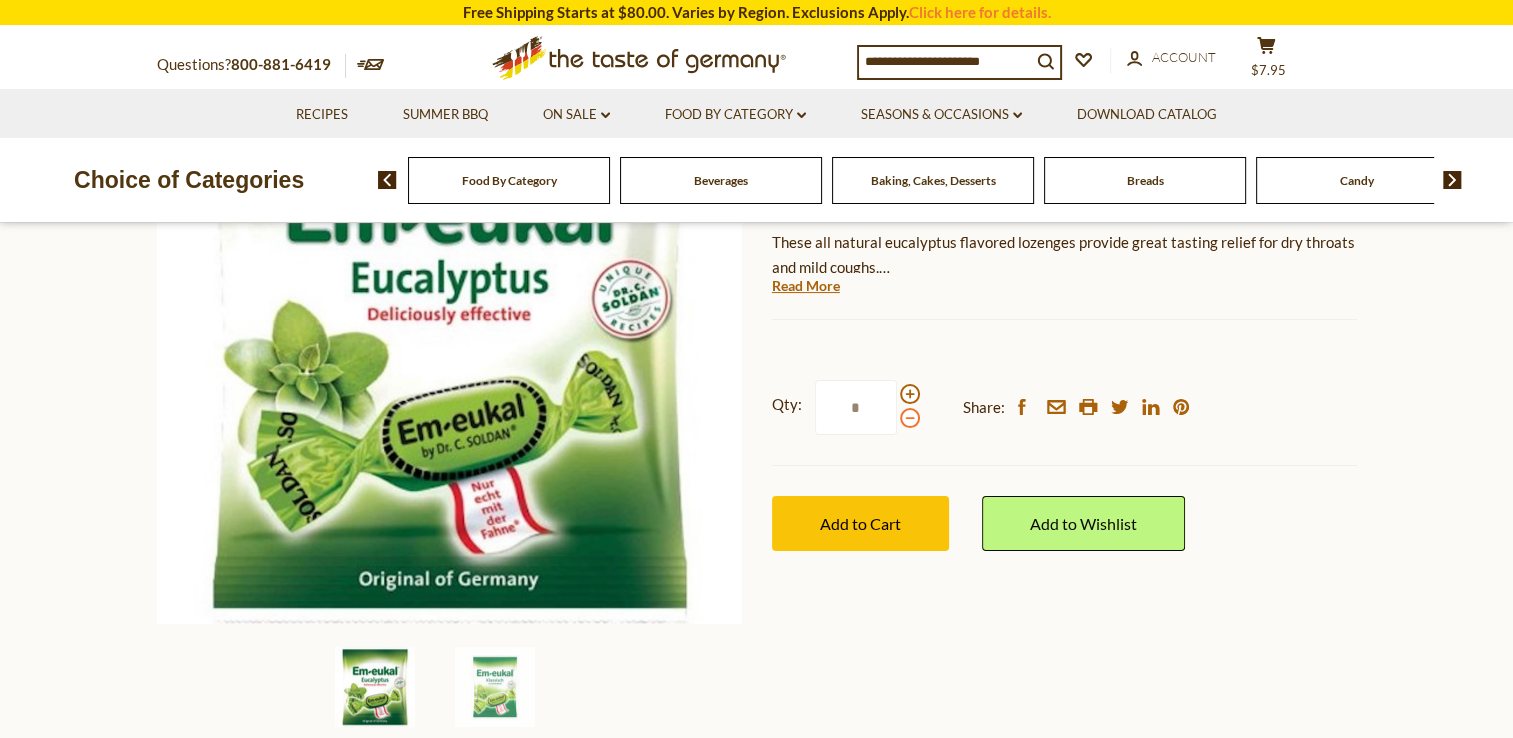 click at bounding box center [910, 418] 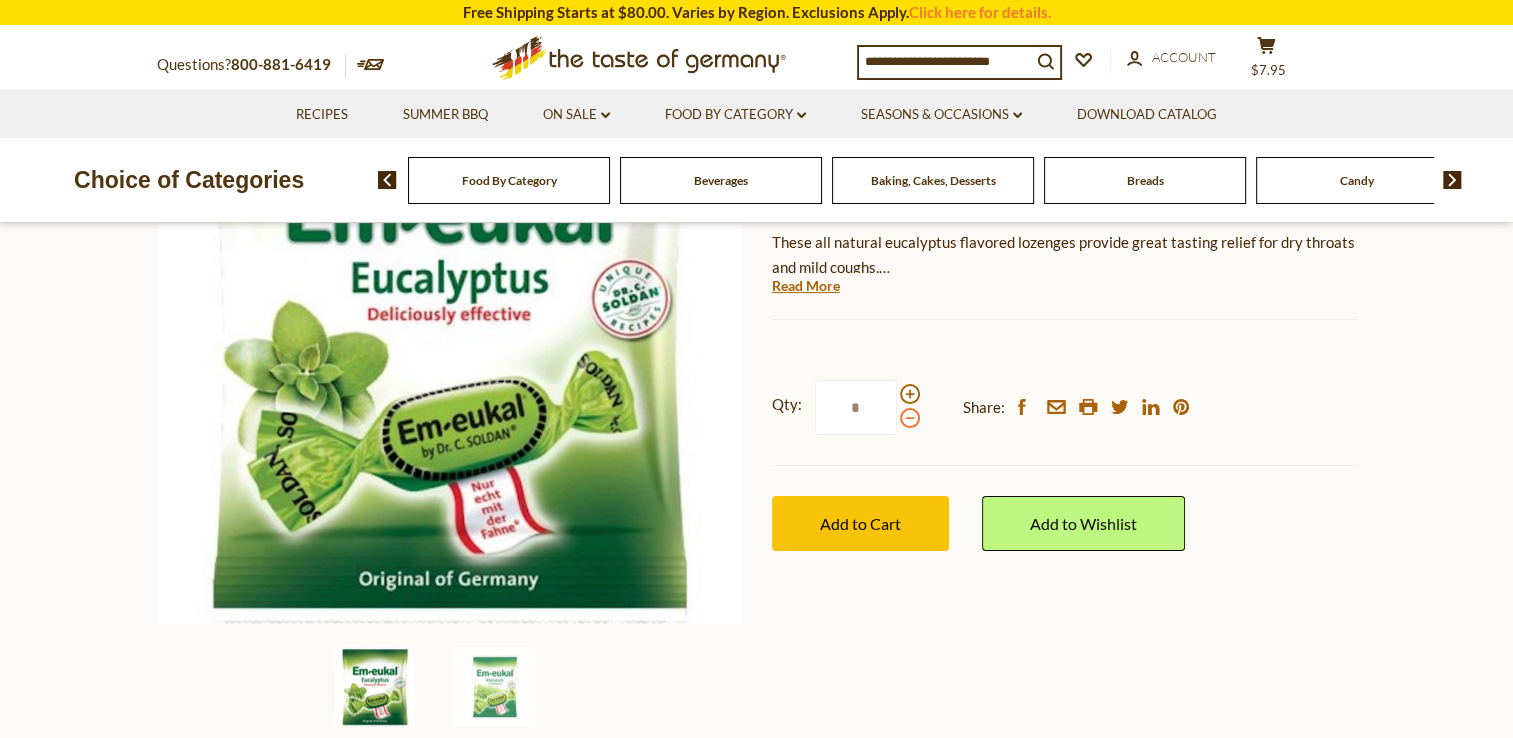 click at bounding box center (910, 418) 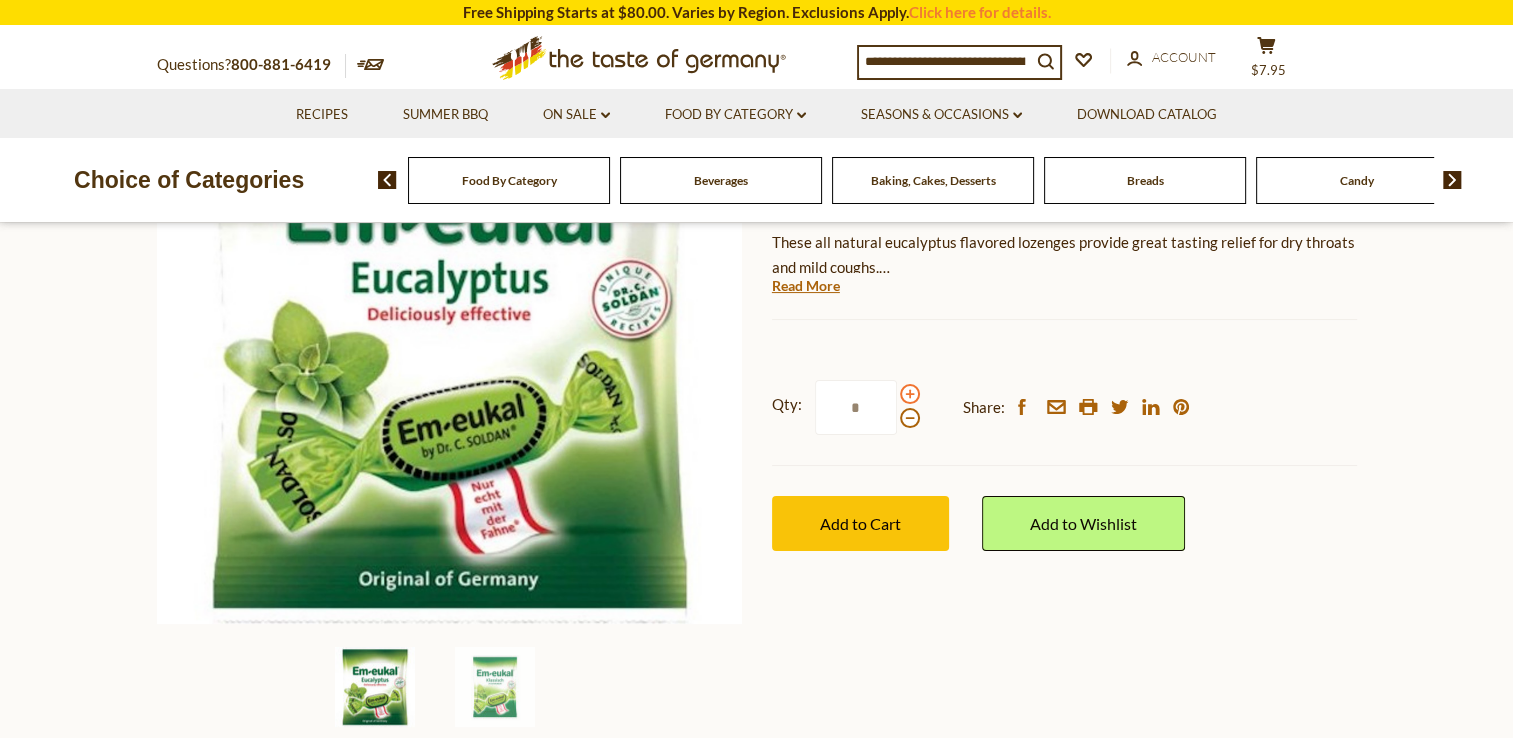click at bounding box center [910, 394] 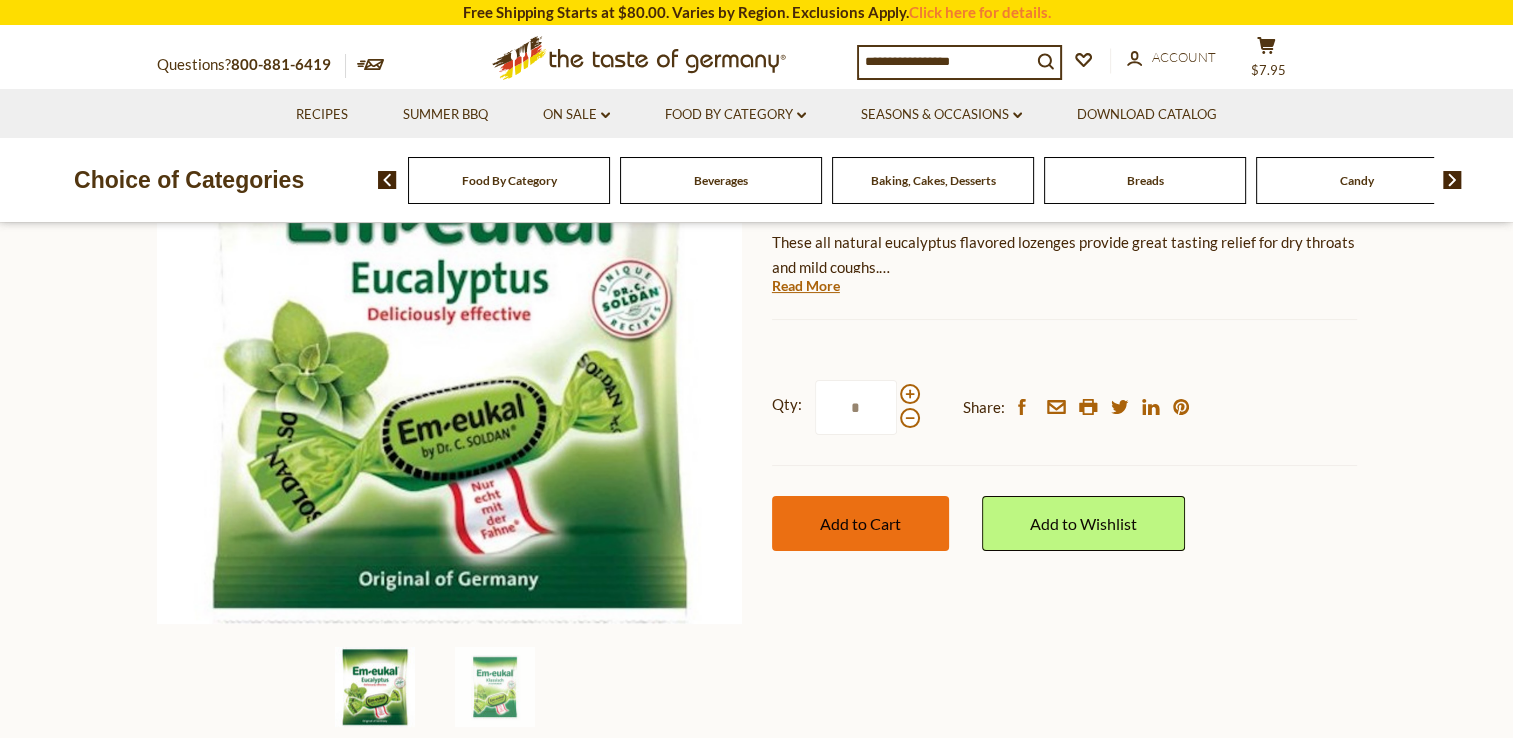 click on "Add to Cart" at bounding box center (860, 523) 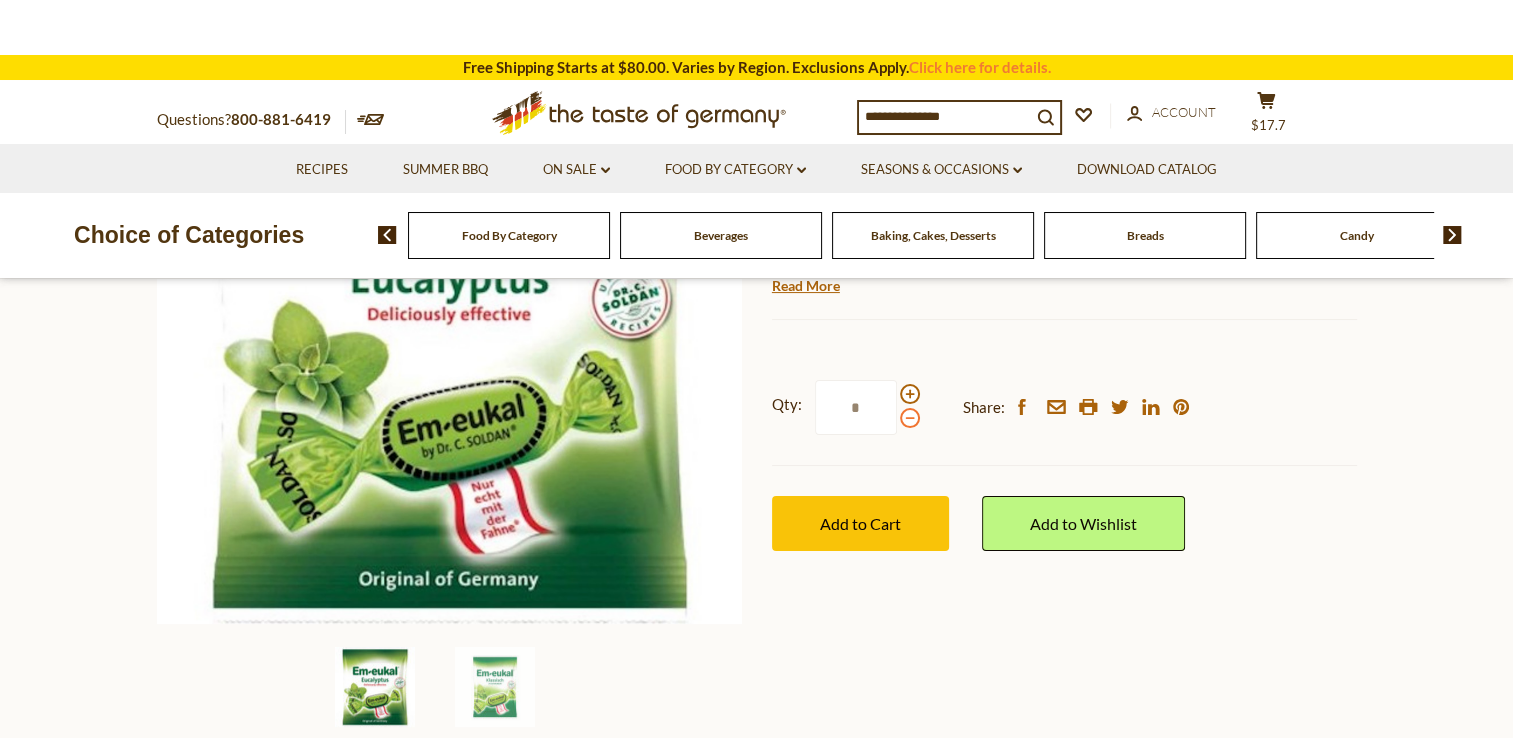 click at bounding box center (910, 418) 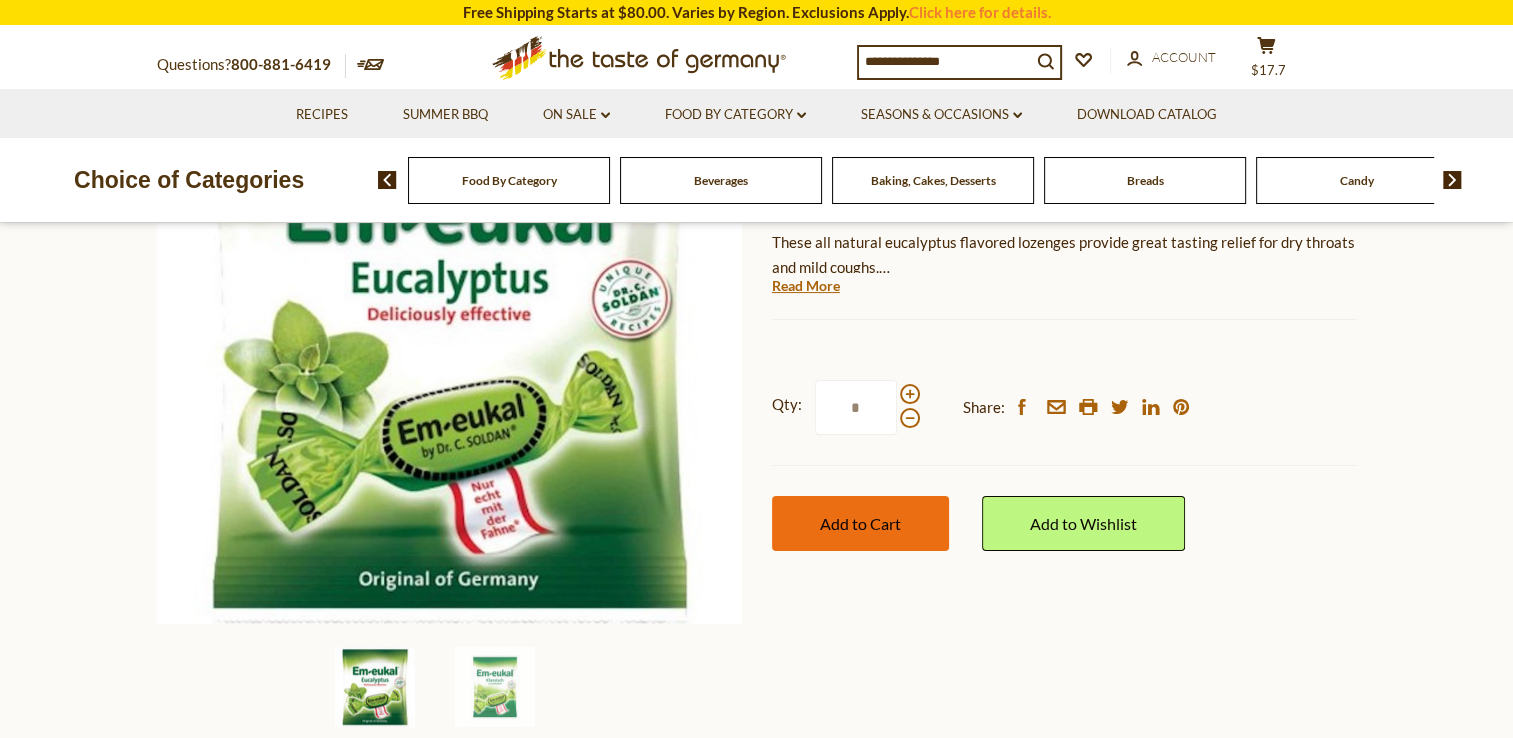 click on "Add to Cart" at bounding box center [860, 523] 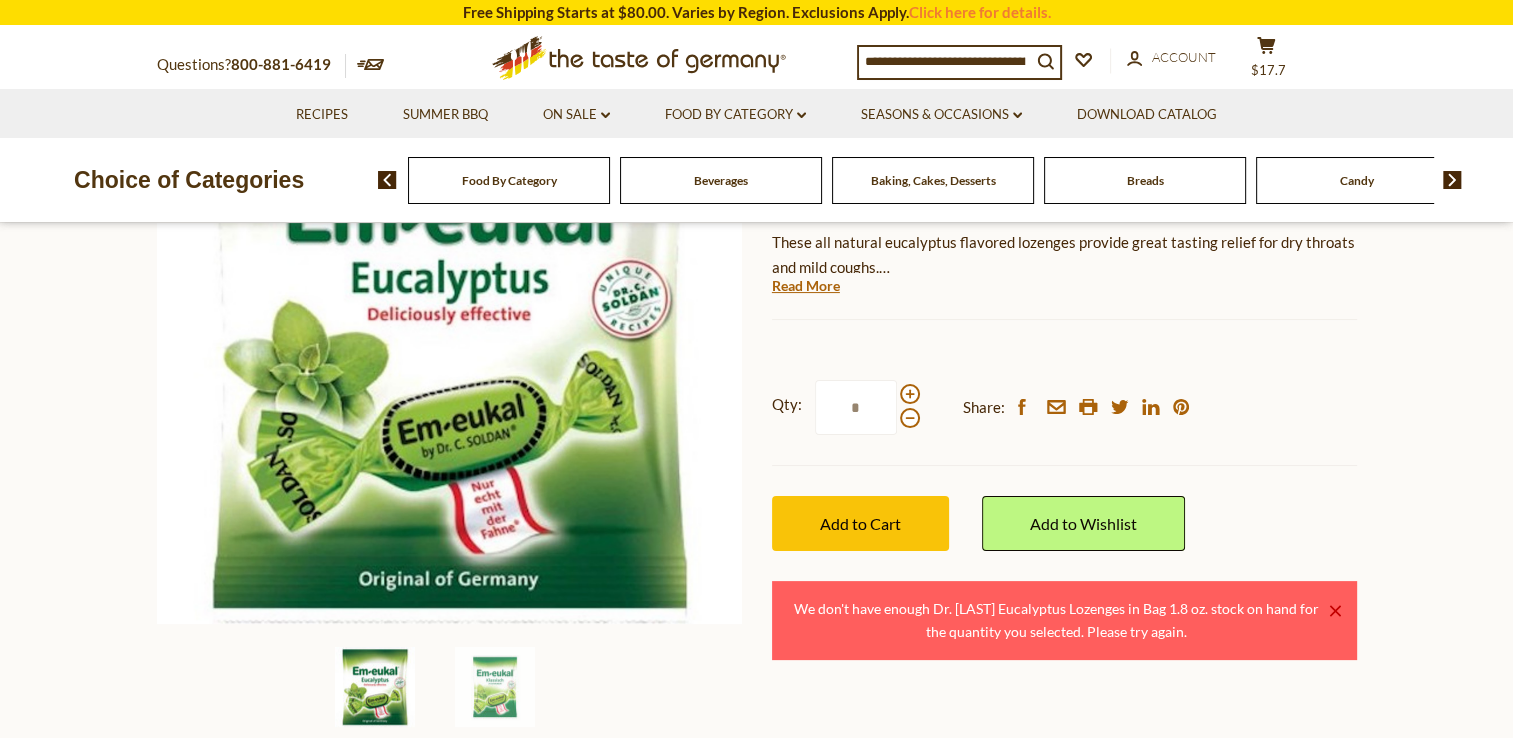 click on "×" at bounding box center (1335, 611) 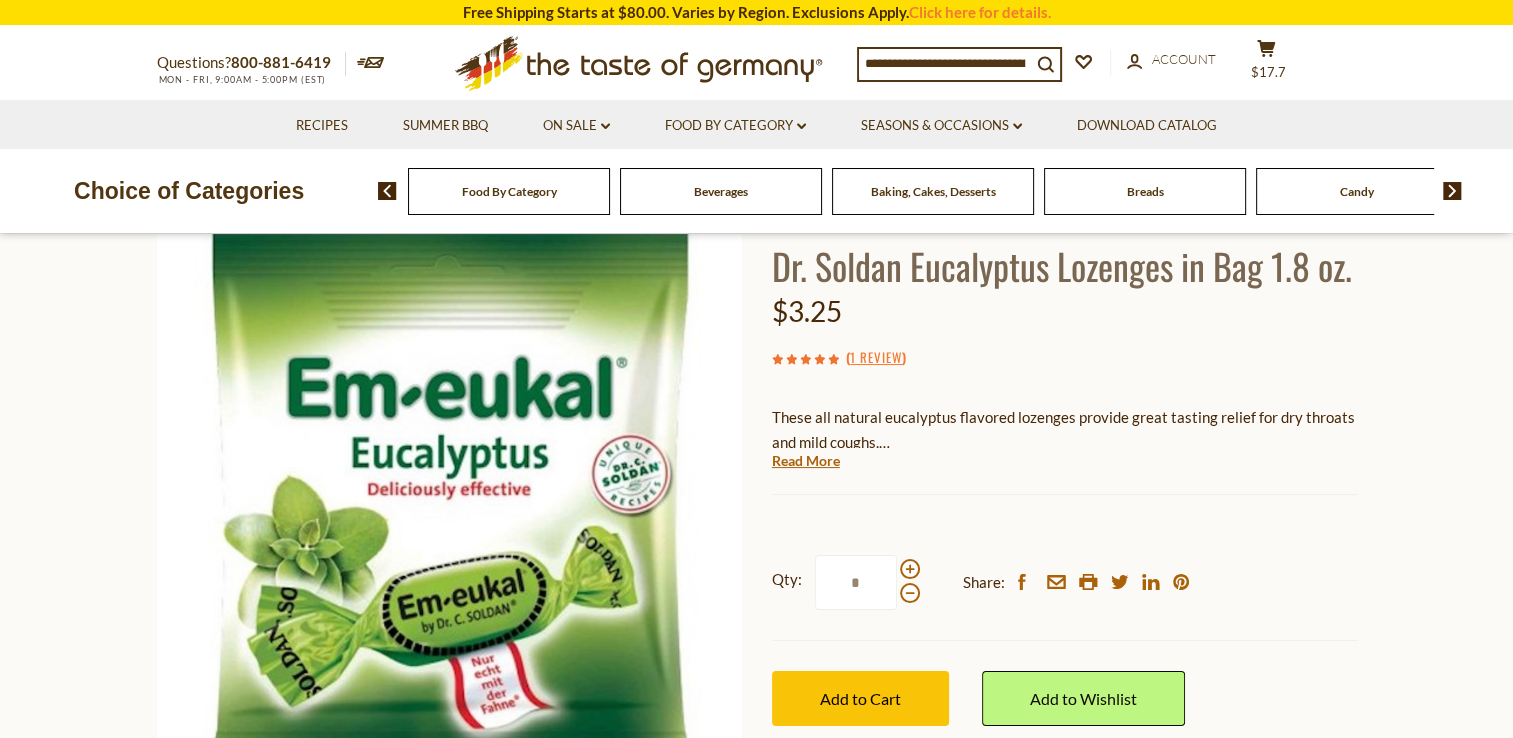 scroll, scrollTop: 0, scrollLeft: 0, axis: both 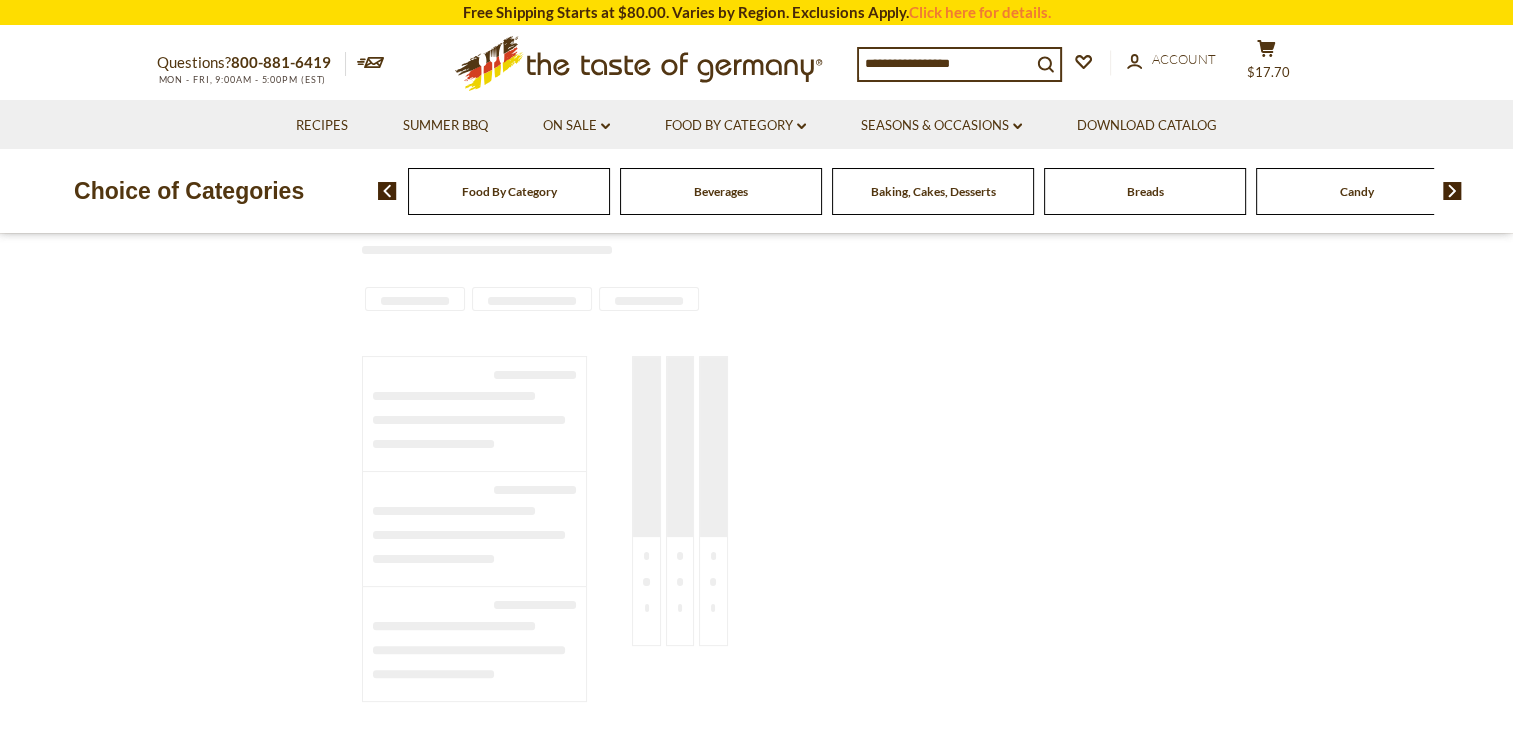 type on "********" 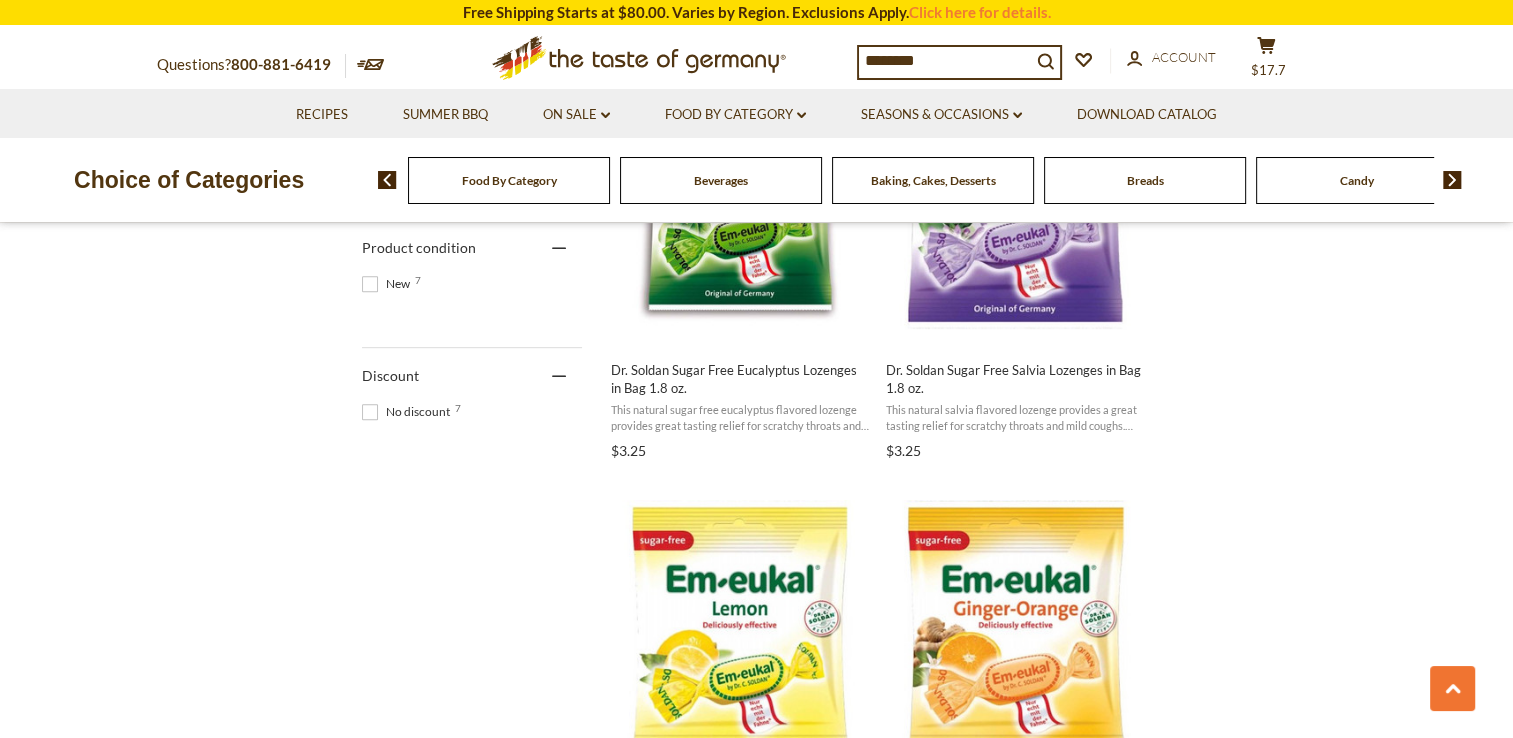 scroll, scrollTop: 1200, scrollLeft: 0, axis: vertical 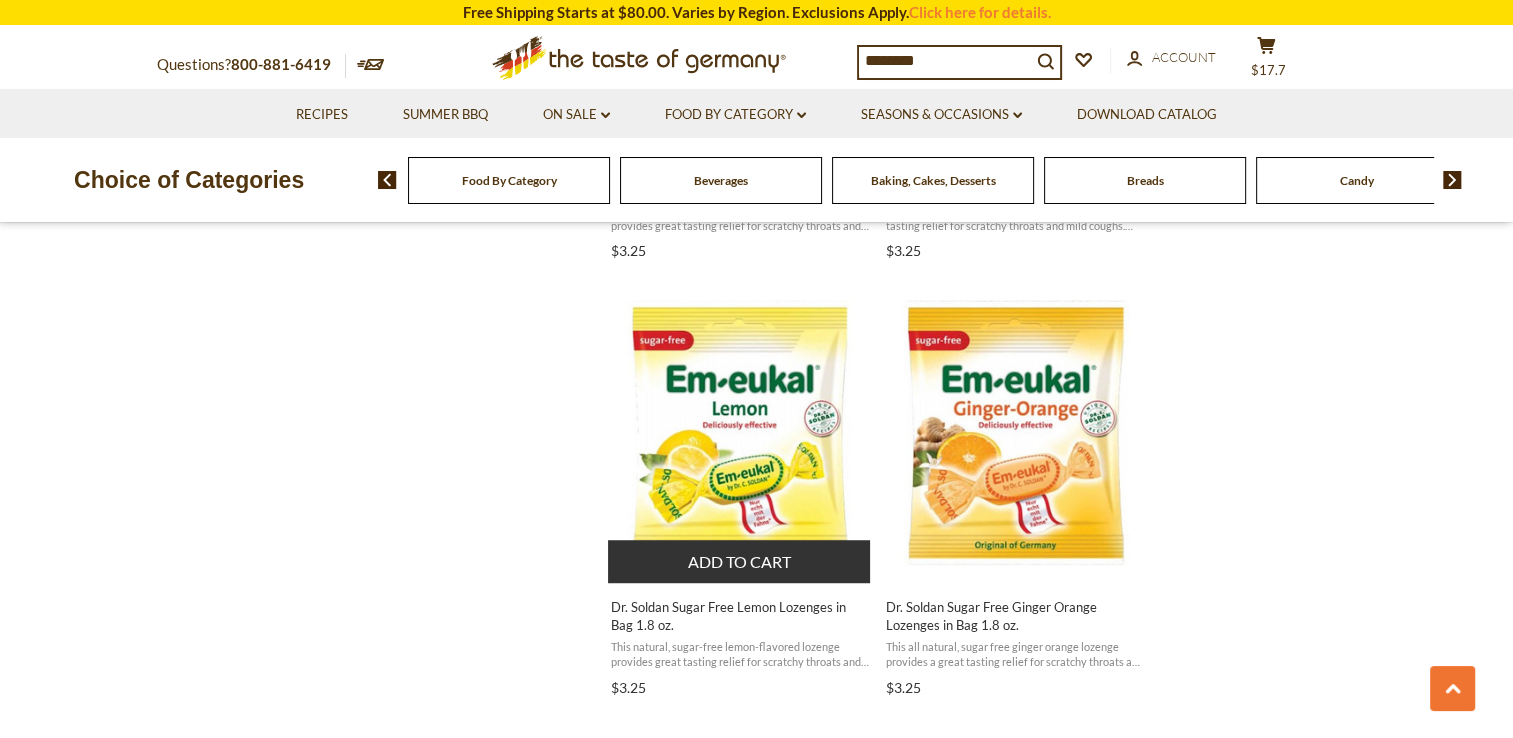 click on "Dr. Soldan Sugar Free Lemon Lozenges in Bag 1.8 oz." at bounding box center [740, 616] 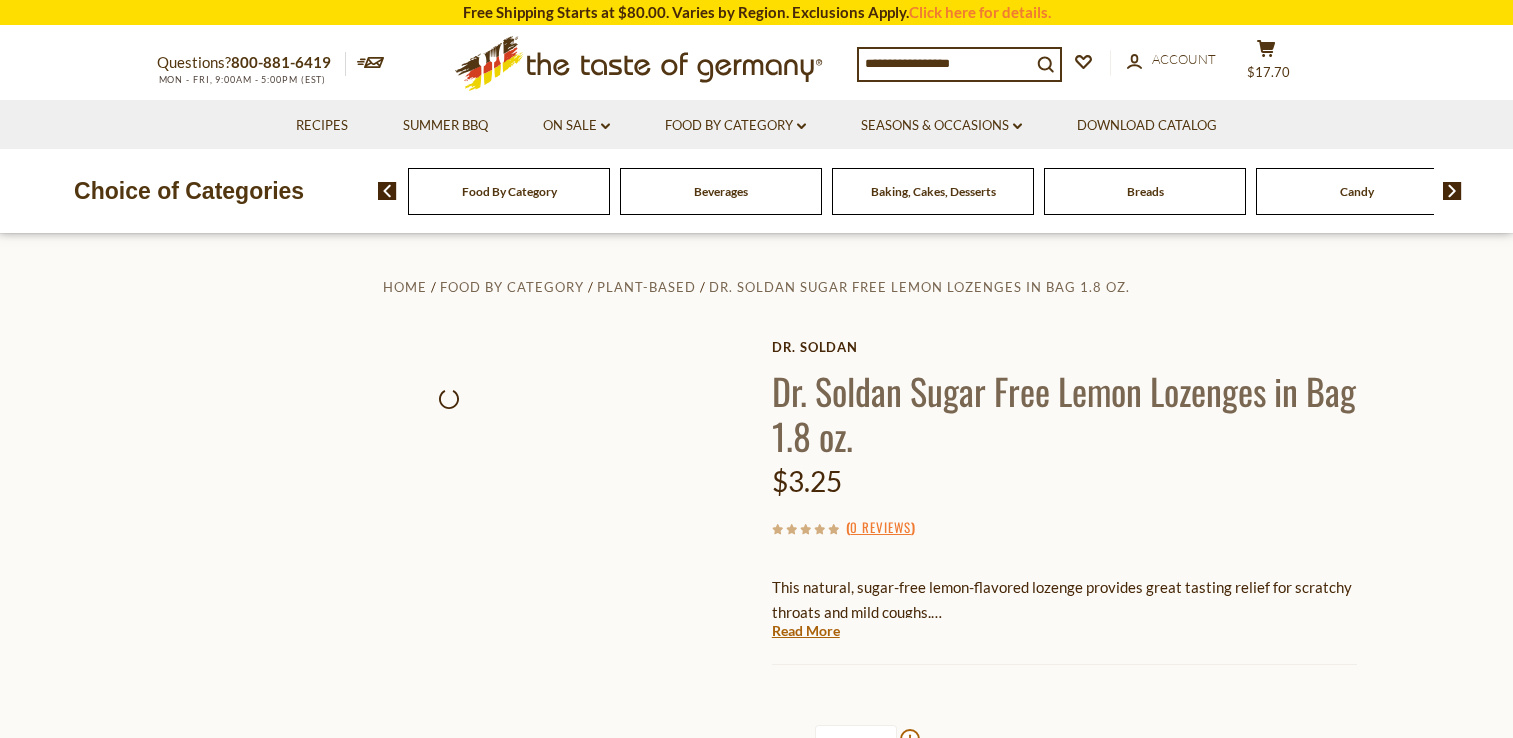 scroll, scrollTop: 0, scrollLeft: 0, axis: both 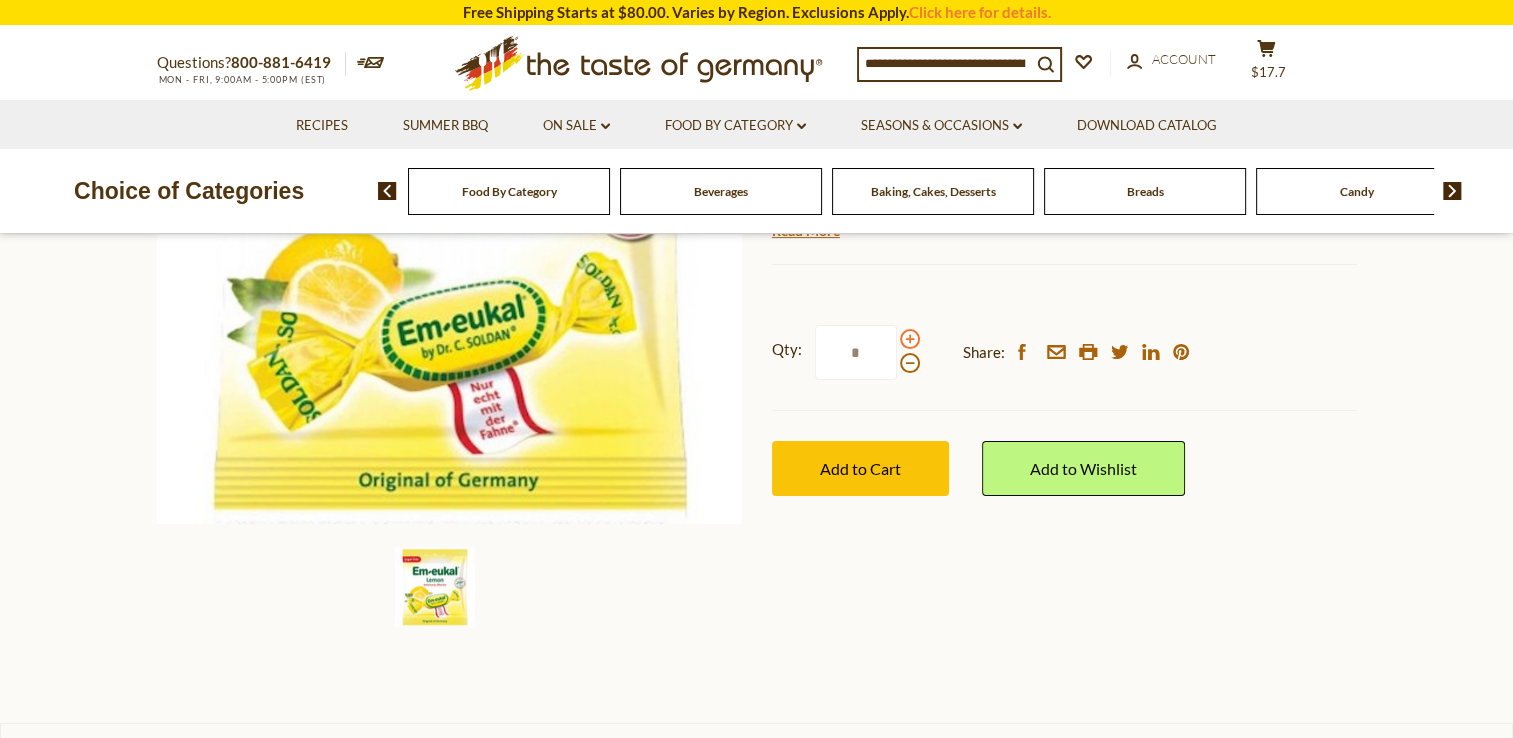 click at bounding box center [910, 339] 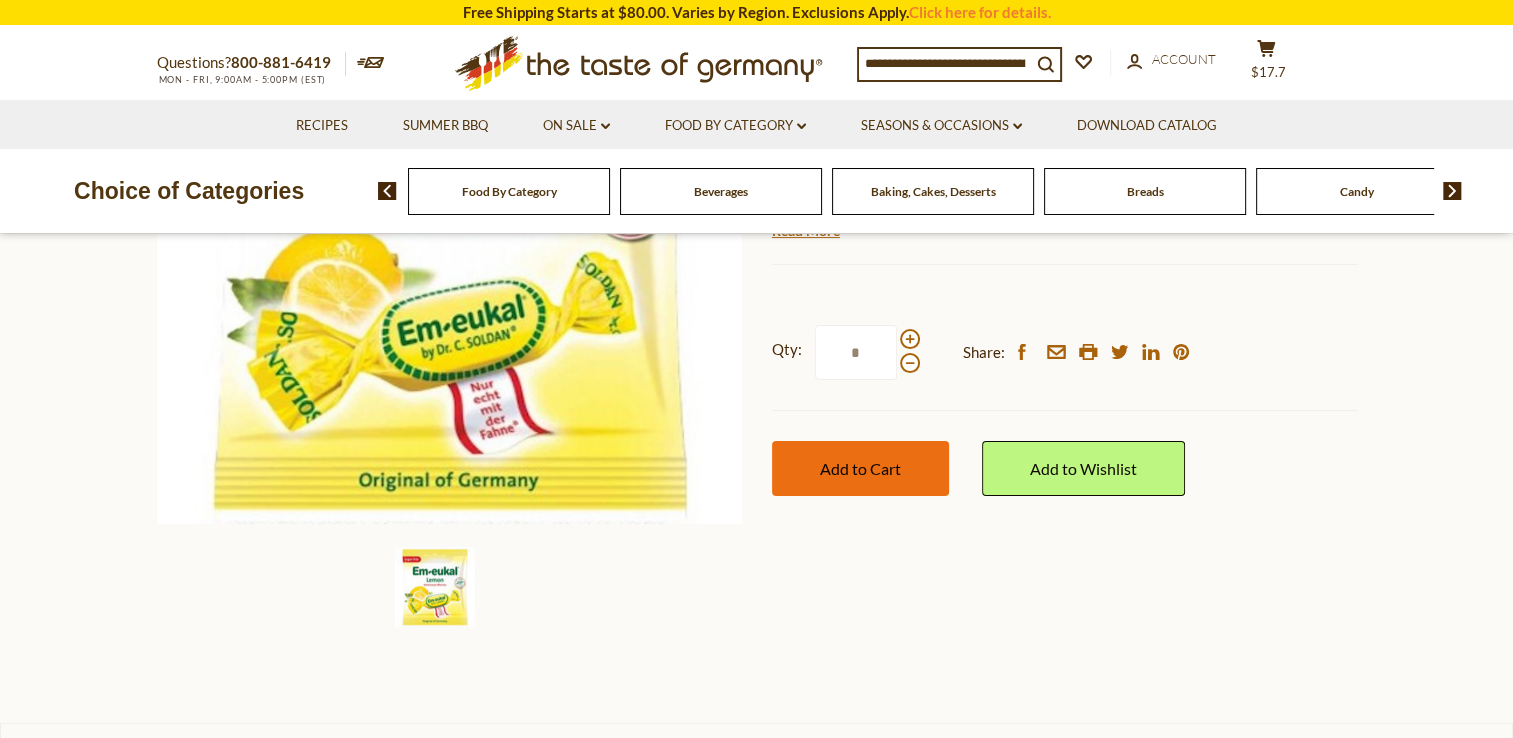 type on "*" 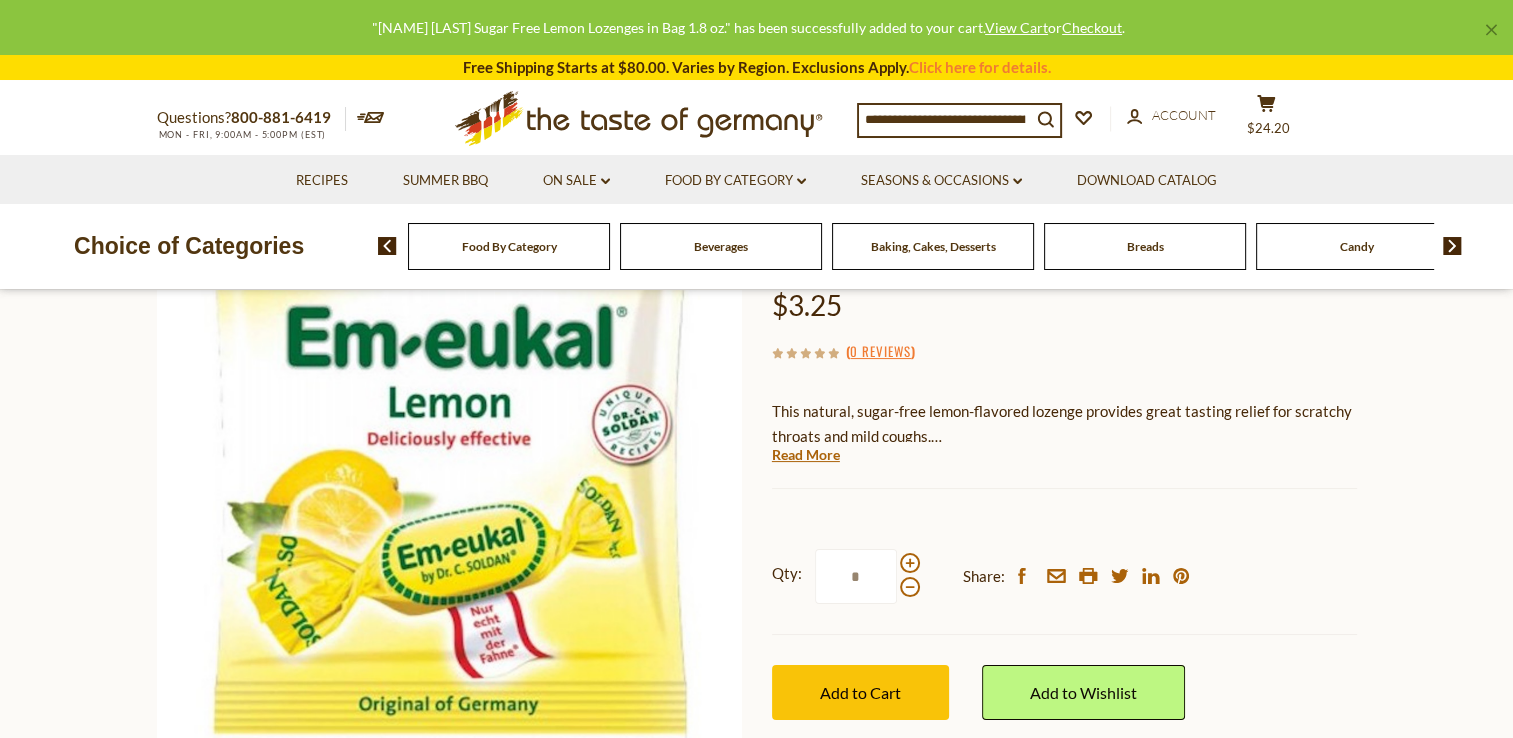 scroll, scrollTop: 0, scrollLeft: 0, axis: both 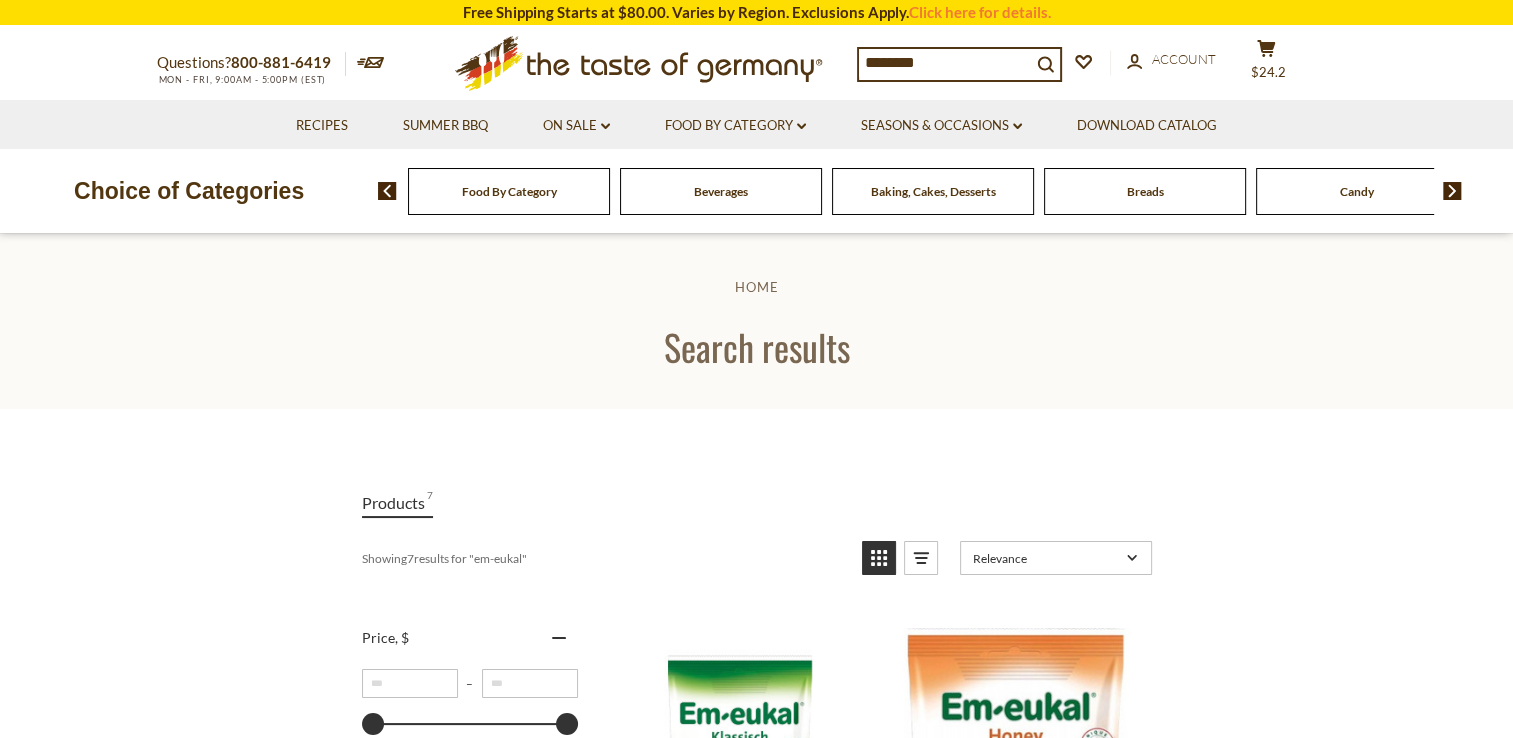 drag, startPoint x: 948, startPoint y: 66, endPoint x: 848, endPoint y: 68, distance: 100.02 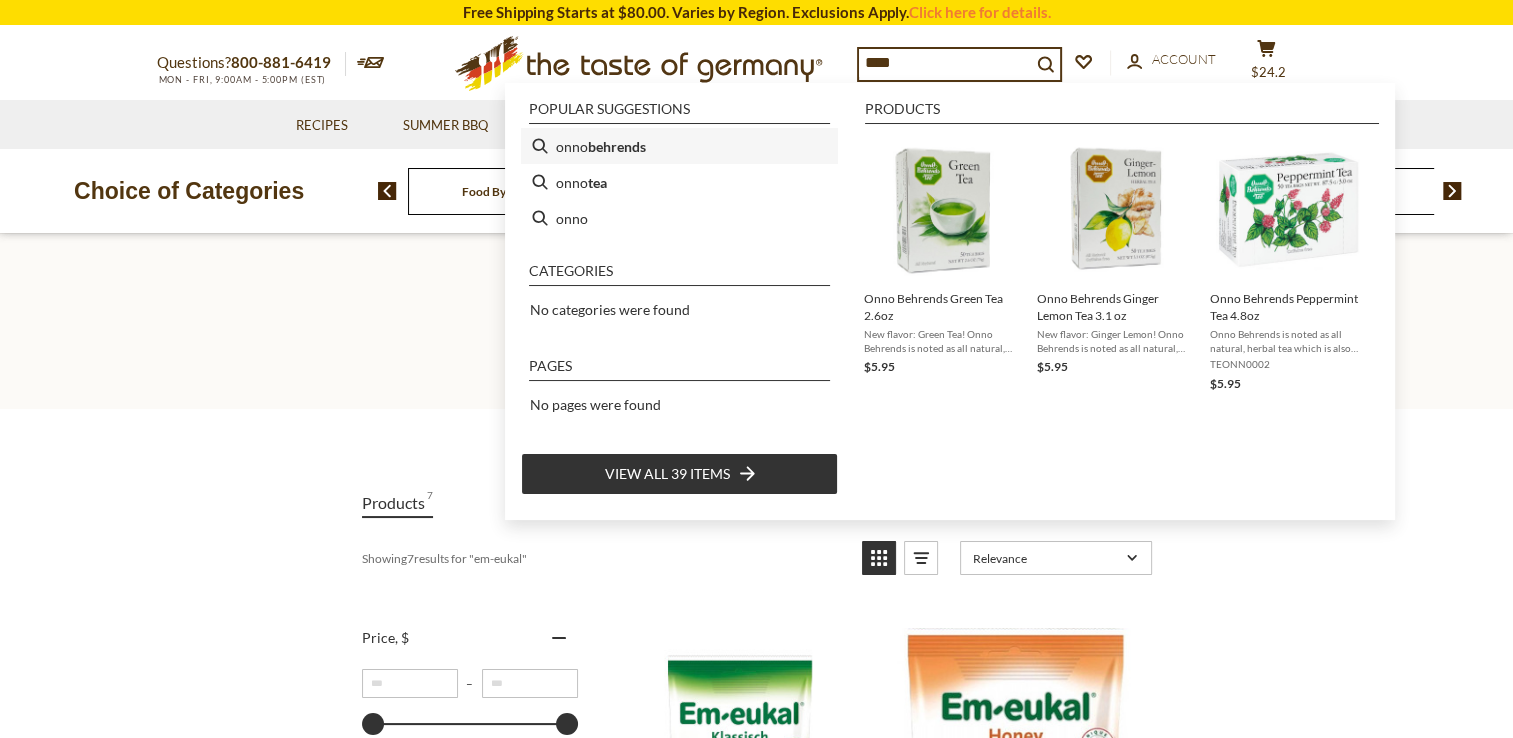 click on "onno  behrends" at bounding box center [679, 146] 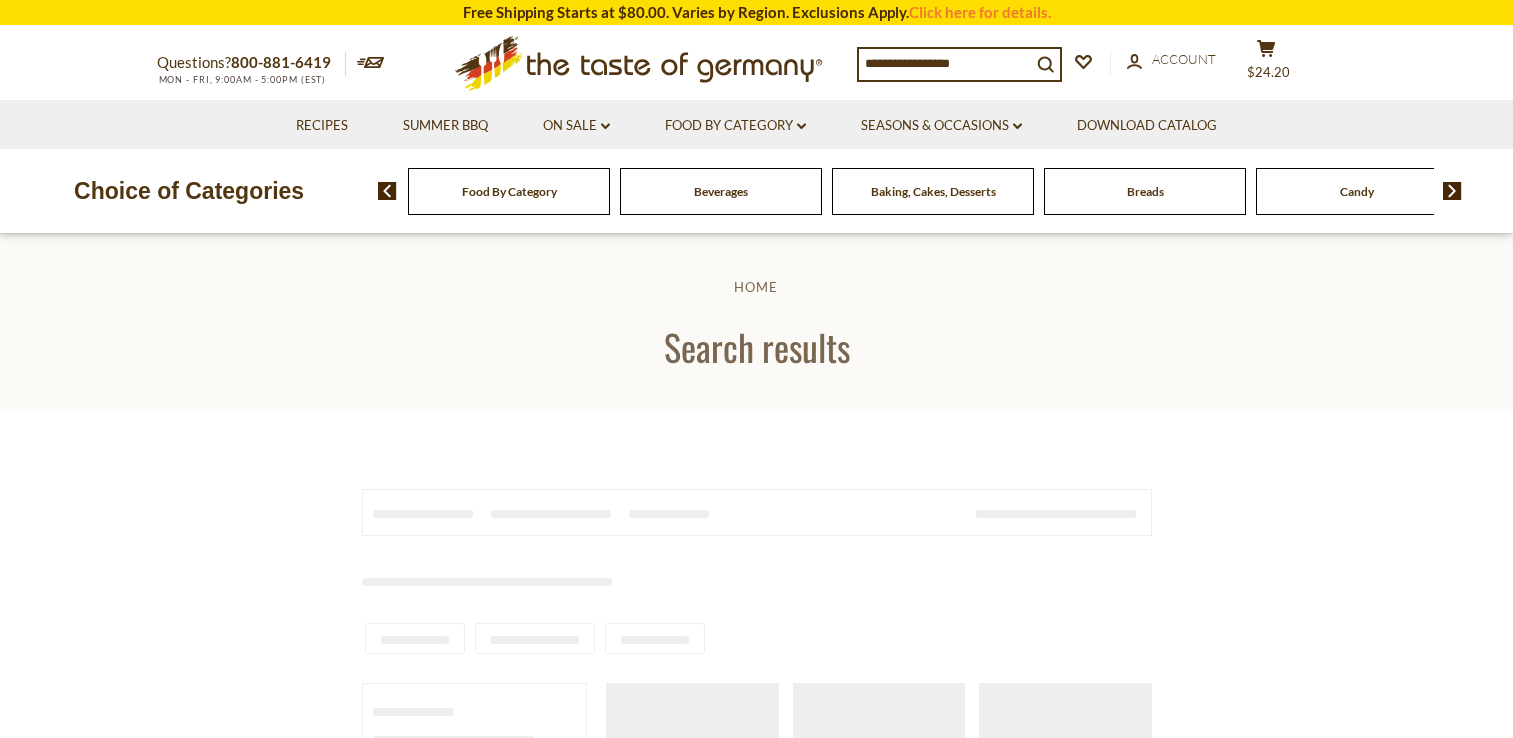 scroll, scrollTop: 0, scrollLeft: 0, axis: both 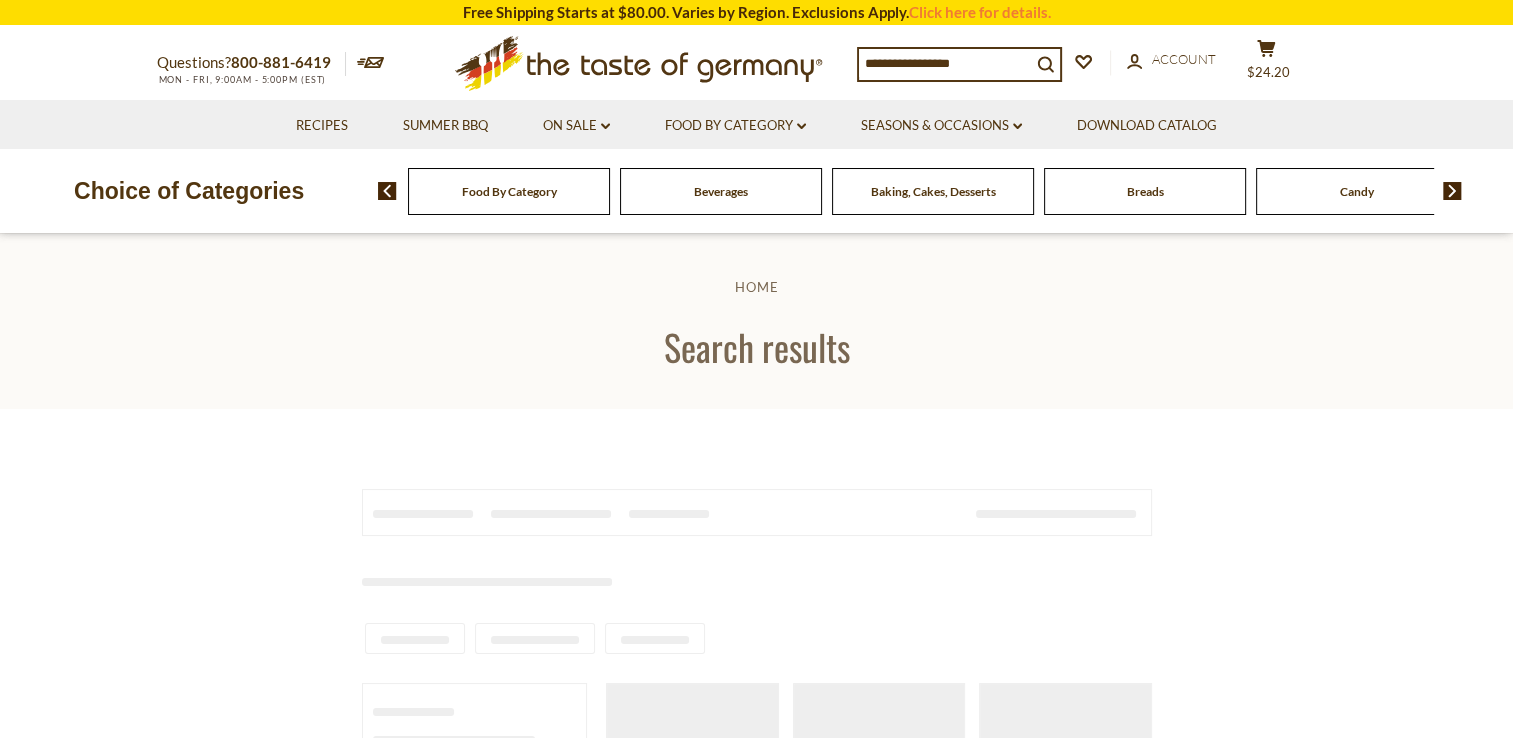 type on "**********" 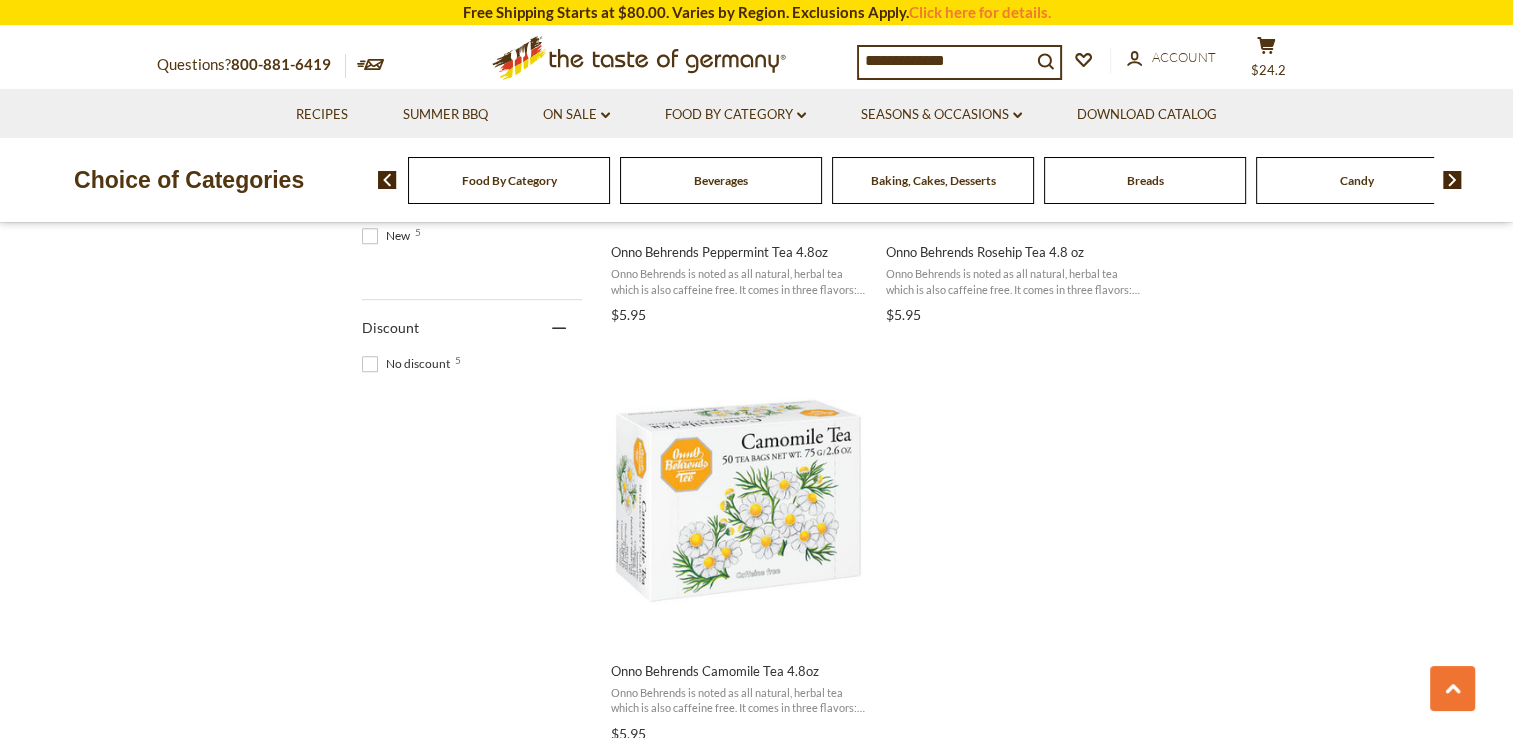 scroll, scrollTop: 1200, scrollLeft: 0, axis: vertical 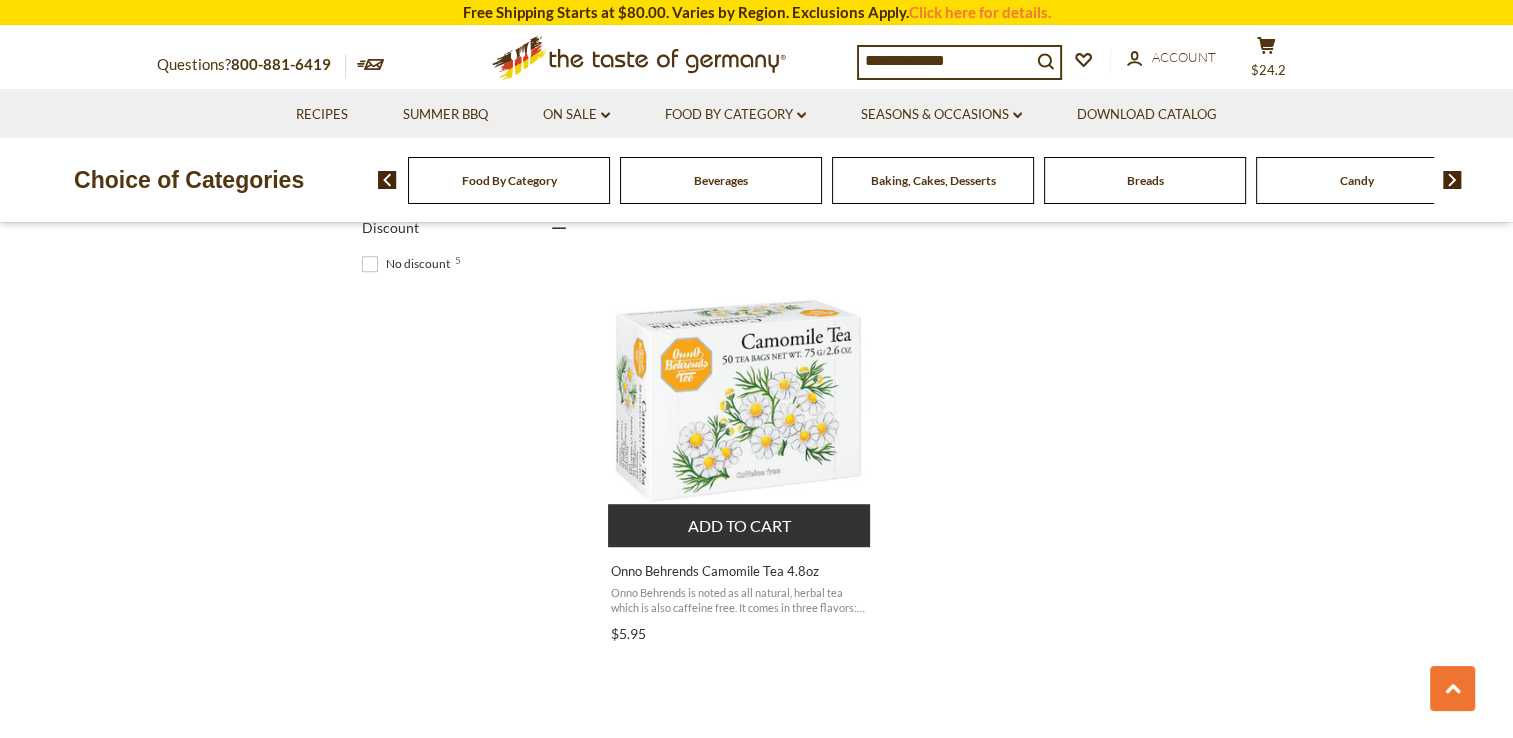 click on "Onno Behrends Camomile Tea 4.8oz" at bounding box center (740, 571) 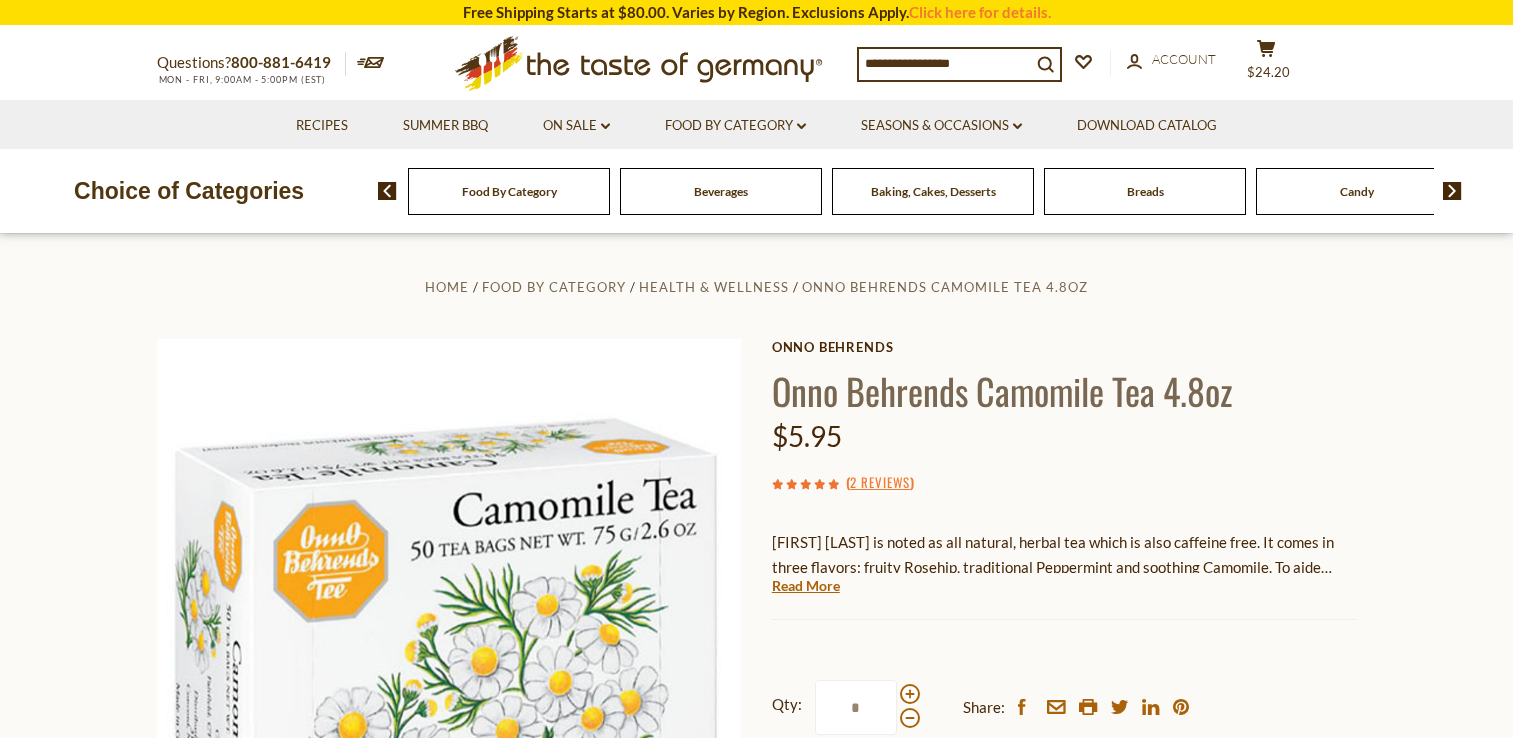 scroll, scrollTop: 0, scrollLeft: 0, axis: both 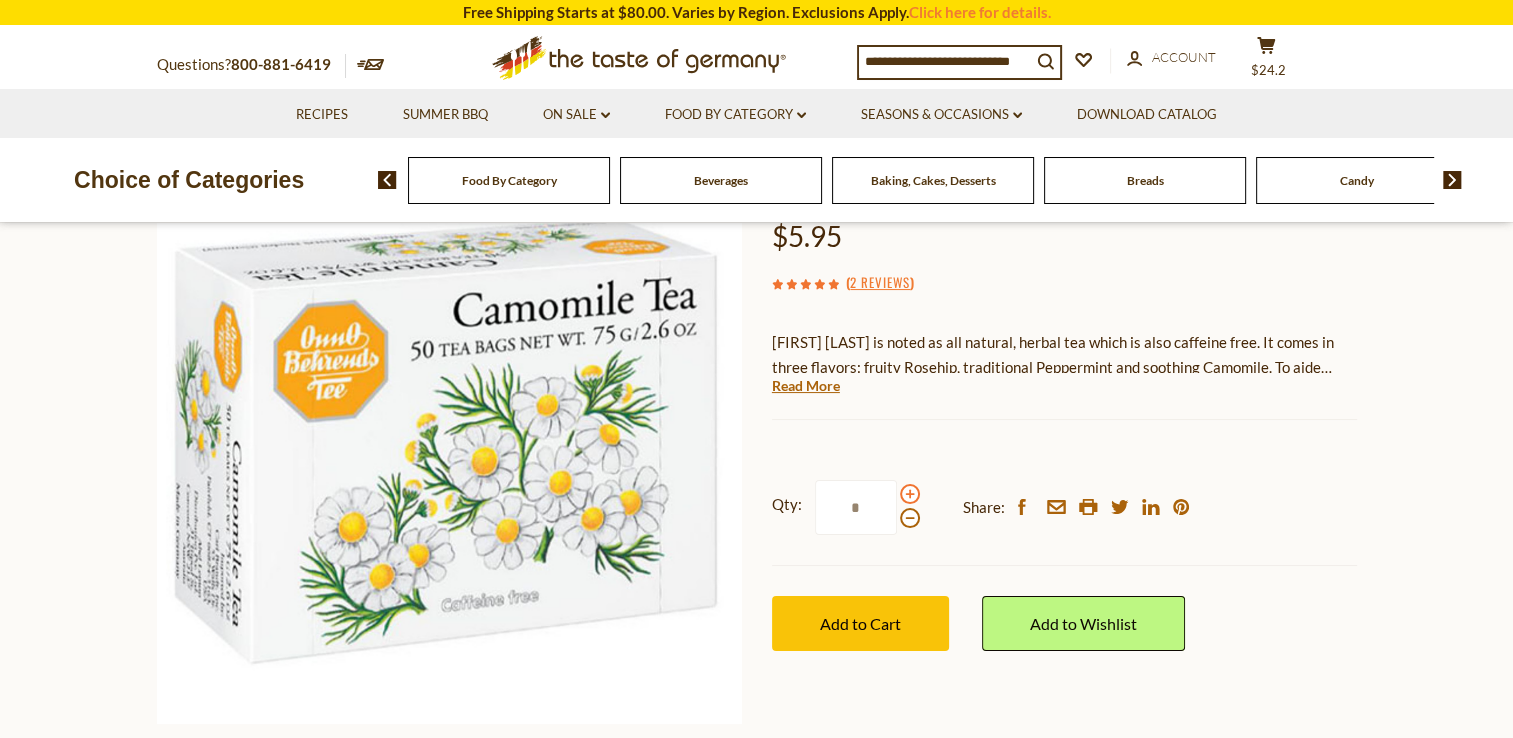 click at bounding box center [910, 494] 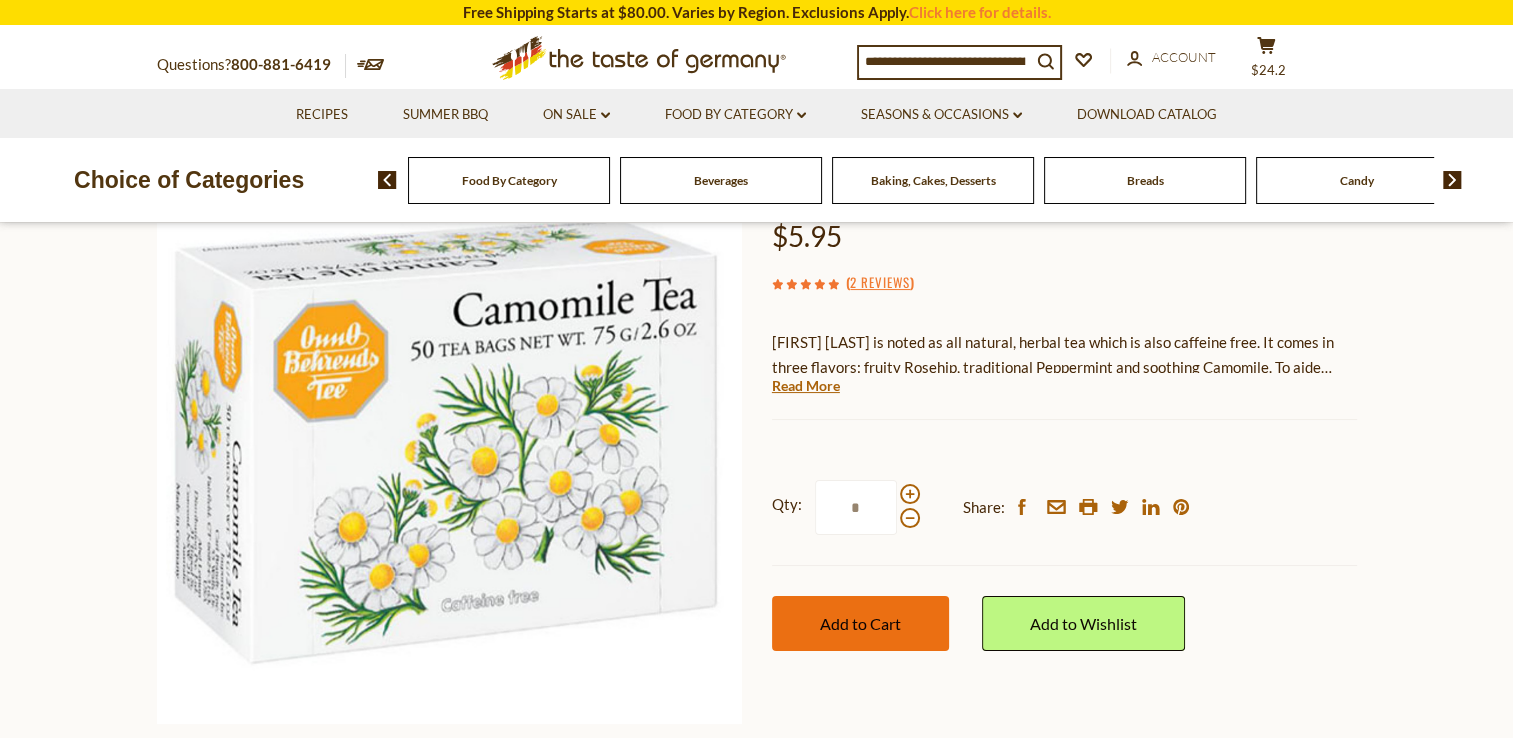 click on "Add to Cart" at bounding box center [860, 623] 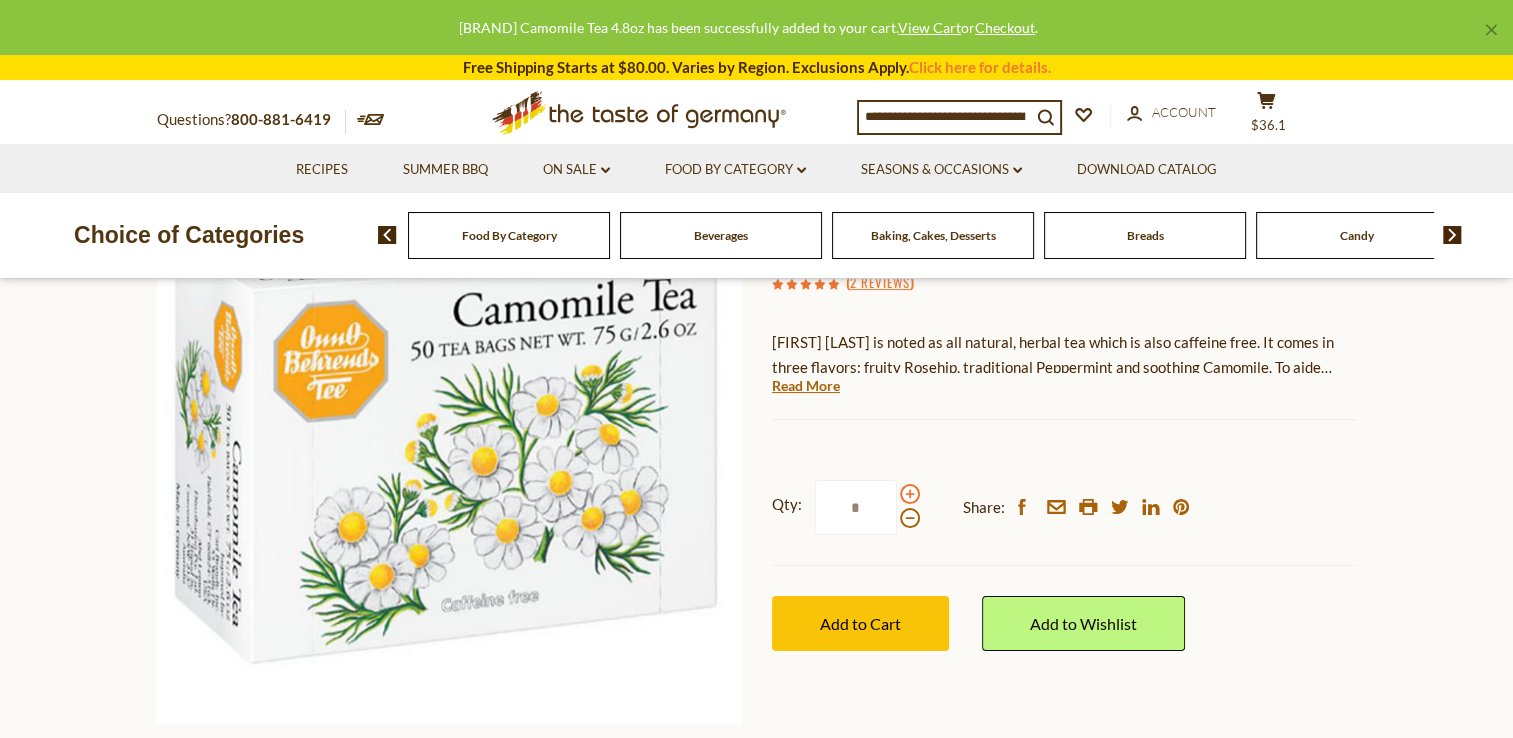 click at bounding box center (910, 494) 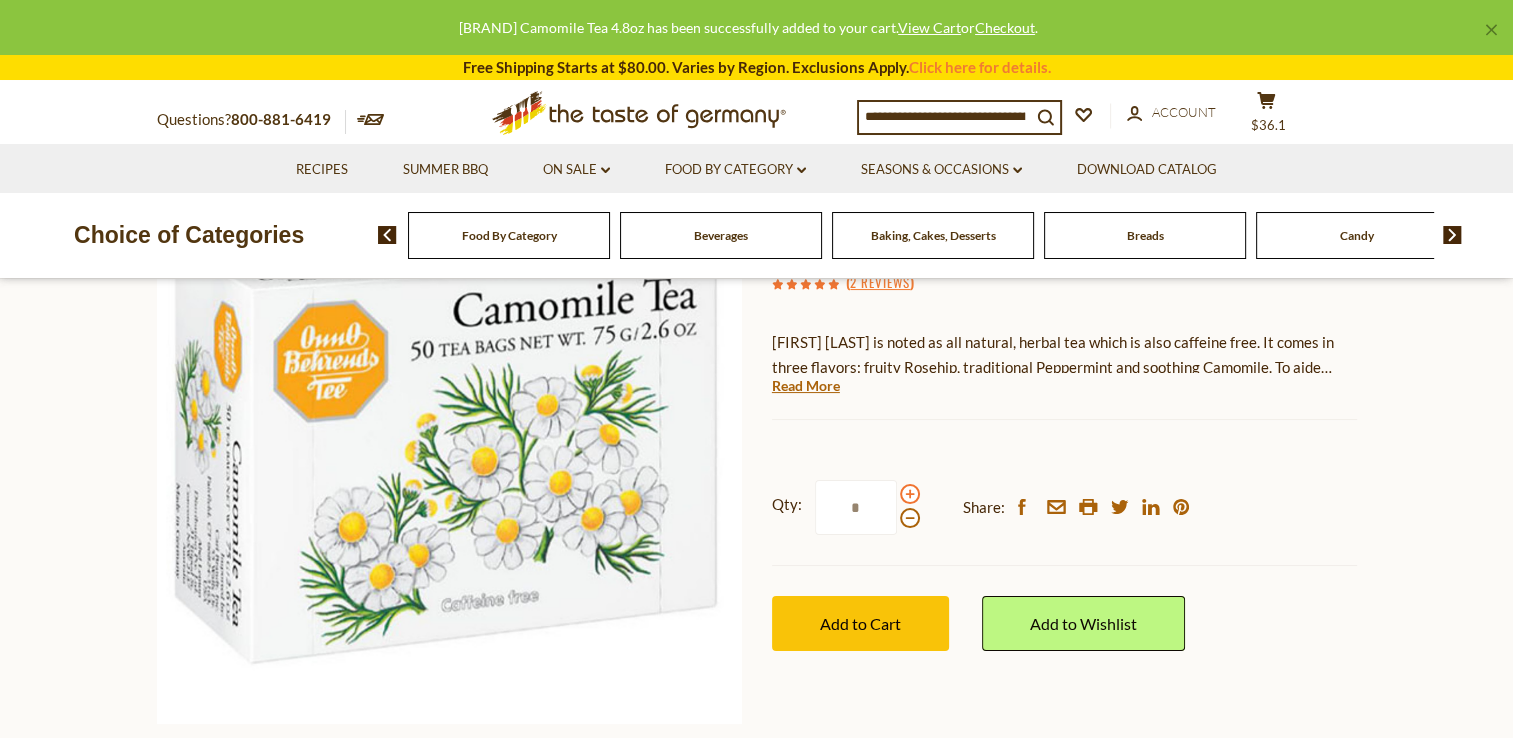 click at bounding box center (910, 494) 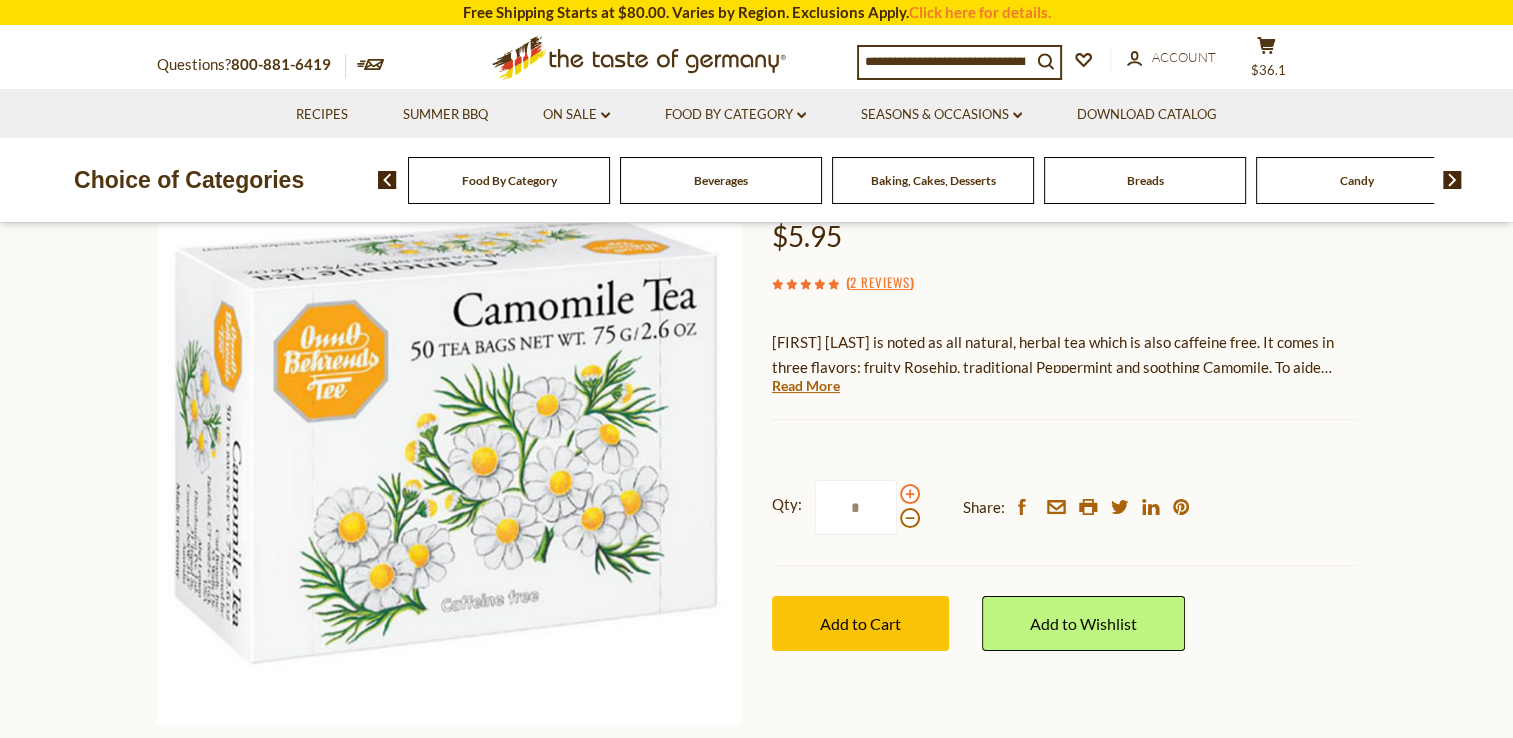 click at bounding box center (910, 494) 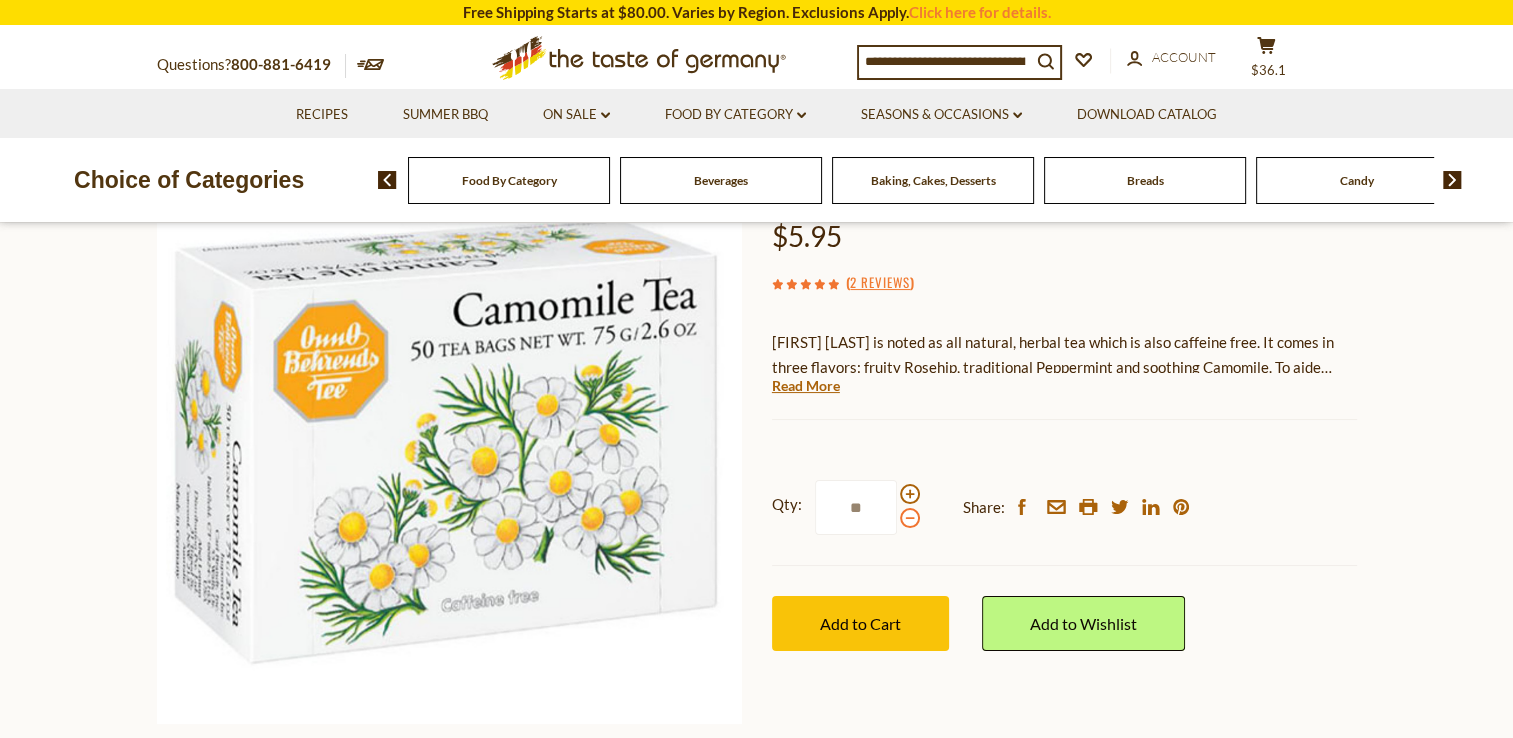 click at bounding box center [910, 518] 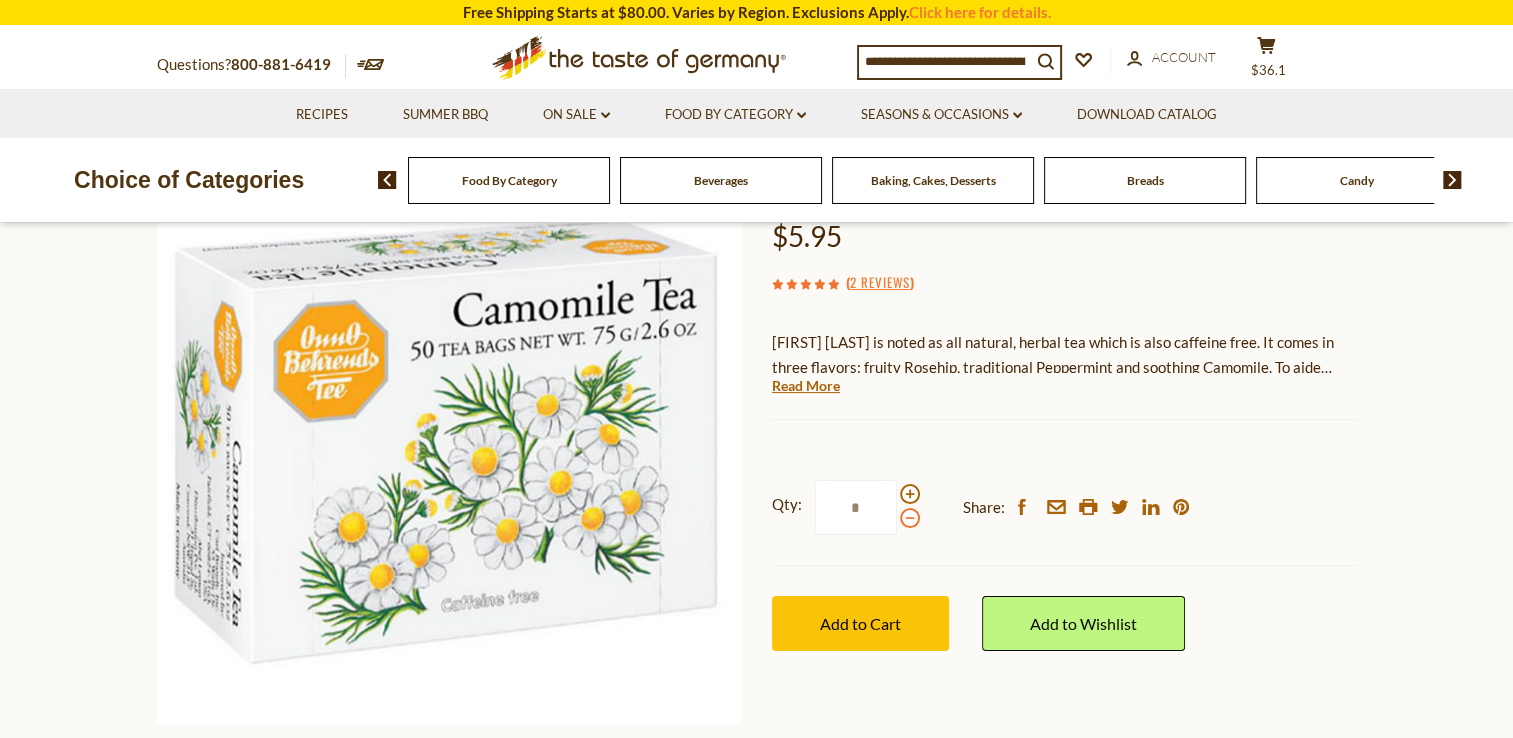 click at bounding box center [910, 518] 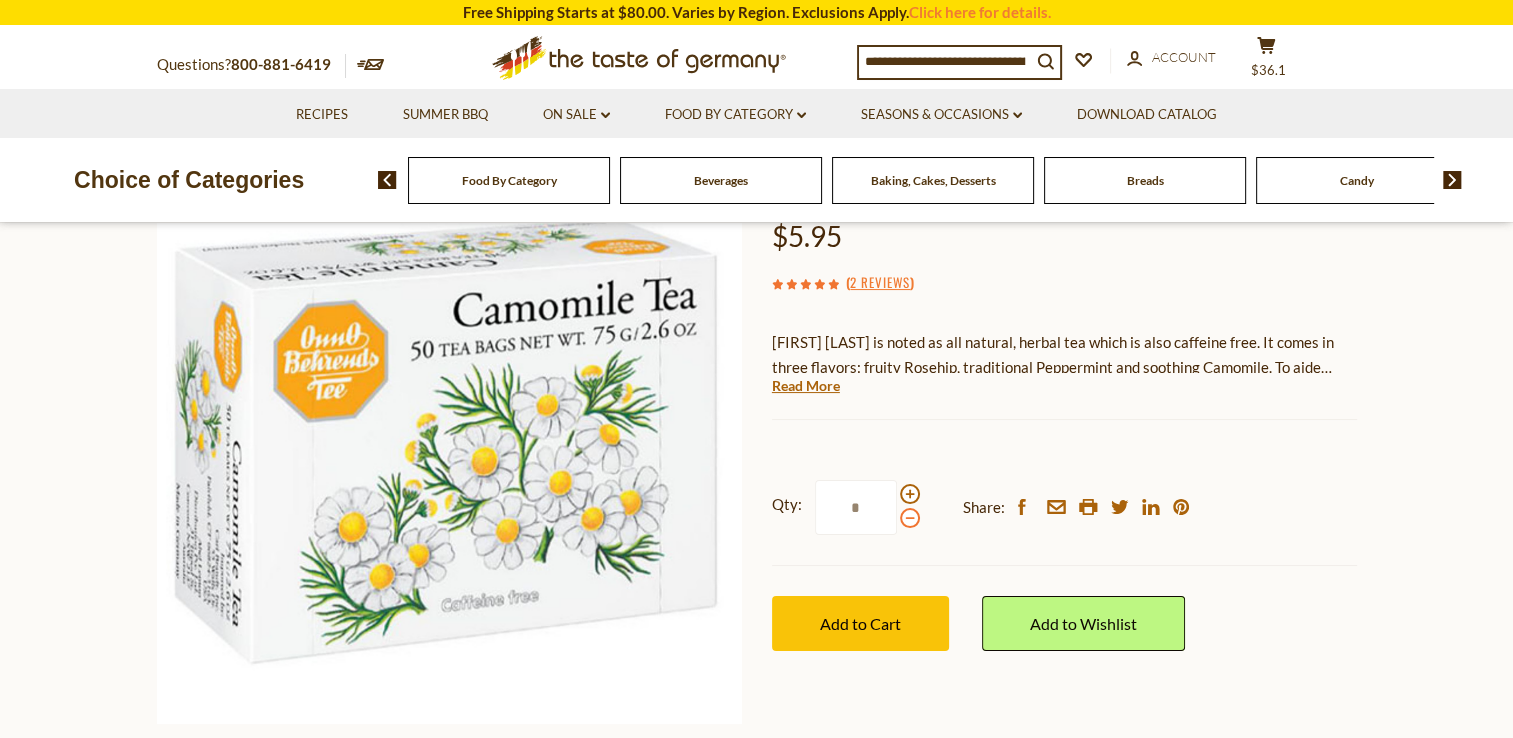 click on "*" at bounding box center (856, 507) 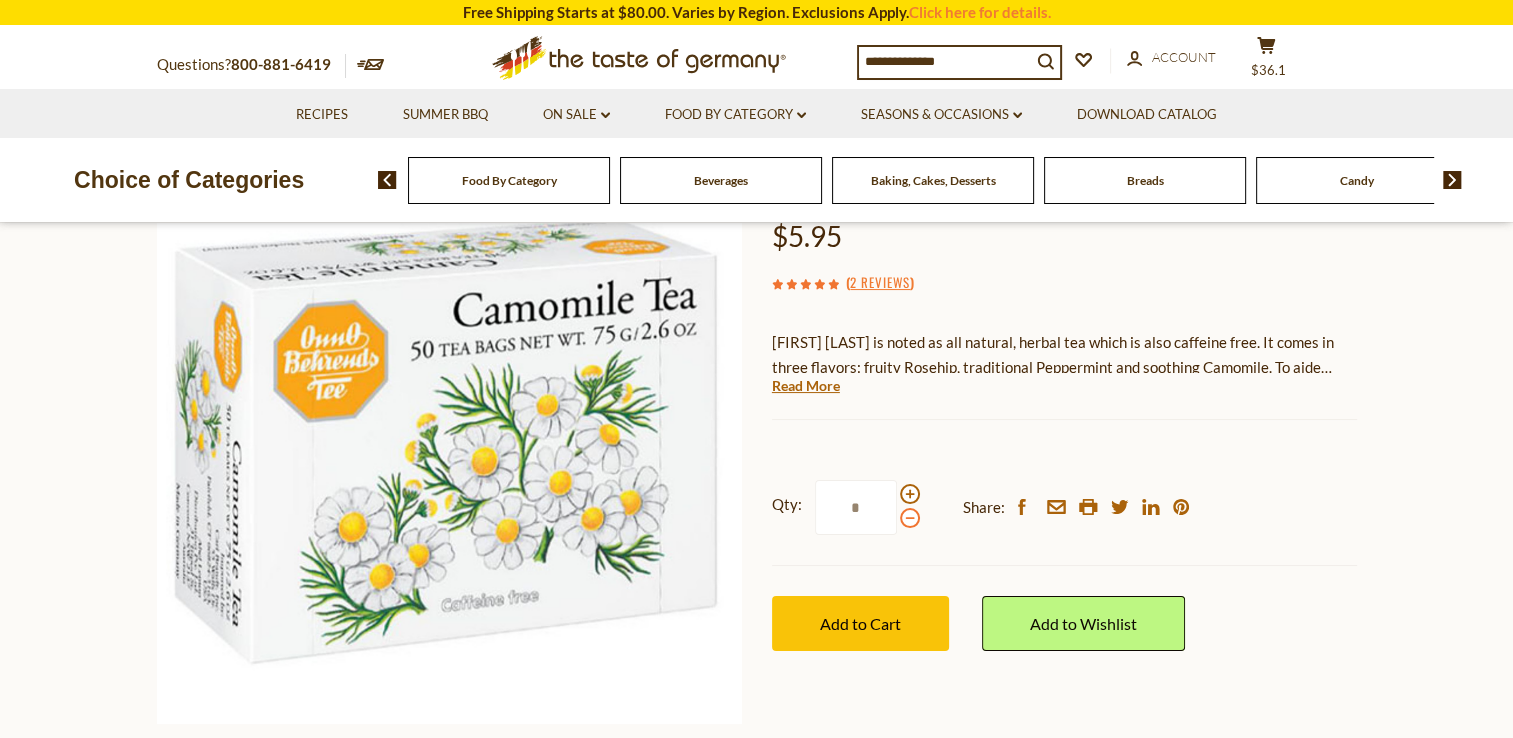 click at bounding box center (910, 518) 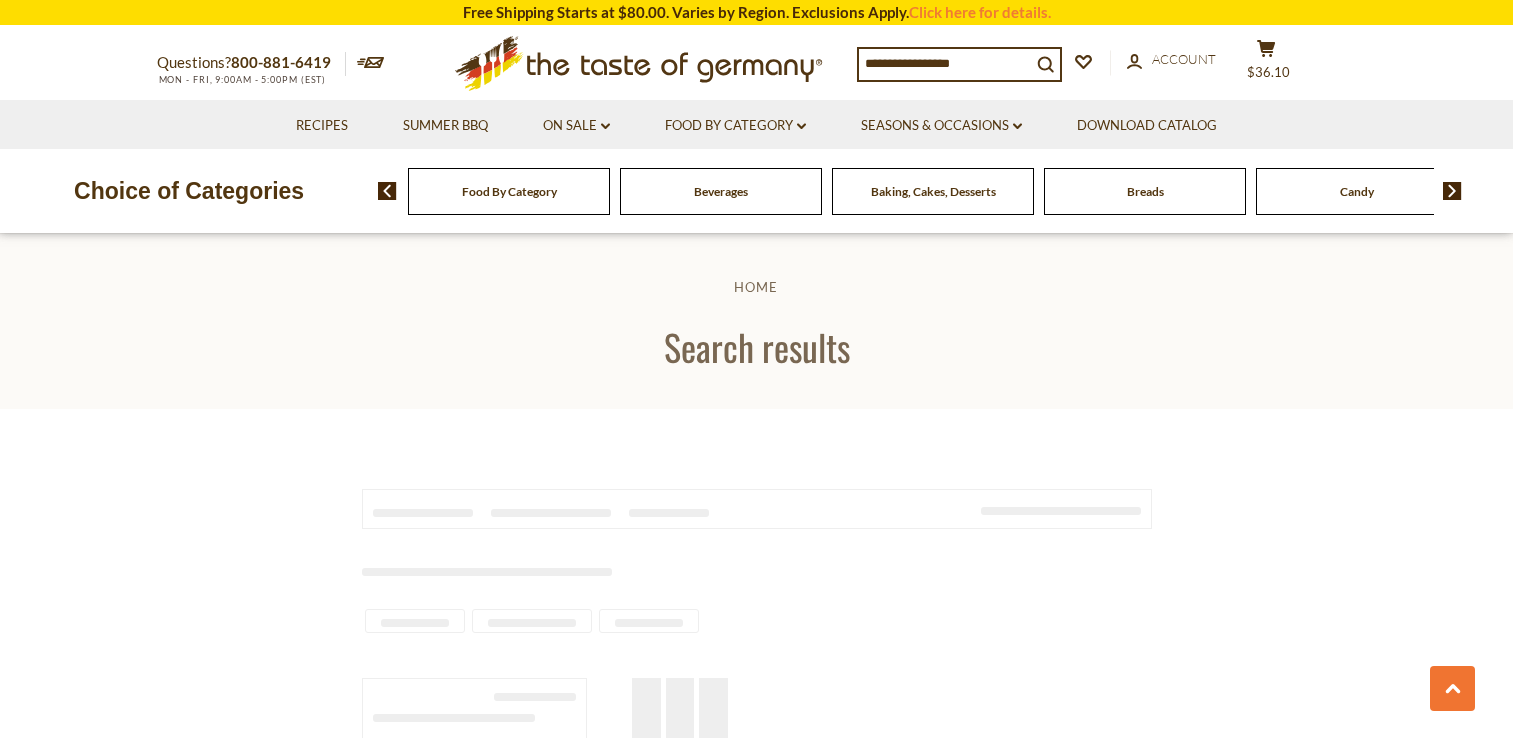 scroll, scrollTop: 1200, scrollLeft: 0, axis: vertical 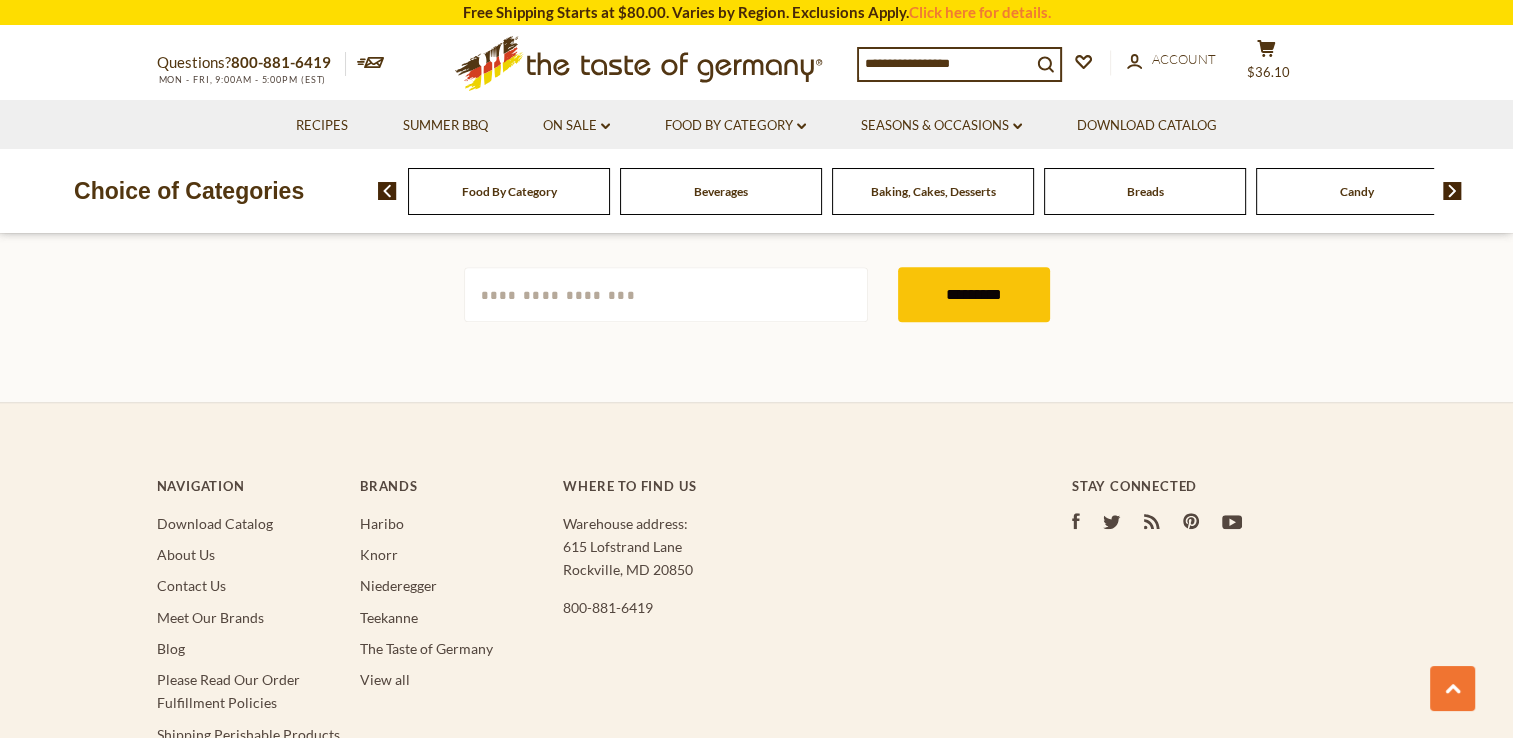 type on "**********" 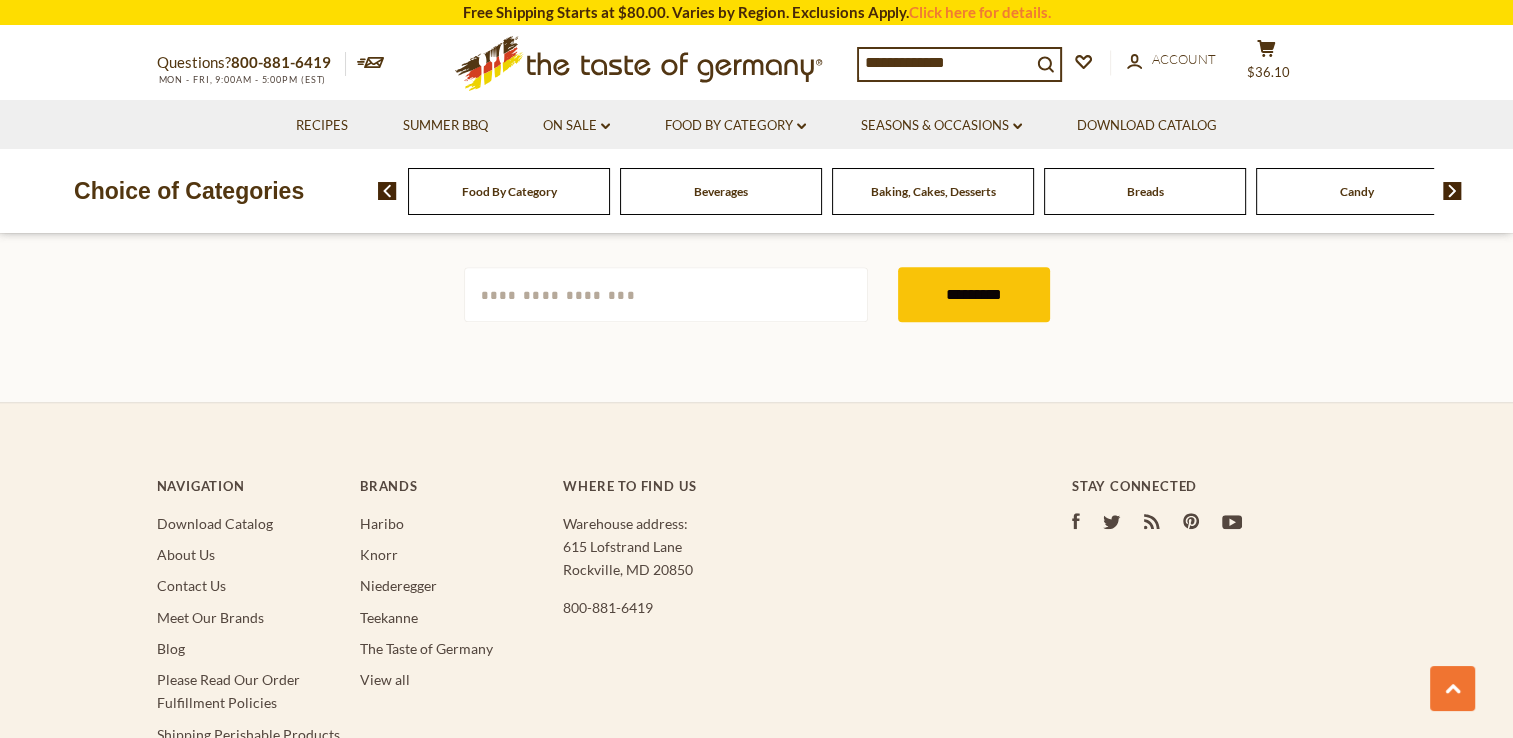 scroll, scrollTop: 0, scrollLeft: 0, axis: both 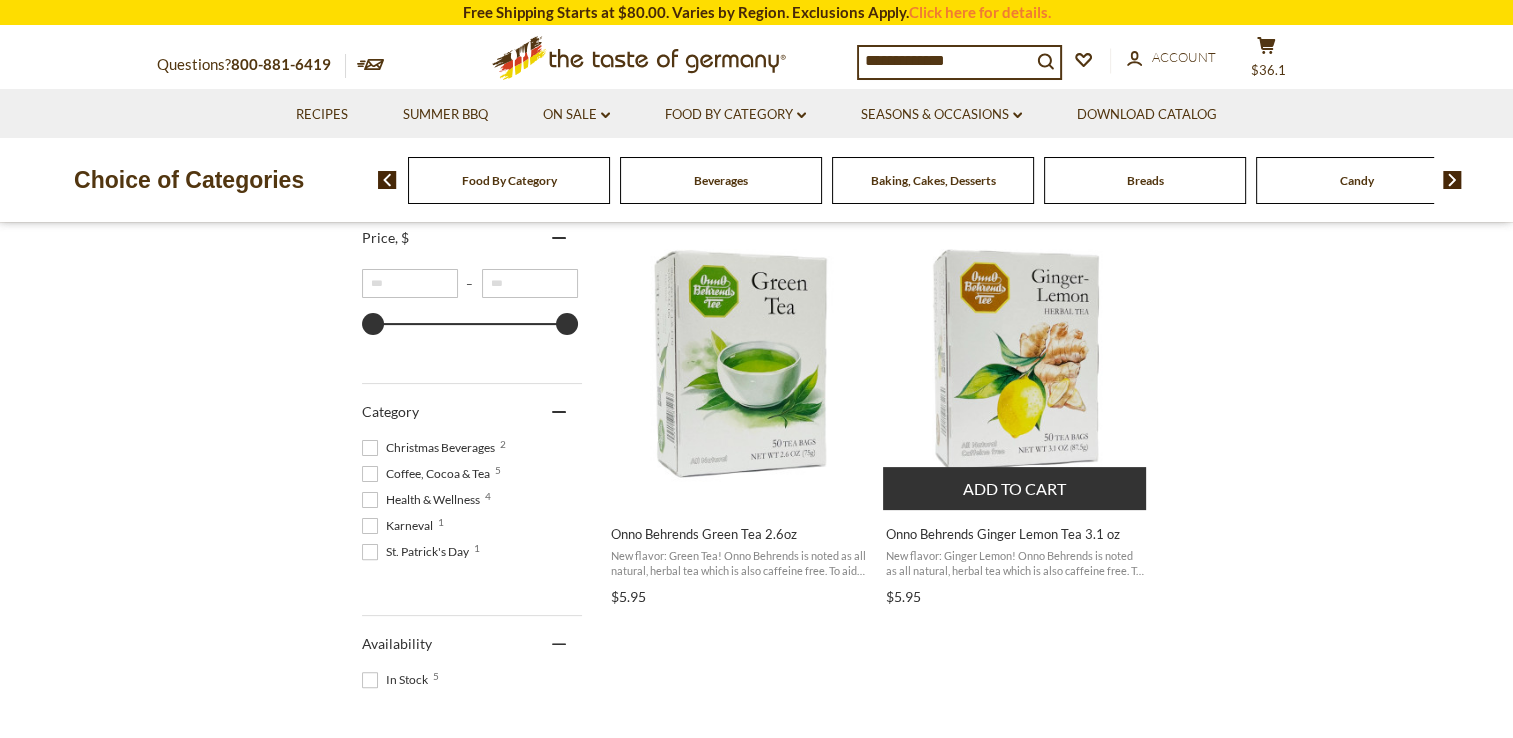 click on "Onno Behrends Ginger Lemon Tea 3.1 oz" at bounding box center [1015, 534] 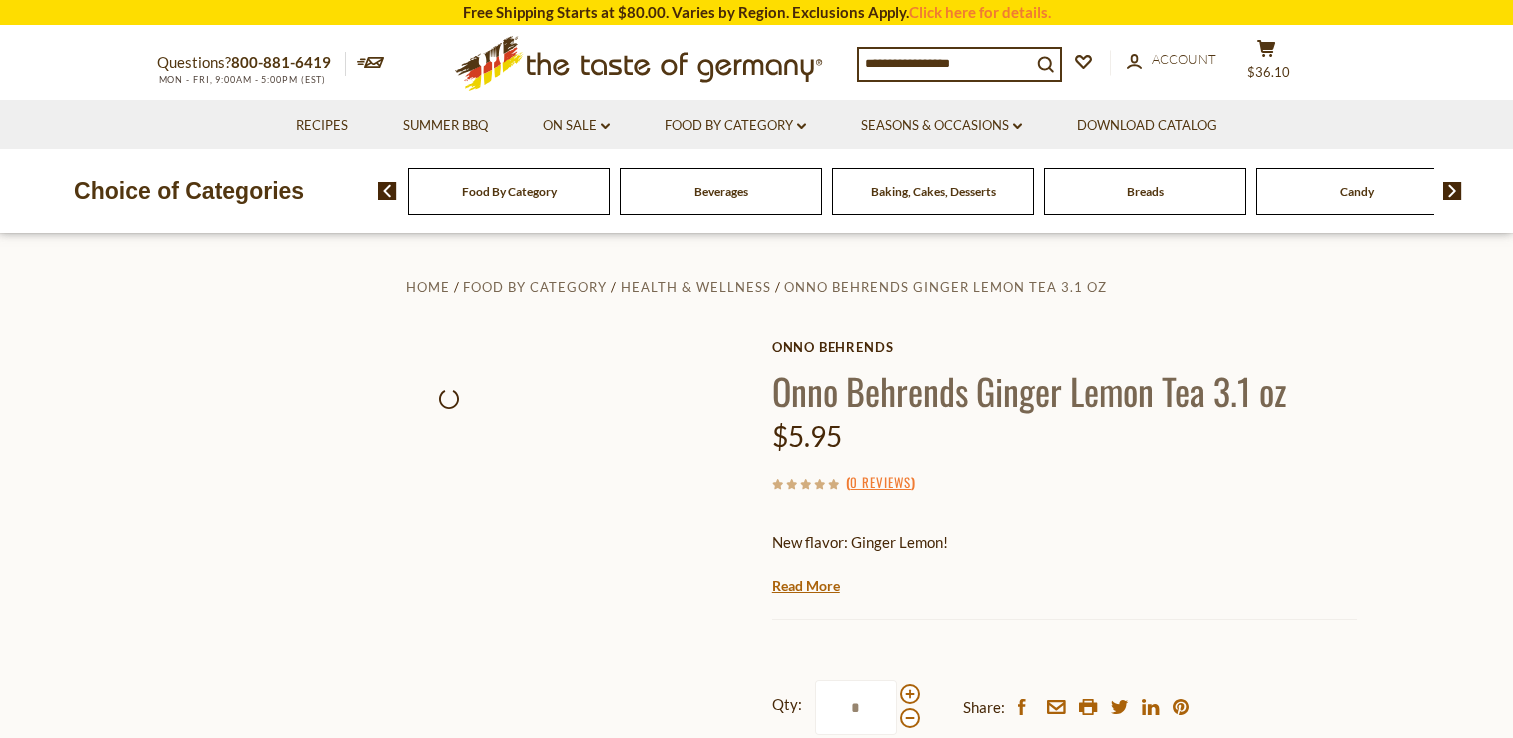 scroll, scrollTop: 0, scrollLeft: 0, axis: both 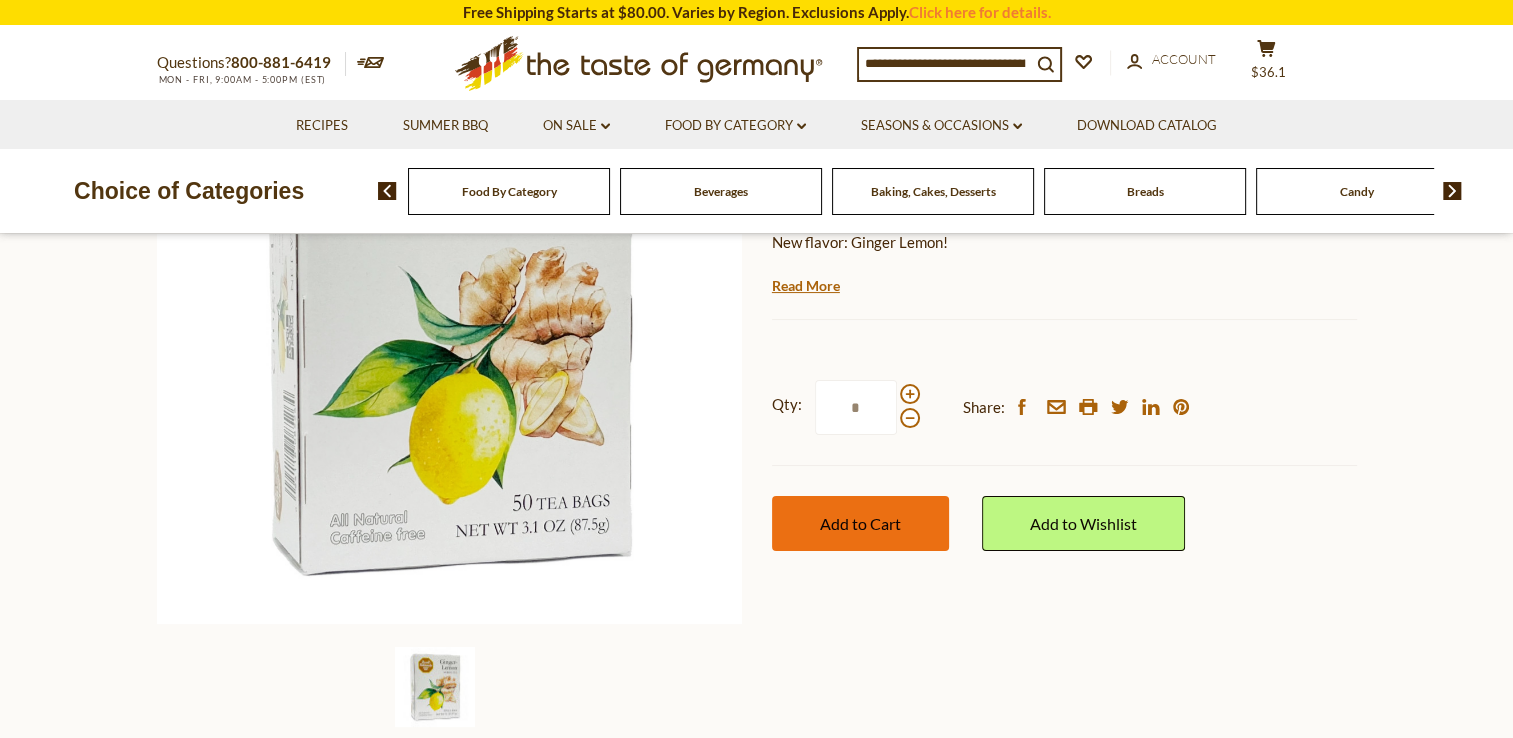click on "Add to Cart" at bounding box center (860, 523) 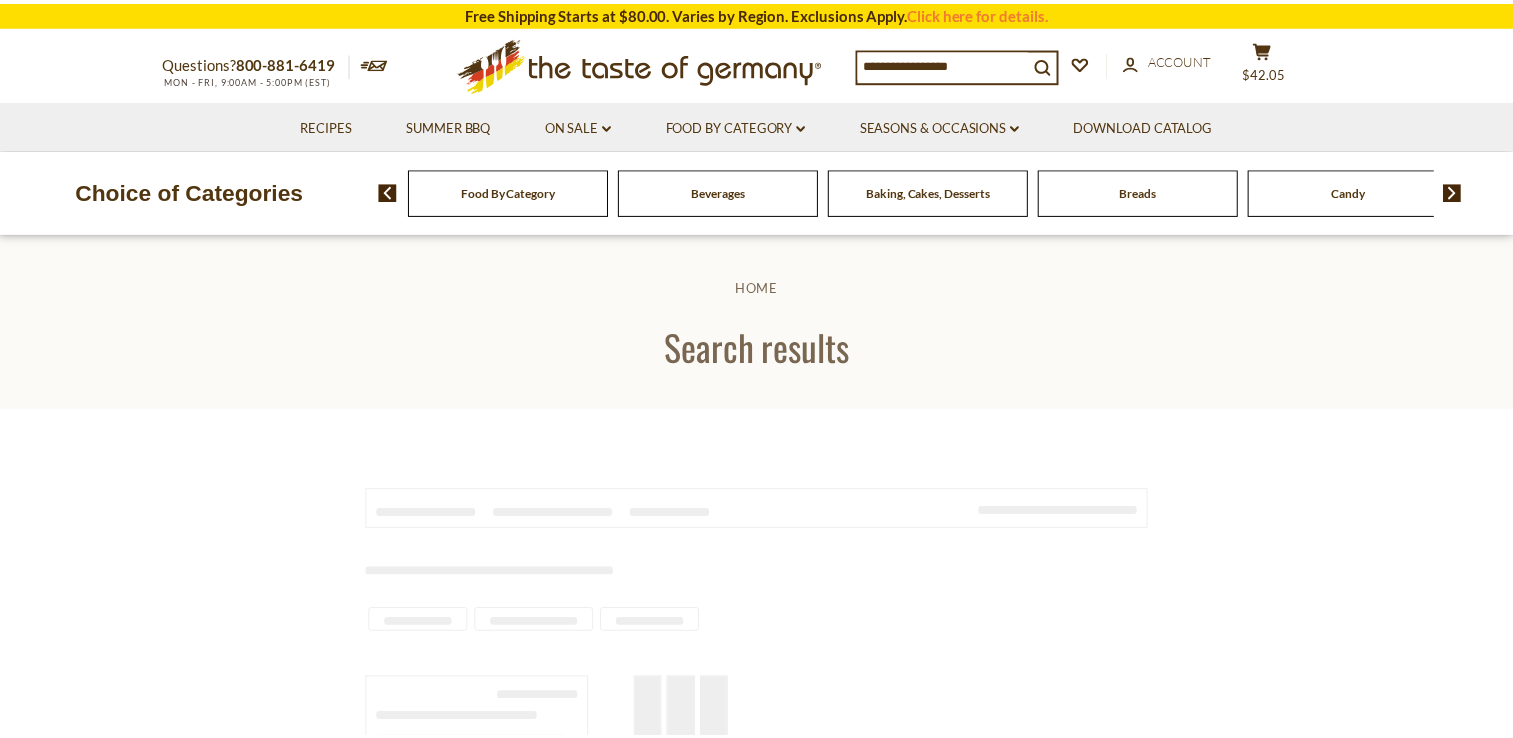 scroll, scrollTop: 400, scrollLeft: 0, axis: vertical 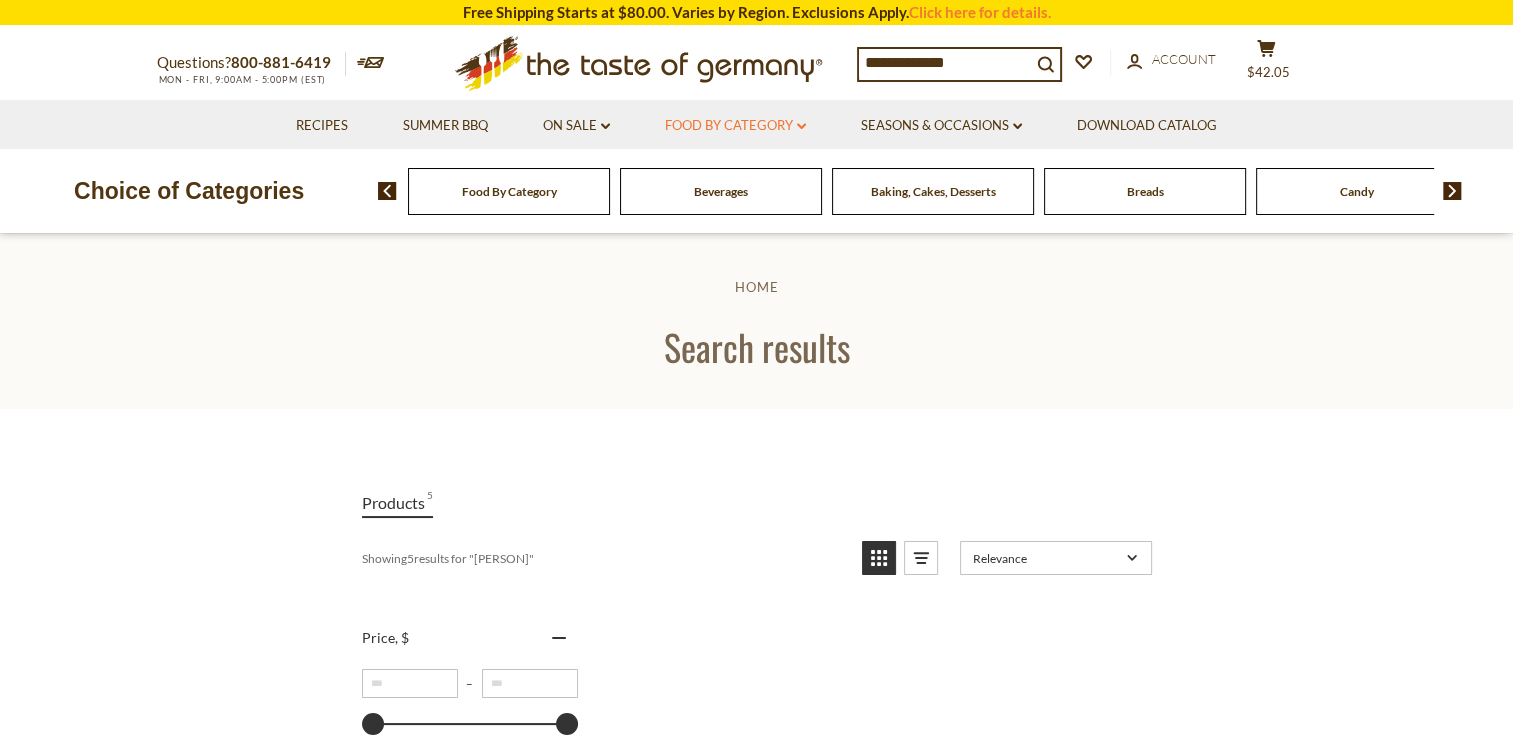 click on "Food By Category
dropdown_arrow" at bounding box center [735, 126] 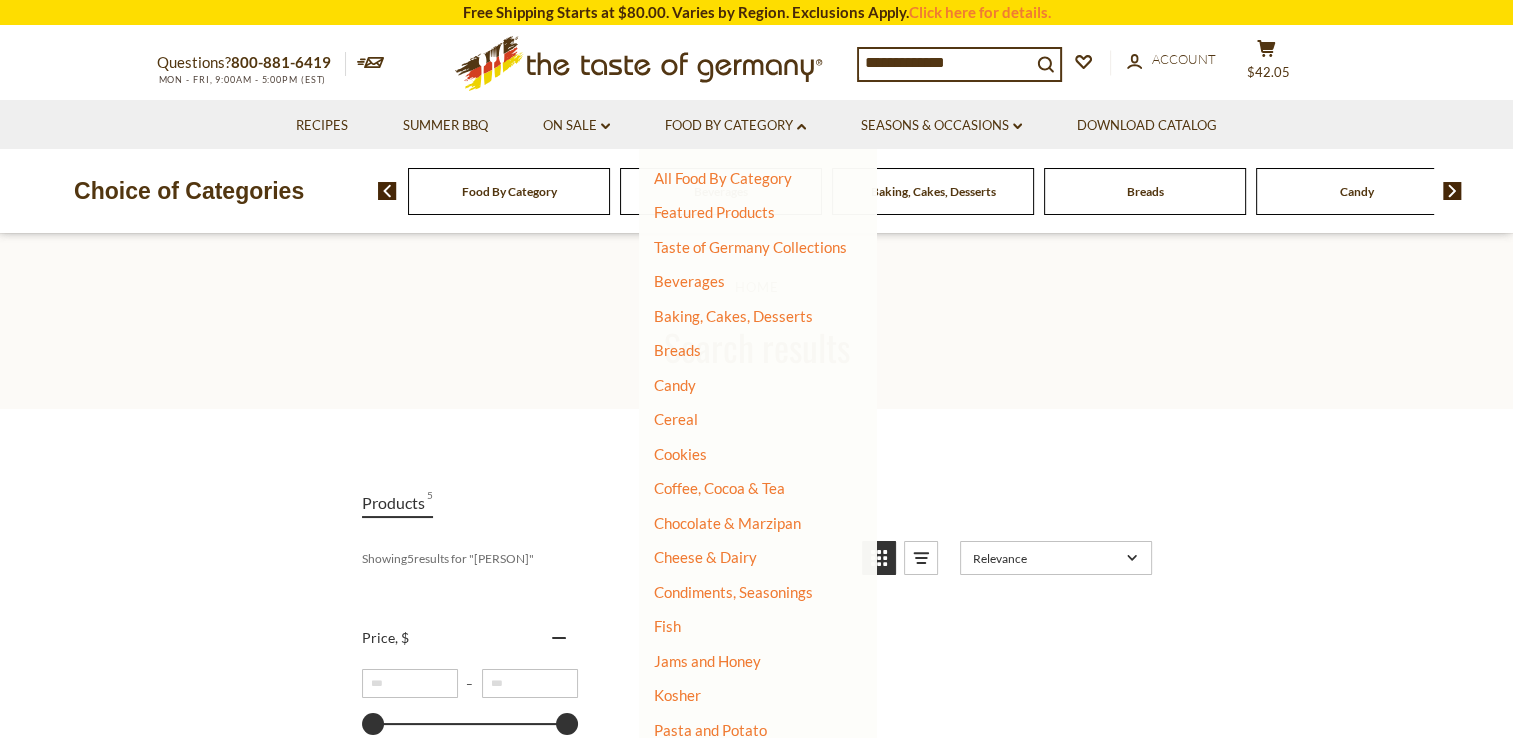 drag, startPoint x: 984, startPoint y: 69, endPoint x: 857, endPoint y: 62, distance: 127.192764 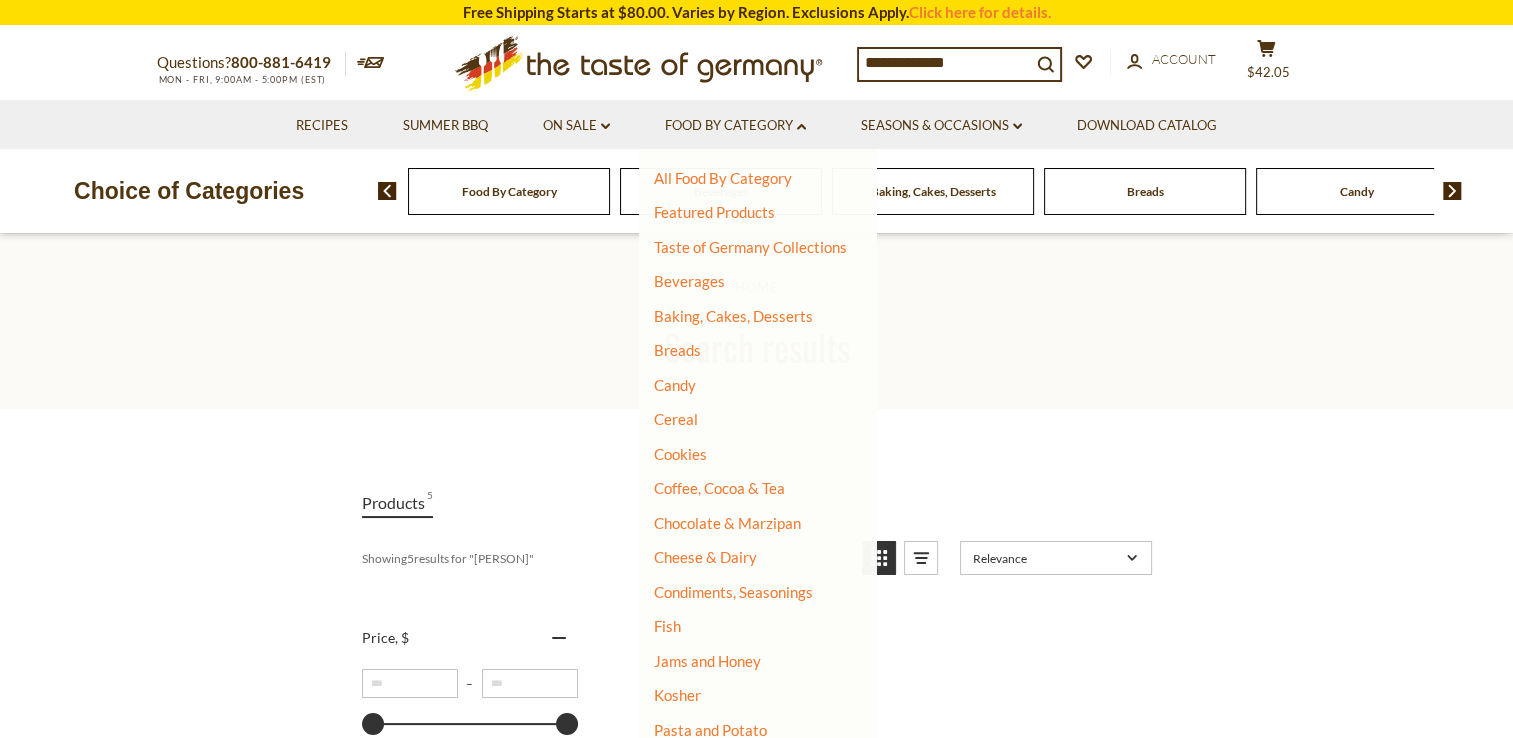 click on "**********" at bounding box center [945, 63] 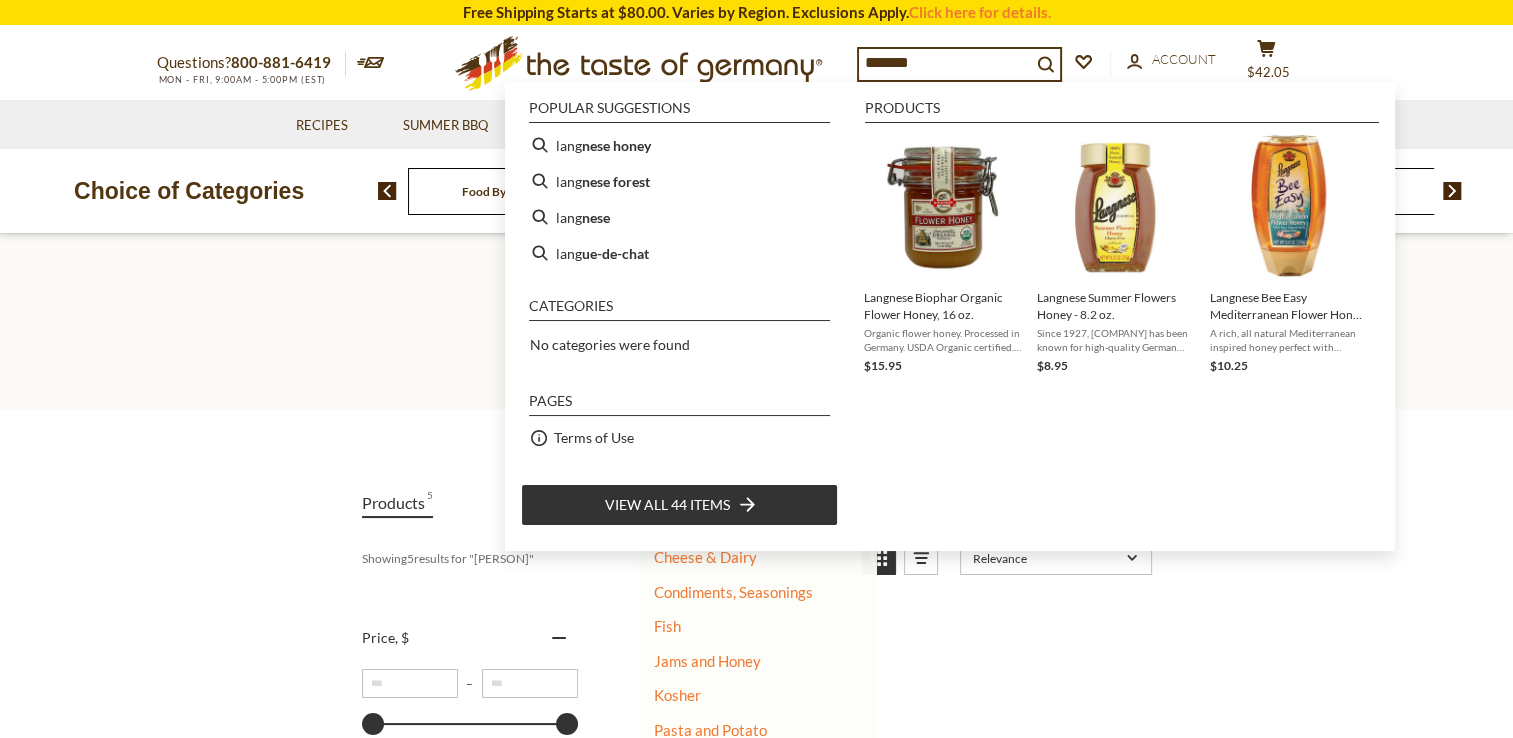 type on "********" 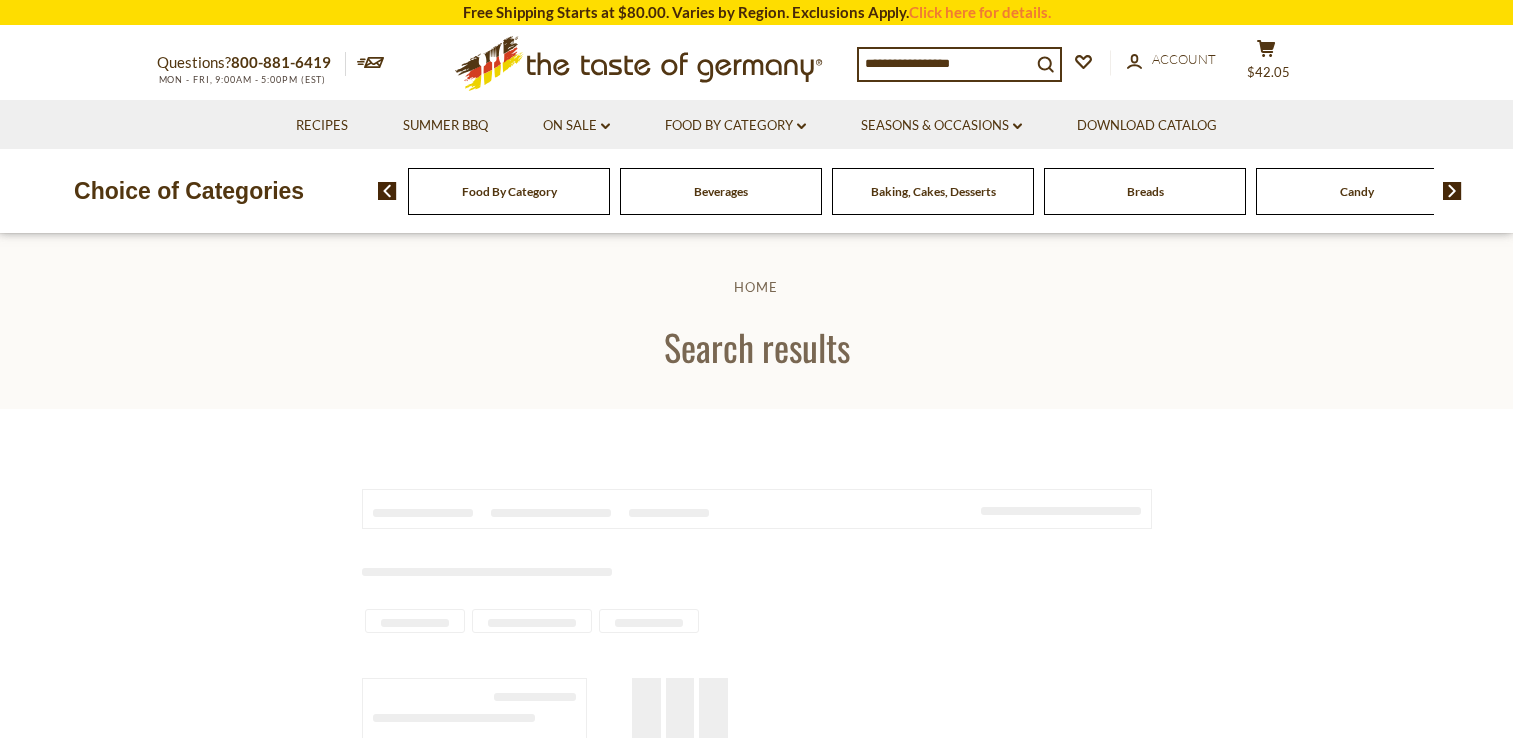 scroll, scrollTop: 0, scrollLeft: 0, axis: both 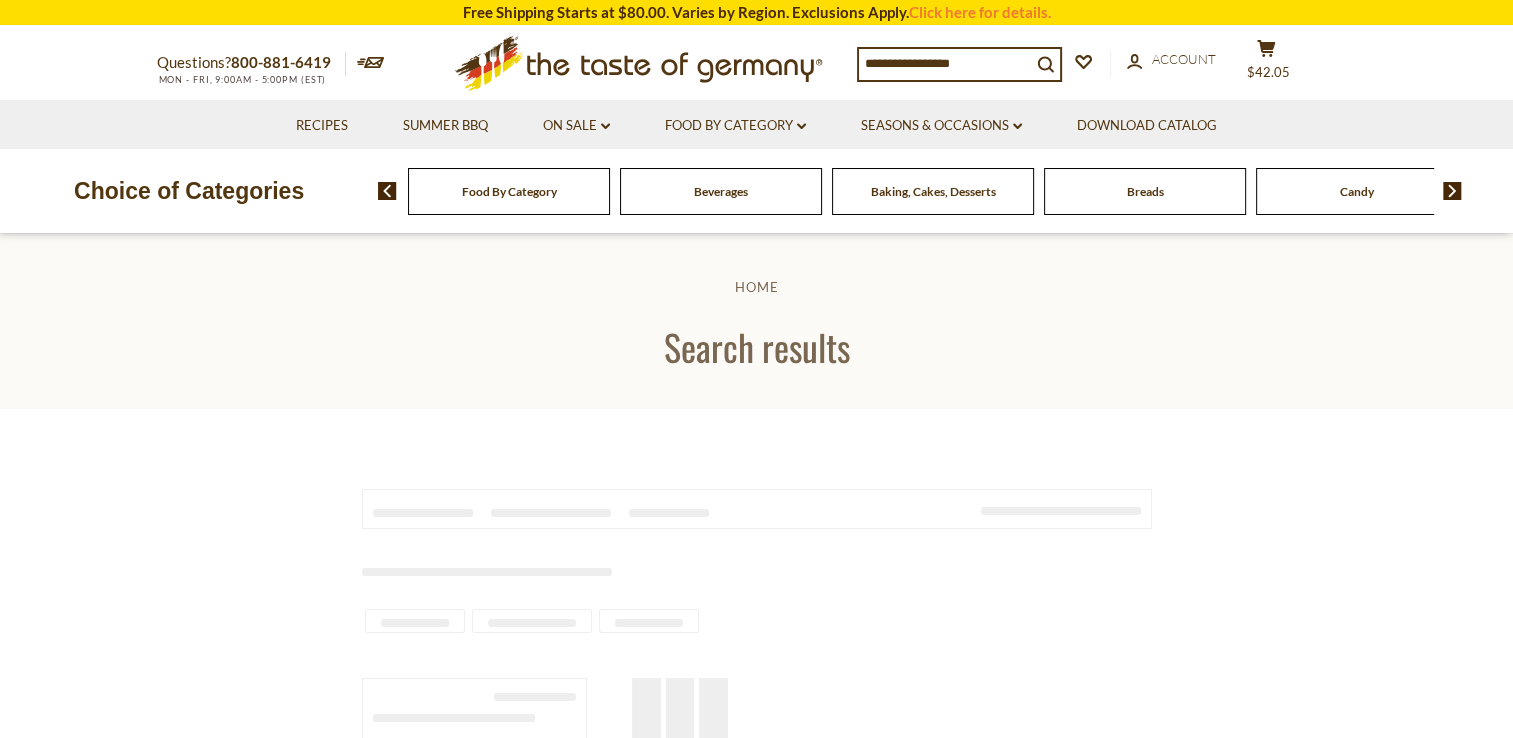 type on "********" 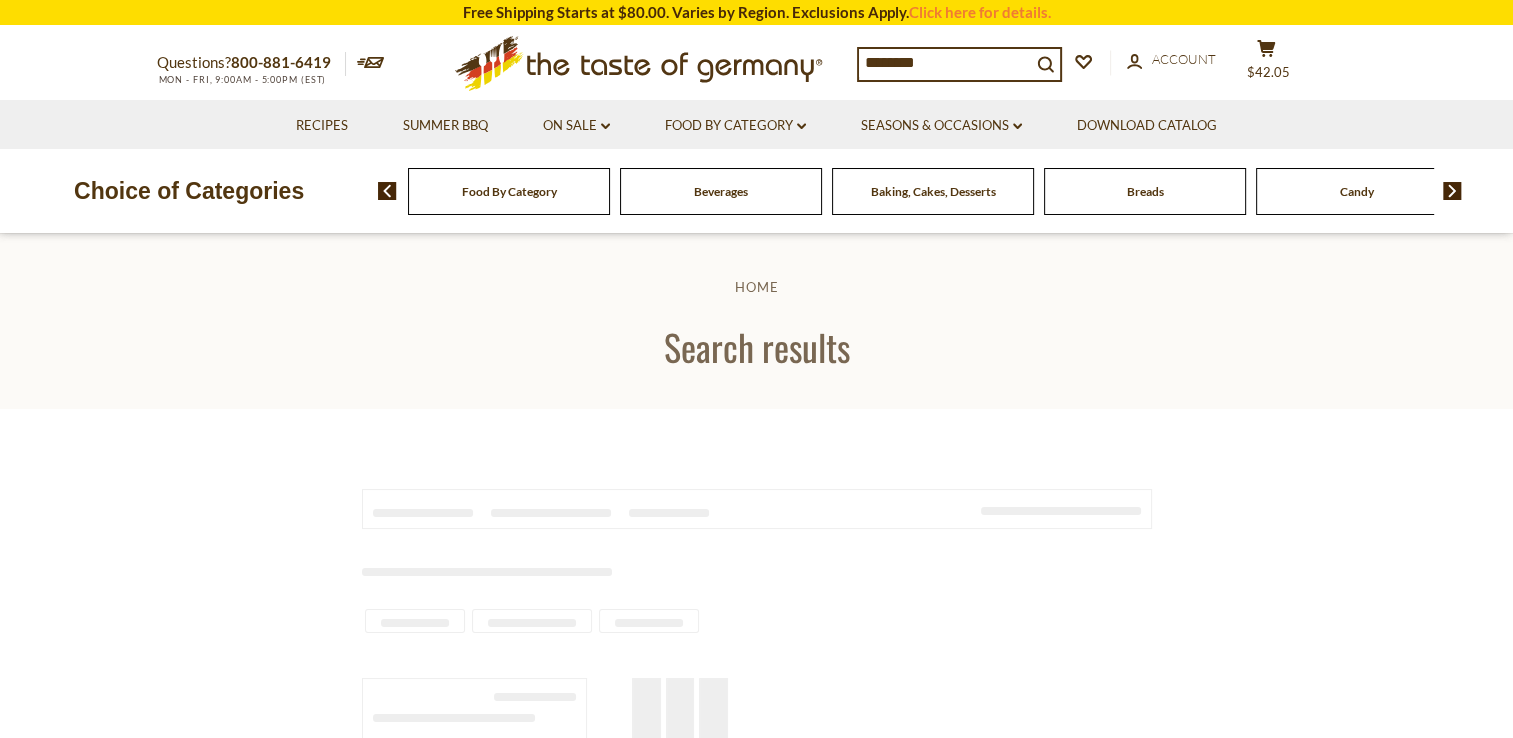 scroll, scrollTop: 0, scrollLeft: 0, axis: both 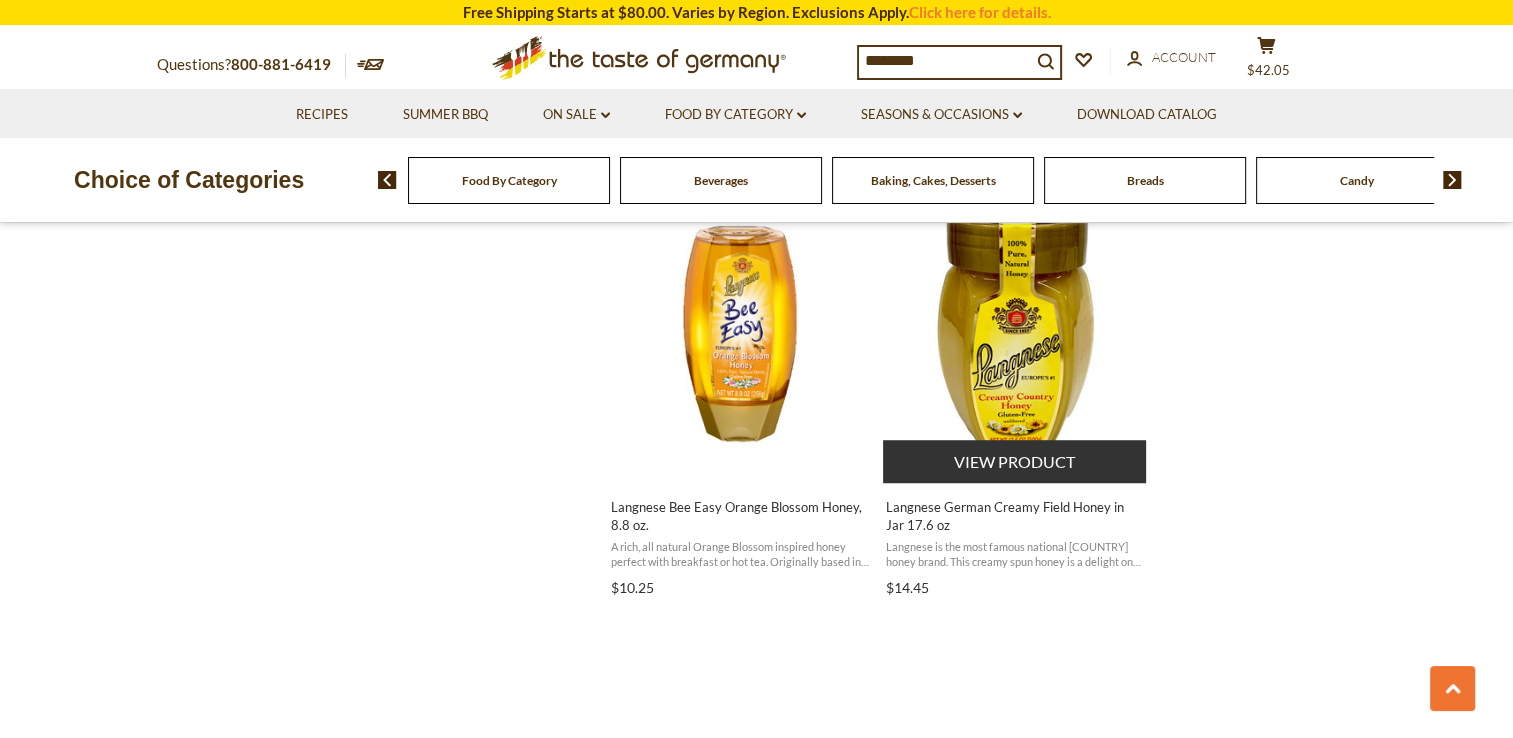 click on "Langnese German Creamy Field Honey in Jar 17.6 oz" at bounding box center [1015, 516] 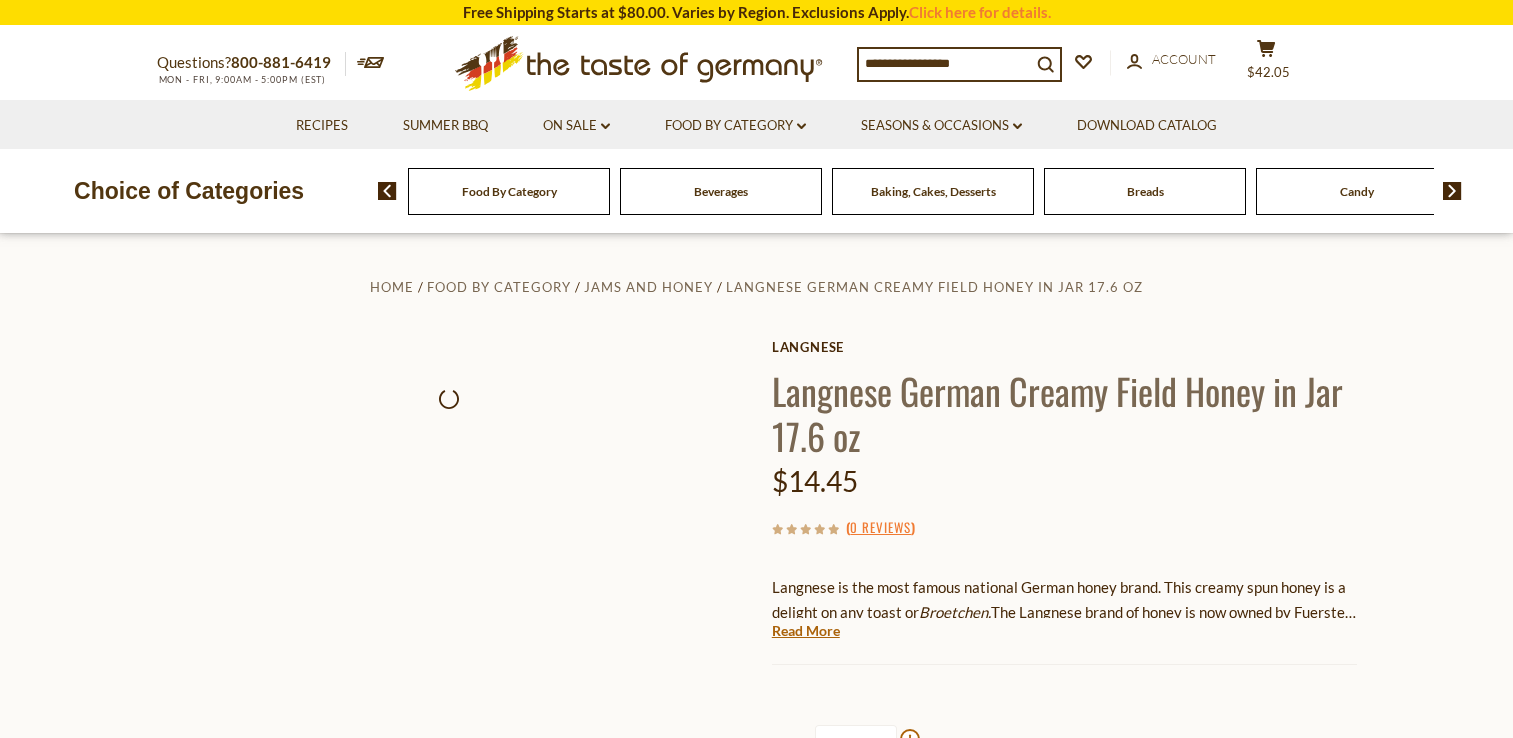 scroll, scrollTop: 0, scrollLeft: 0, axis: both 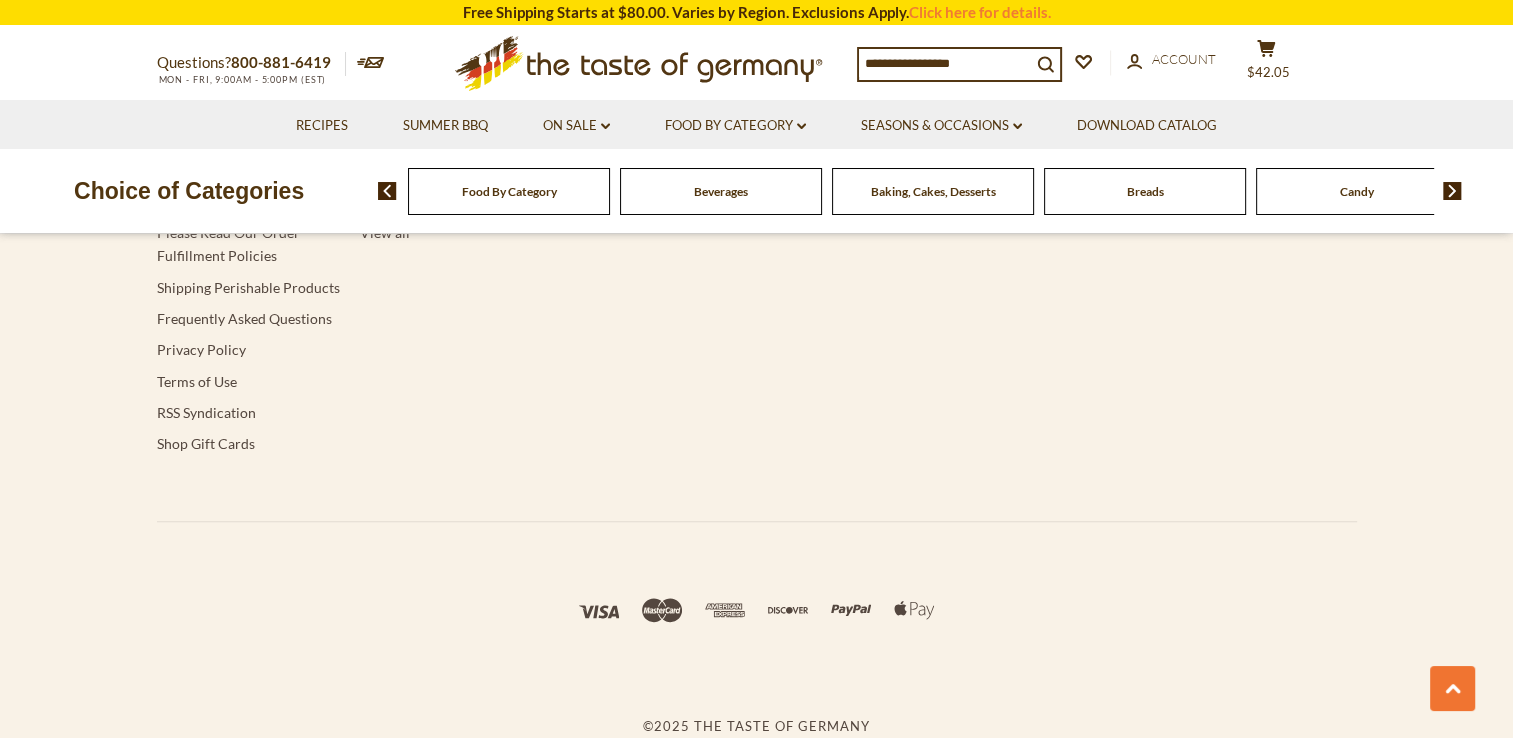 type on "********" 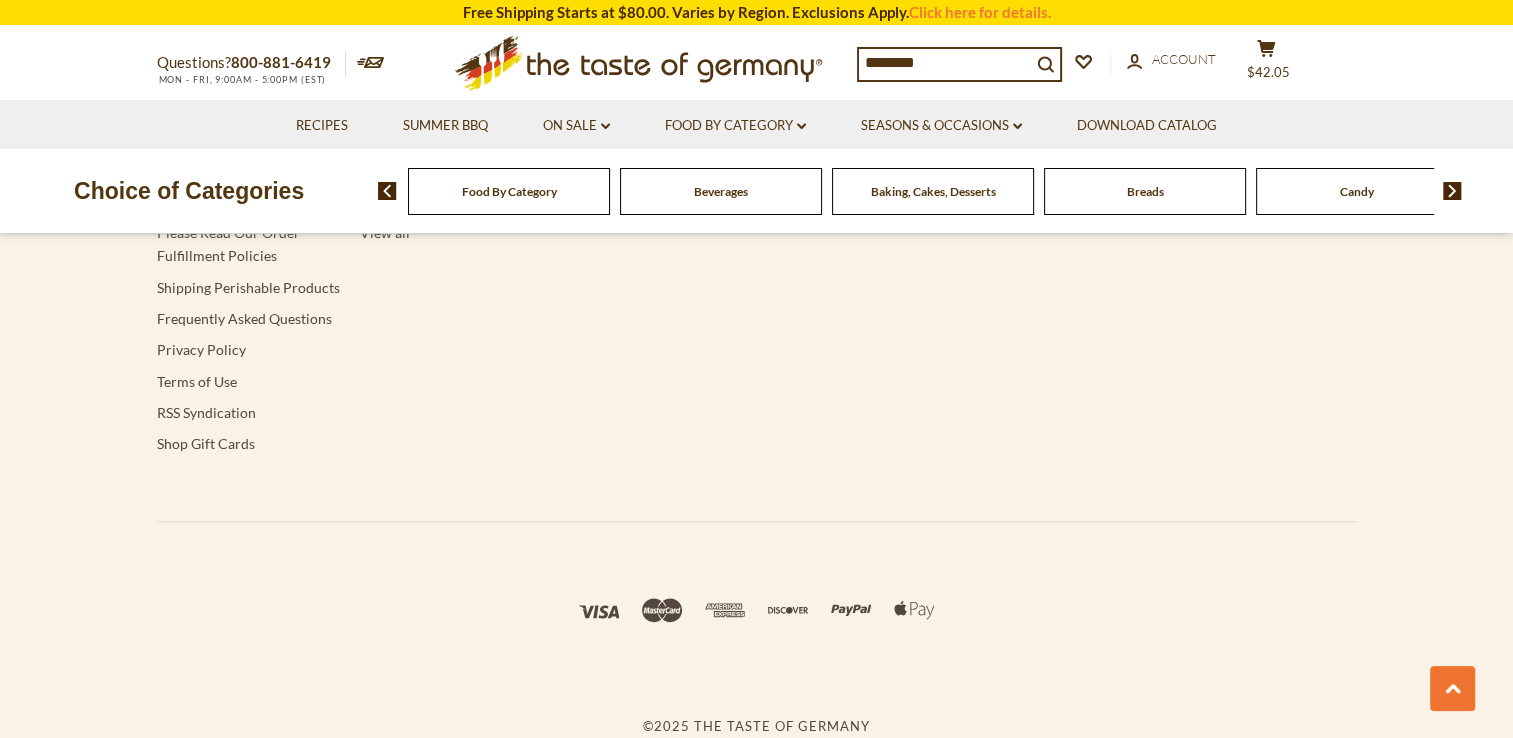 scroll, scrollTop: 0, scrollLeft: 0, axis: both 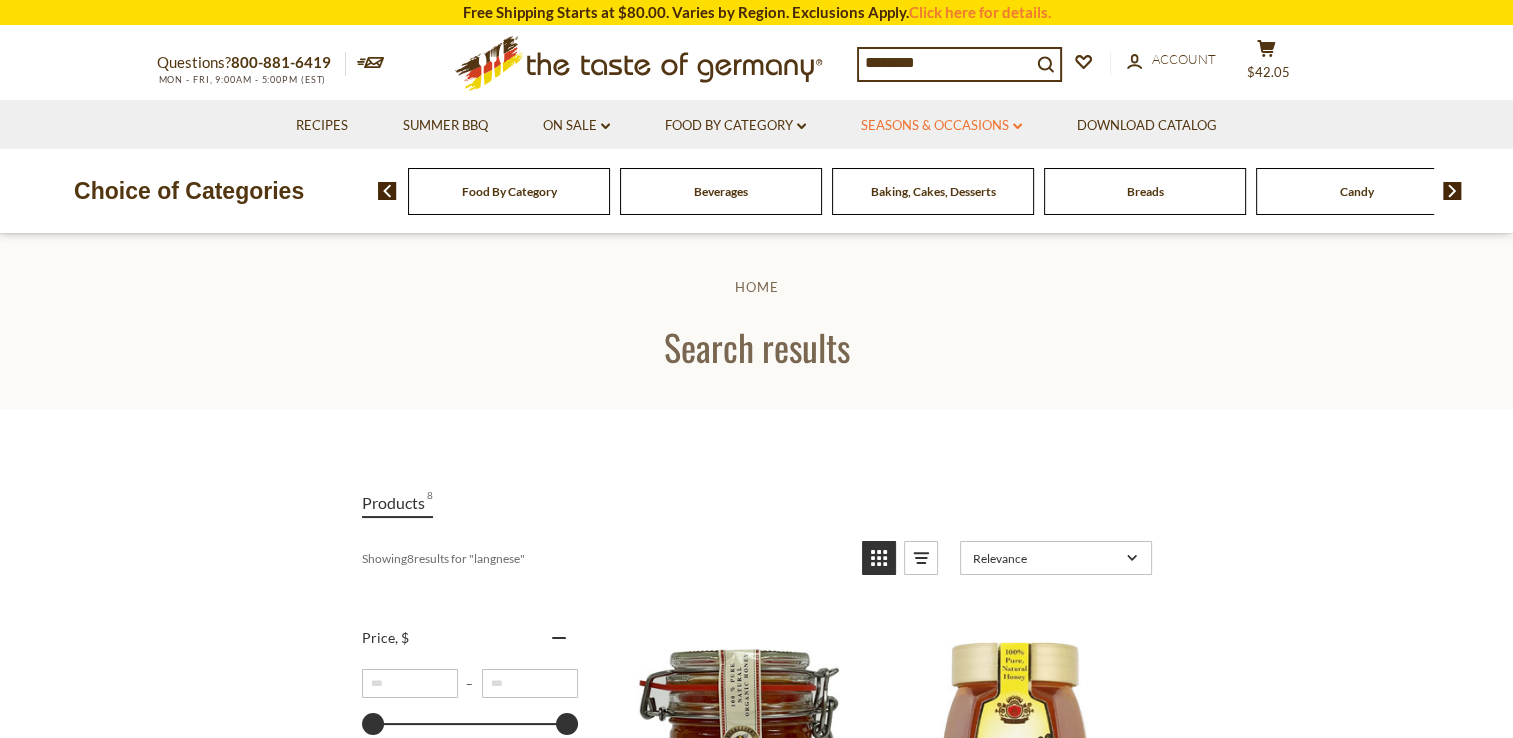 click on "Seasons & Occasions
dropdown_arrow" at bounding box center [941, 126] 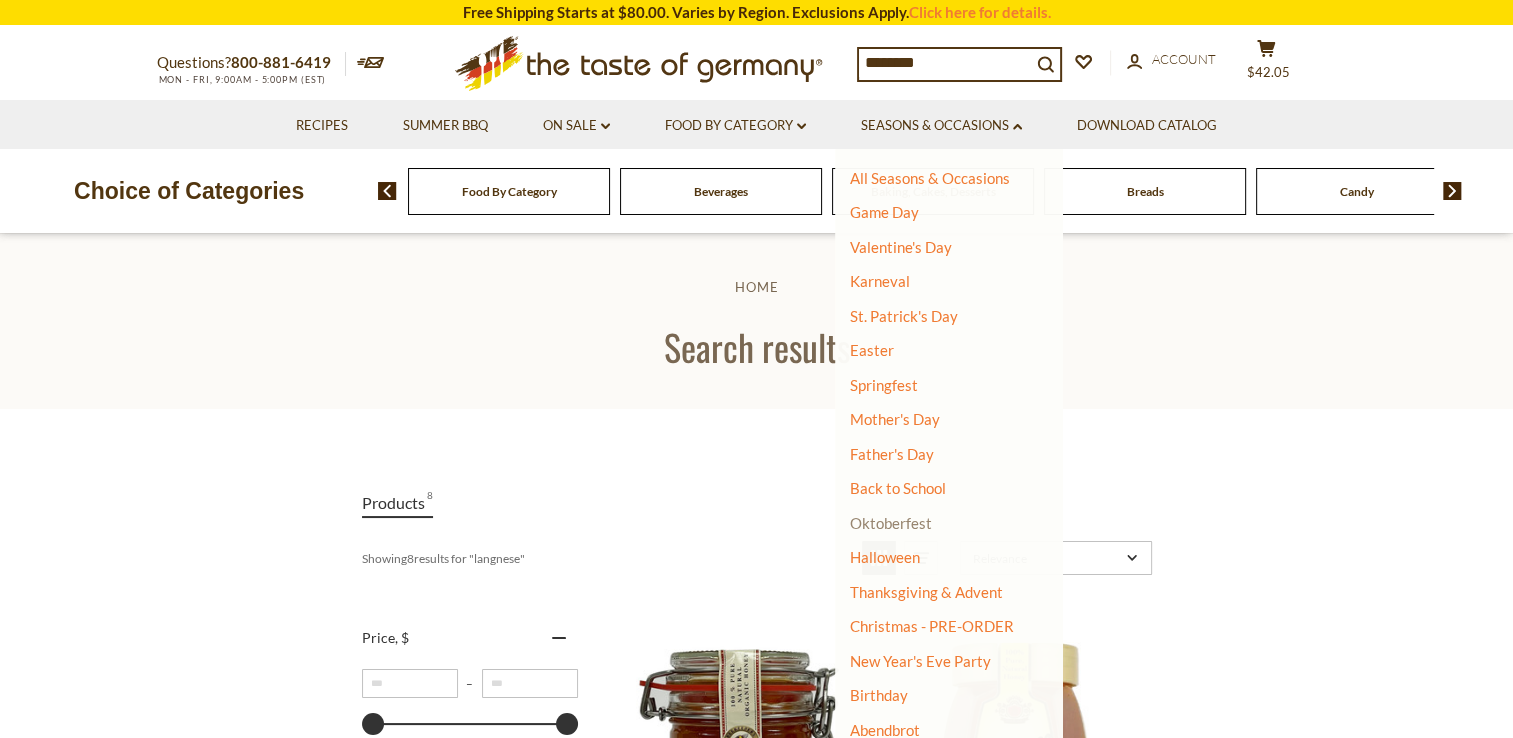 click on "Oktoberfest" at bounding box center (891, 523) 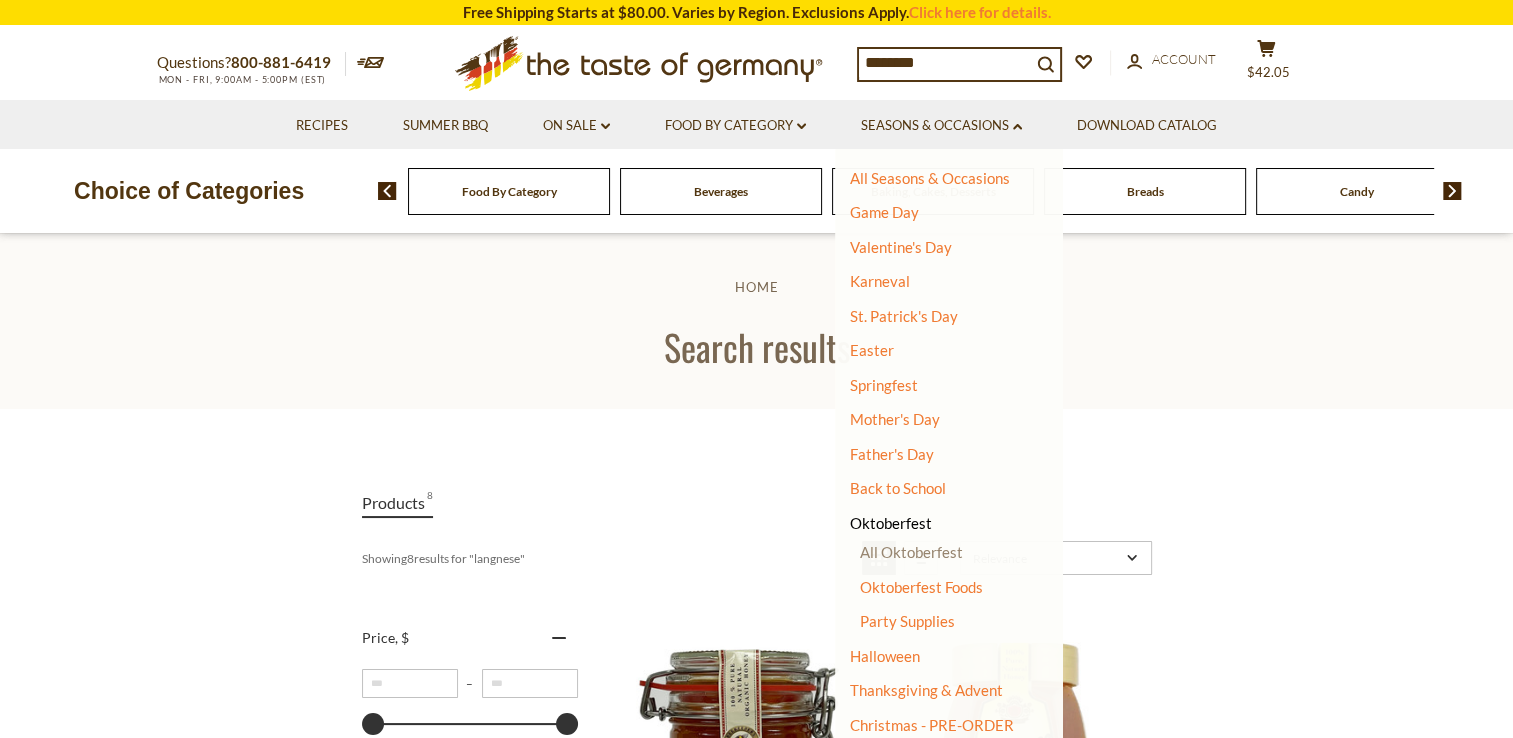click on "All Oktoberfest" at bounding box center (911, 552) 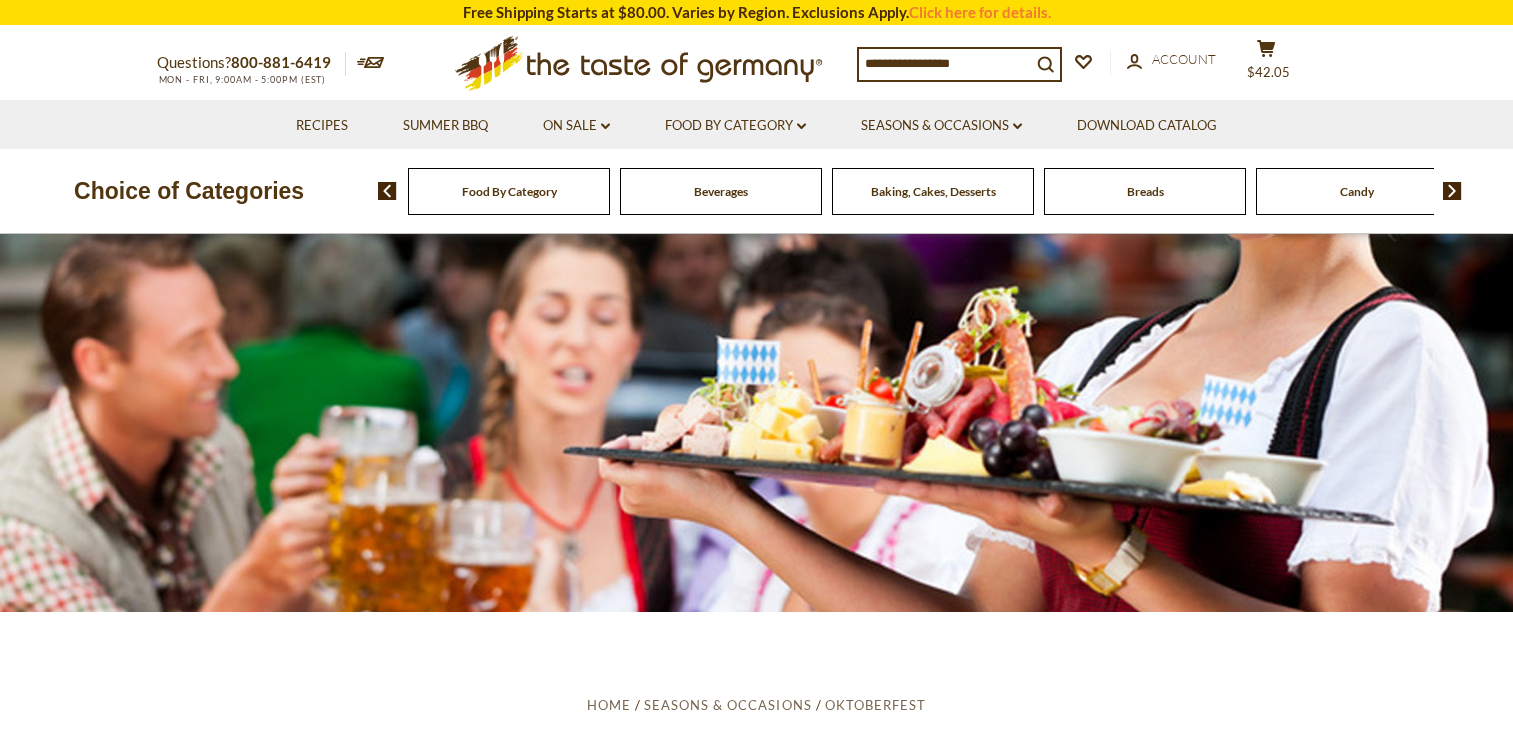 scroll, scrollTop: 0, scrollLeft: 0, axis: both 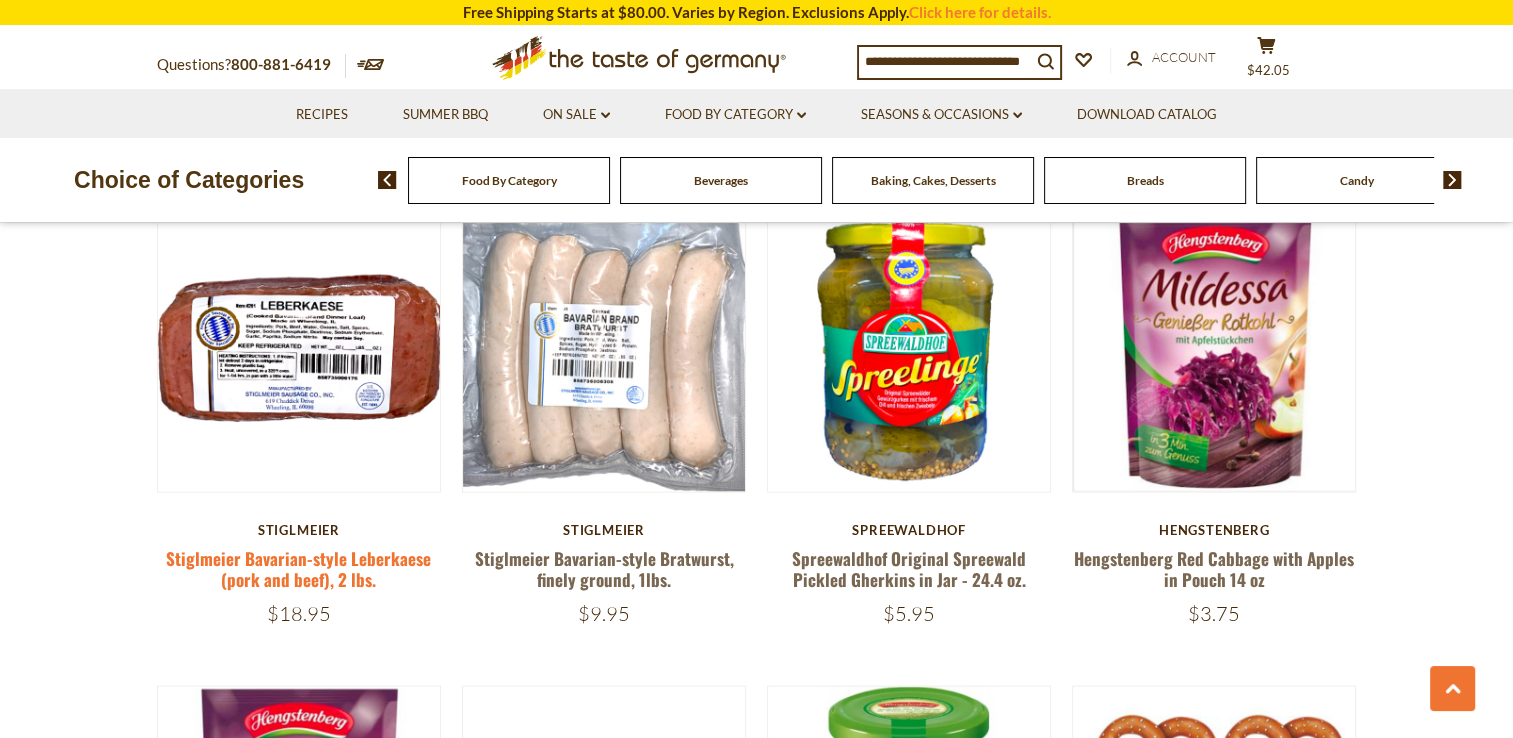 click on "Stiglmeier Bavarian-style Leberkaese (pork and beef), 2 lbs." at bounding box center [298, 569] 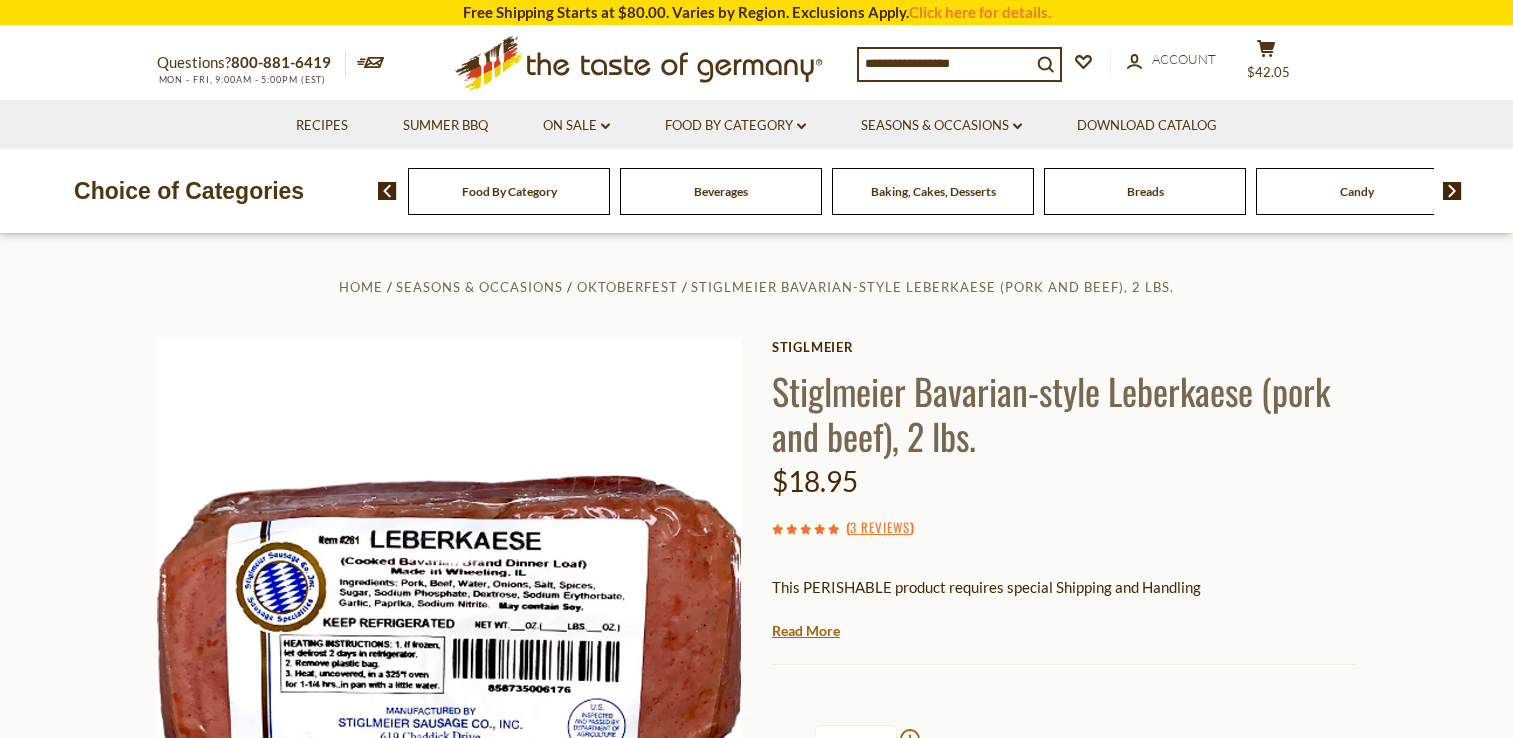 scroll, scrollTop: 0, scrollLeft: 0, axis: both 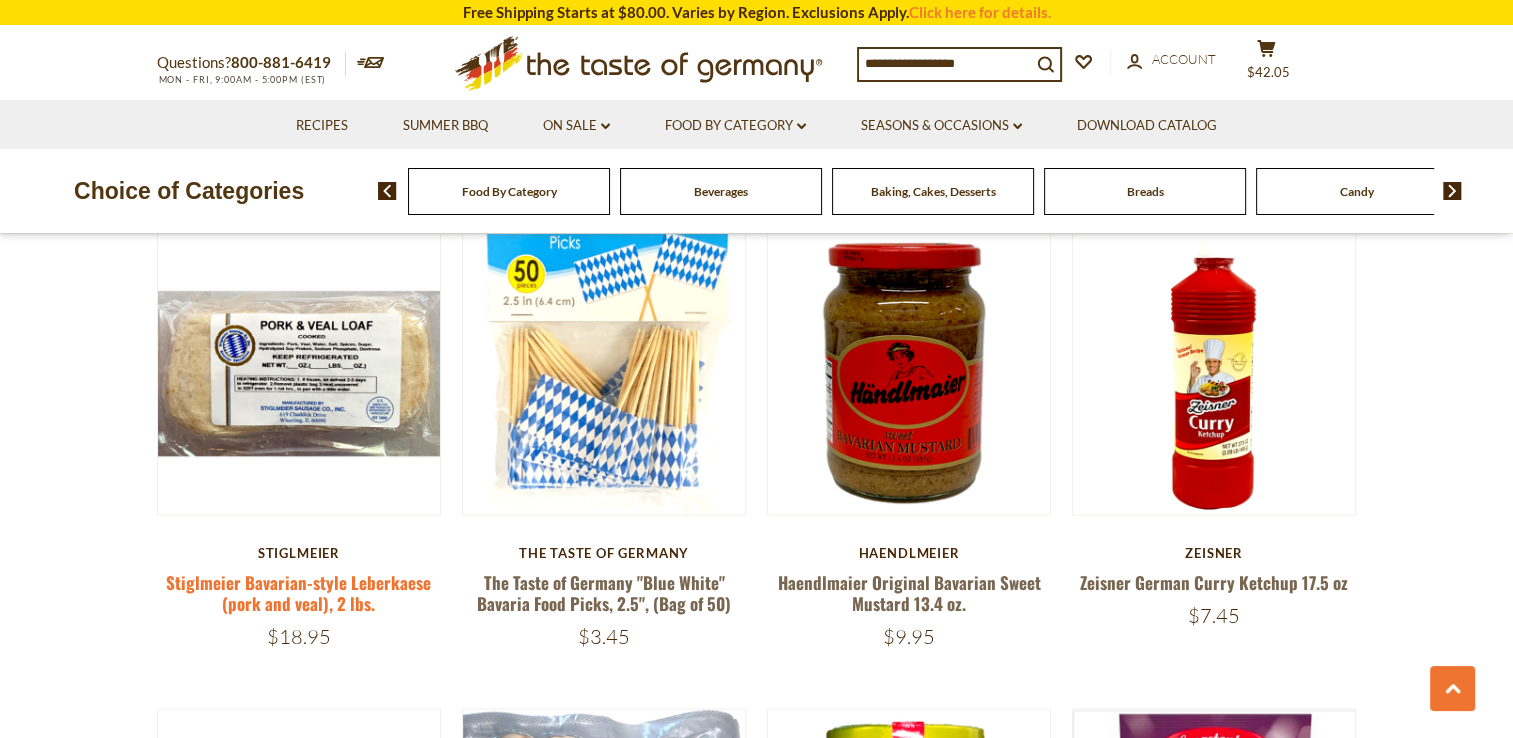 click on "Stiglmeier Bavarian-style Leberkaese (pork and veal), 2 lbs." at bounding box center (298, 592) 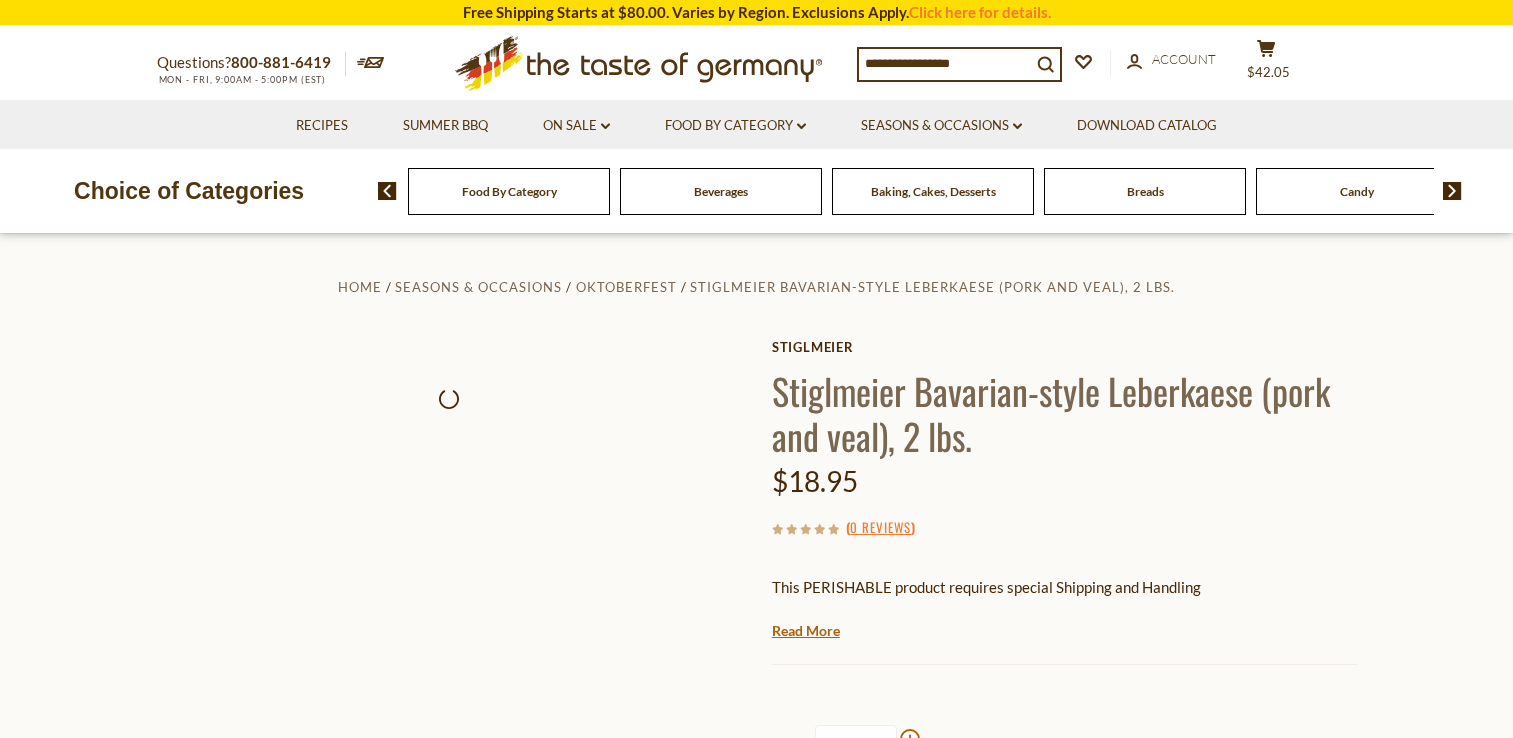 scroll, scrollTop: 0, scrollLeft: 0, axis: both 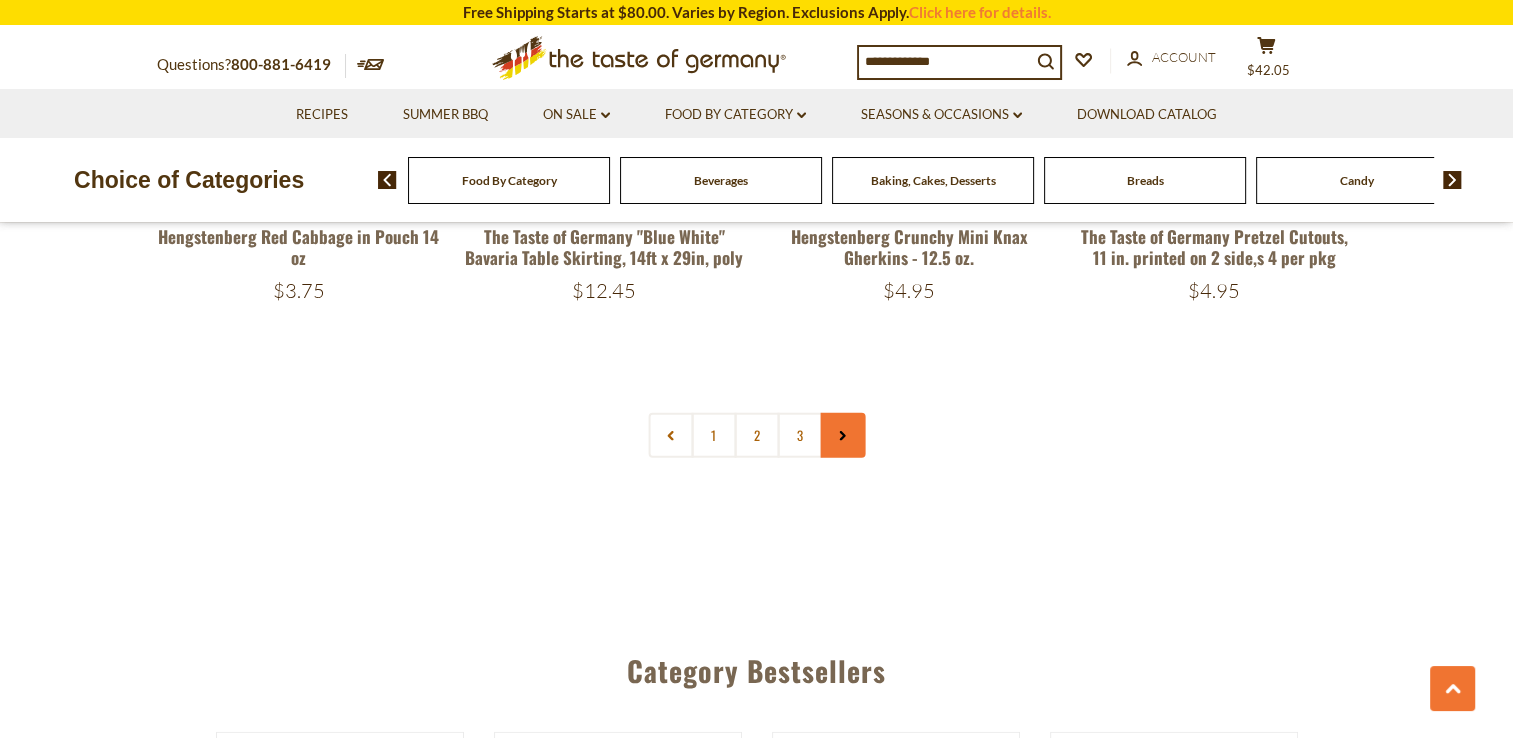 click 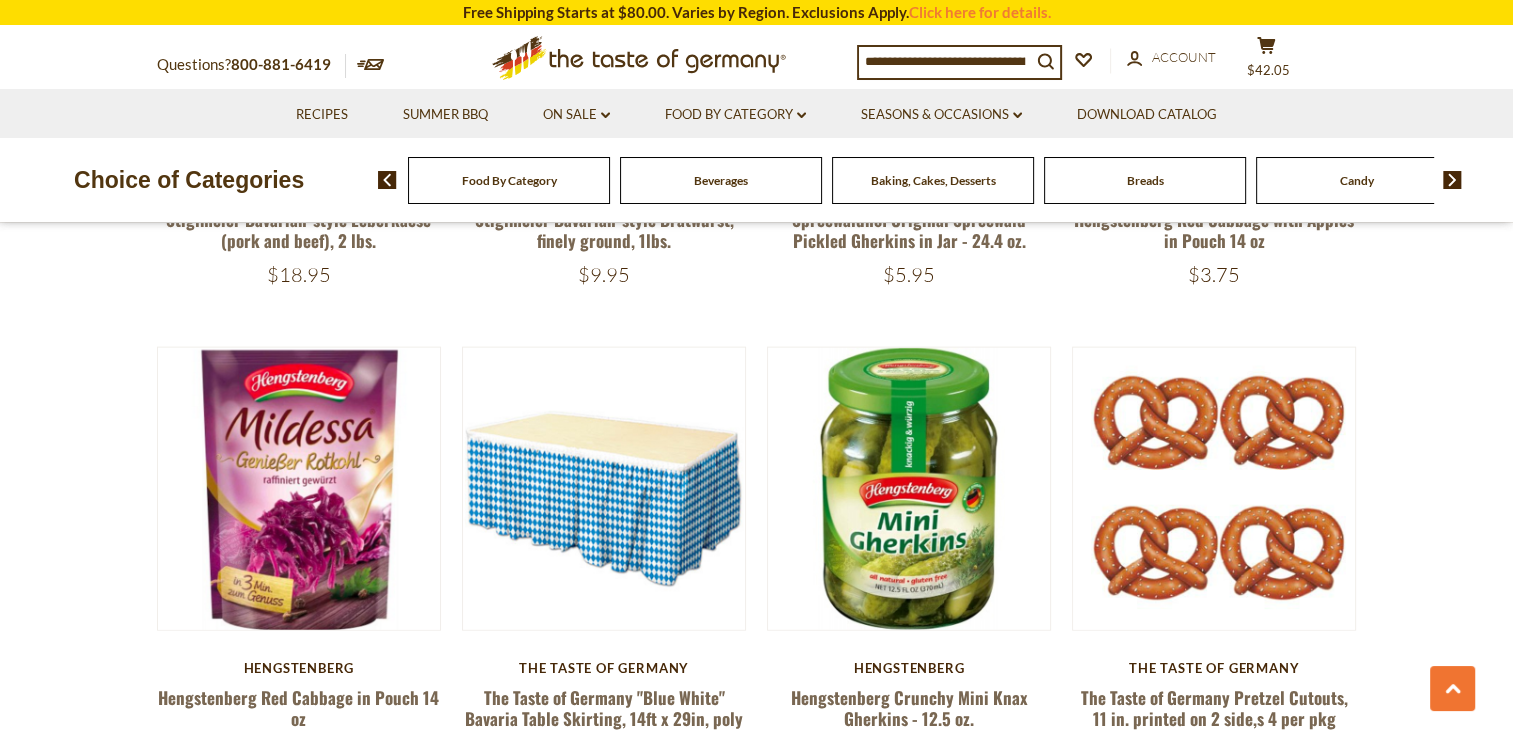 scroll, scrollTop: 4700, scrollLeft: 0, axis: vertical 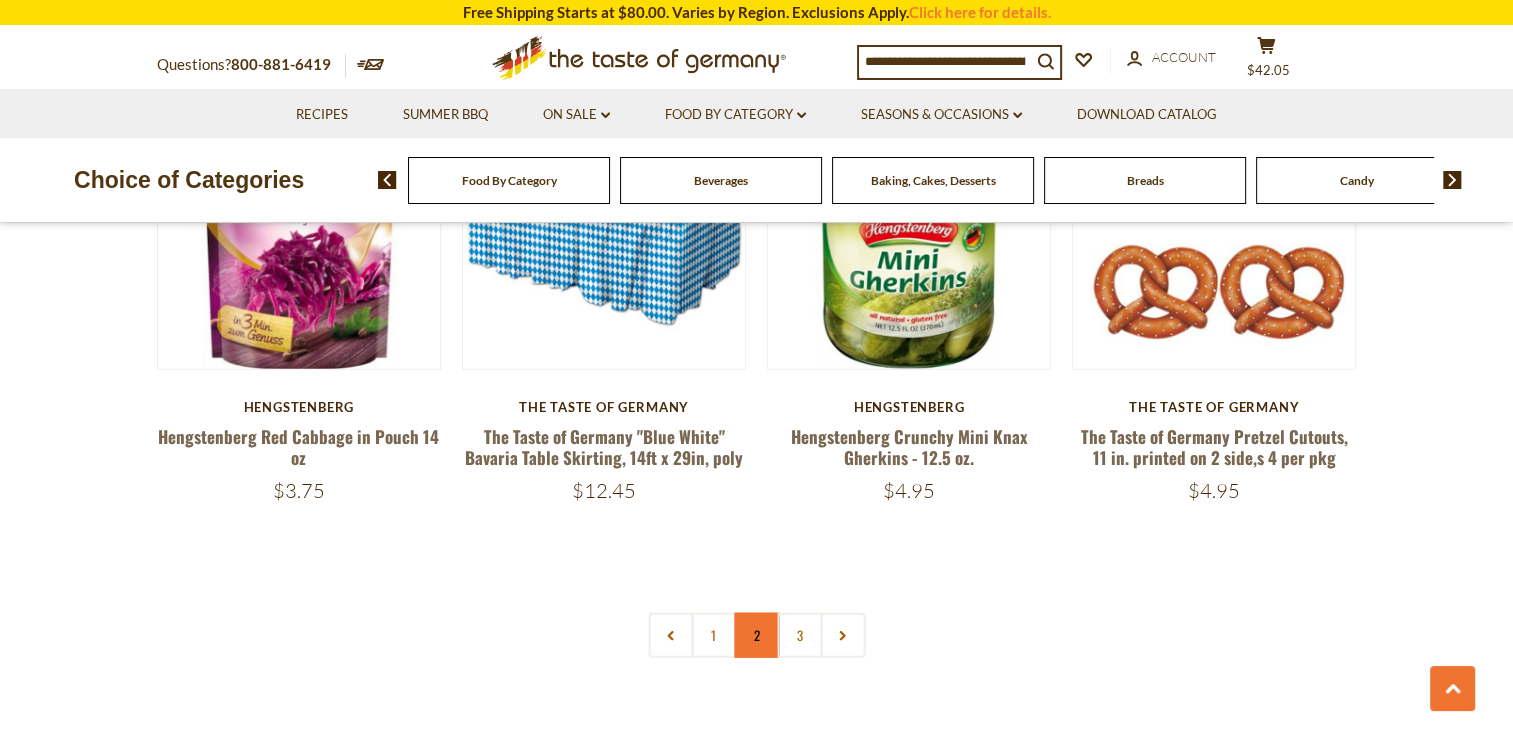 click on "2" at bounding box center (756, 635) 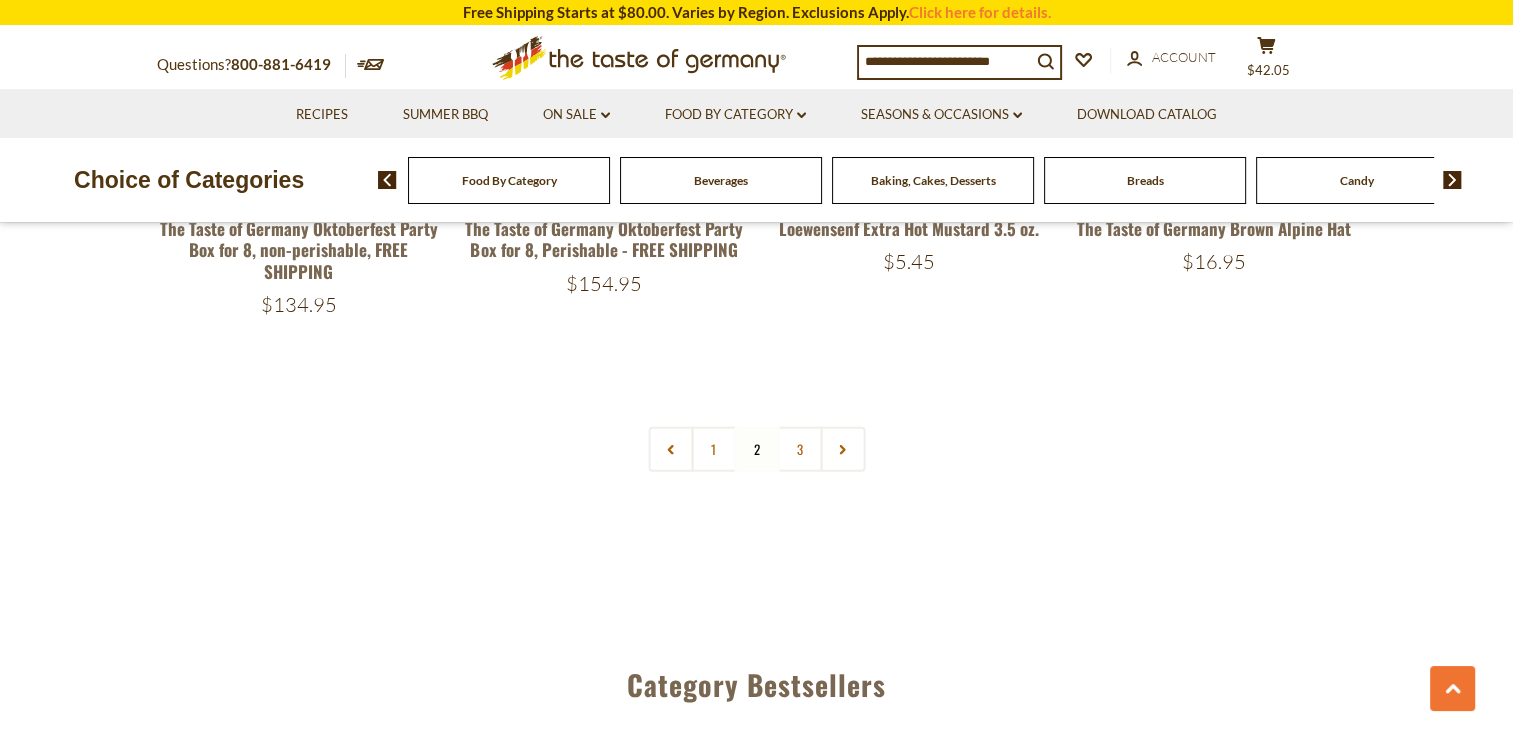 scroll, scrollTop: 4842, scrollLeft: 0, axis: vertical 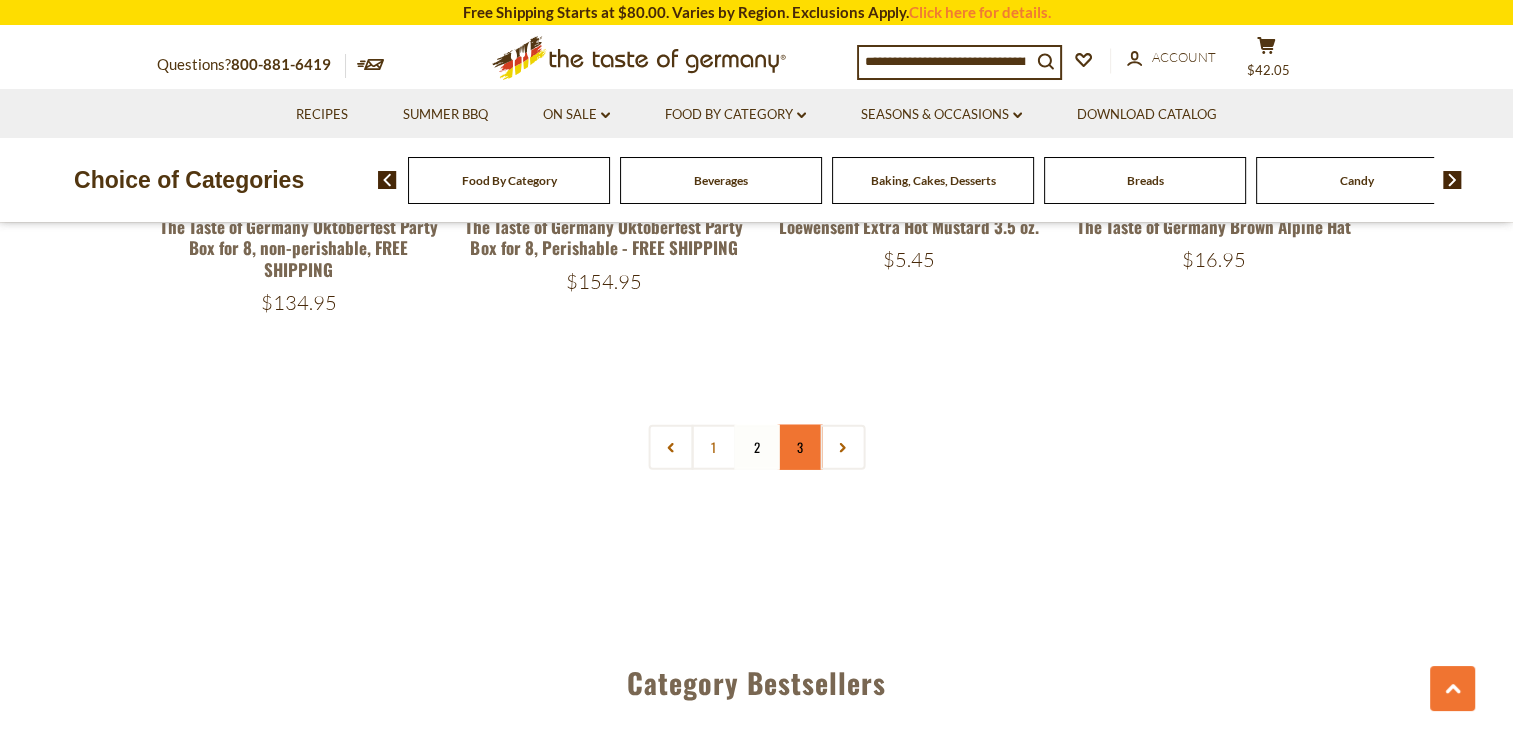 click on "3" at bounding box center [799, 447] 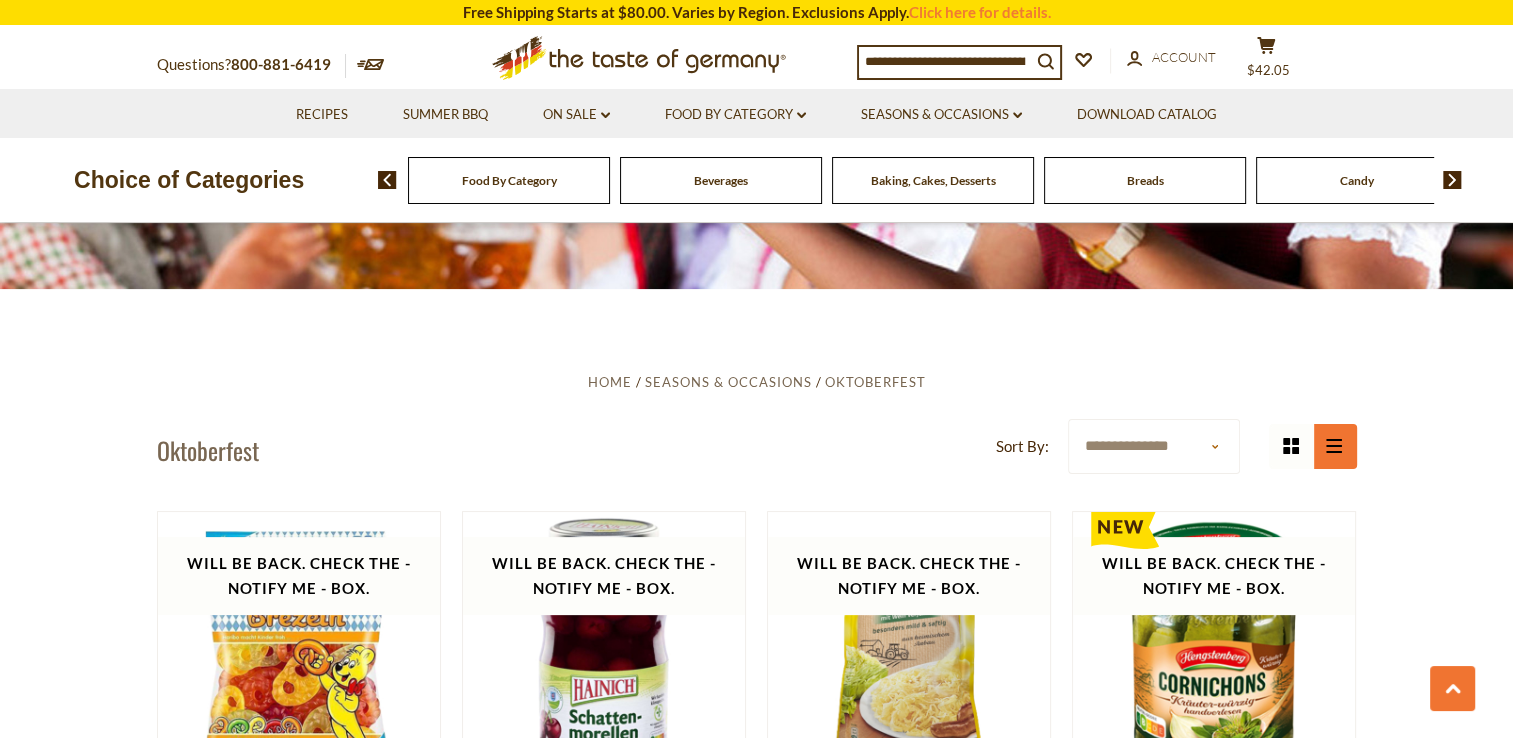 scroll, scrollTop: 0, scrollLeft: 0, axis: both 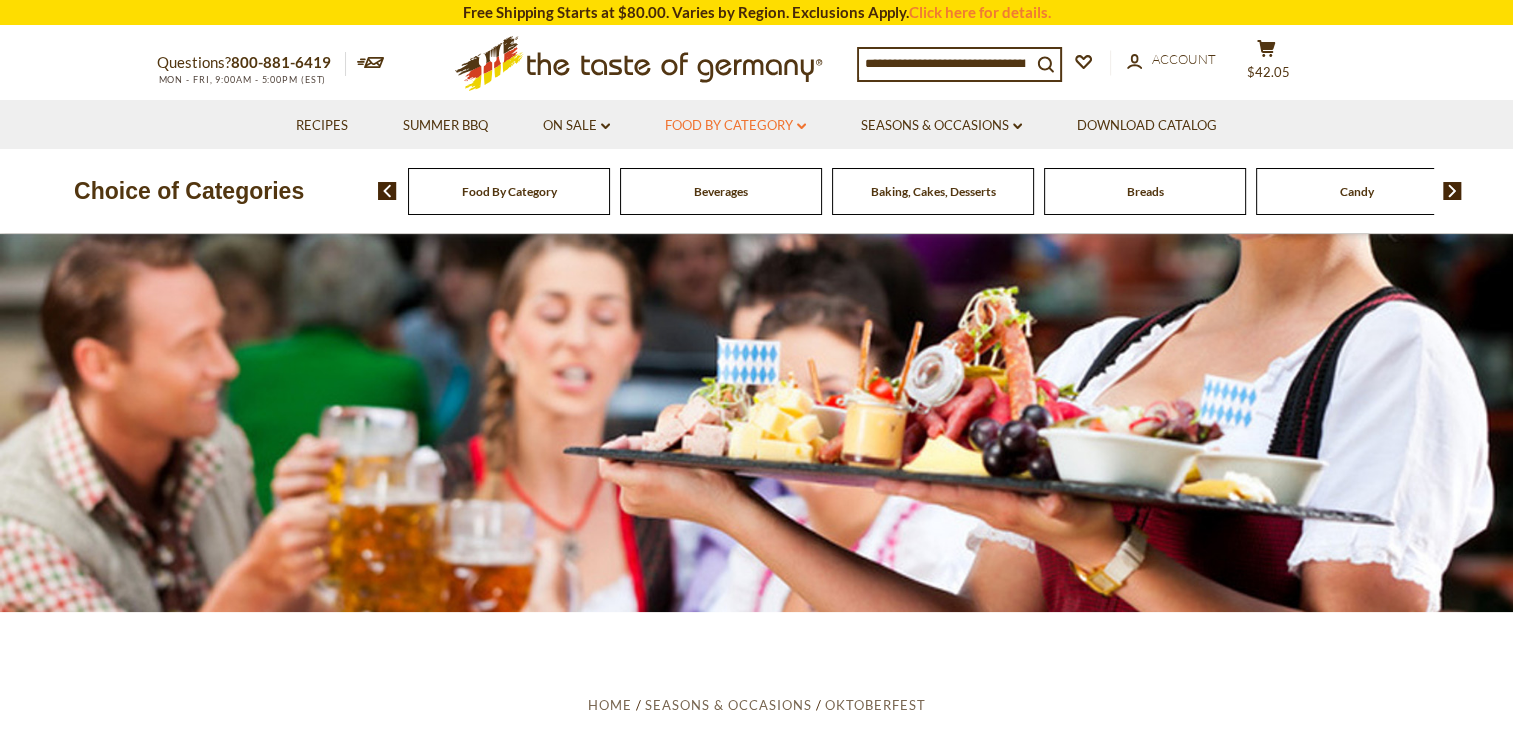 click on "Food By Category
dropdown_arrow" at bounding box center [735, 126] 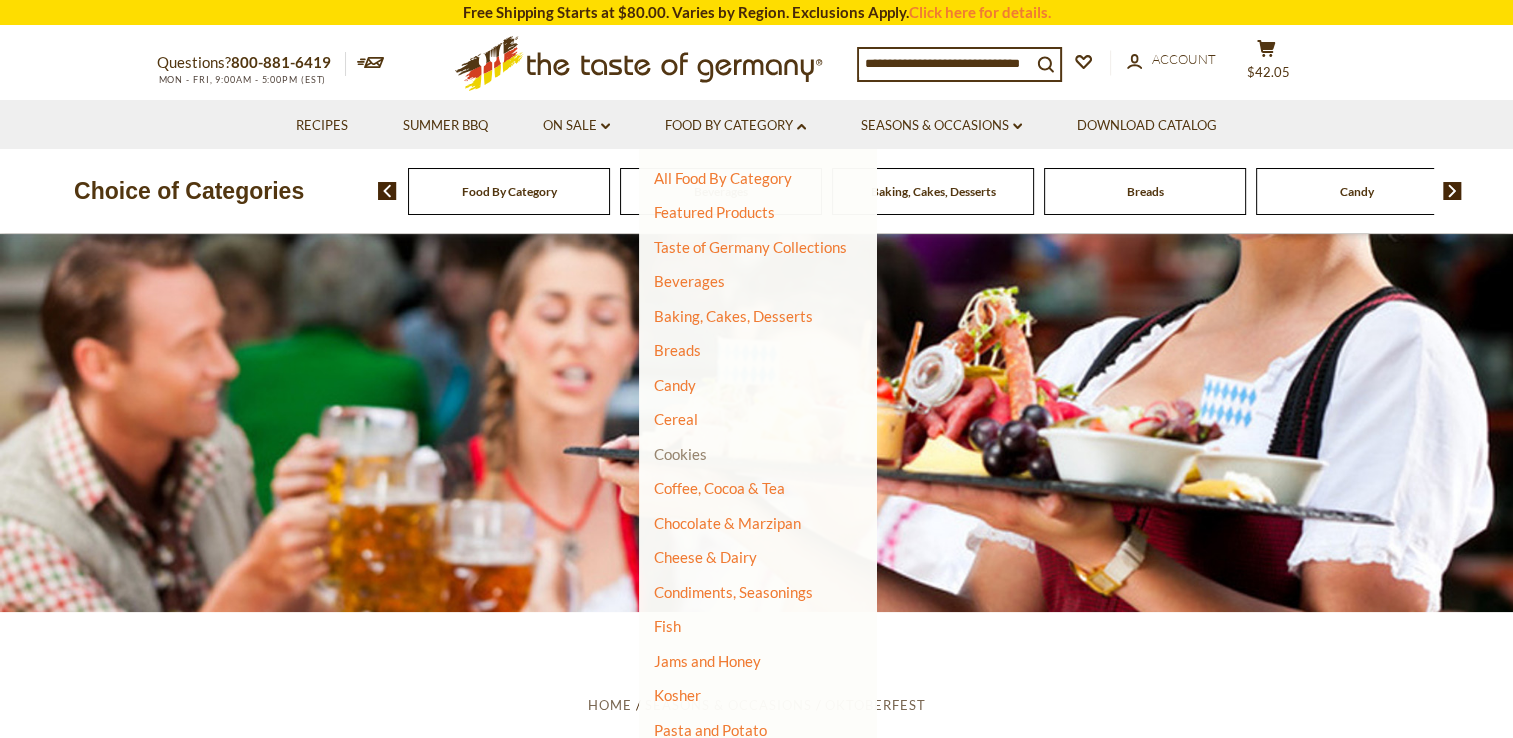 click on "Cookies" at bounding box center (680, 454) 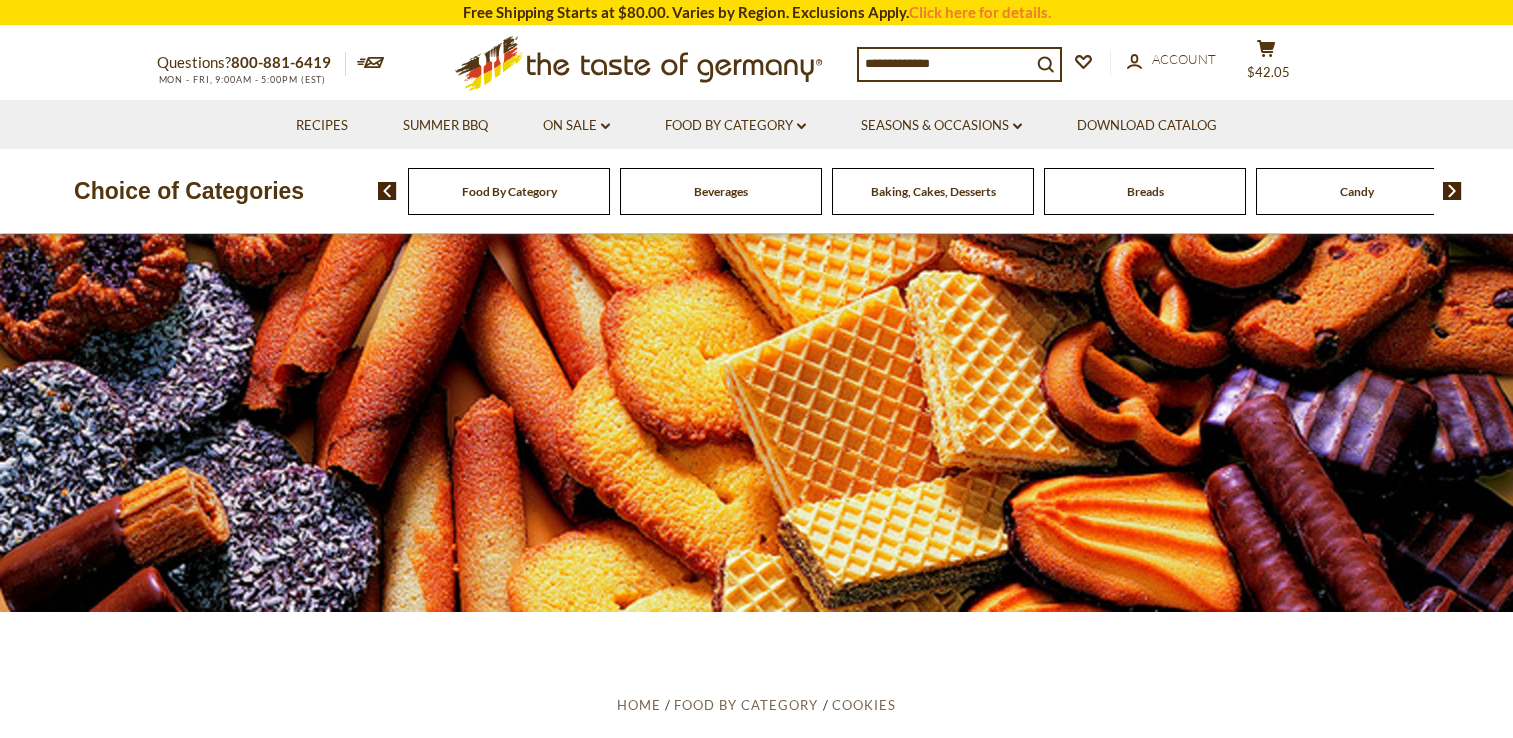 scroll, scrollTop: 0, scrollLeft: 0, axis: both 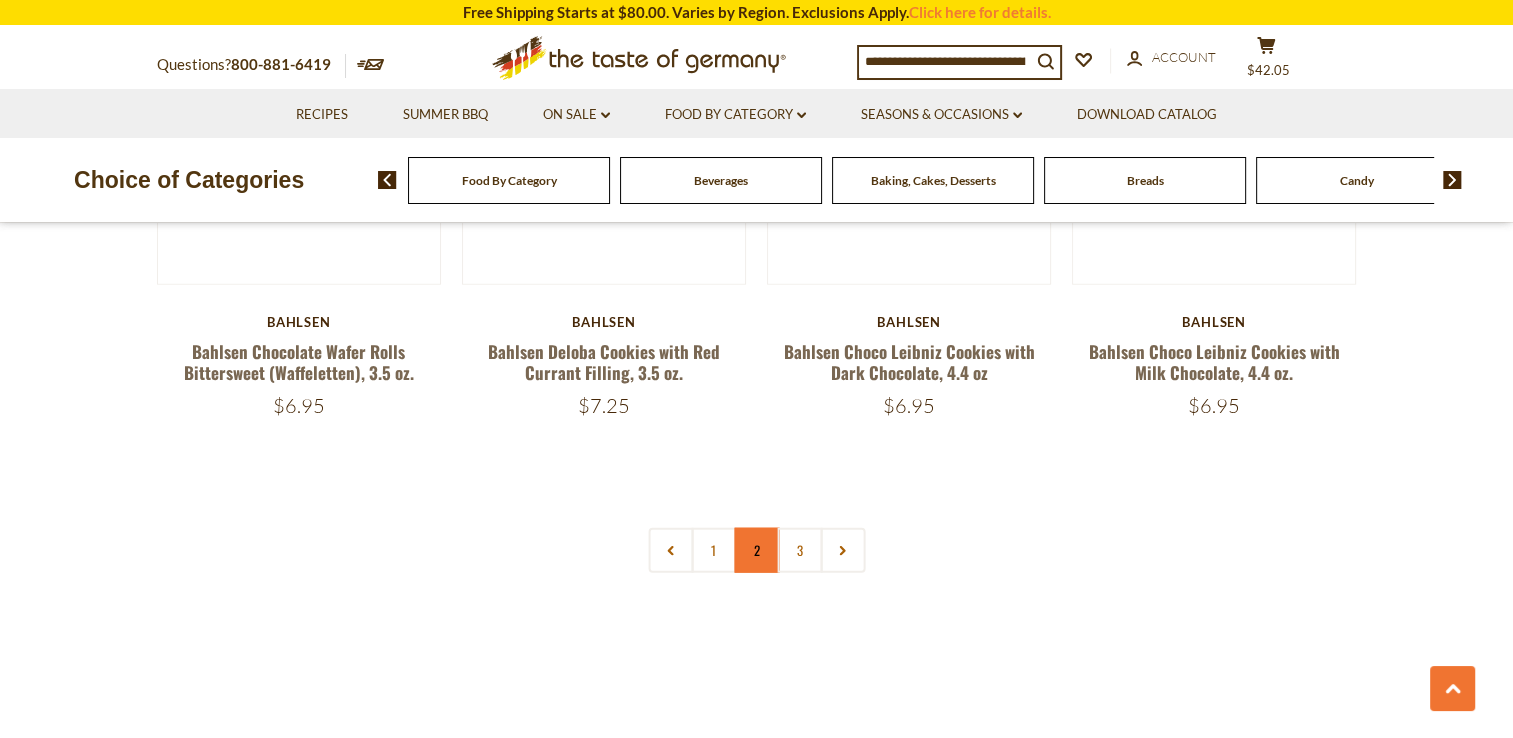 click on "2" at bounding box center (756, 550) 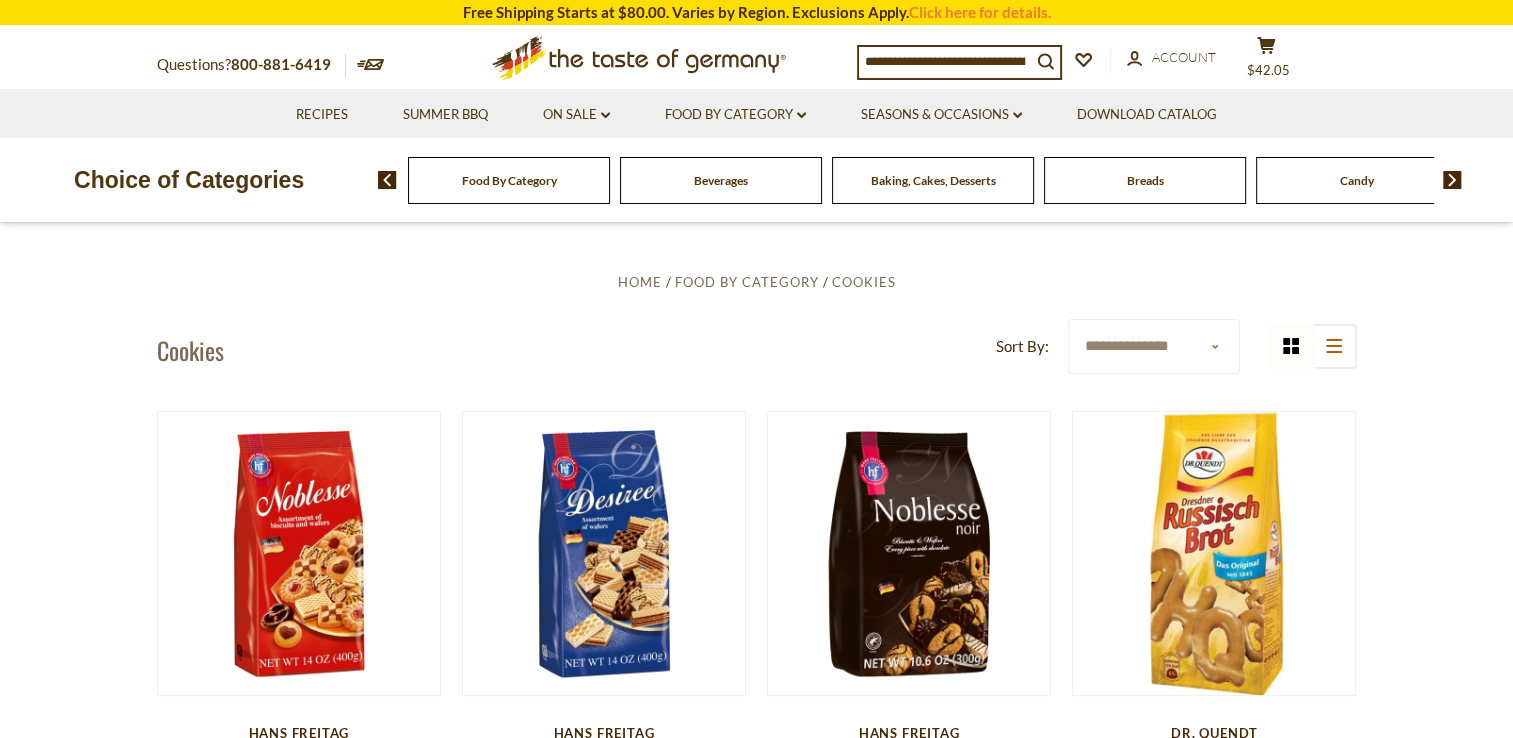 scroll, scrollTop: 0, scrollLeft: 0, axis: both 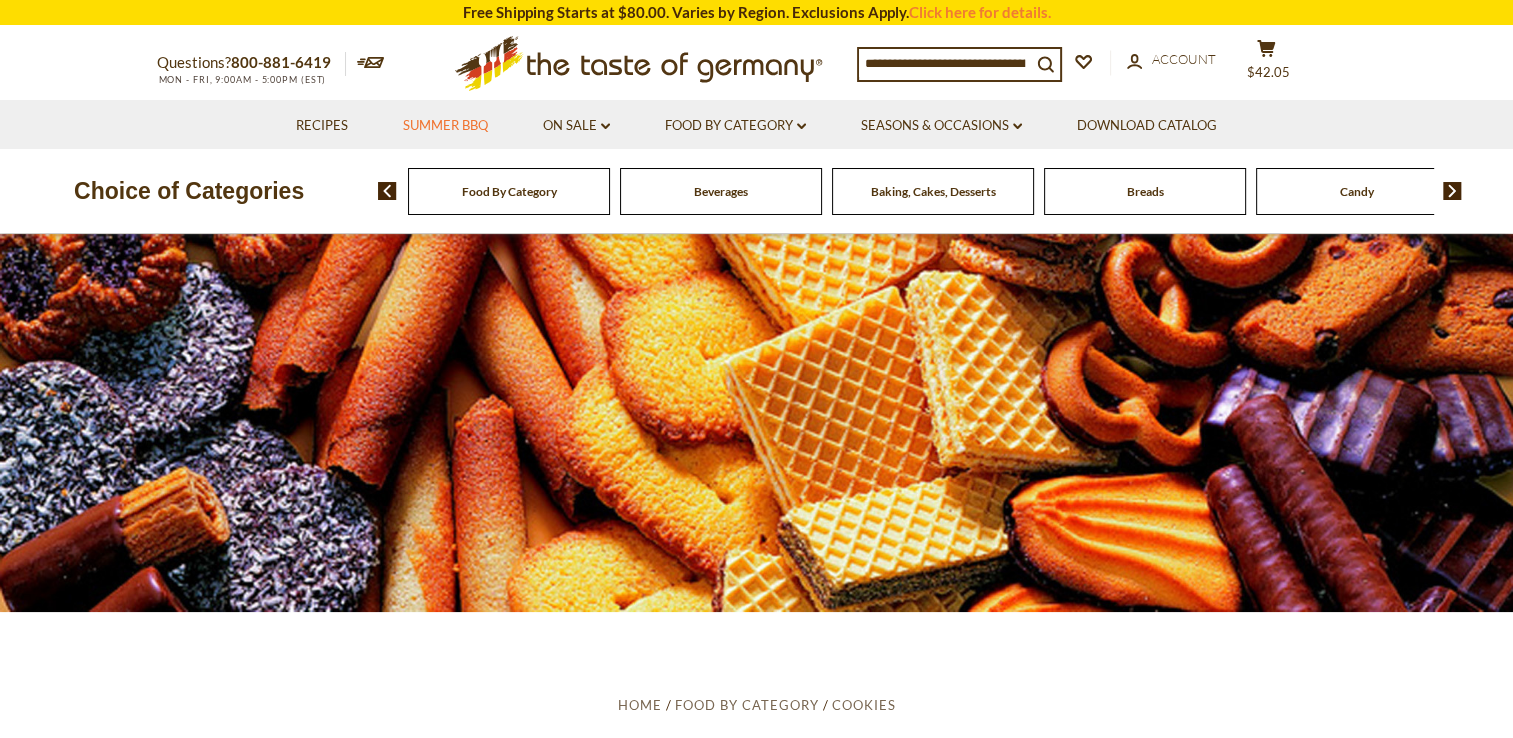 click on "Summer BBQ" at bounding box center (445, 126) 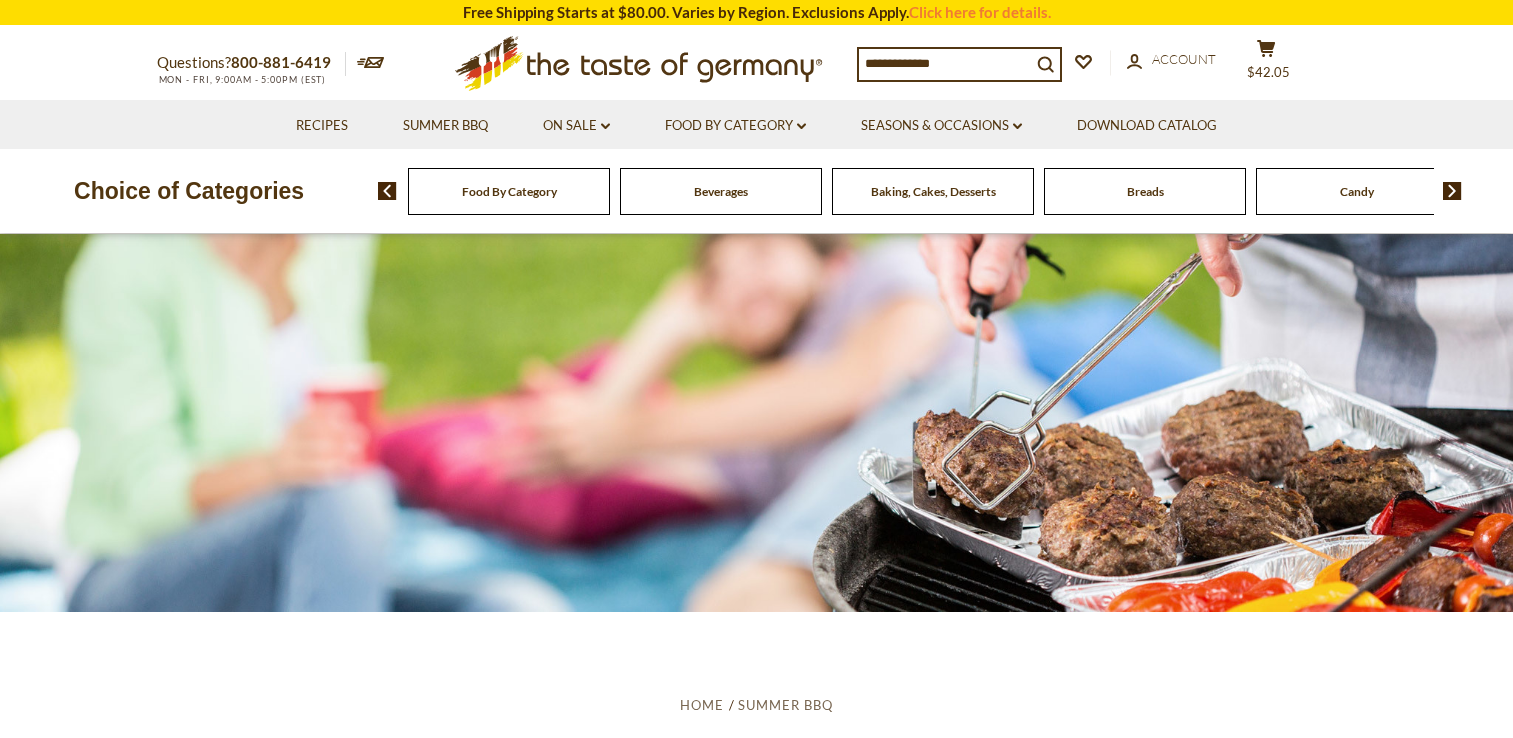 scroll, scrollTop: 0, scrollLeft: 0, axis: both 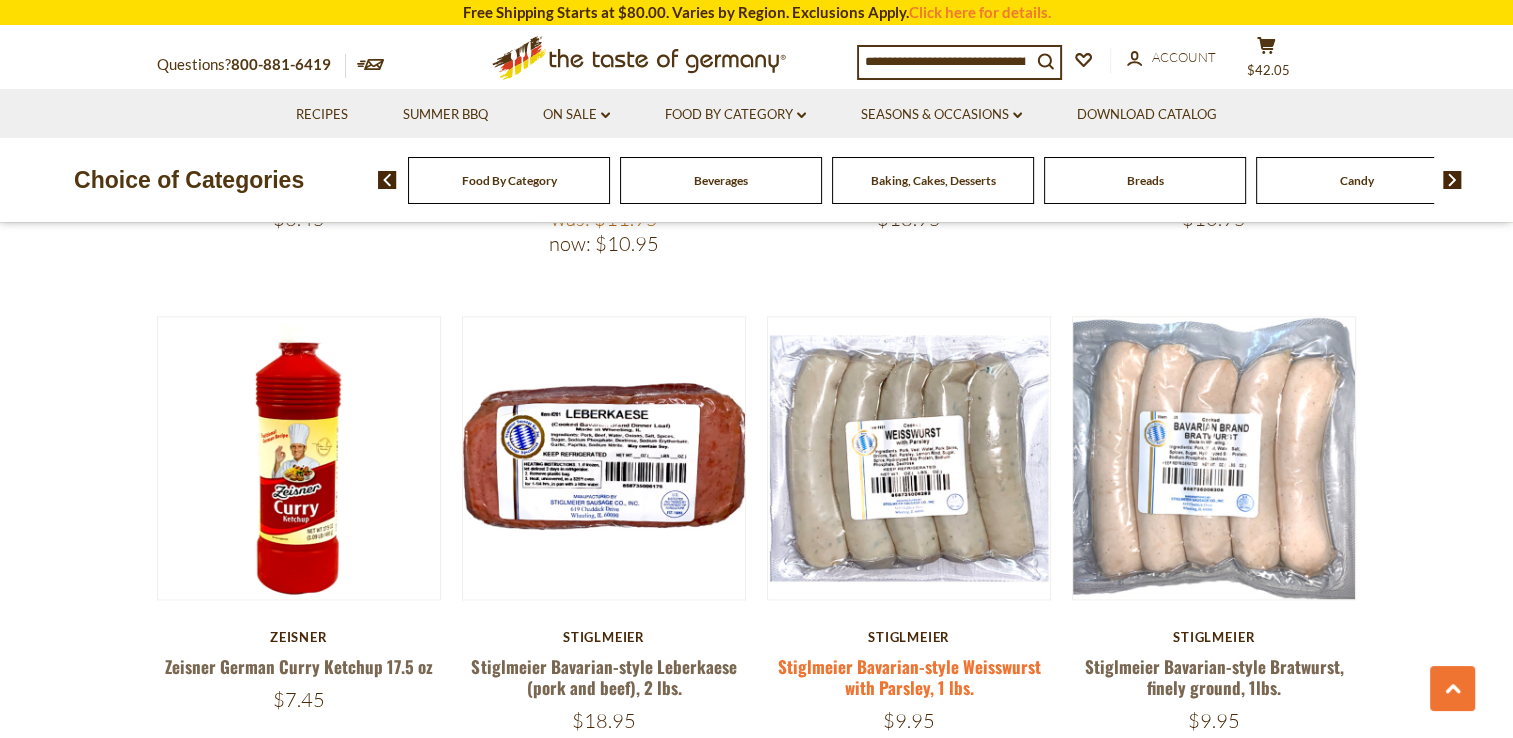 click on "Stiglmeier Bavarian-style Weisswurst with Parsley, 1 lbs." at bounding box center (909, 677) 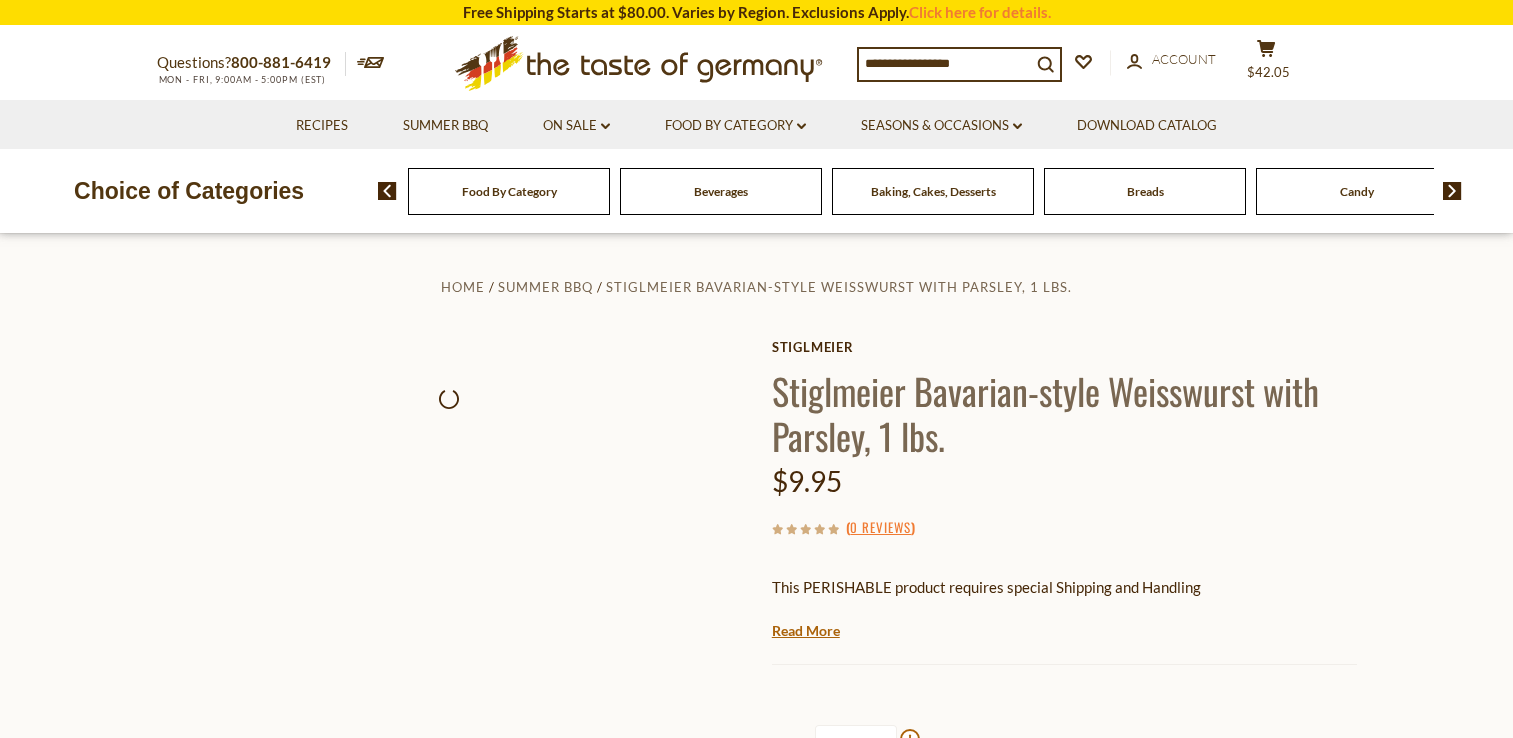 scroll, scrollTop: 0, scrollLeft: 0, axis: both 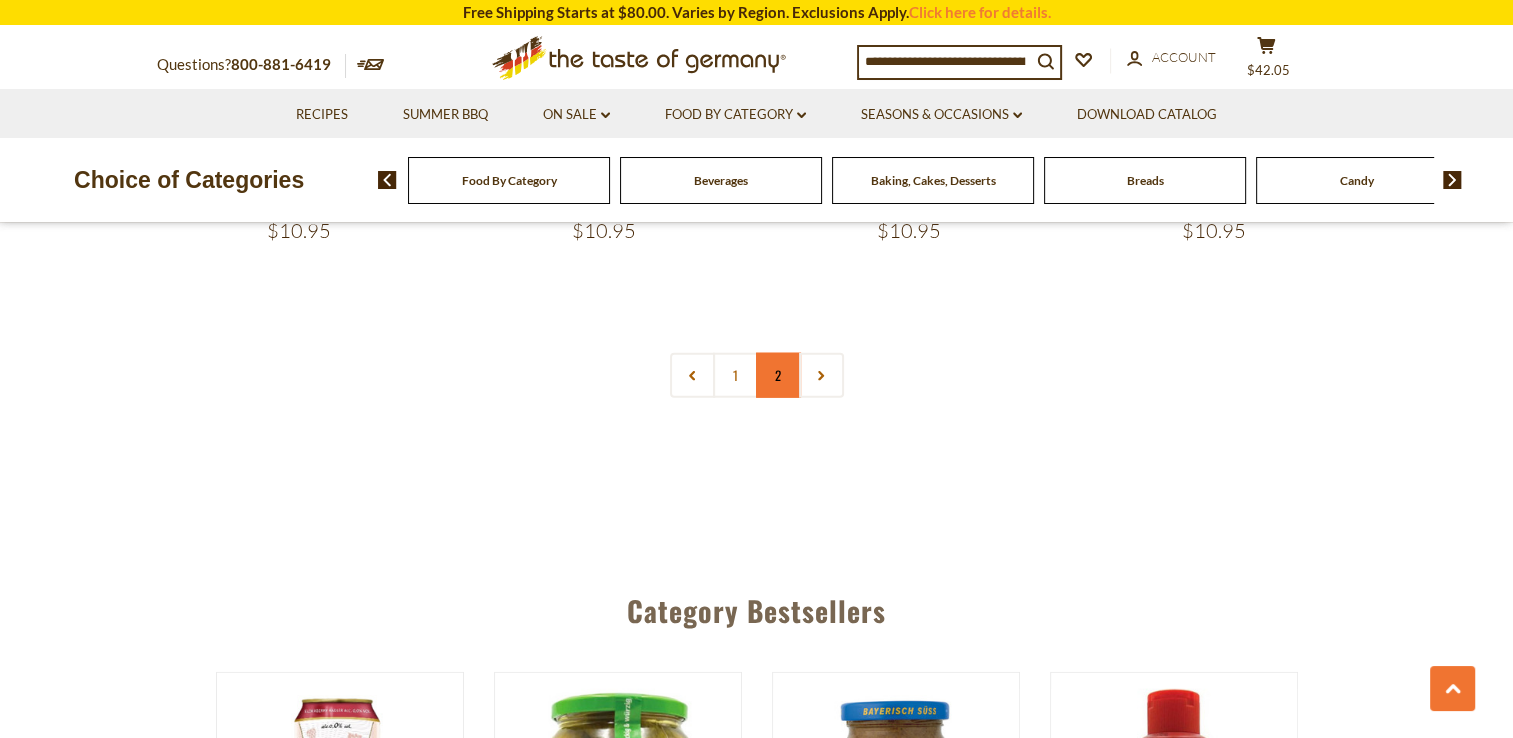 click on "2" at bounding box center (778, 375) 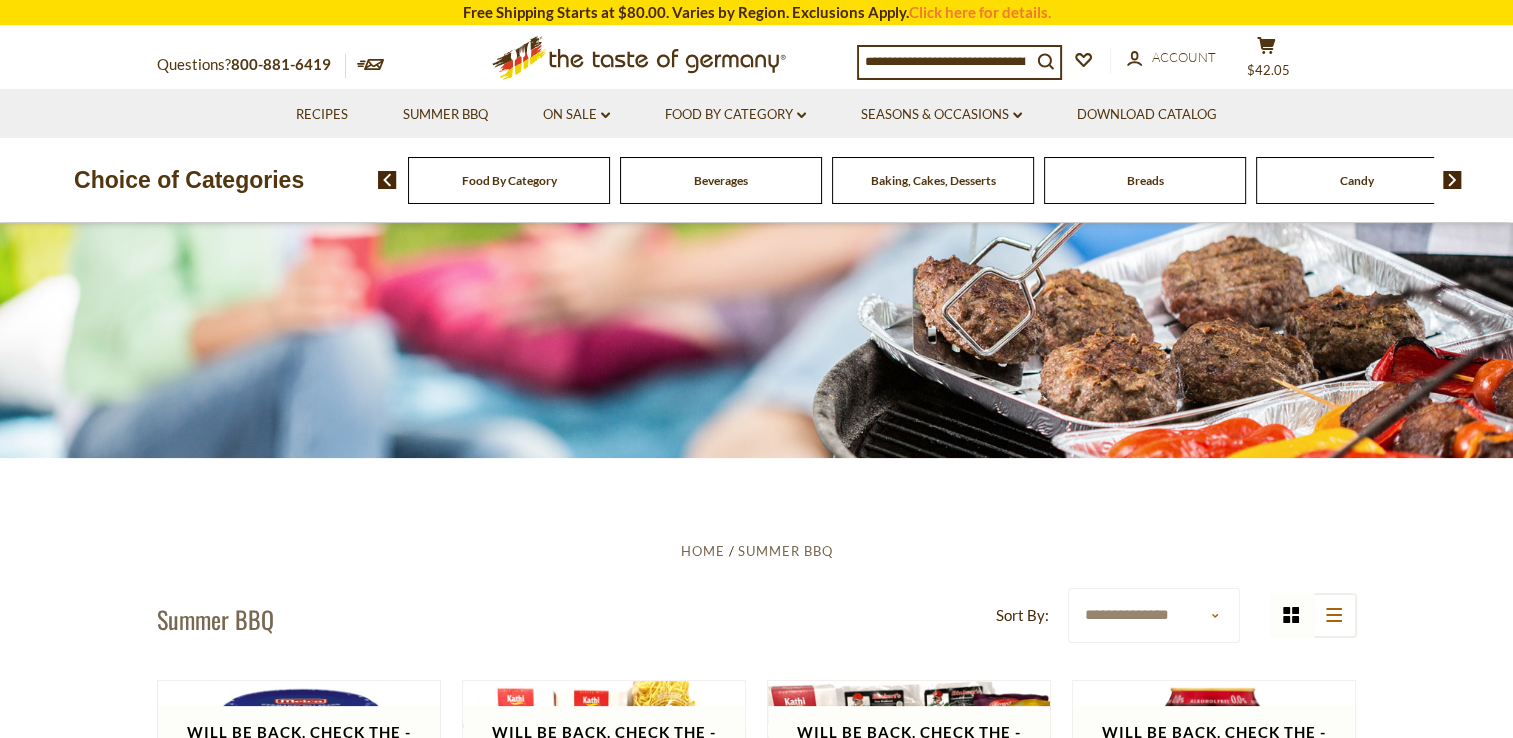 scroll, scrollTop: 142, scrollLeft: 0, axis: vertical 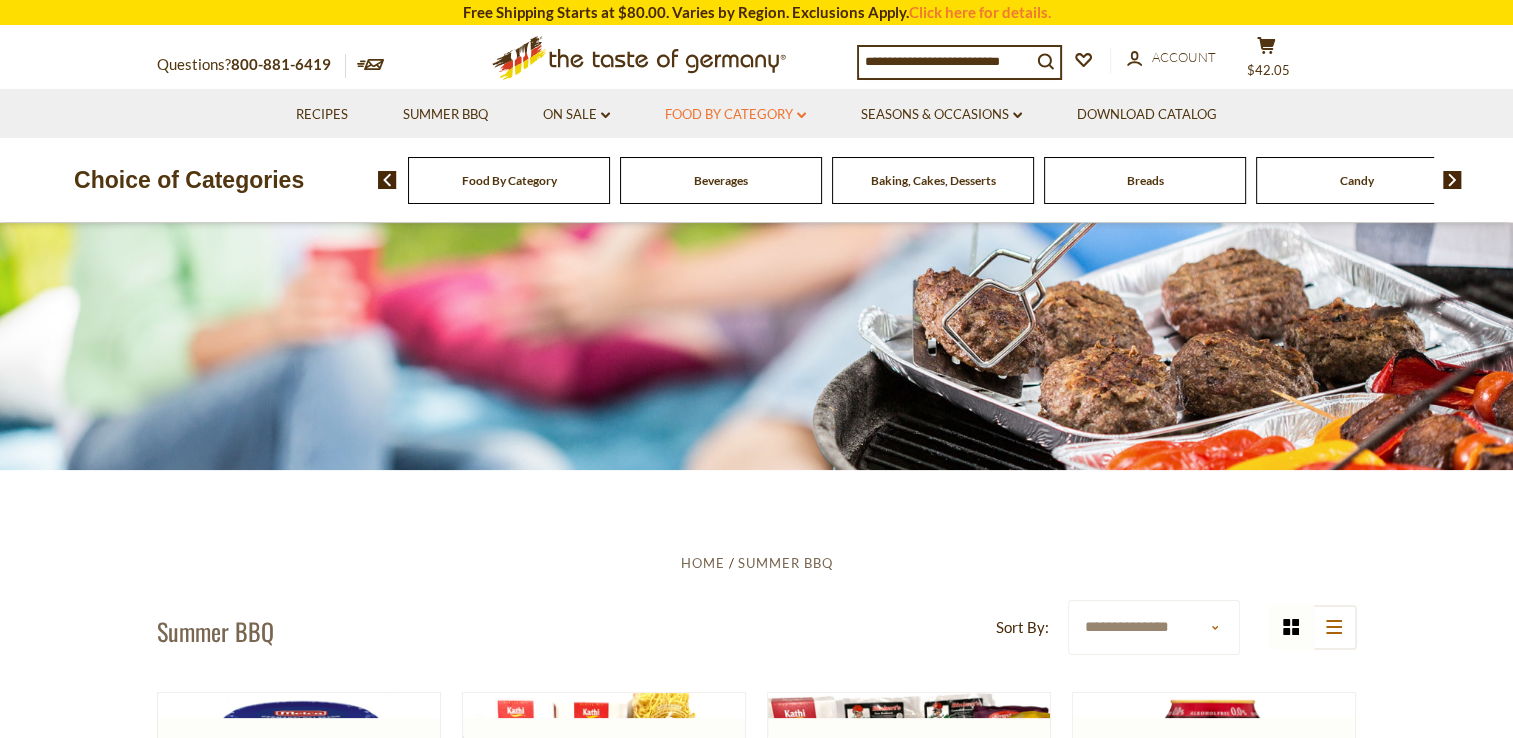 click on "Food By Category
dropdown_arrow" at bounding box center [735, 115] 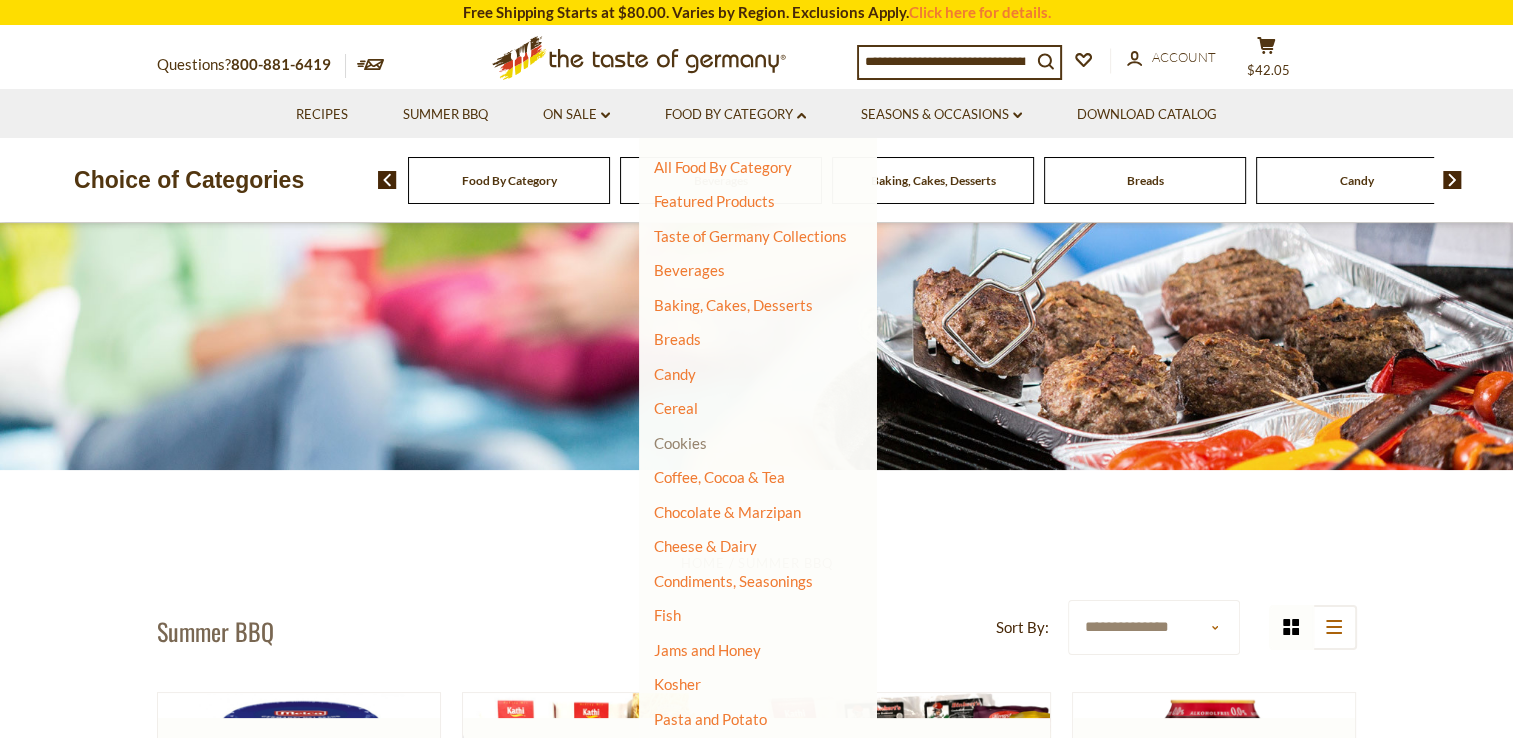 click on "Cookies" at bounding box center [680, 443] 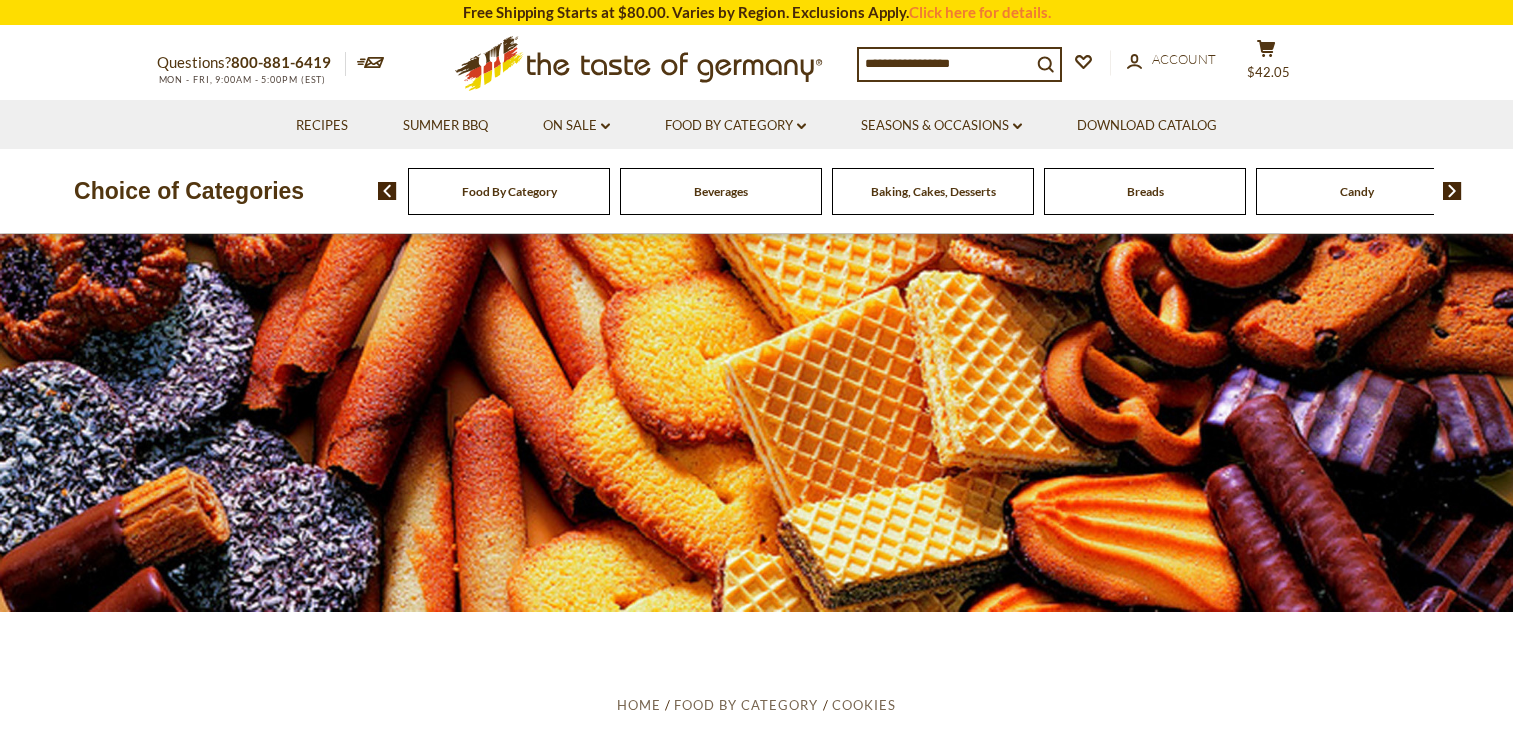 scroll, scrollTop: 0, scrollLeft: 0, axis: both 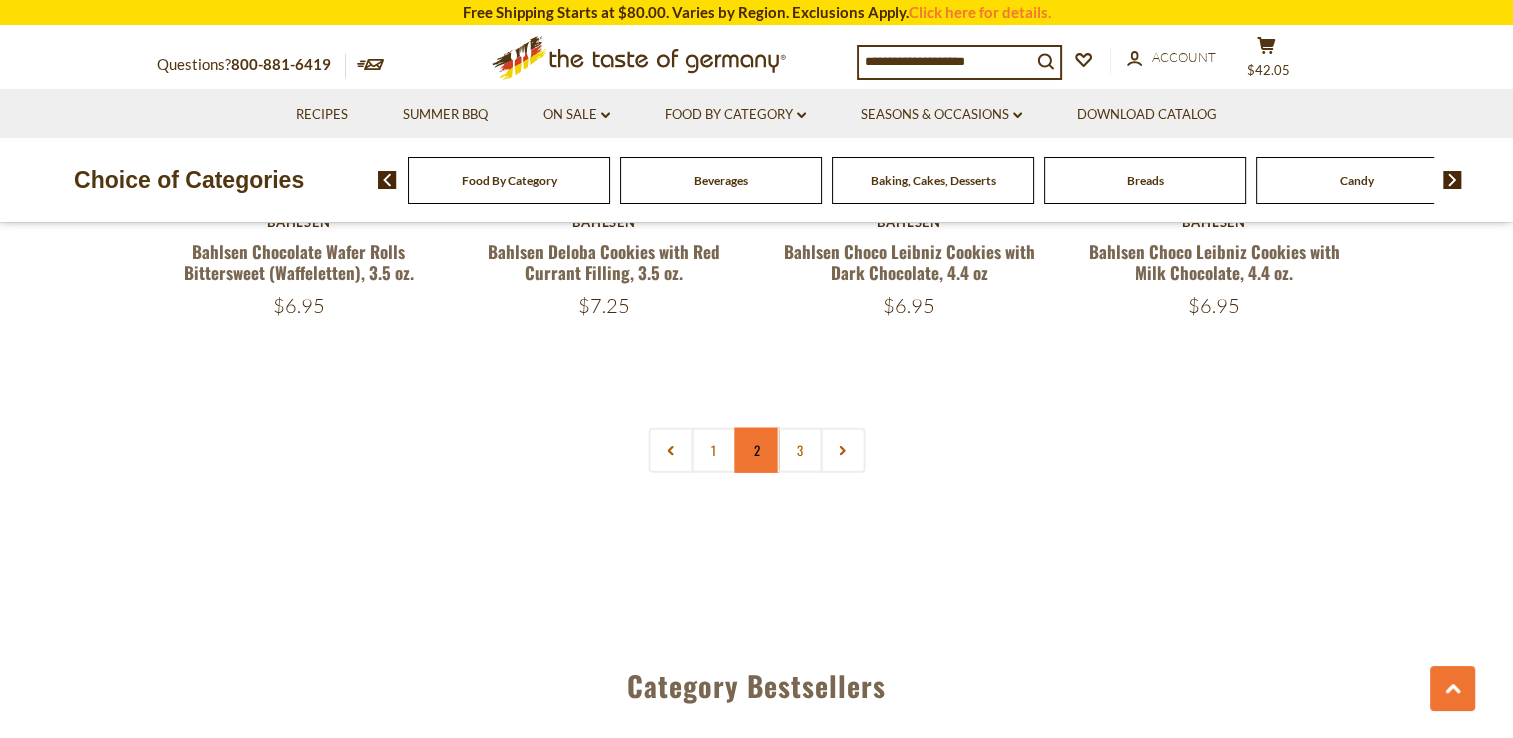 click on "2" at bounding box center (756, 450) 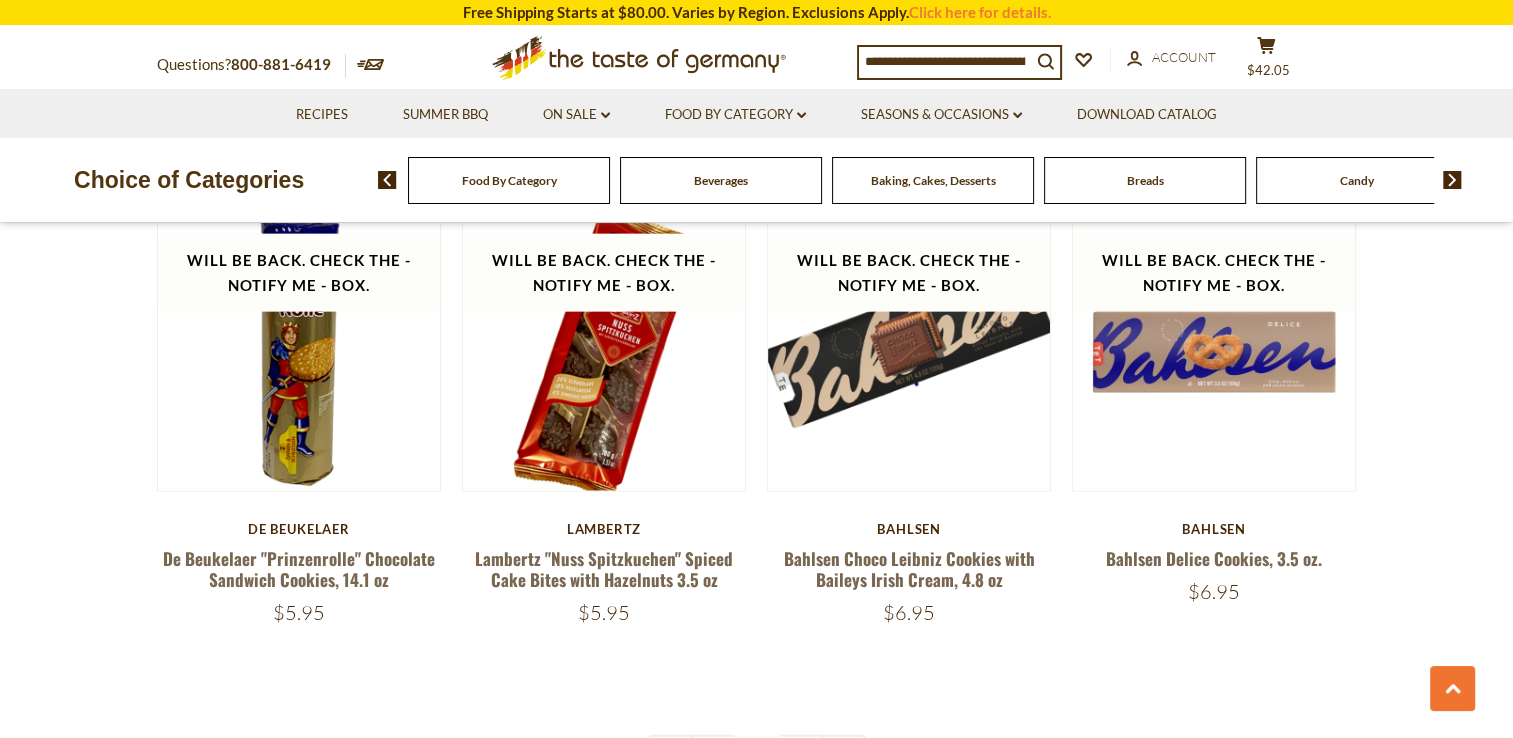 scroll, scrollTop: 4900, scrollLeft: 0, axis: vertical 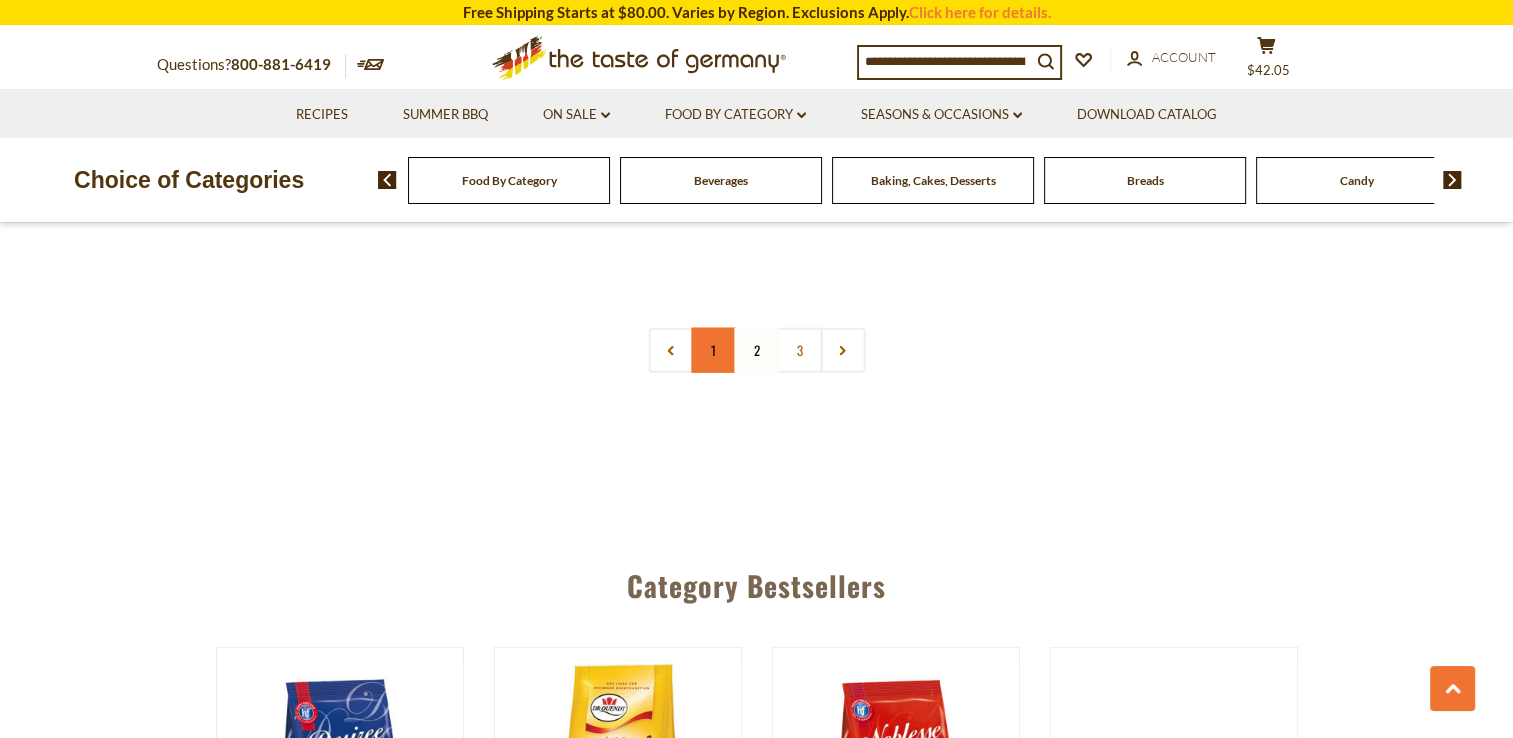 click on "1" at bounding box center (713, 350) 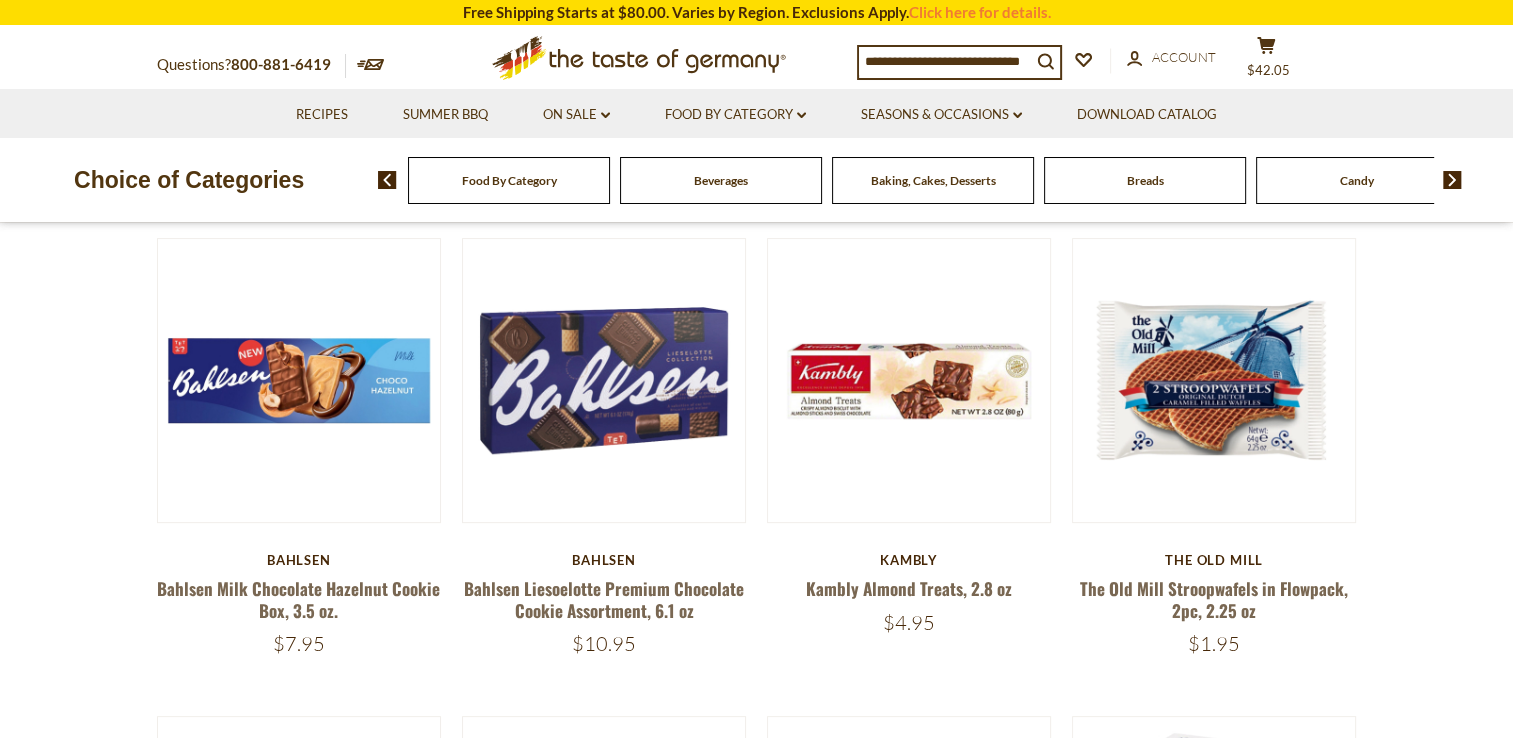 scroll, scrollTop: 342, scrollLeft: 0, axis: vertical 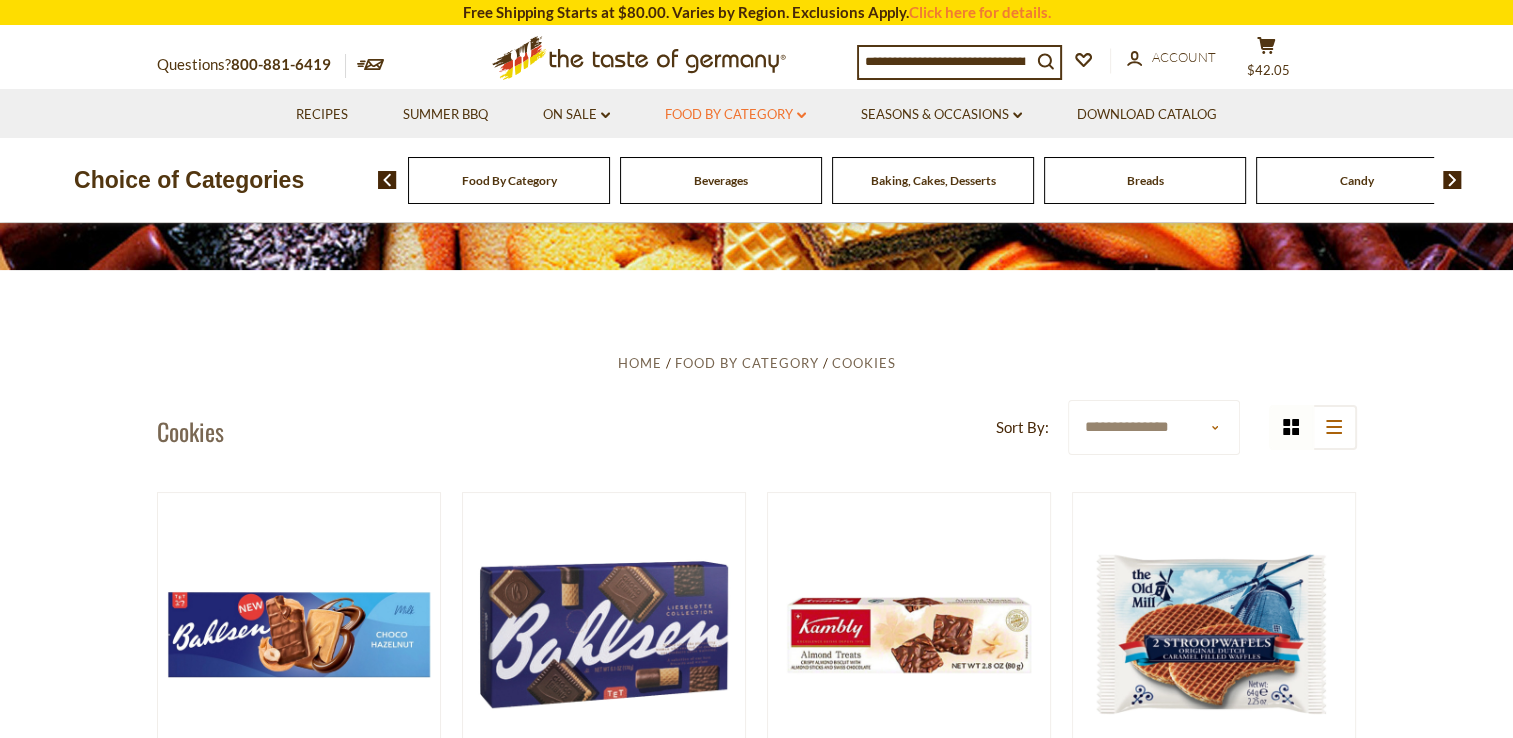 click on "Food By Category
dropdown_arrow" at bounding box center (735, 115) 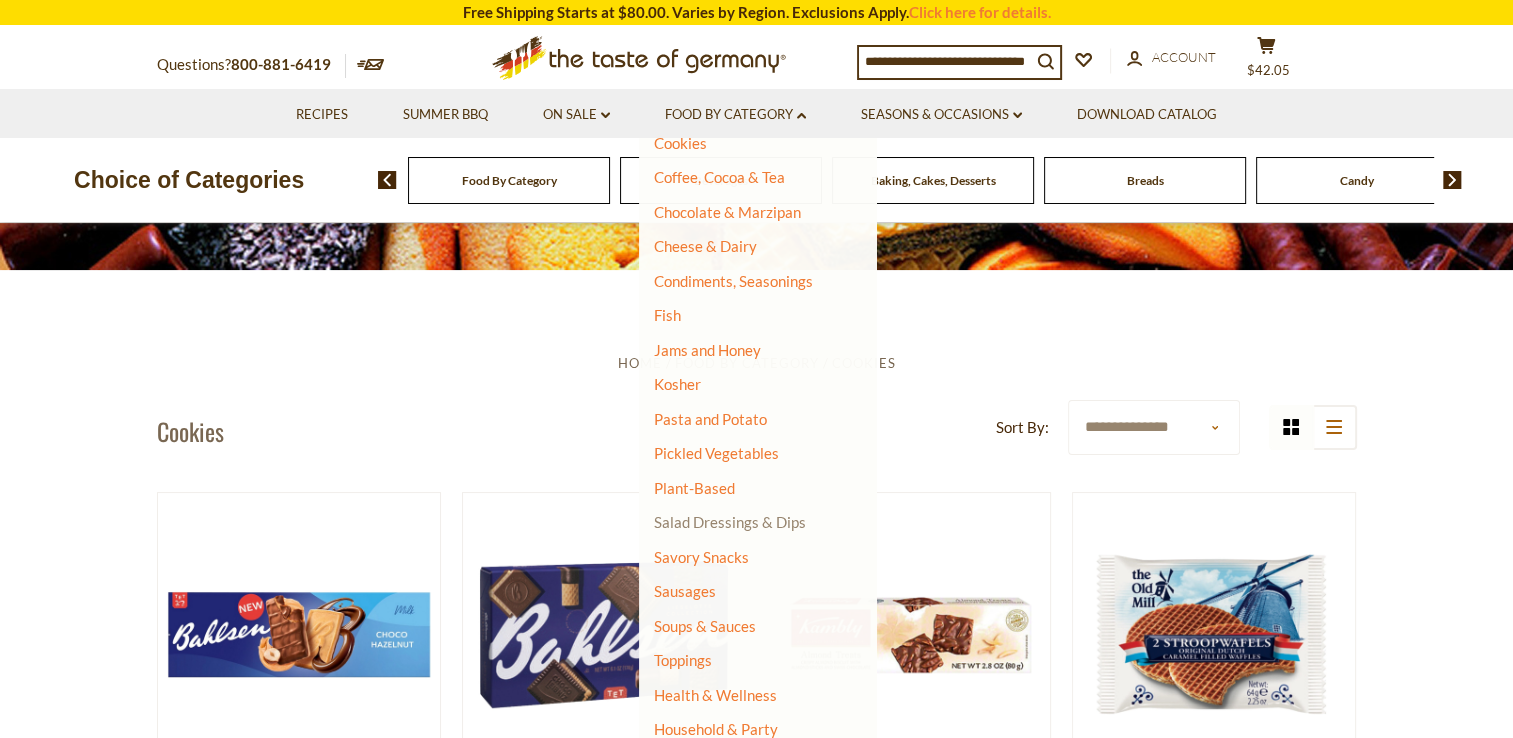 scroll, scrollTop: 340, scrollLeft: 0, axis: vertical 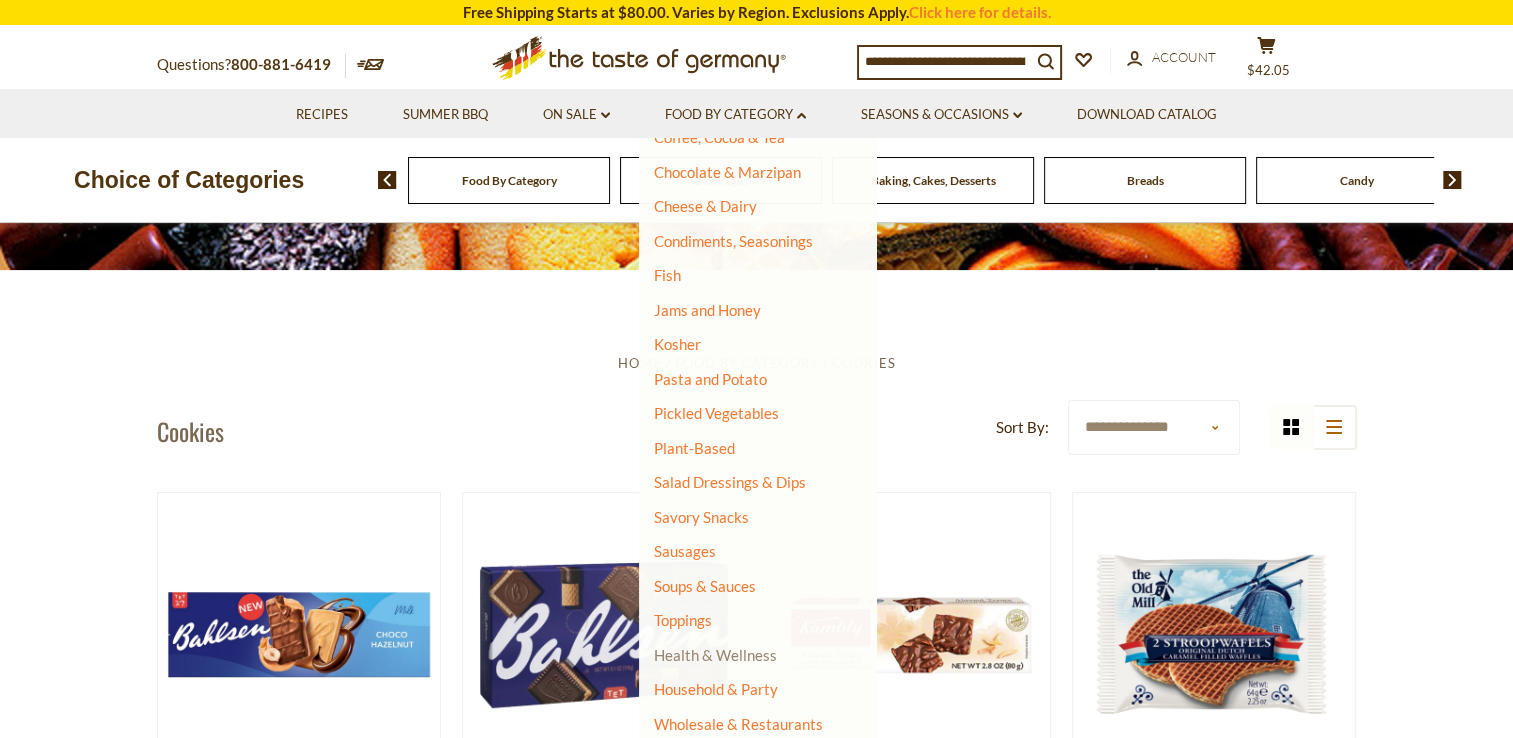 click on "Health & Wellness" at bounding box center [715, 655] 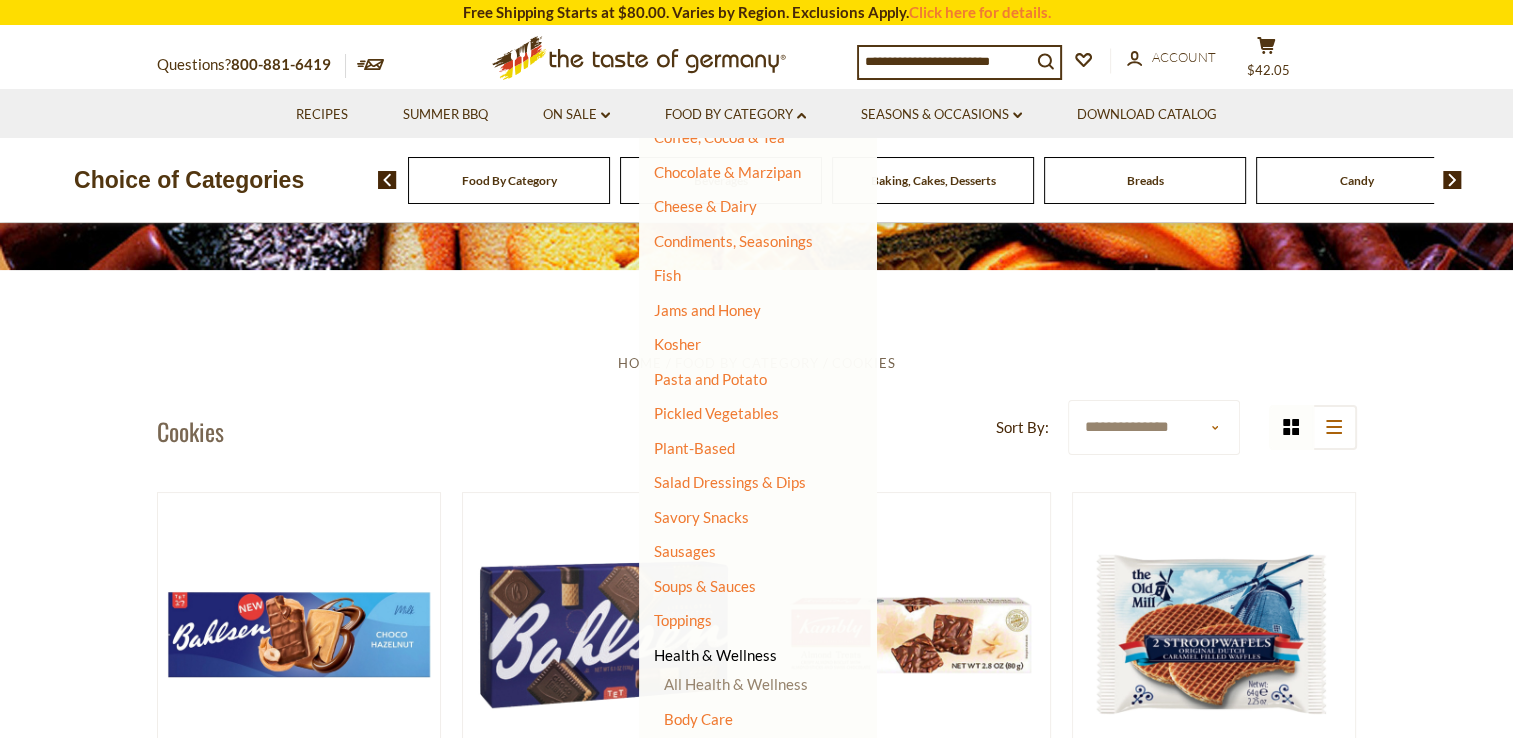 click on "All Health & Wellness" at bounding box center (736, 684) 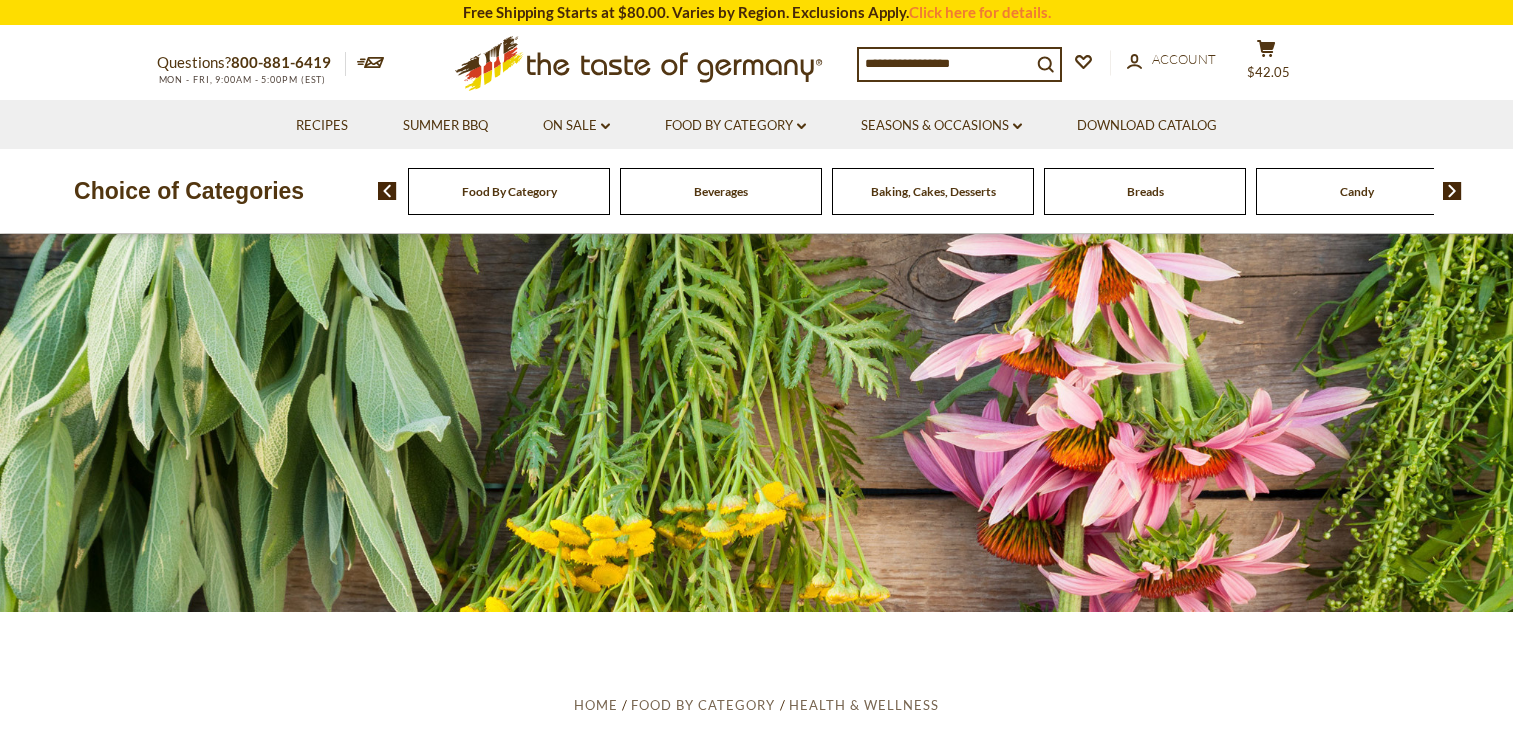 scroll, scrollTop: 0, scrollLeft: 0, axis: both 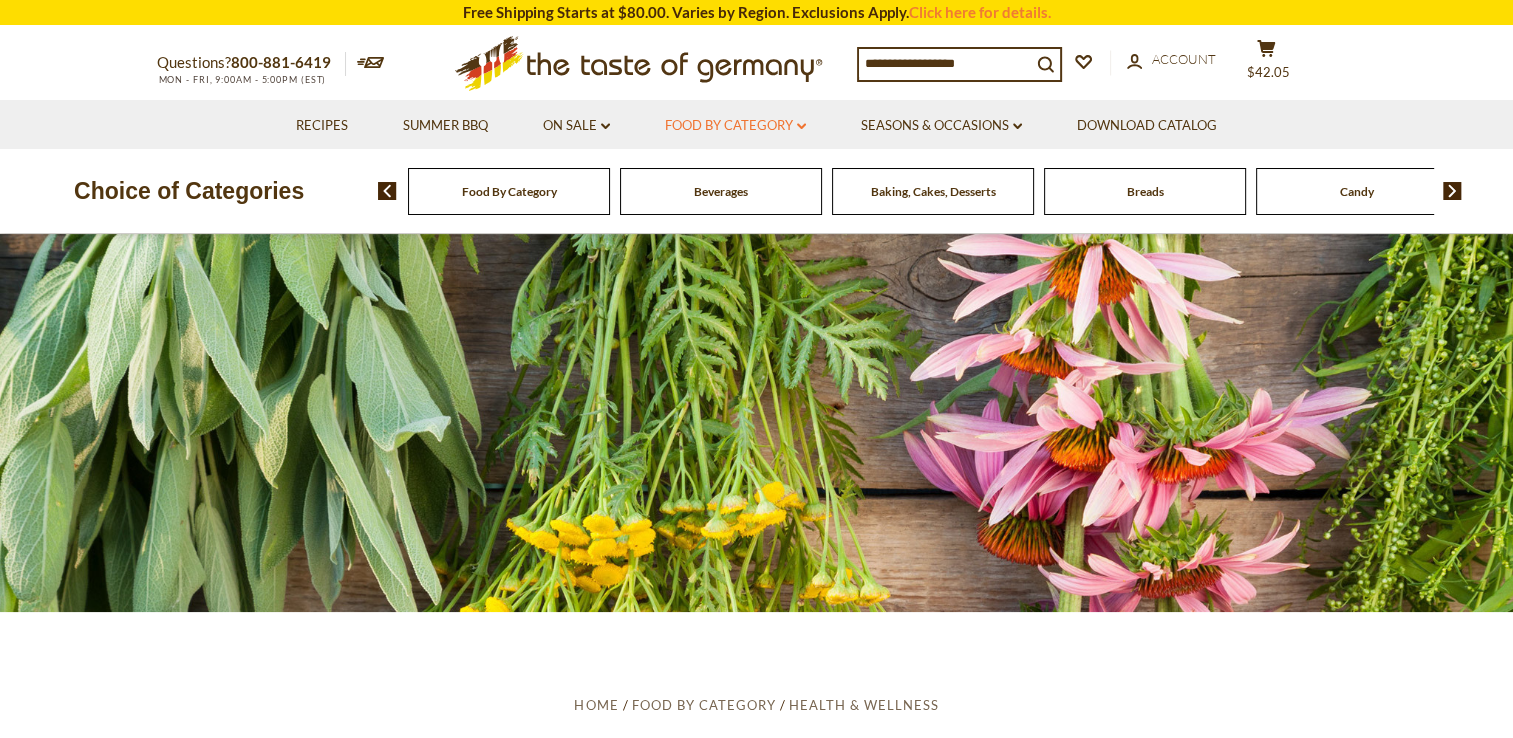 click on "Food By Category
dropdown_arrow" at bounding box center [735, 126] 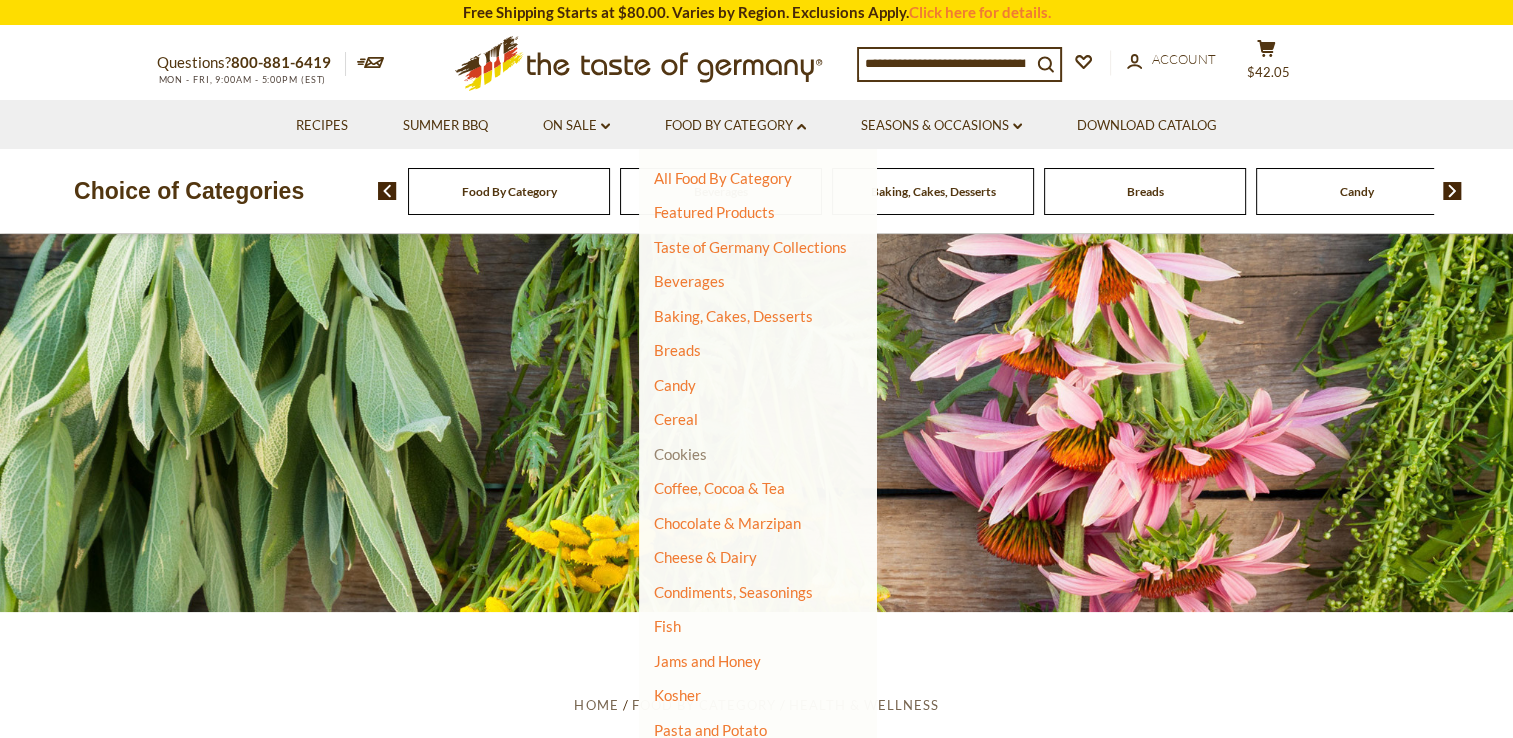 click on "Cookies" at bounding box center [680, 454] 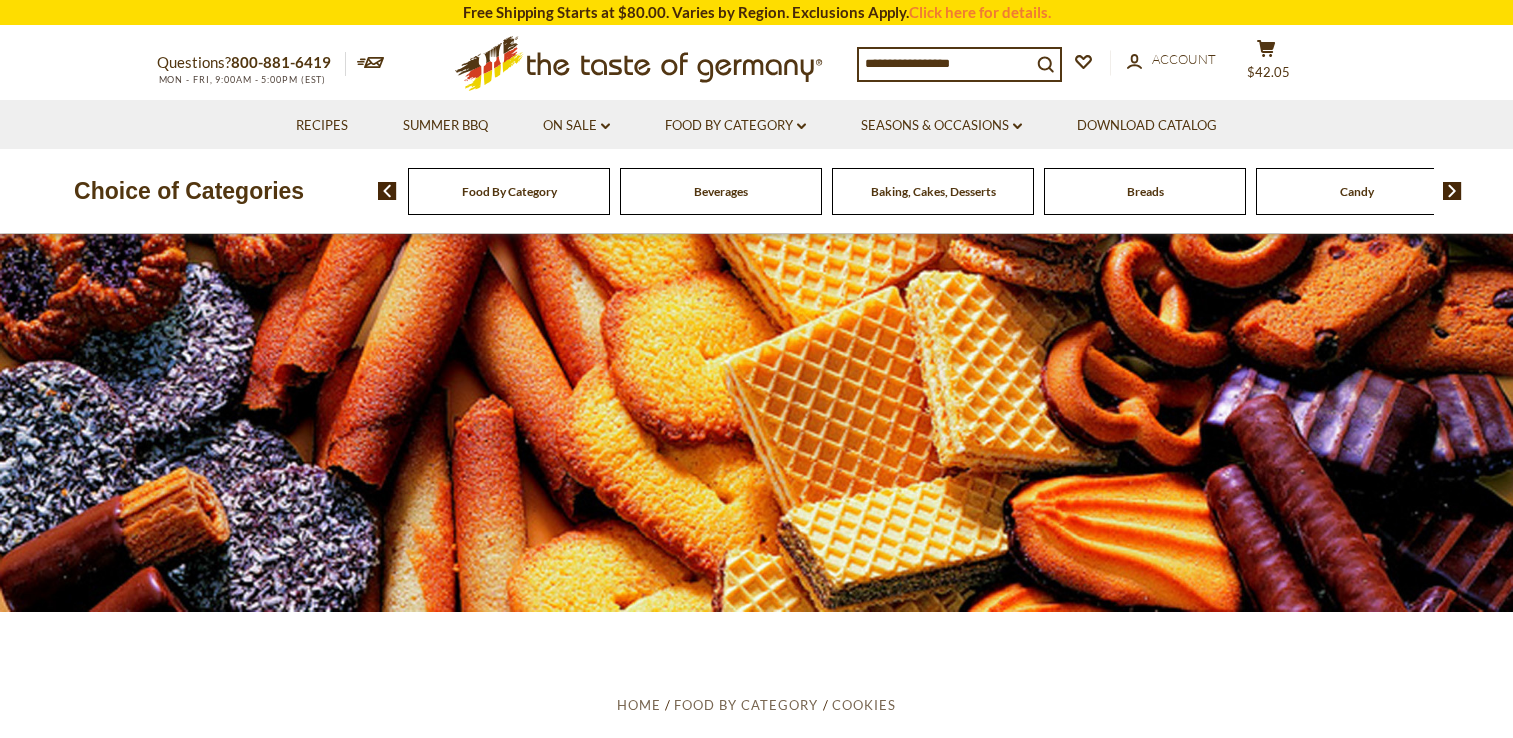 scroll, scrollTop: 0, scrollLeft: 0, axis: both 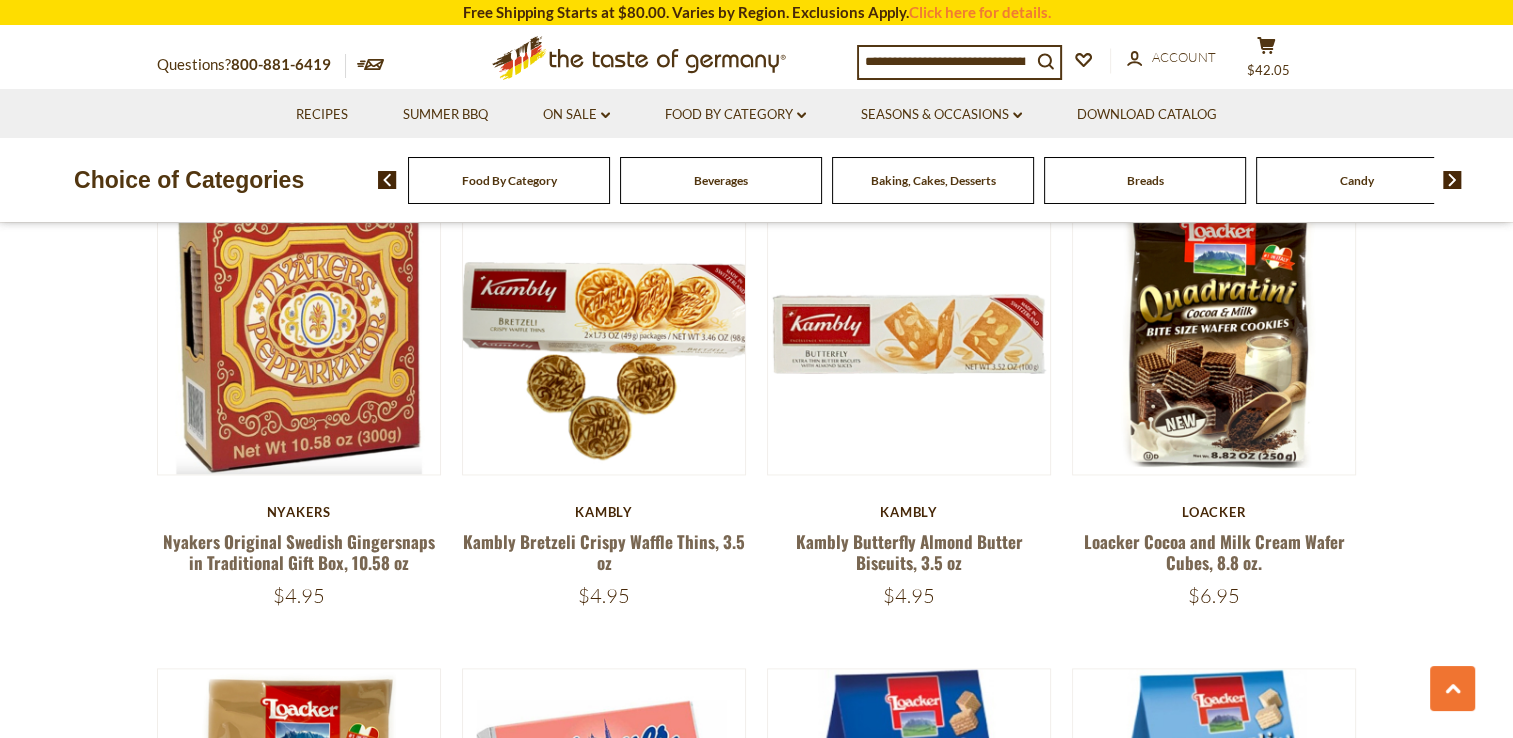 click on "Breads" at bounding box center (1145, 180) 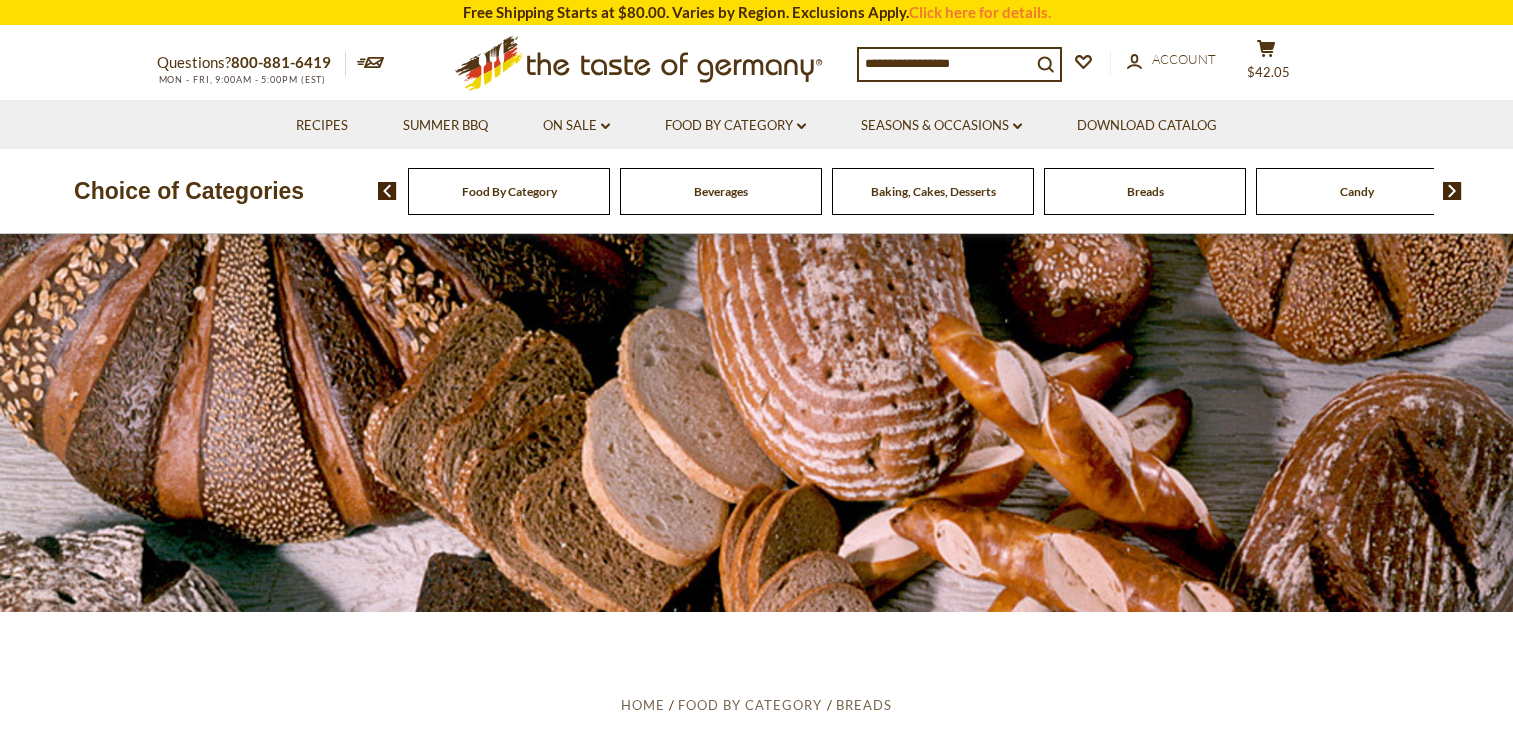 scroll, scrollTop: 0, scrollLeft: 0, axis: both 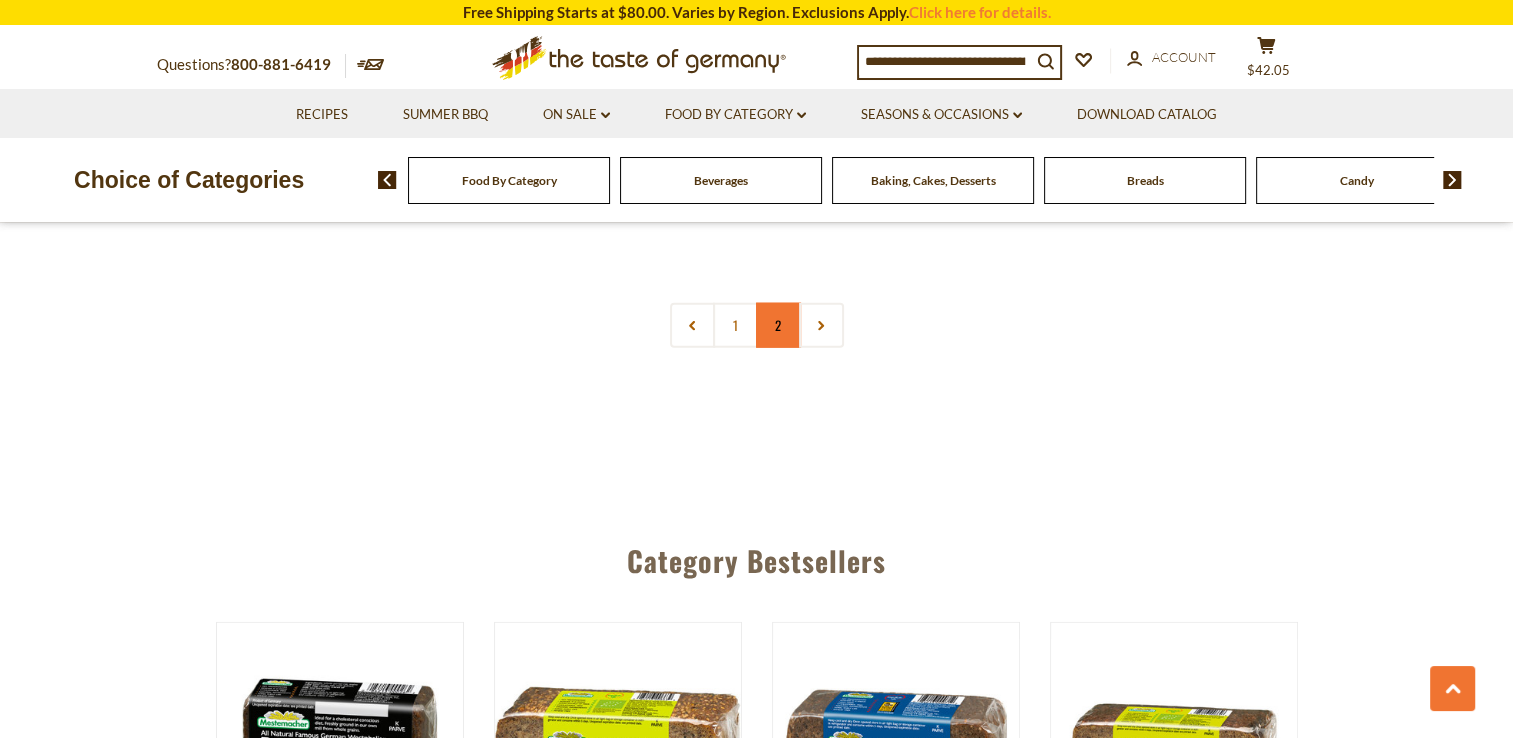 click on "2" at bounding box center [778, 325] 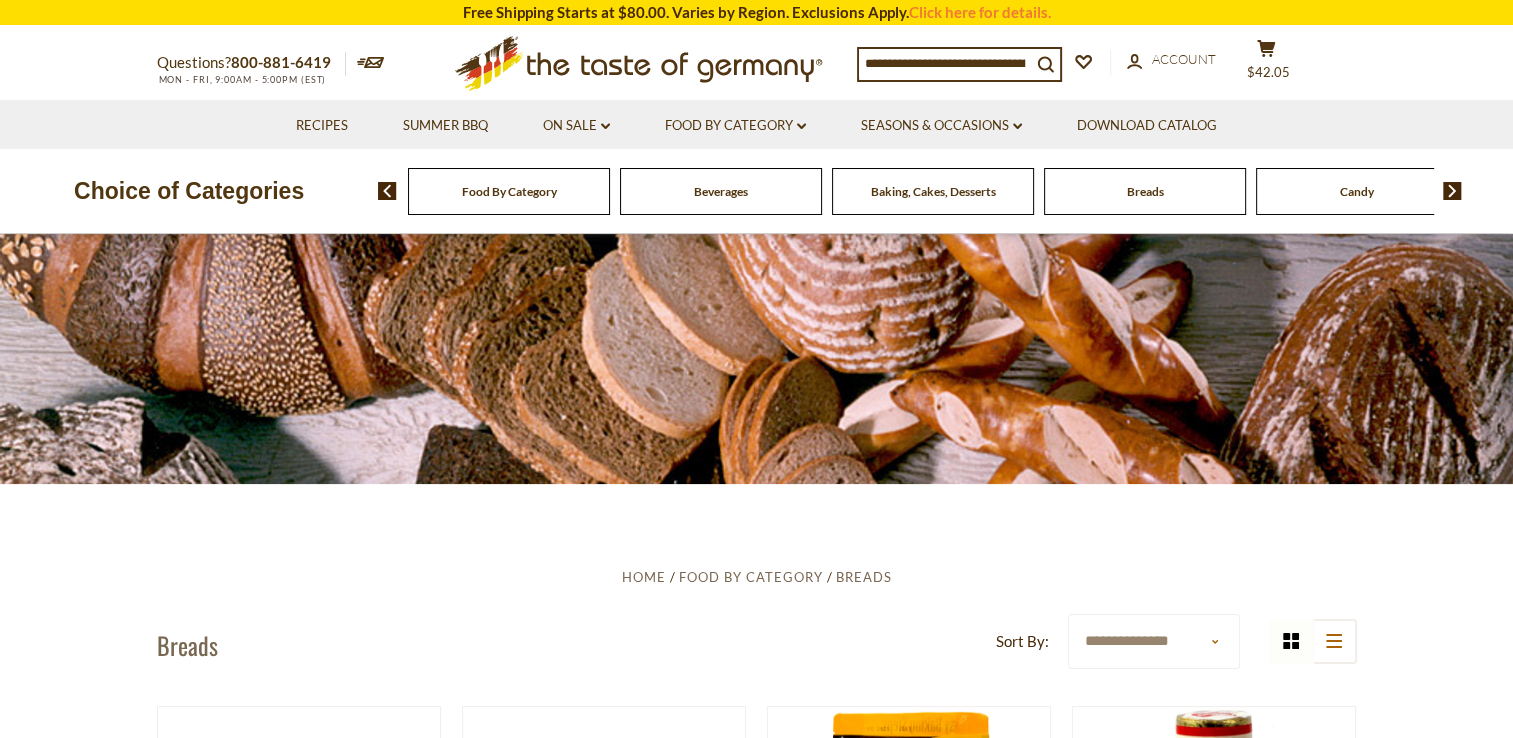 scroll, scrollTop: 0, scrollLeft: 0, axis: both 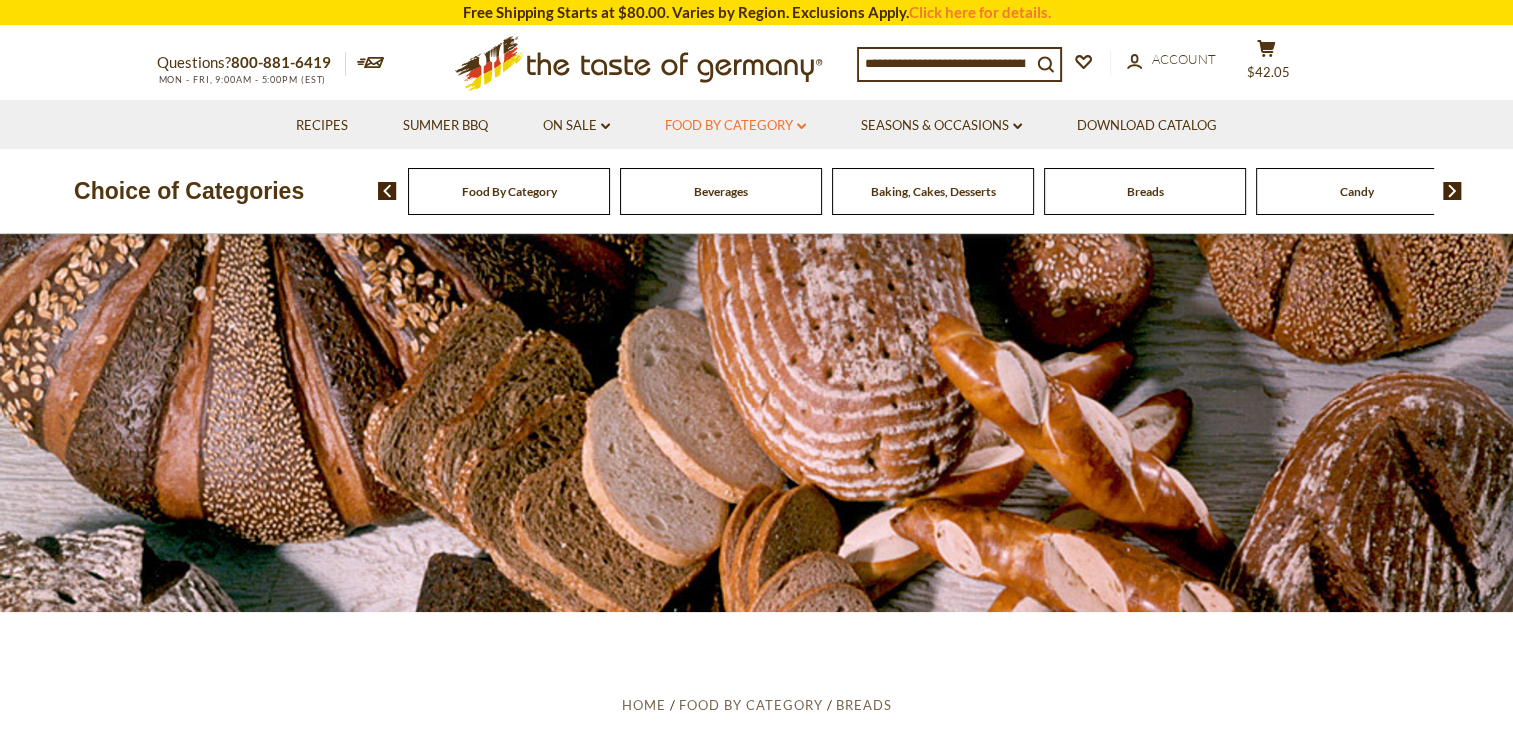 click on "Food By Category
dropdown_arrow" at bounding box center [735, 126] 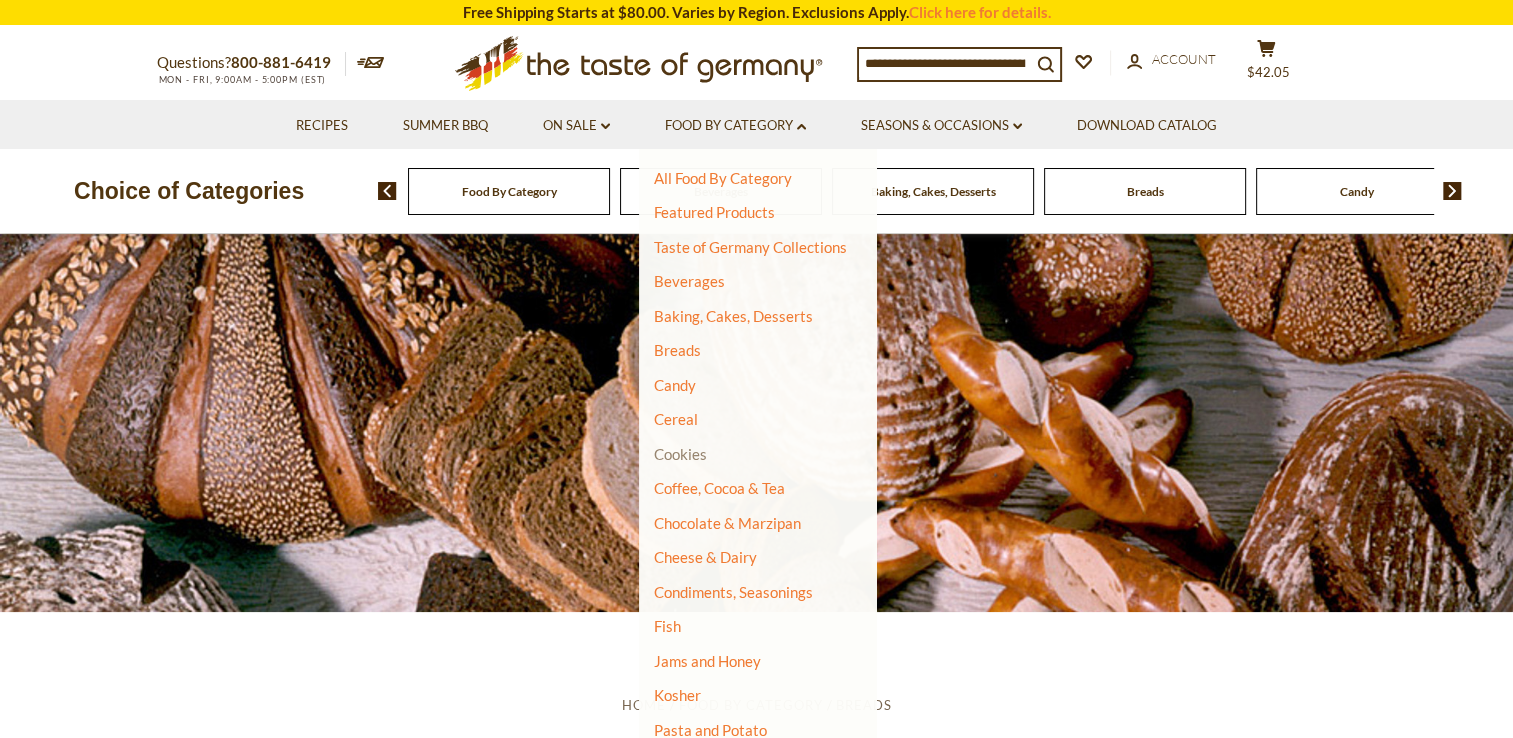 click on "Cookies" at bounding box center (680, 454) 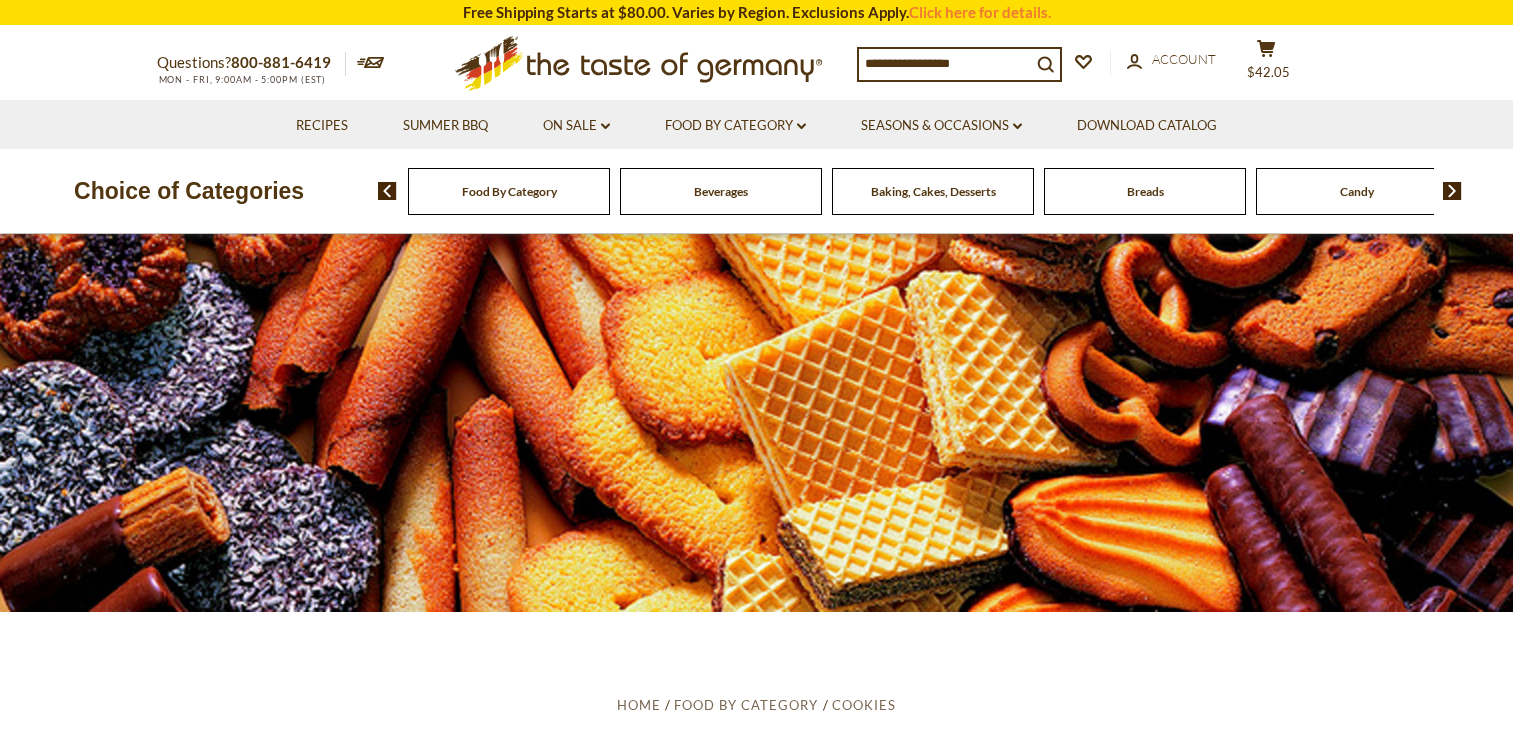 scroll, scrollTop: 0, scrollLeft: 0, axis: both 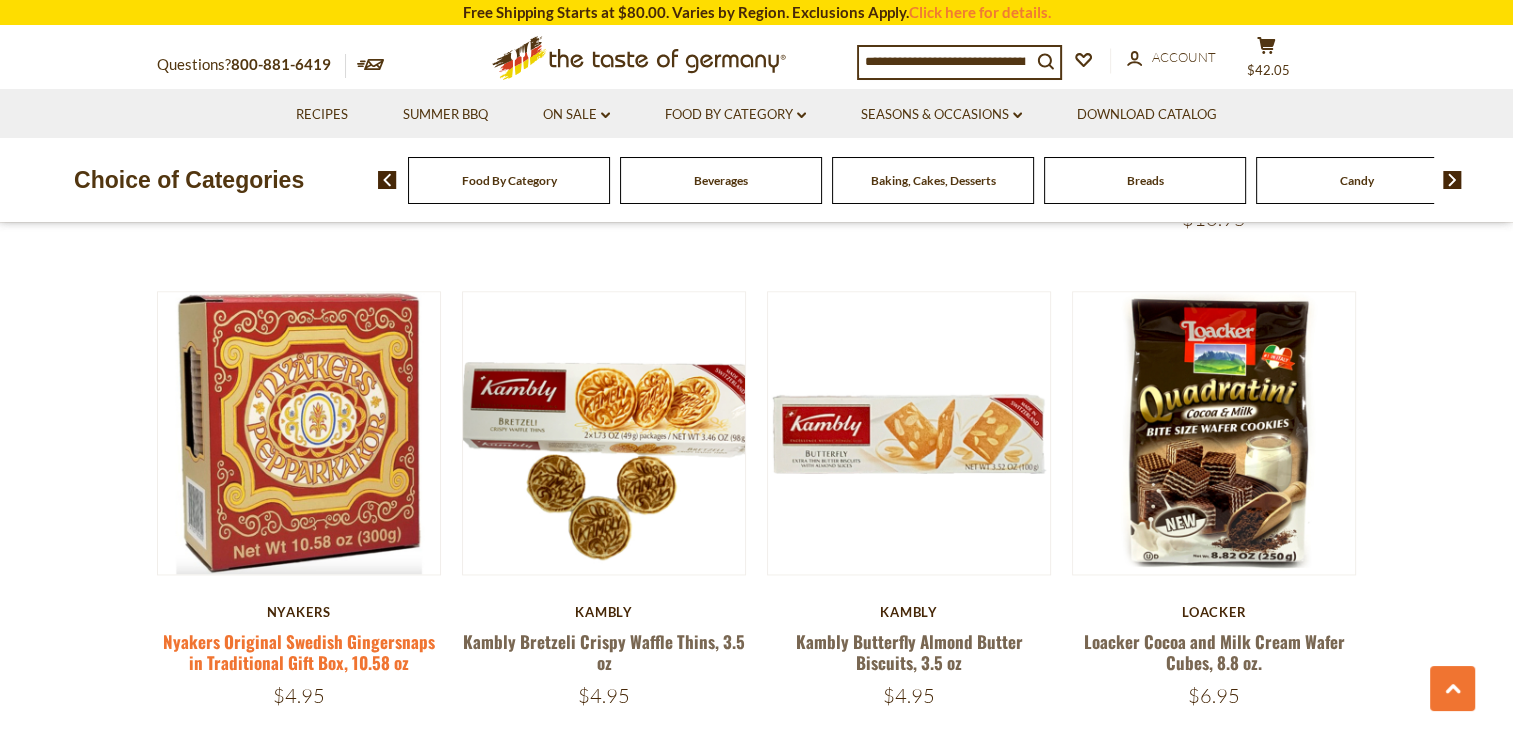 click on "Nyakers Original Swedish Gingersnaps in Traditional Gift Box,  10.58 oz" at bounding box center (299, 652) 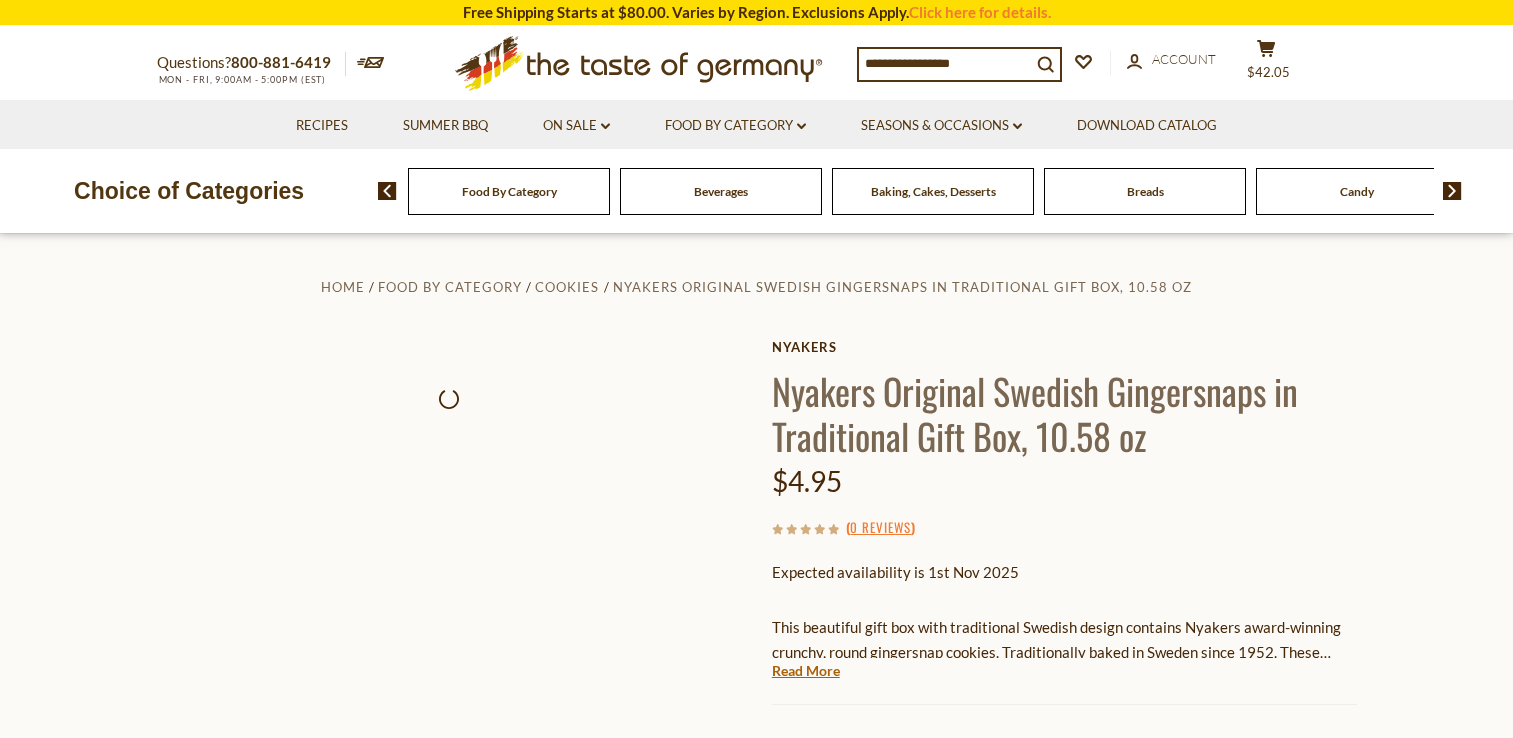 scroll, scrollTop: 0, scrollLeft: 0, axis: both 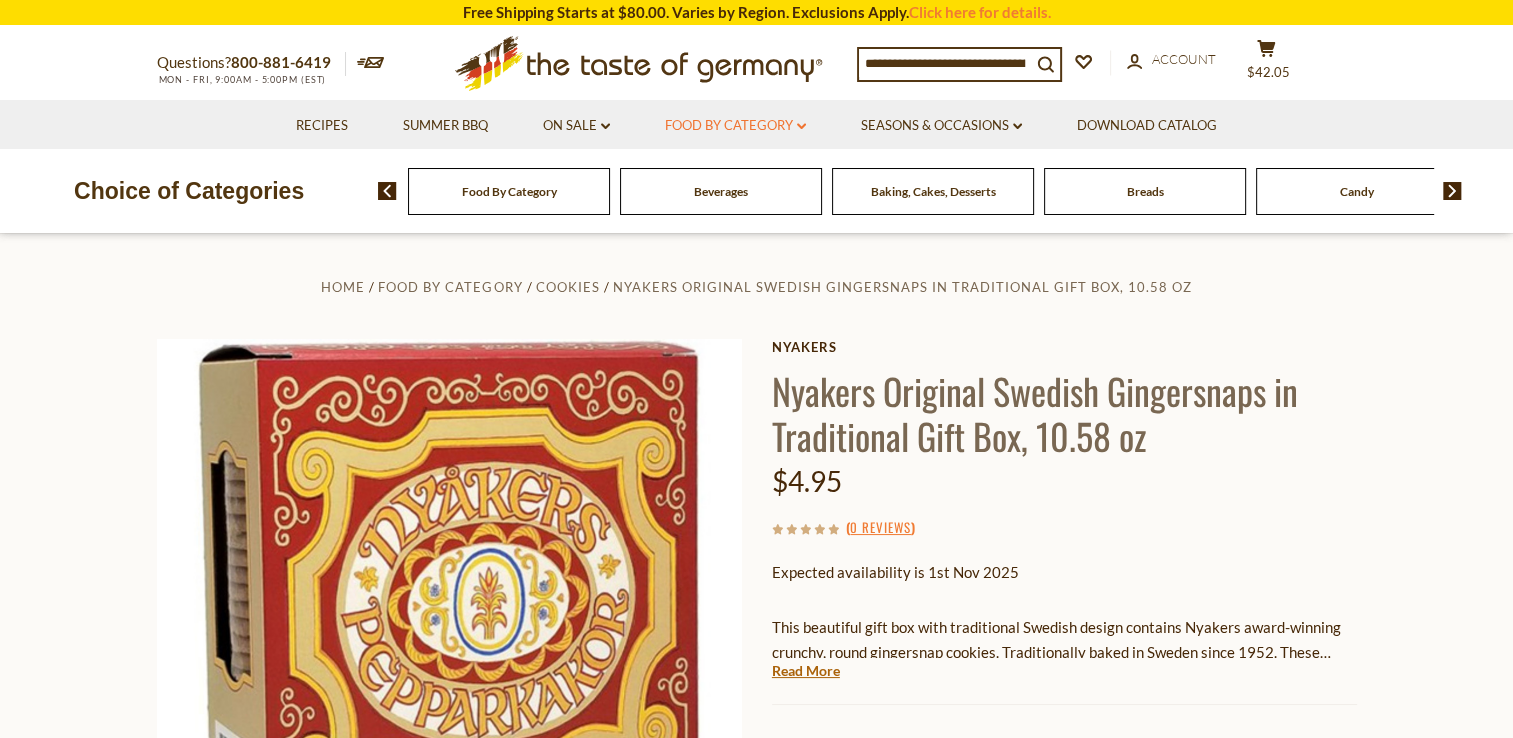 click on "Food By Category
dropdown_arrow" at bounding box center (735, 126) 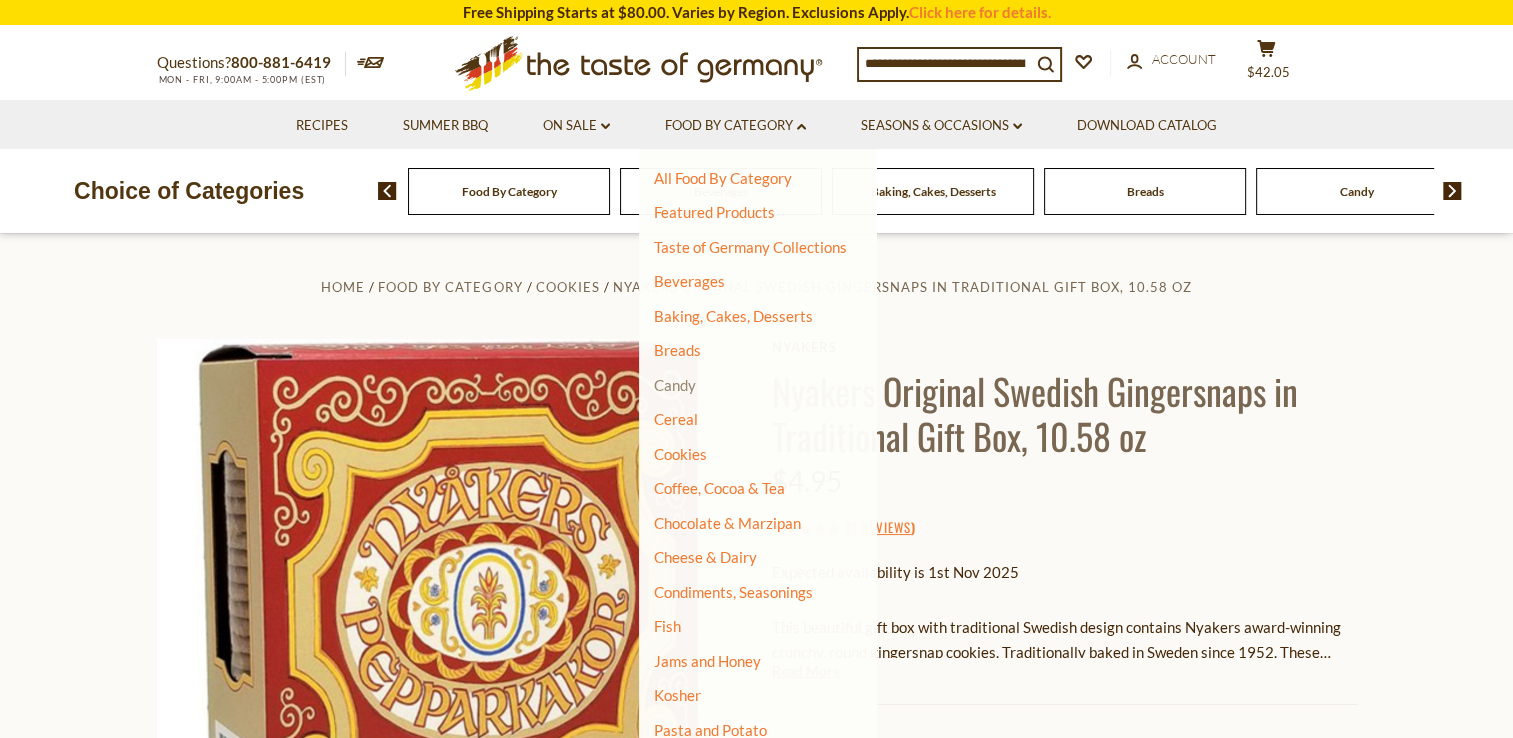 click on "Candy" at bounding box center [675, 385] 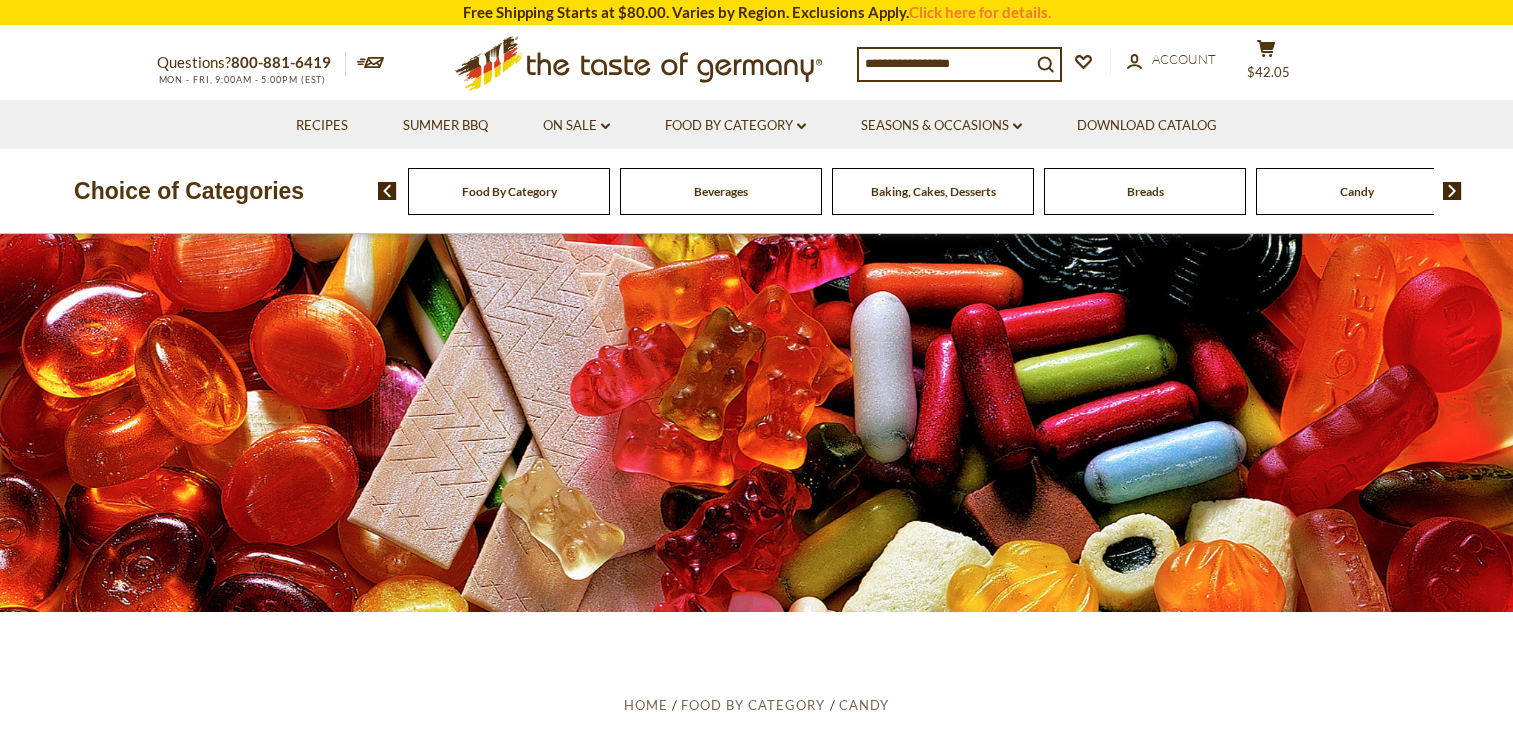 scroll, scrollTop: 0, scrollLeft: 0, axis: both 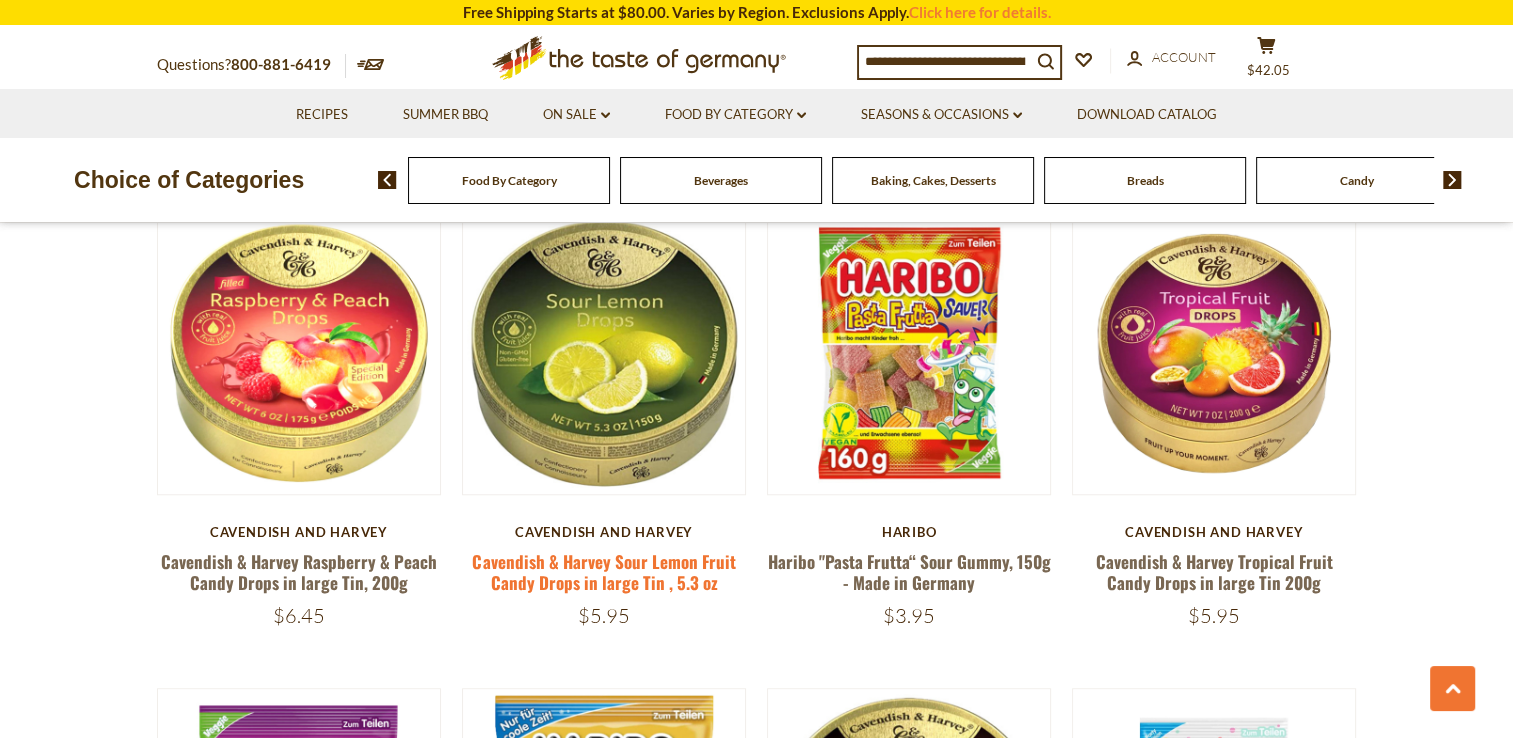 click on "Cavendish & Harvey Sour Lemon Fruit Candy Drops in large Tin , 5.3 oz" at bounding box center (603, 572) 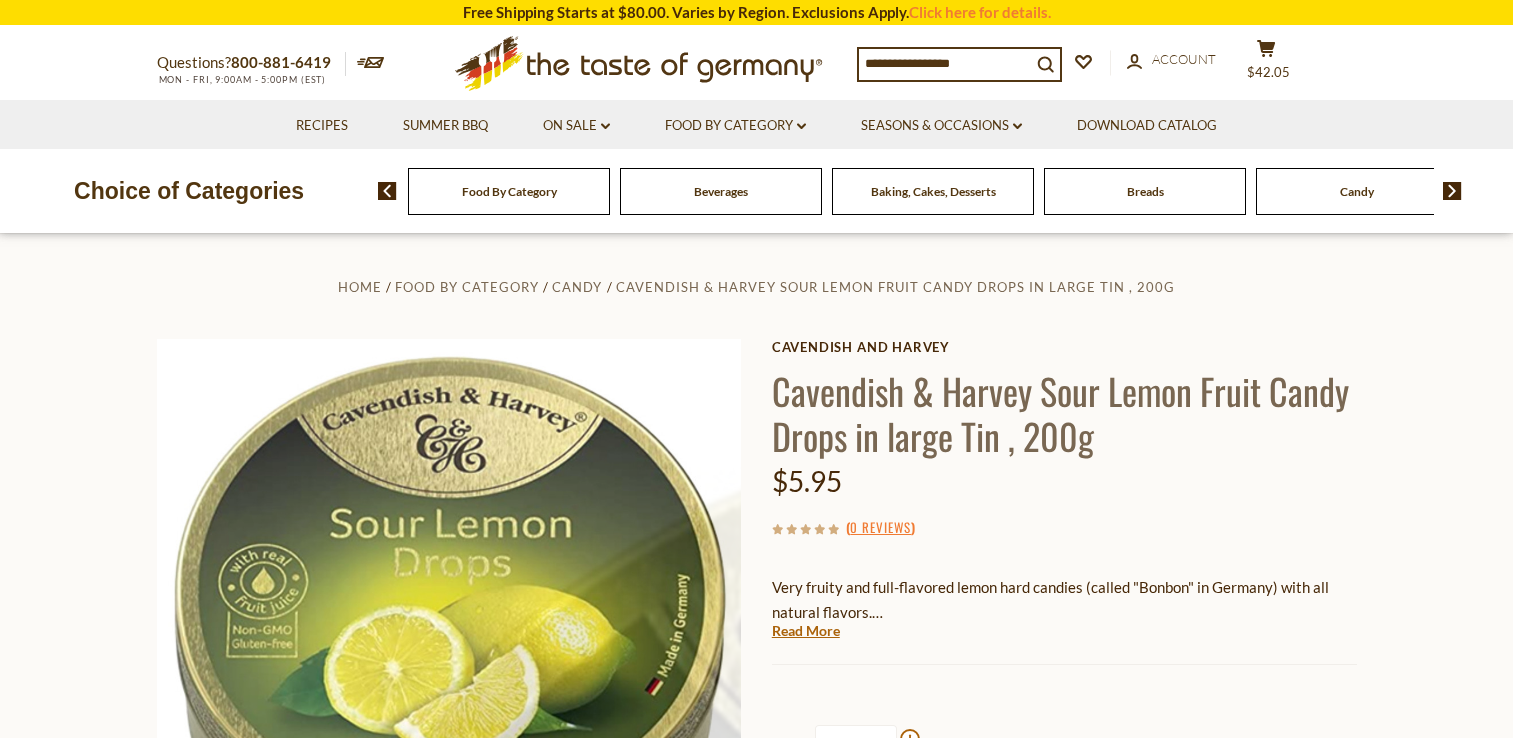 scroll, scrollTop: 0, scrollLeft: 0, axis: both 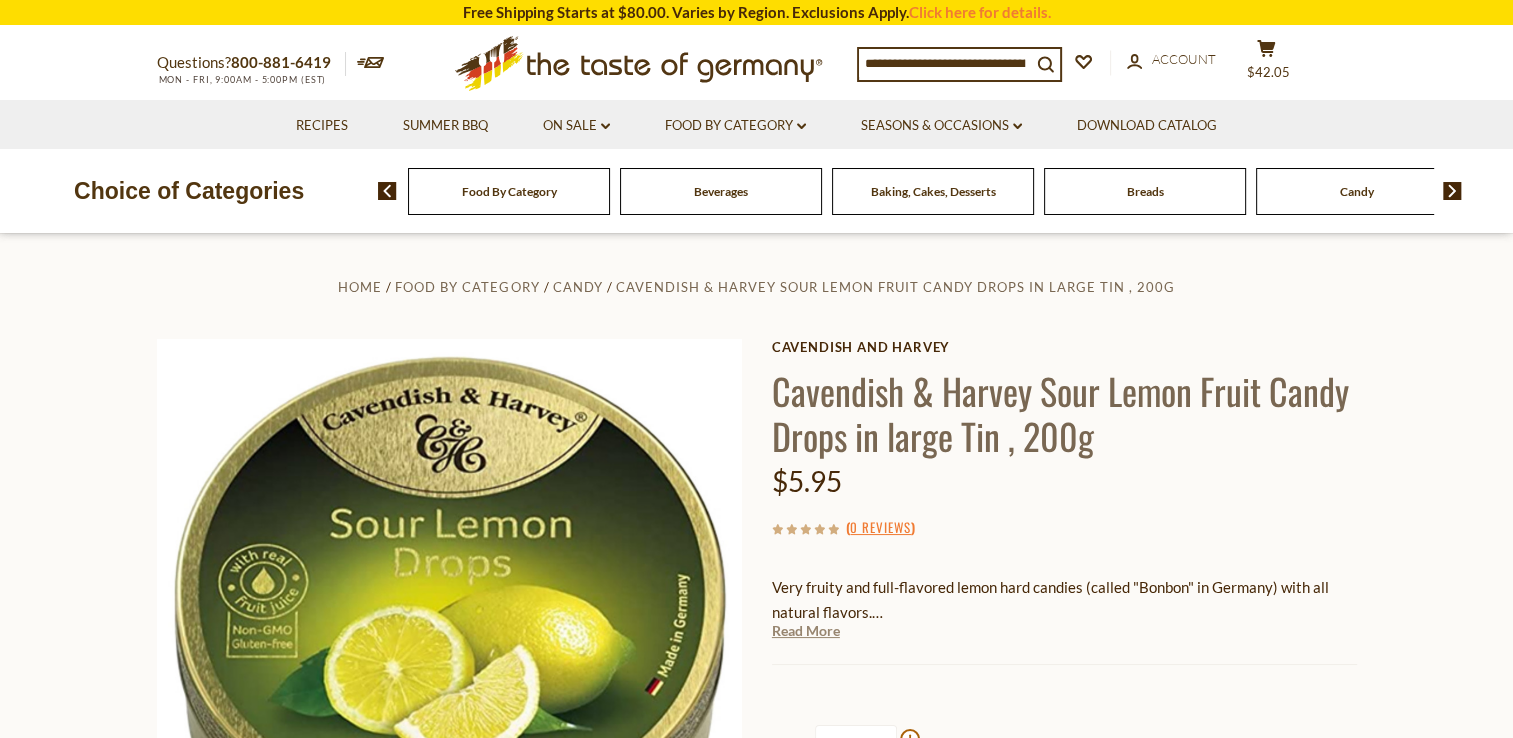 click on "Read More" at bounding box center (806, 631) 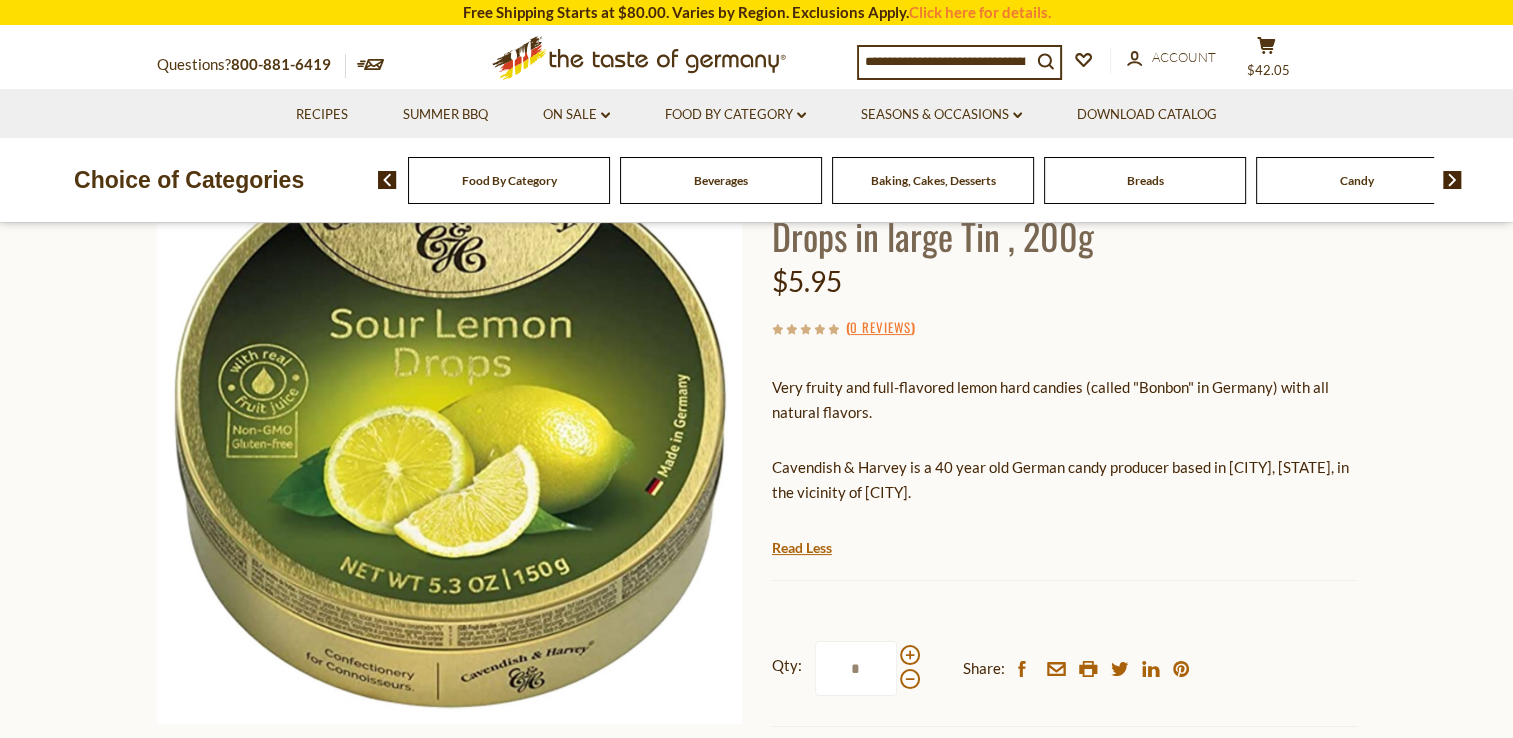 scroll, scrollTop: 300, scrollLeft: 0, axis: vertical 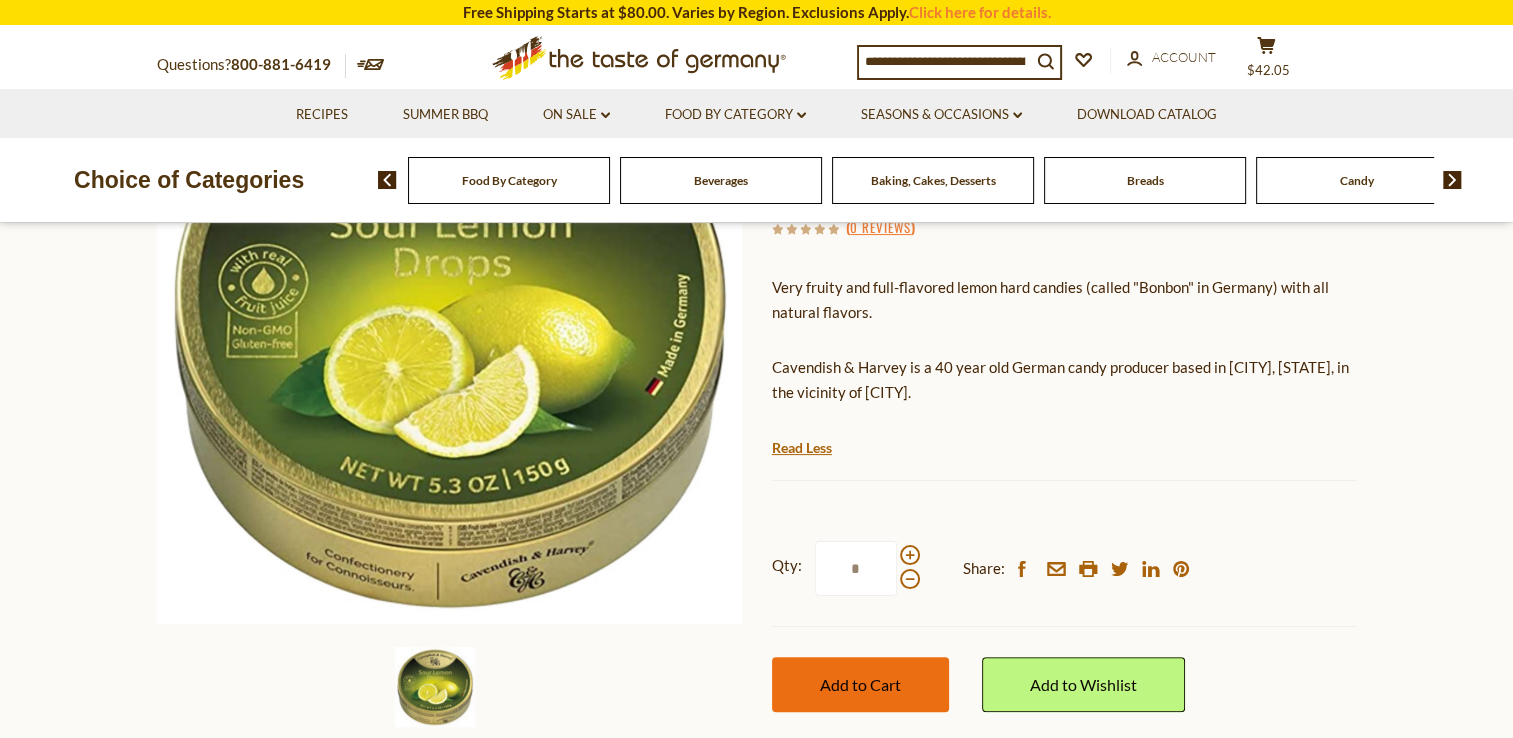 click on "Add to Cart" at bounding box center (860, 684) 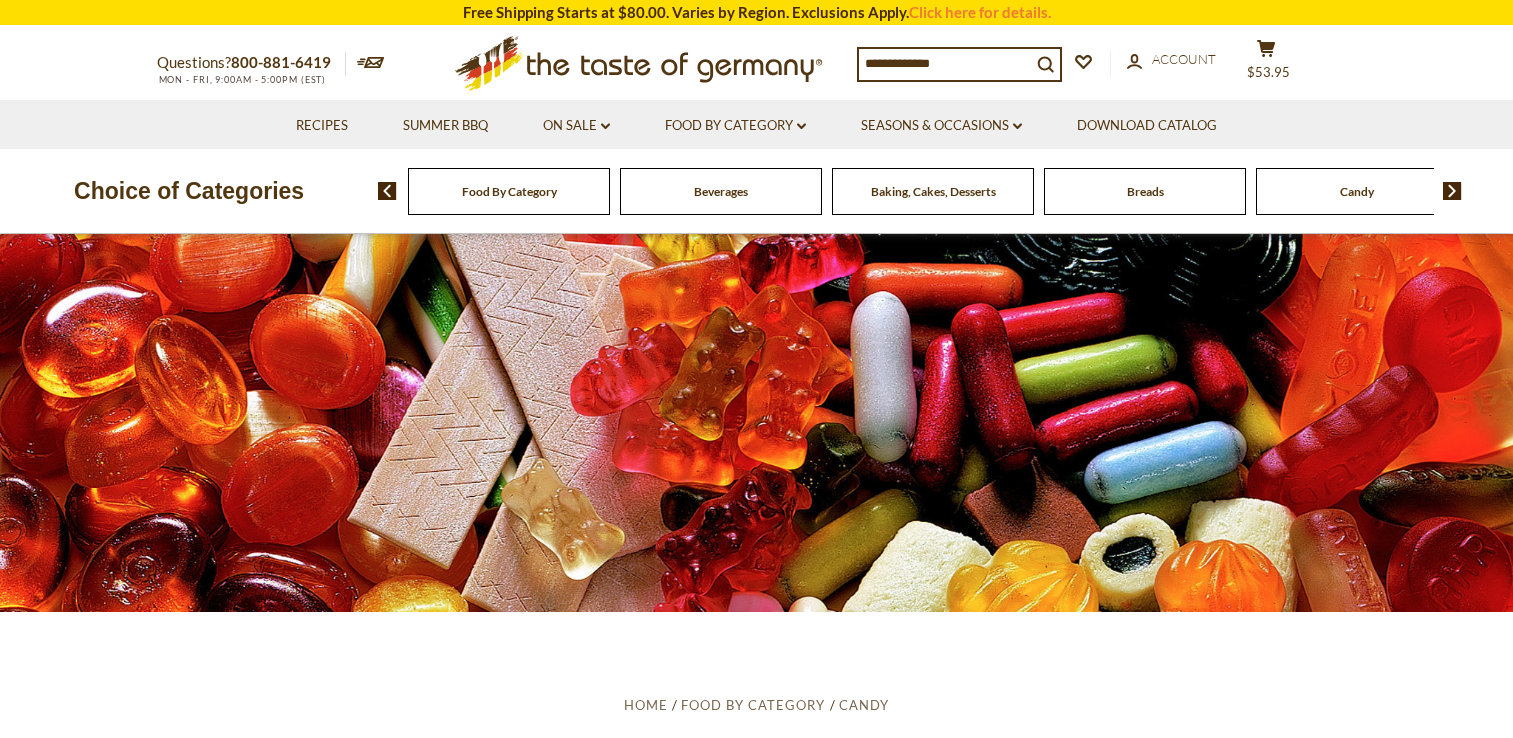 scroll, scrollTop: 1600, scrollLeft: 0, axis: vertical 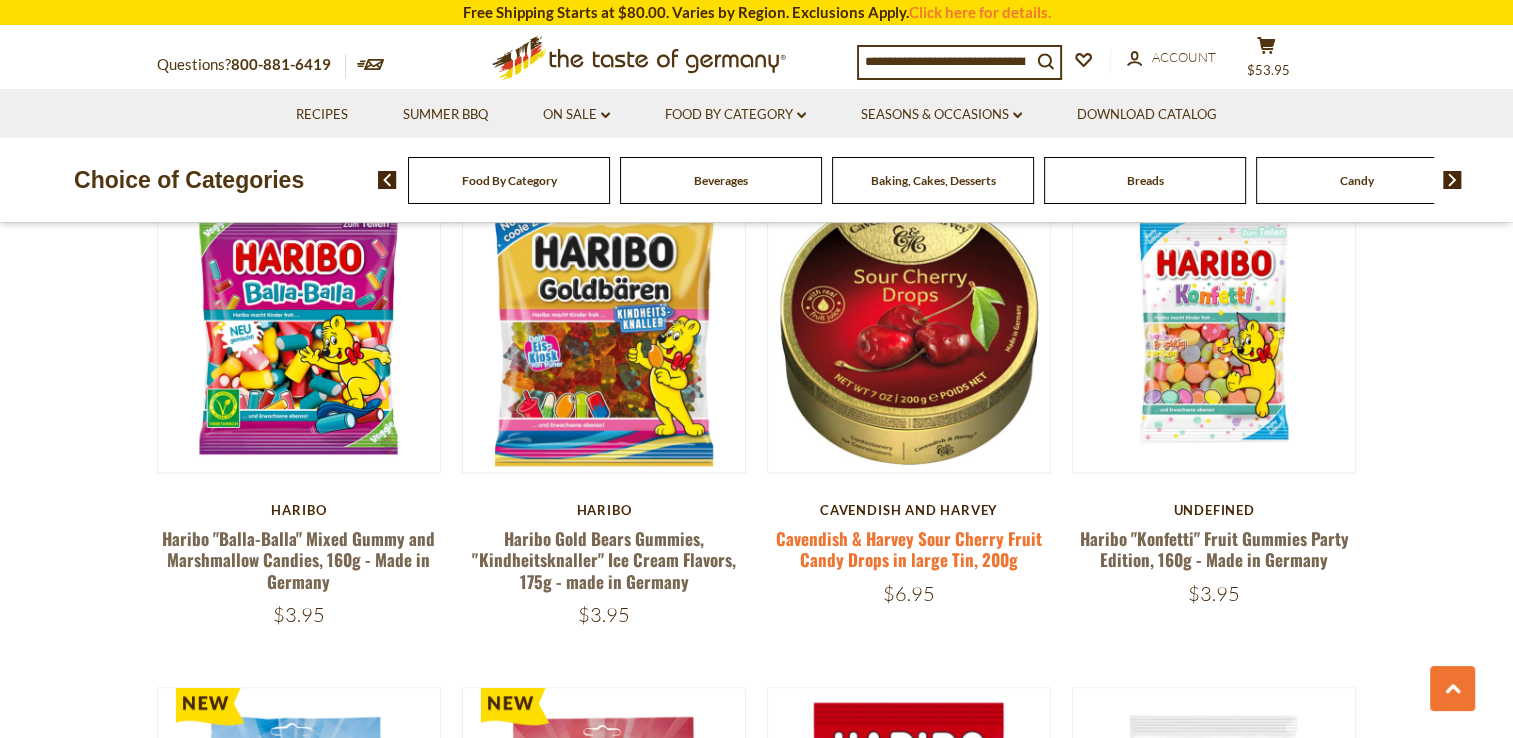 click on "Cavendish & Harvey Sour Cherry Fruit Candy Drops in large Tin, 200g" at bounding box center [909, 549] 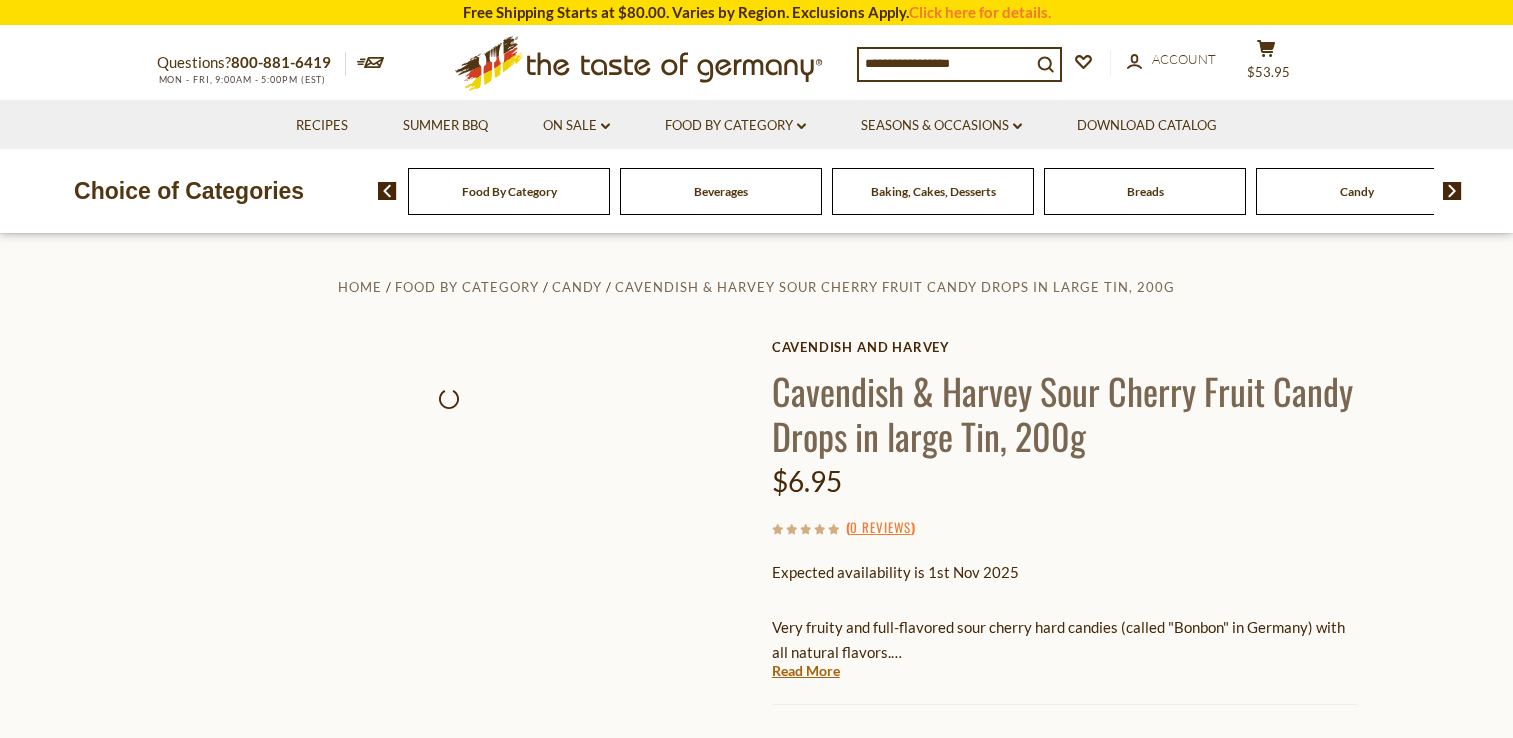 scroll, scrollTop: 0, scrollLeft: 0, axis: both 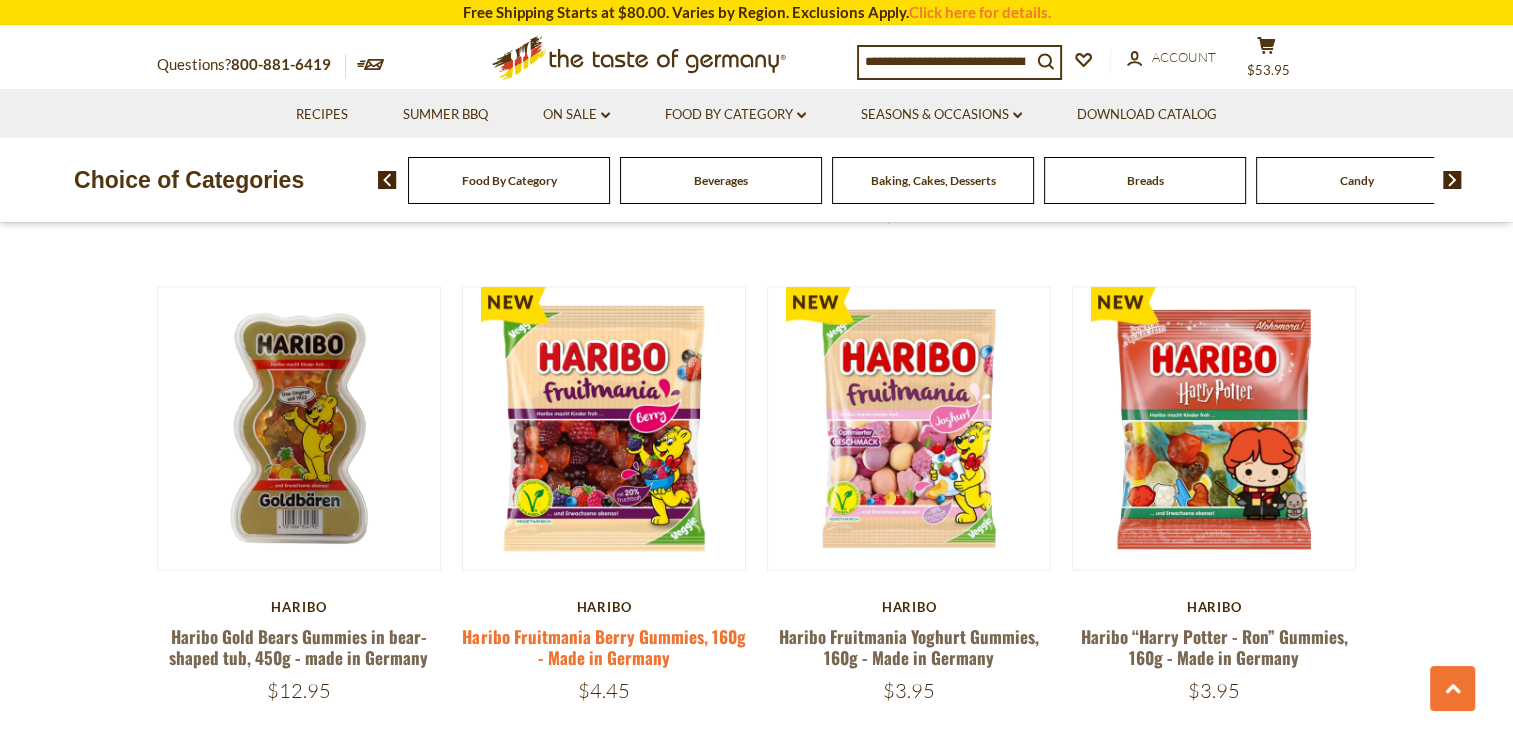 click on "Haribo Fruitmania Berry  Gummies, 160g - Made in Germany" at bounding box center [603, 647] 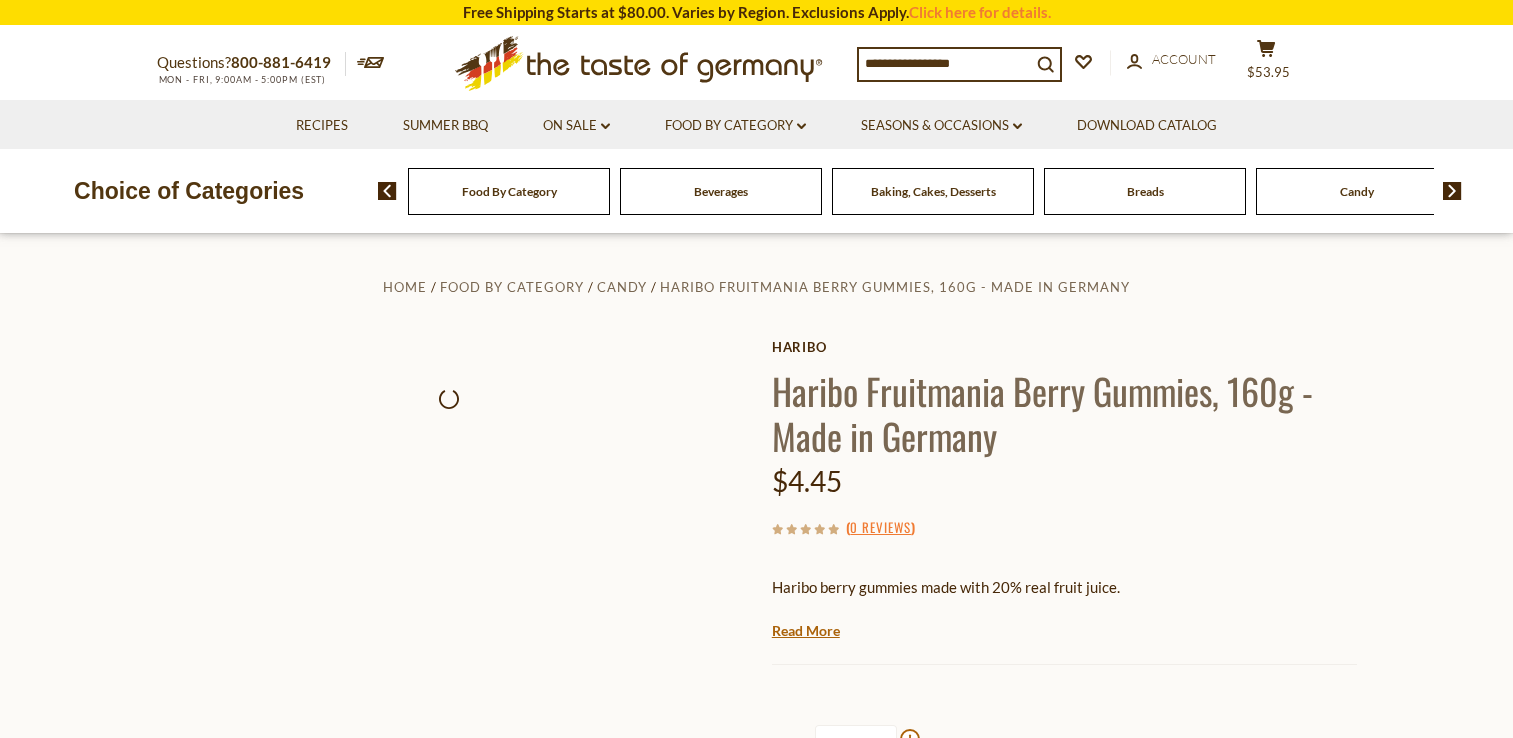 scroll, scrollTop: 0, scrollLeft: 0, axis: both 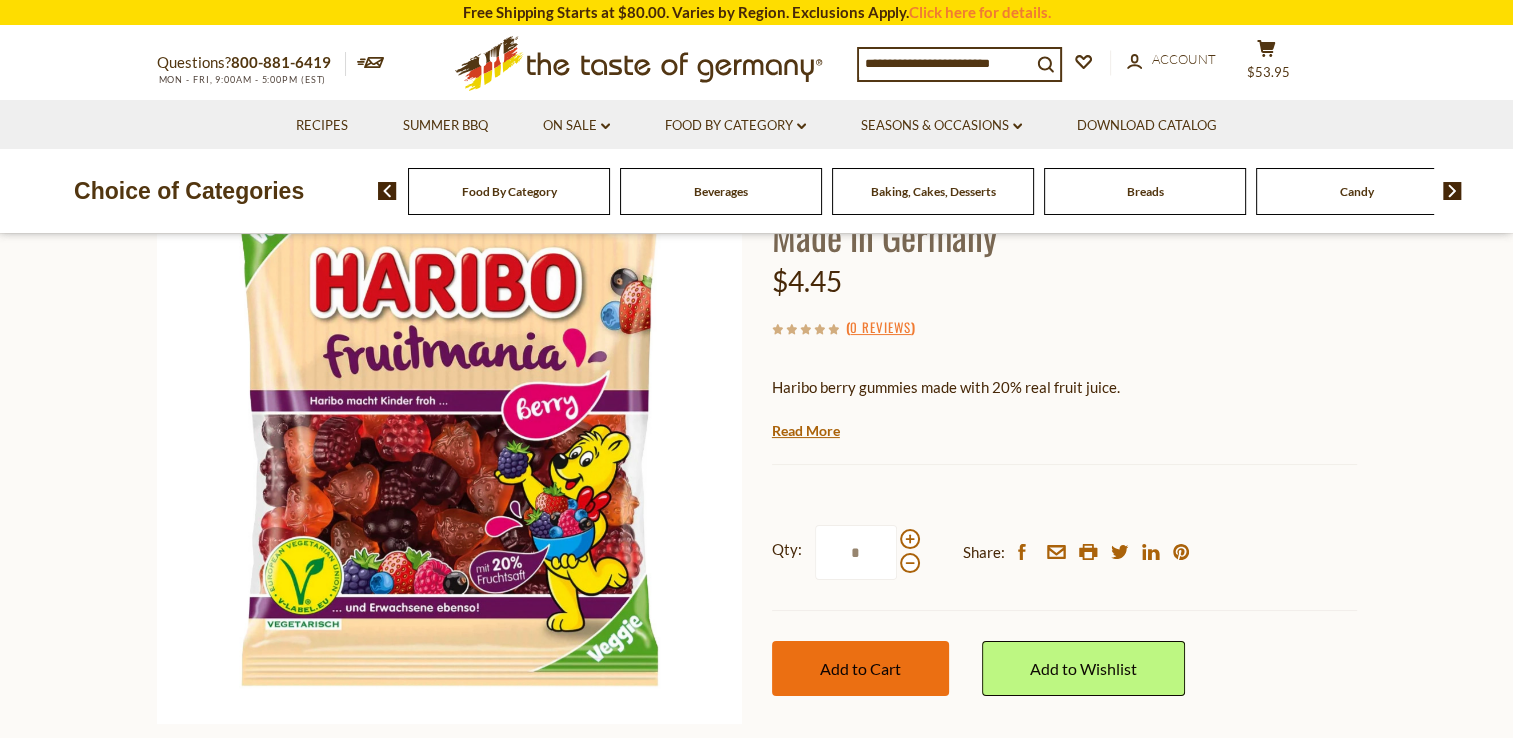 click on "Add to Cart" at bounding box center [860, 668] 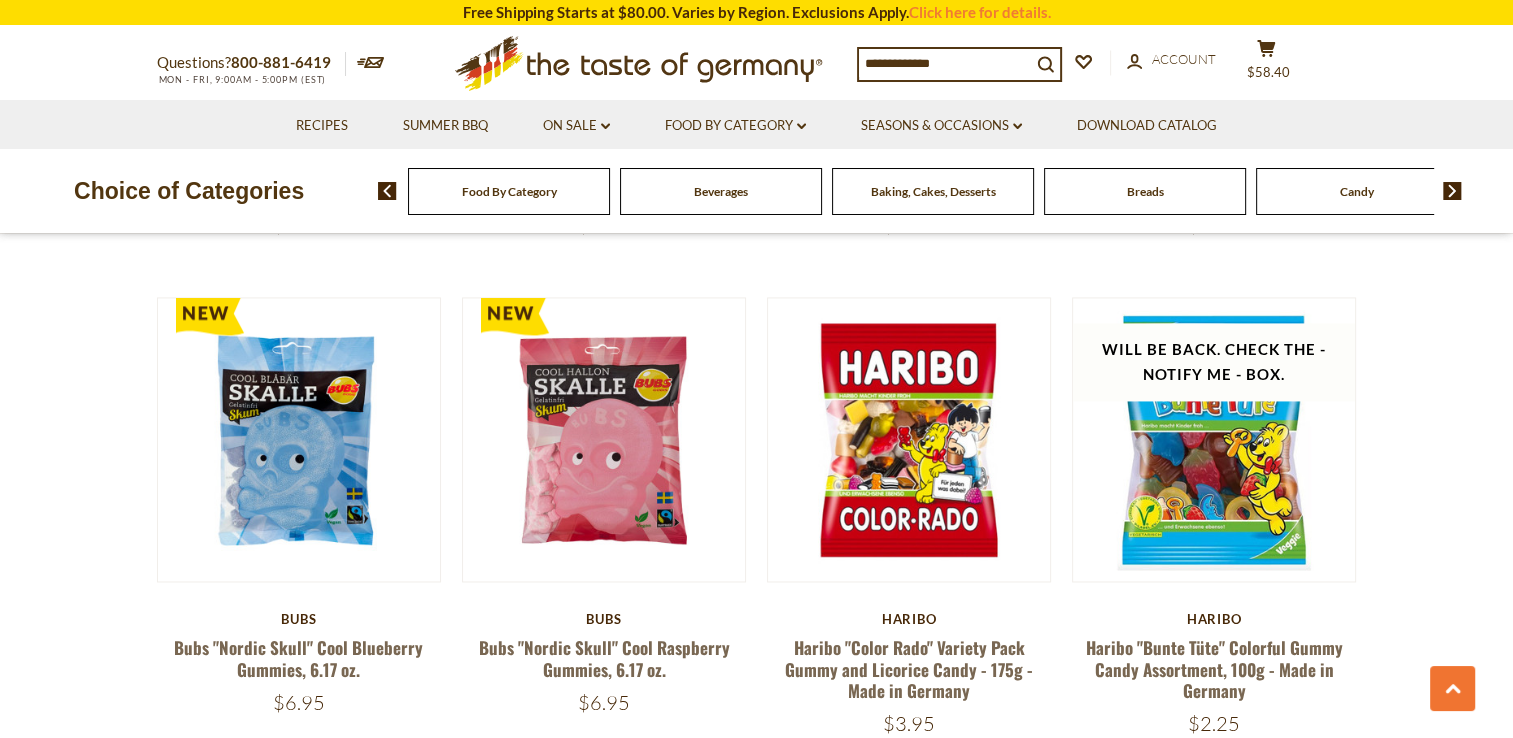 scroll, scrollTop: 2967, scrollLeft: 0, axis: vertical 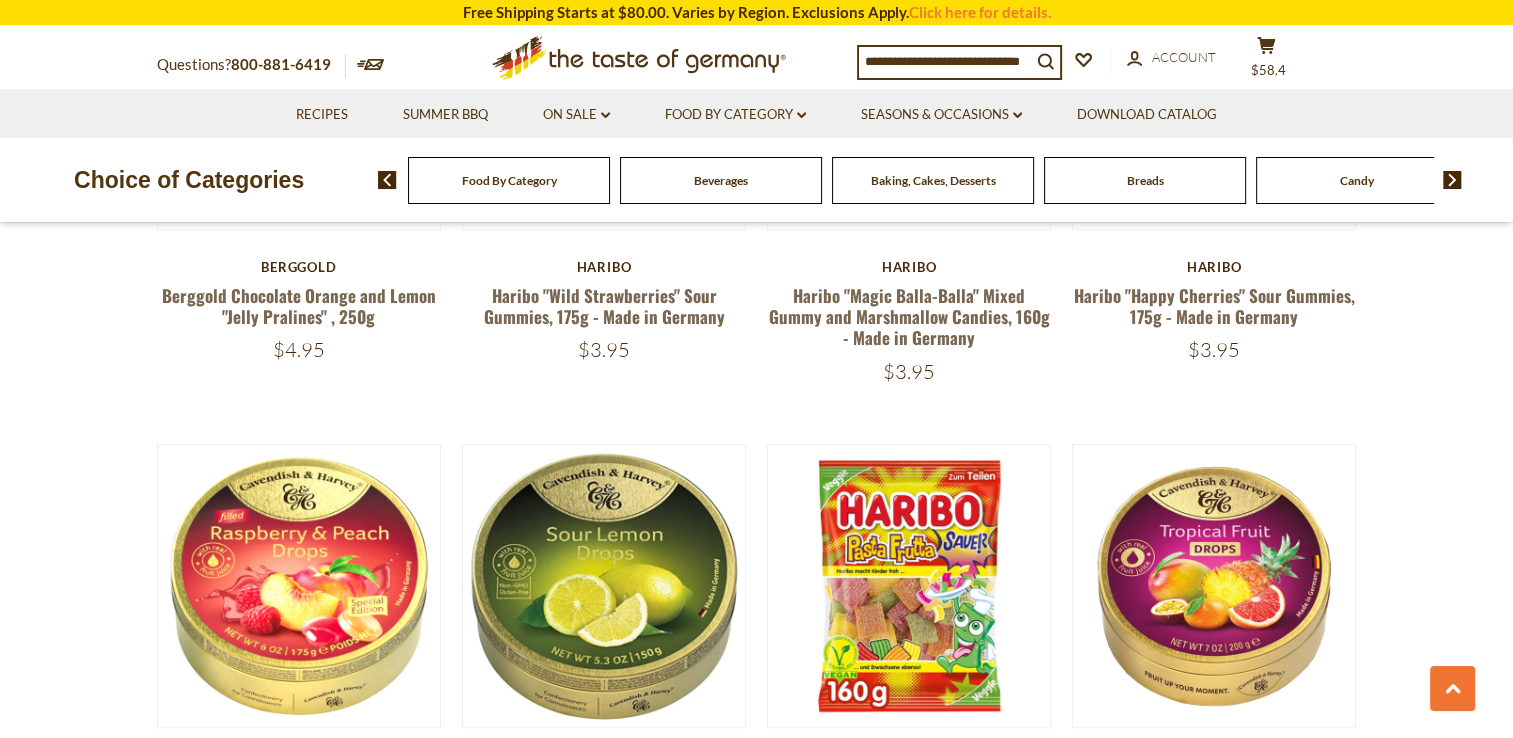 click at bounding box center [945, 61] 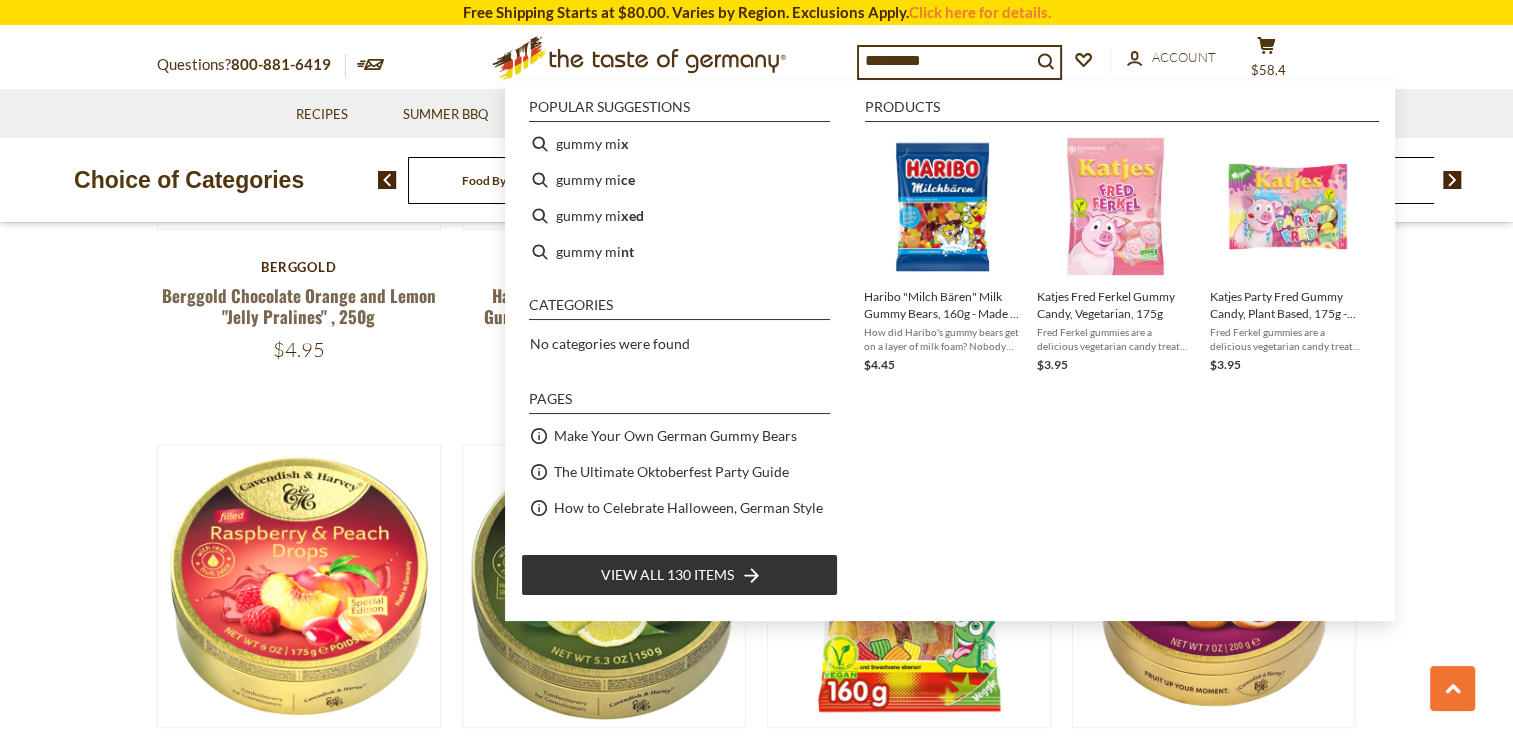 type on "**********" 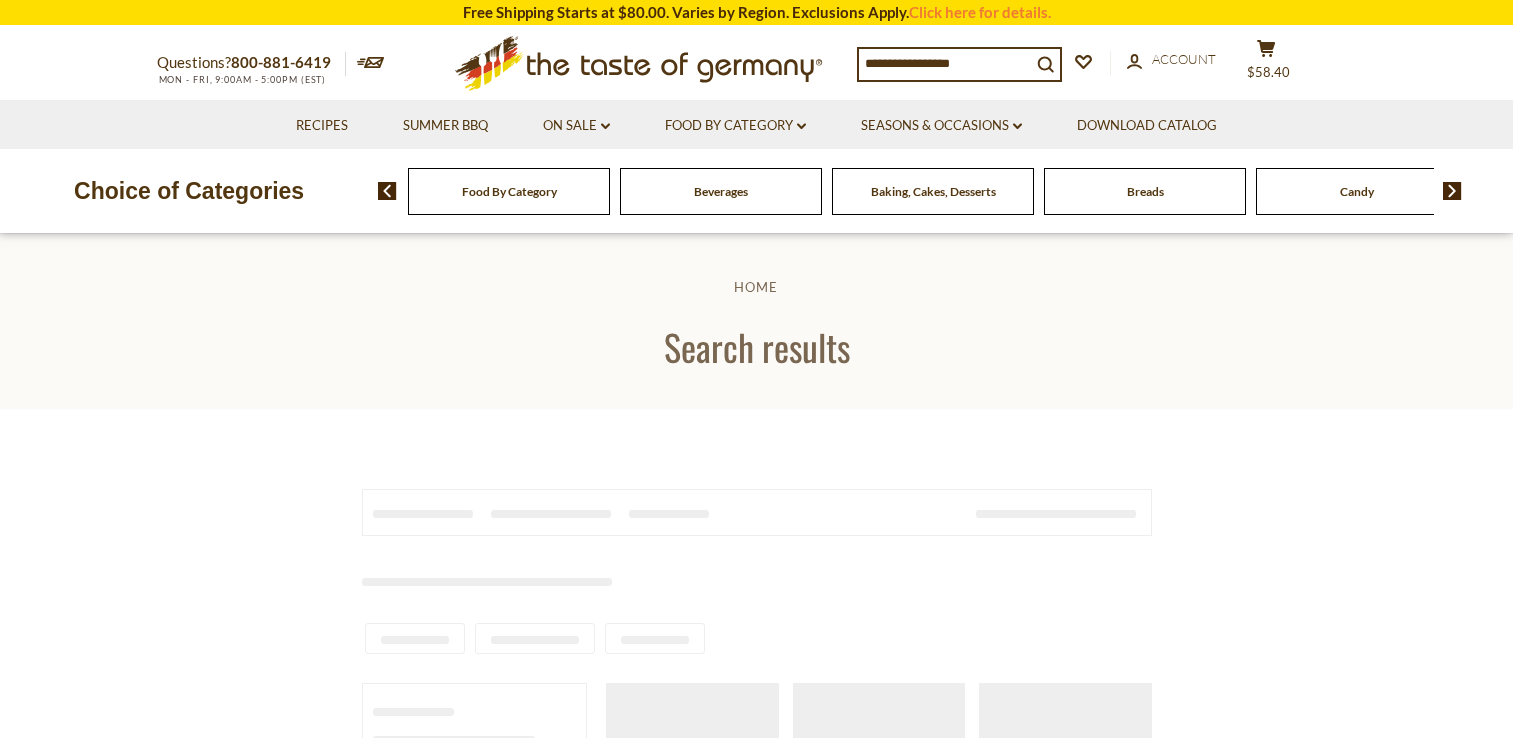 scroll, scrollTop: 0, scrollLeft: 0, axis: both 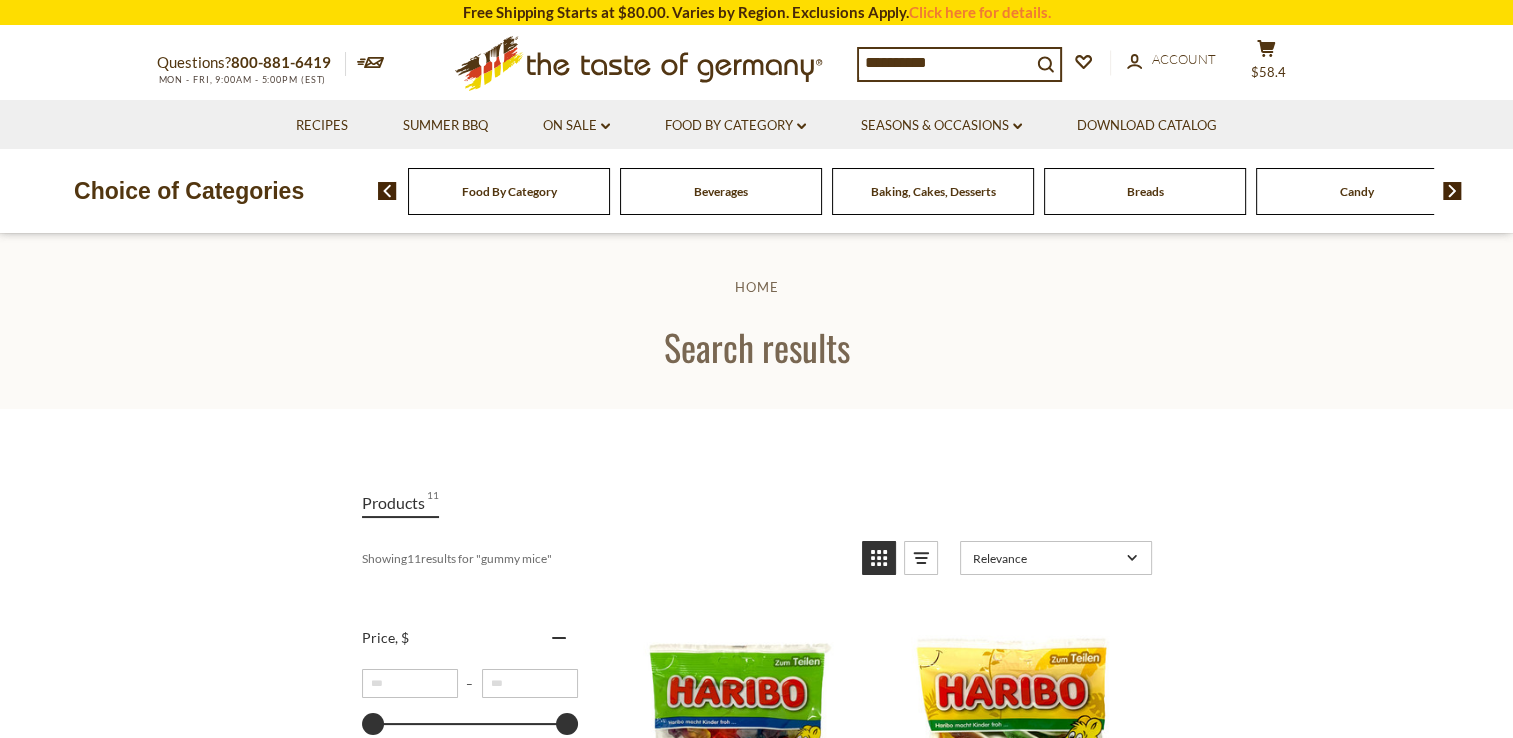 drag, startPoint x: 980, startPoint y: 69, endPoint x: 855, endPoint y: 58, distance: 125.48307 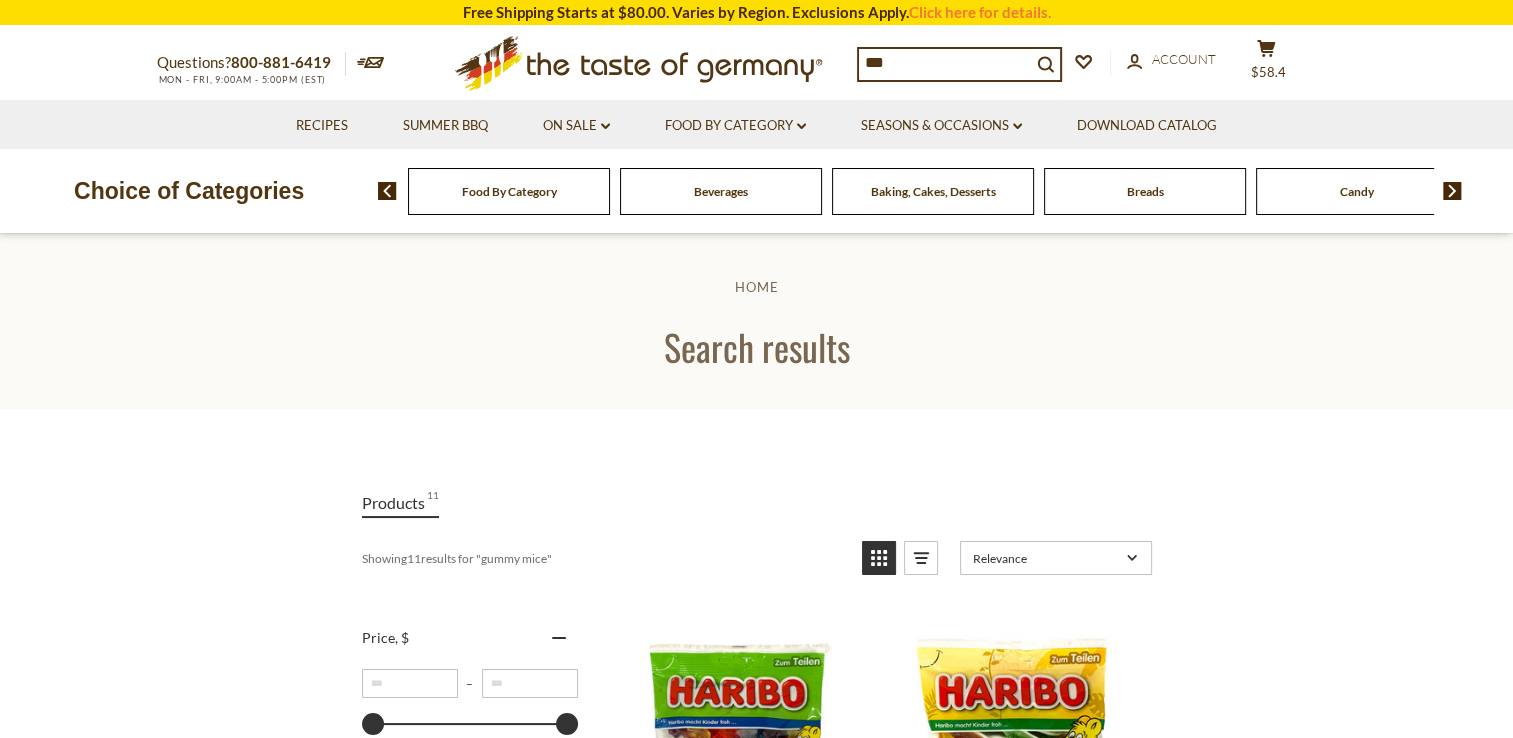 type on "****" 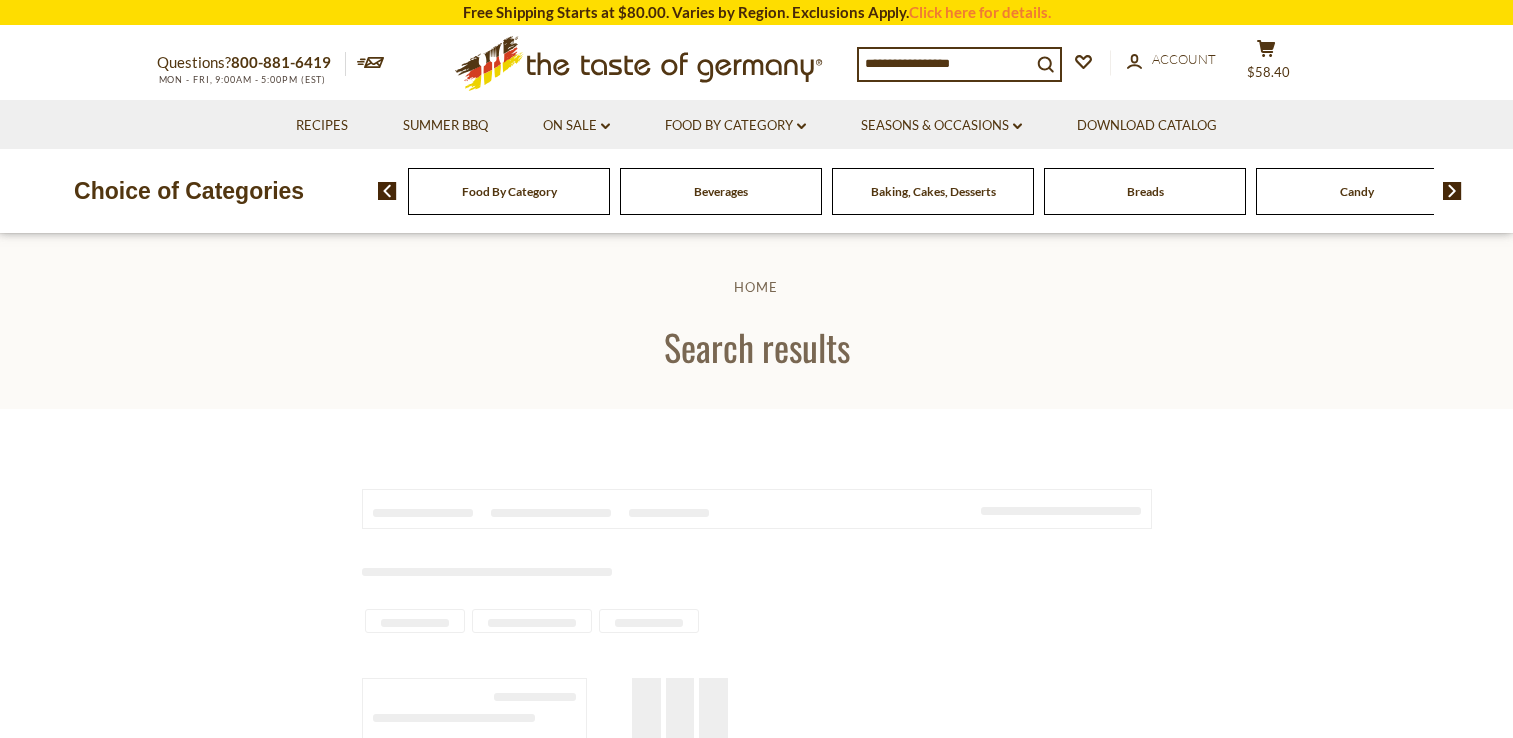 scroll, scrollTop: 0, scrollLeft: 0, axis: both 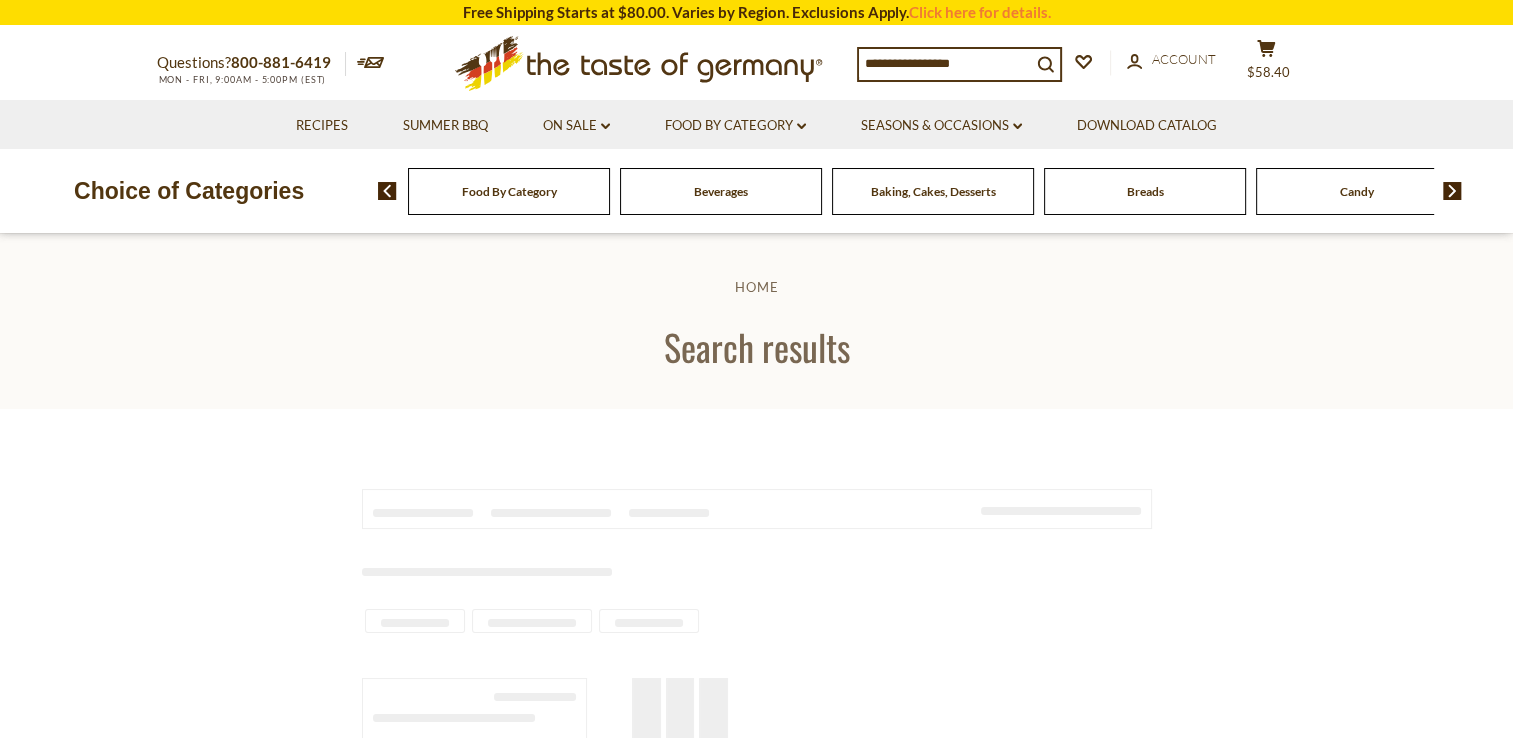 type on "****" 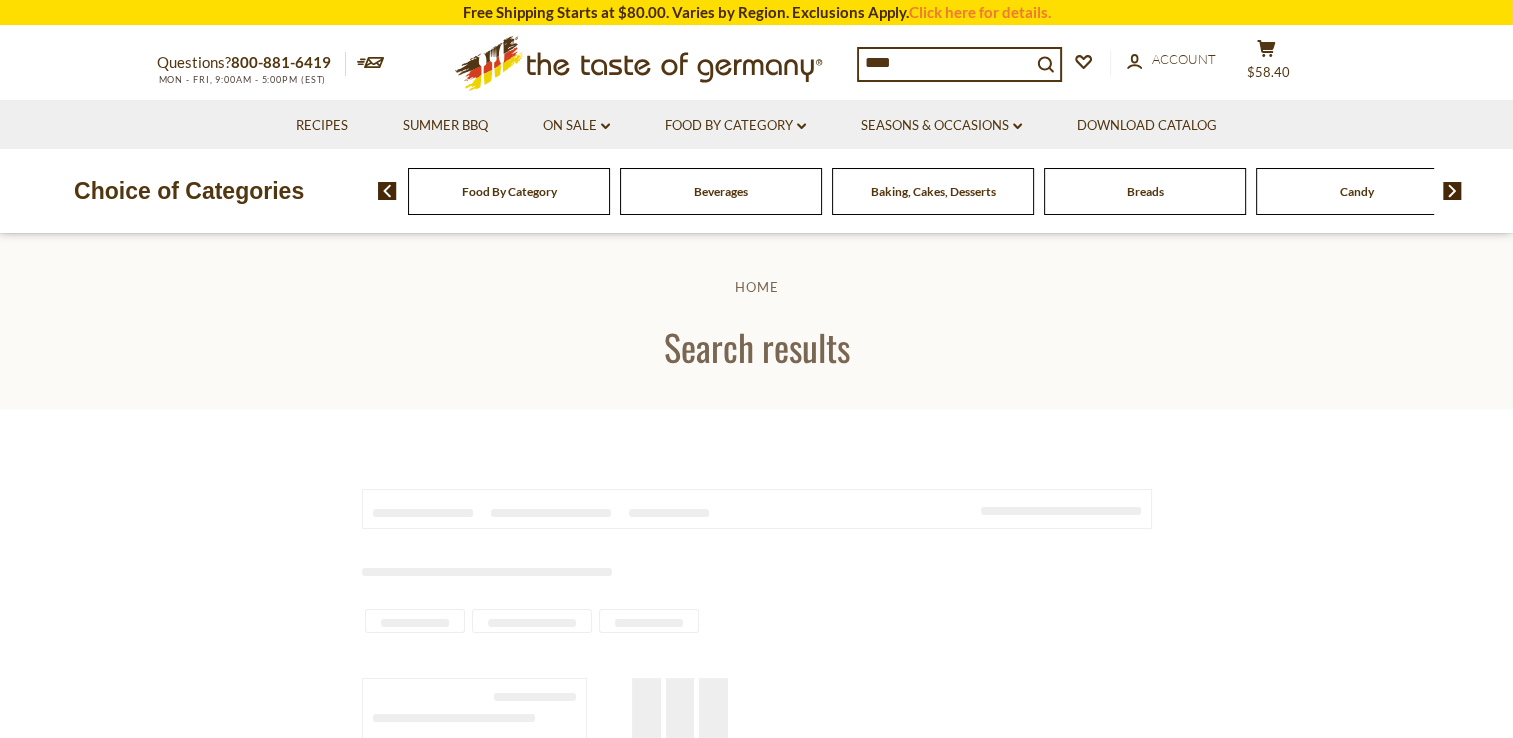 scroll, scrollTop: 0, scrollLeft: 0, axis: both 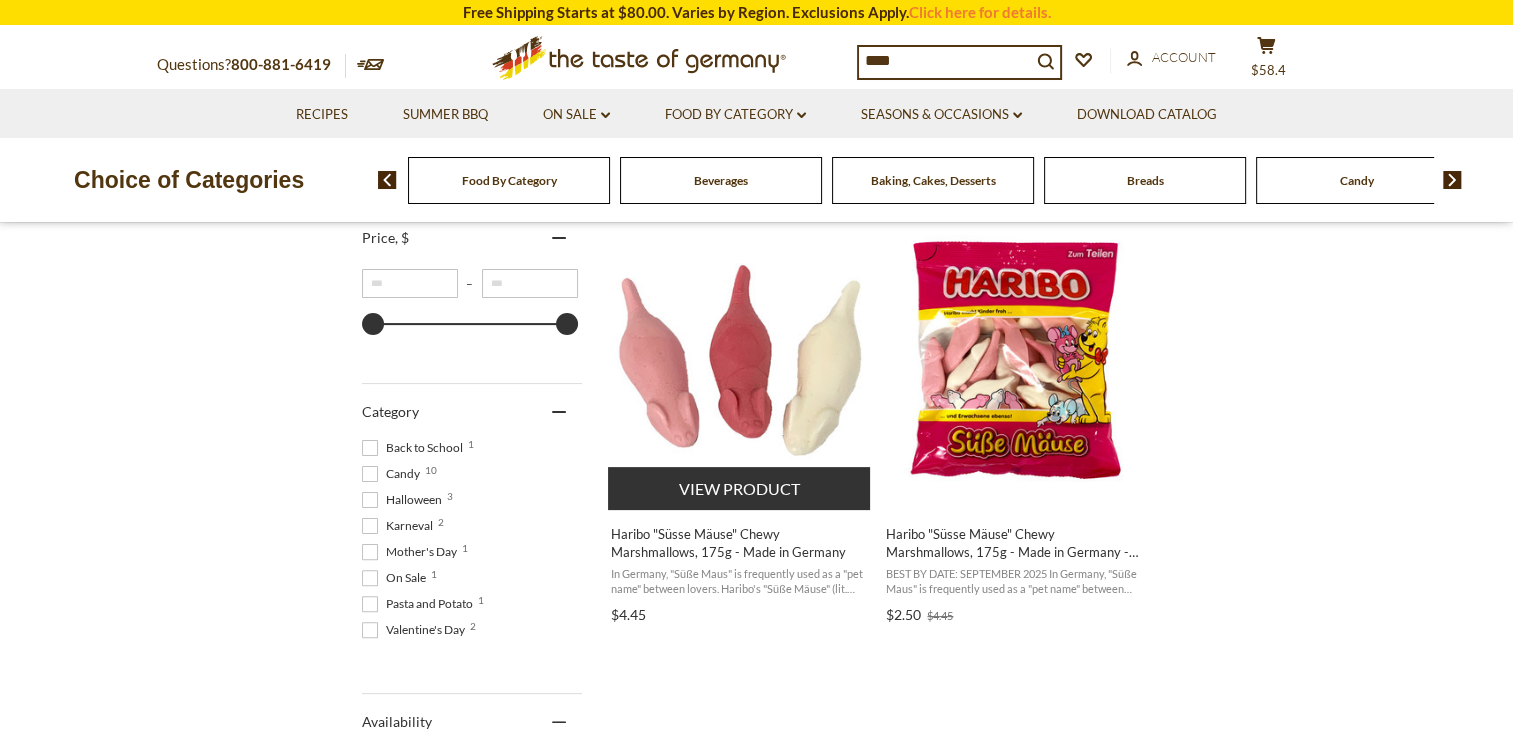 click on "Haribo "Süsse Mäuse" Chewy Marshmallows, 175g - Made in Germany" at bounding box center [740, 543] 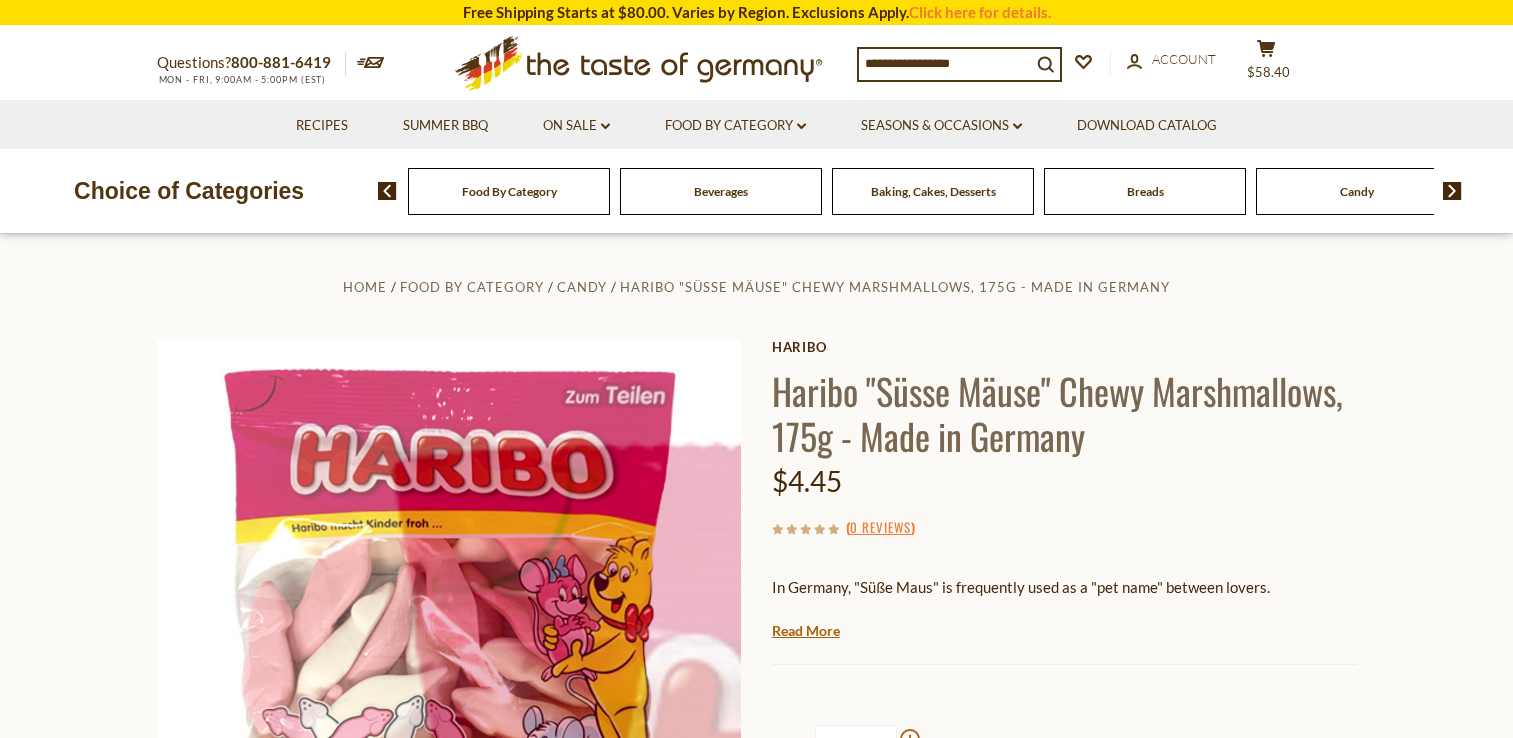 scroll, scrollTop: 0, scrollLeft: 0, axis: both 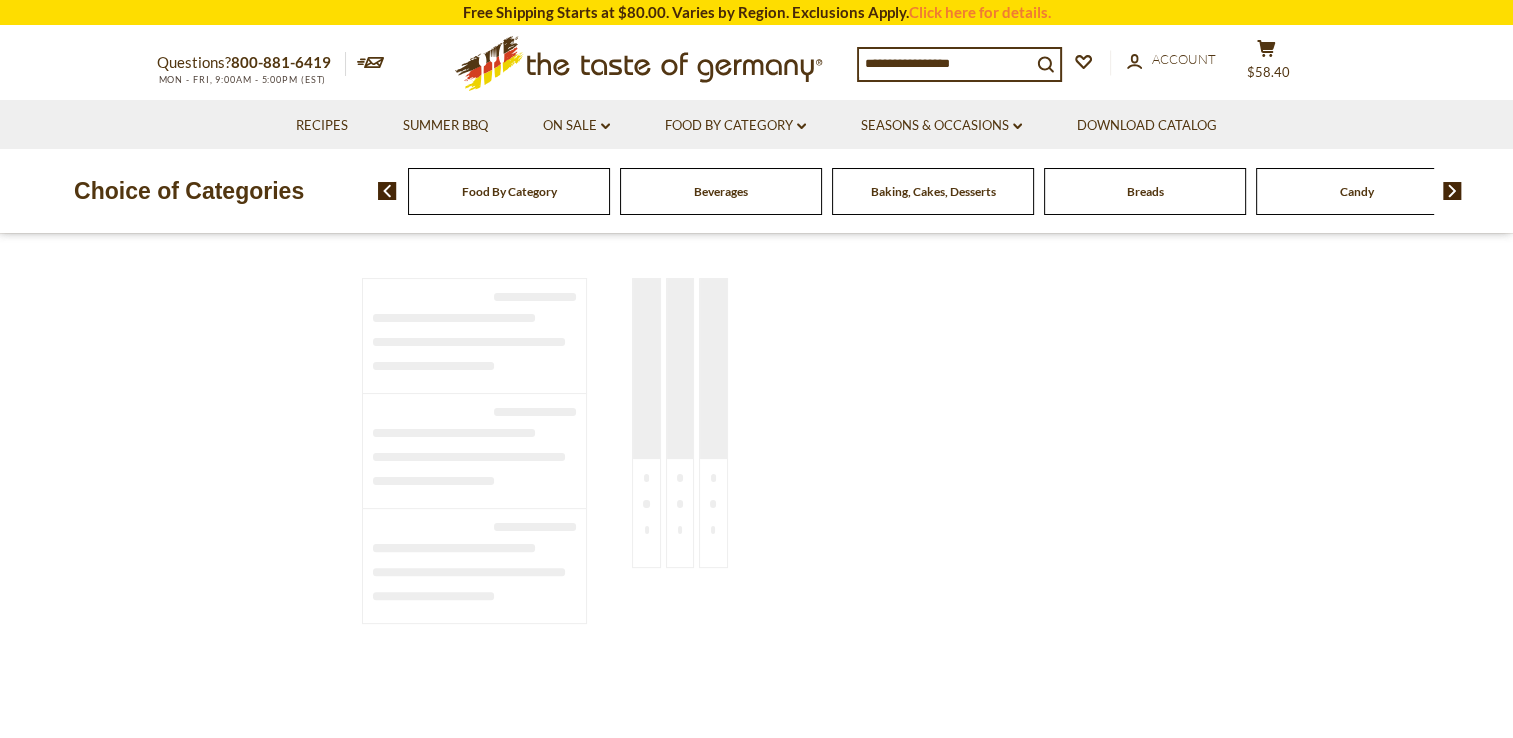 type on "****" 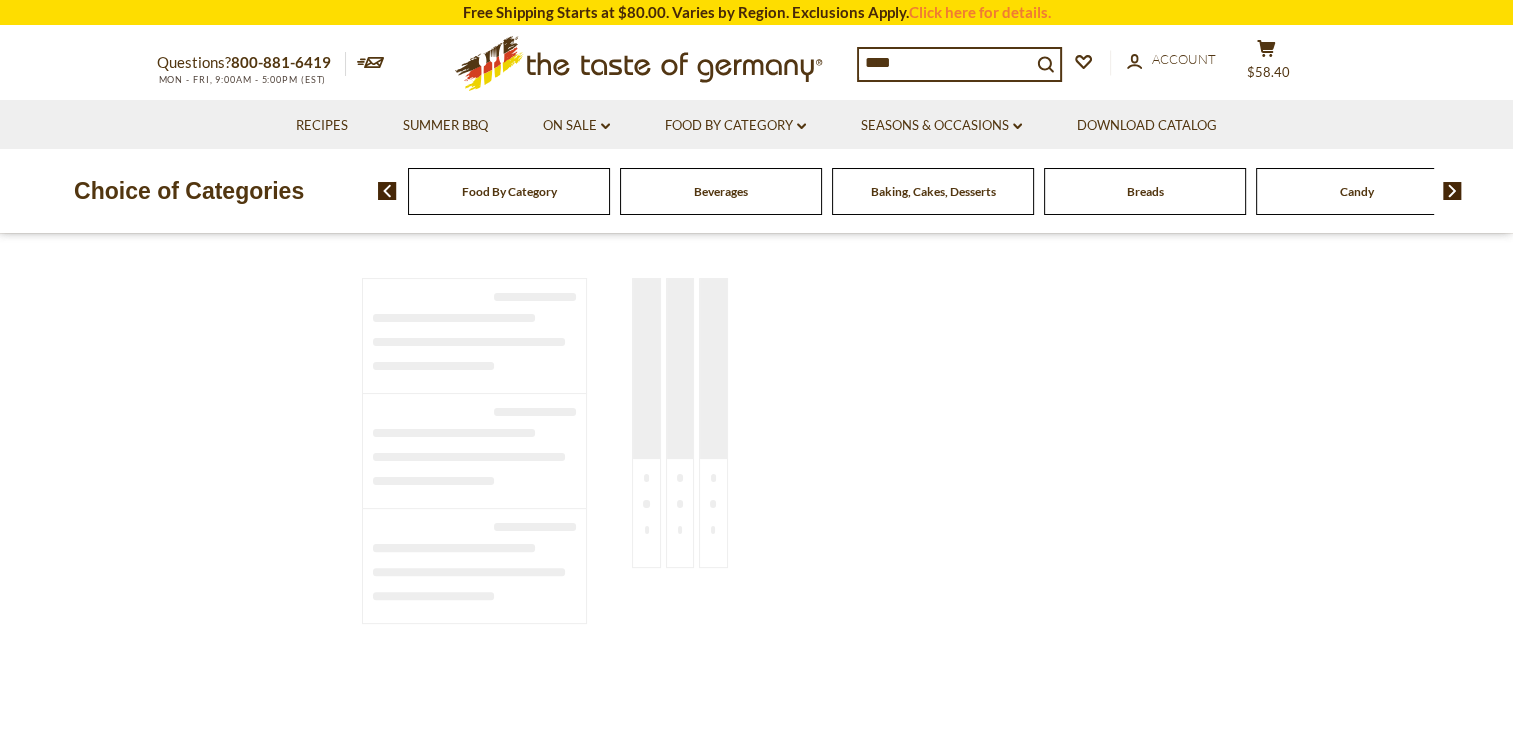 scroll, scrollTop: 0, scrollLeft: 0, axis: both 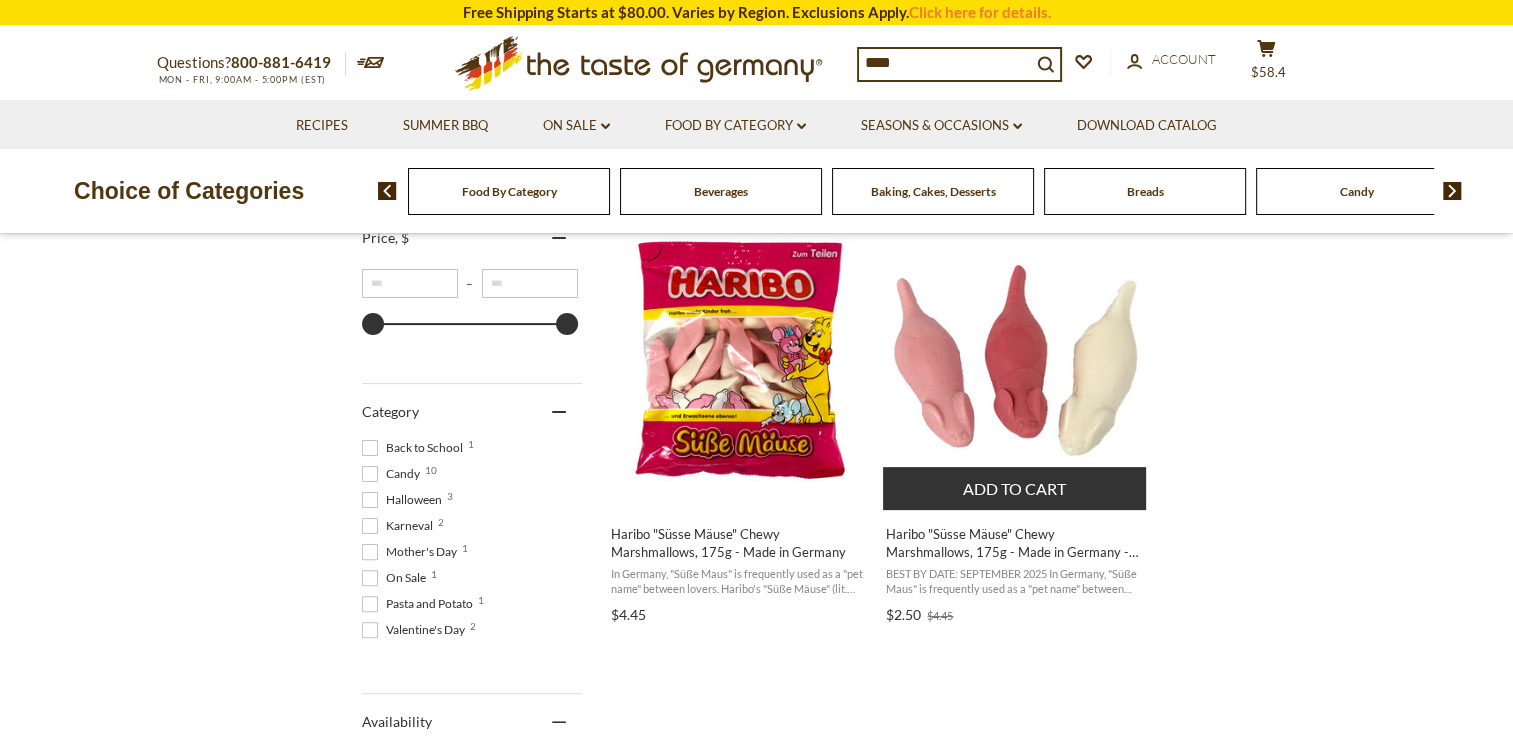 click on "Haribo "Süsse Mäuse" Chewy Marshmallows, 175g - Made in Germany - SALE" at bounding box center [1015, 543] 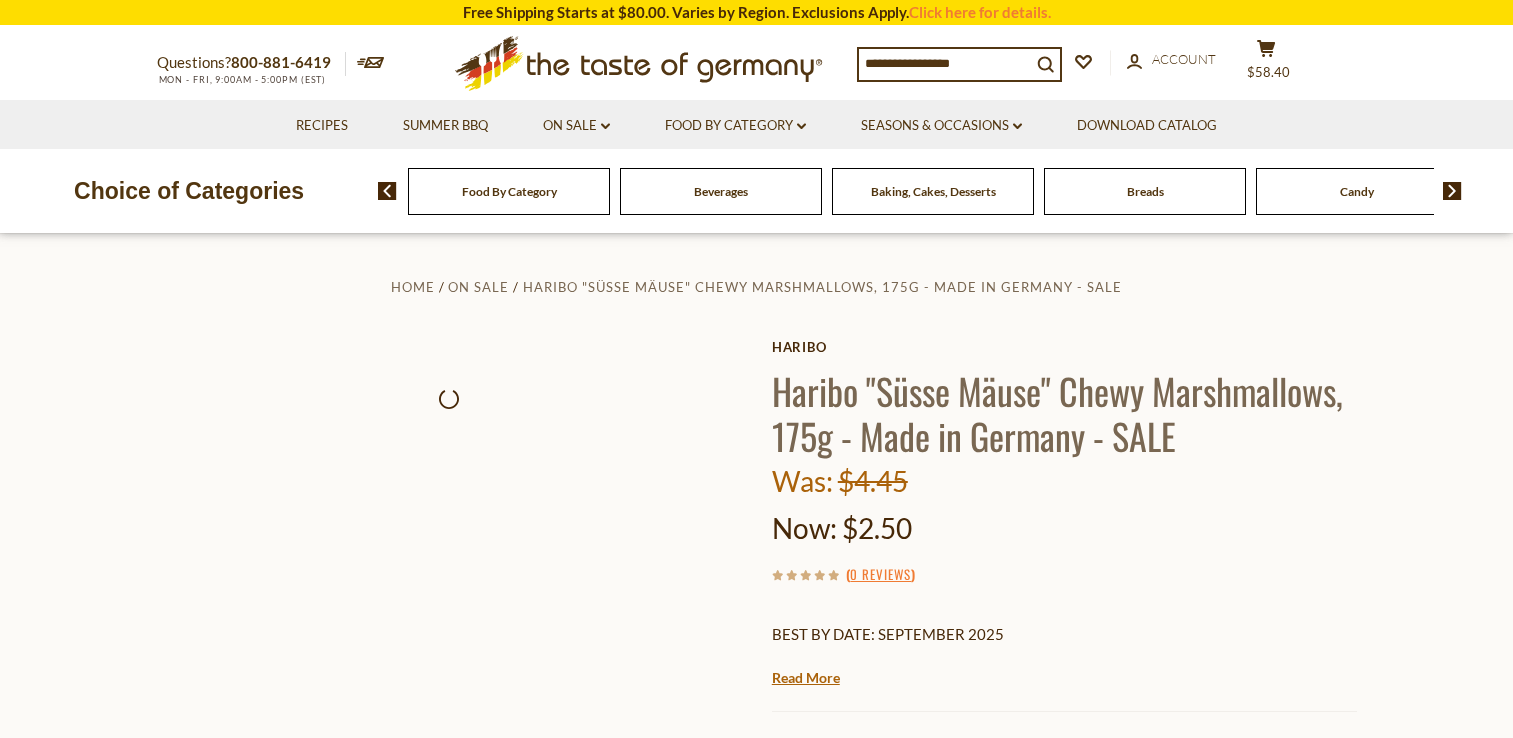 scroll, scrollTop: 0, scrollLeft: 0, axis: both 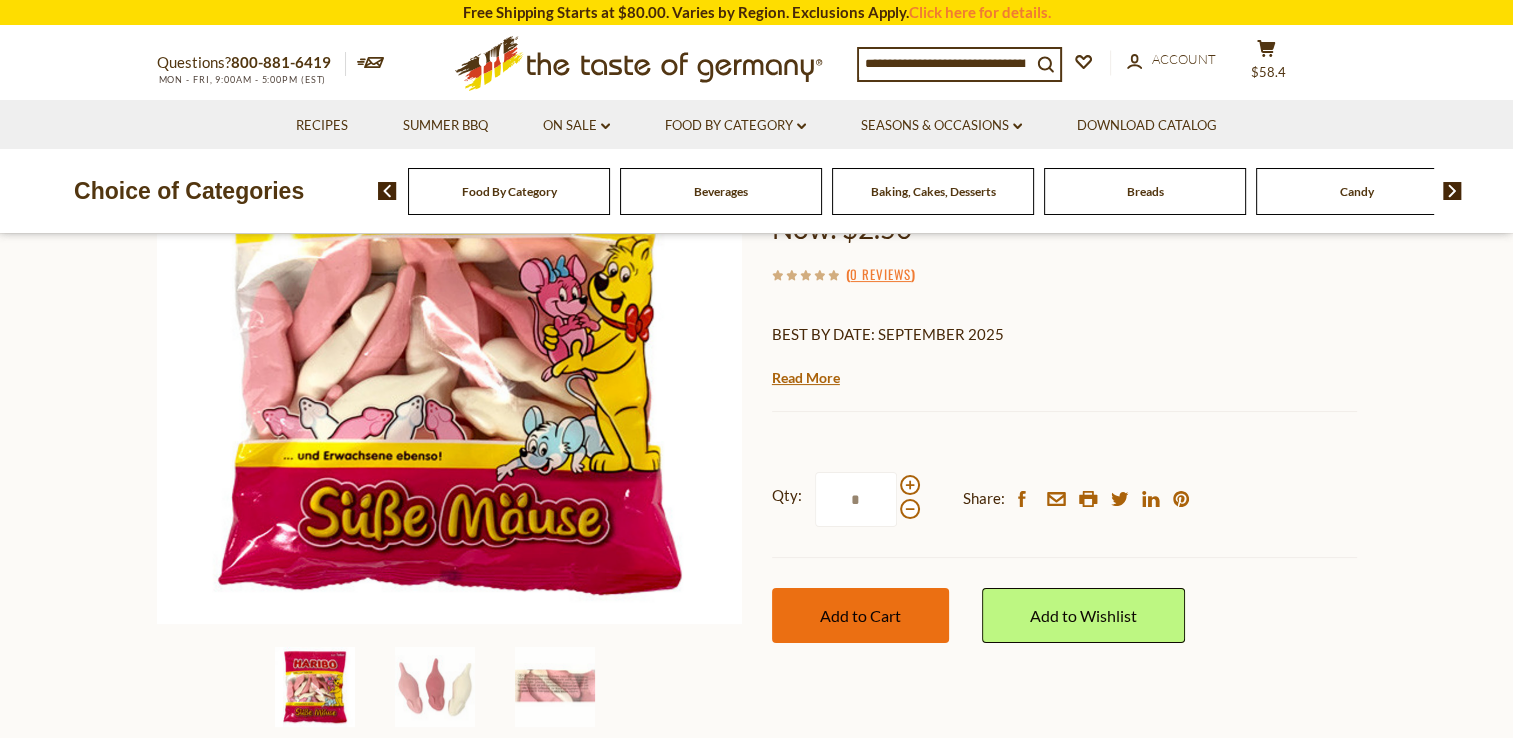 click on "Add to Cart" at bounding box center (860, 615) 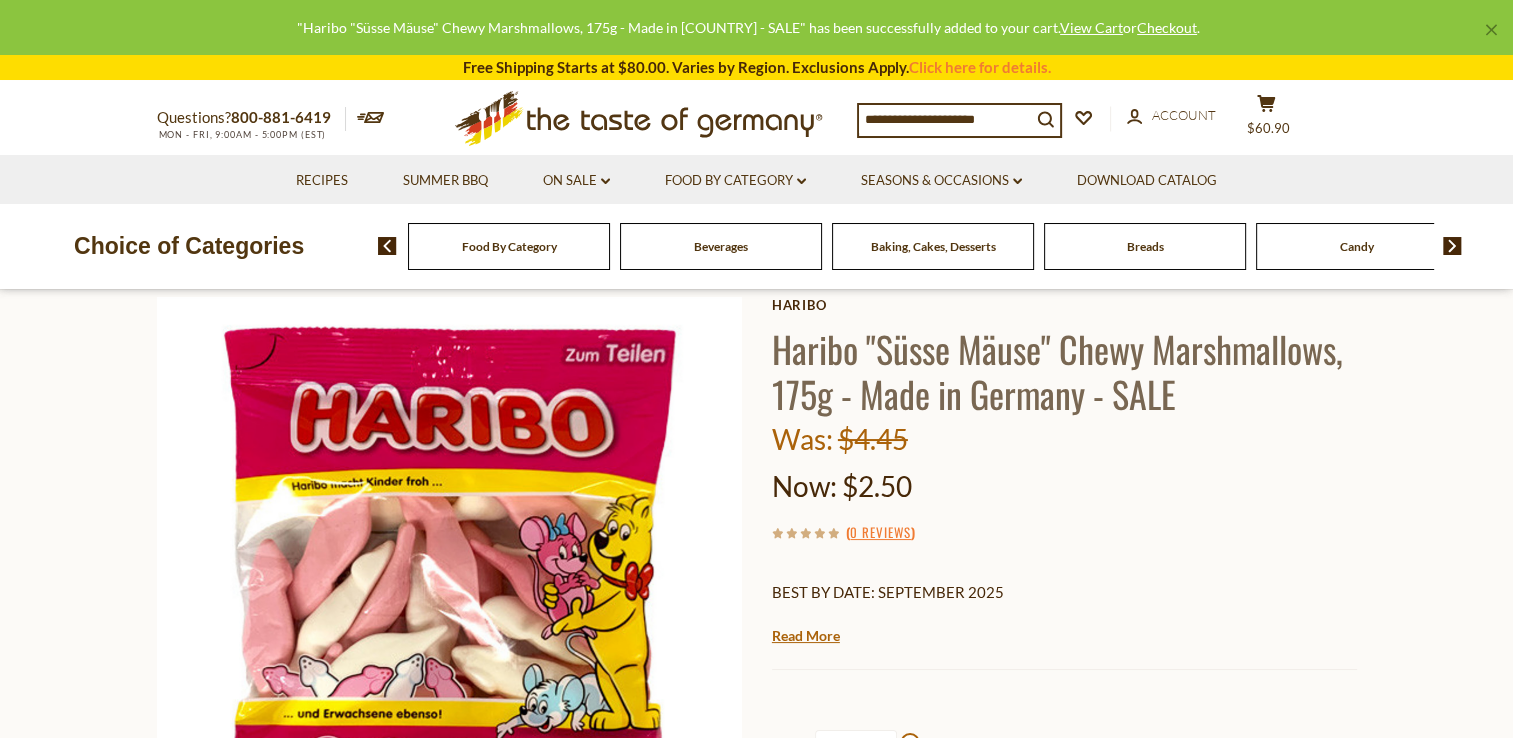 scroll, scrollTop: 0, scrollLeft: 0, axis: both 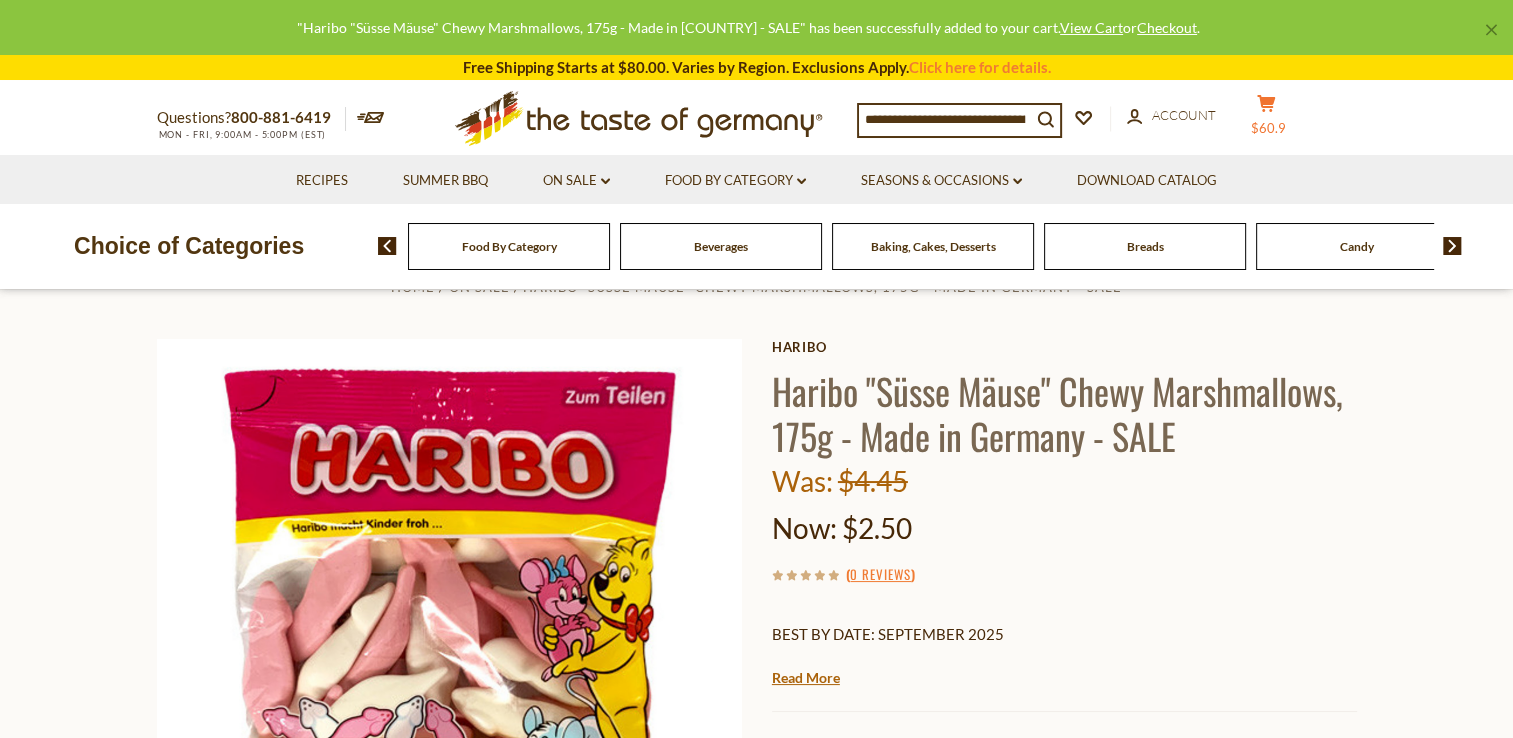 click on "$60.9" at bounding box center [1268, 128] 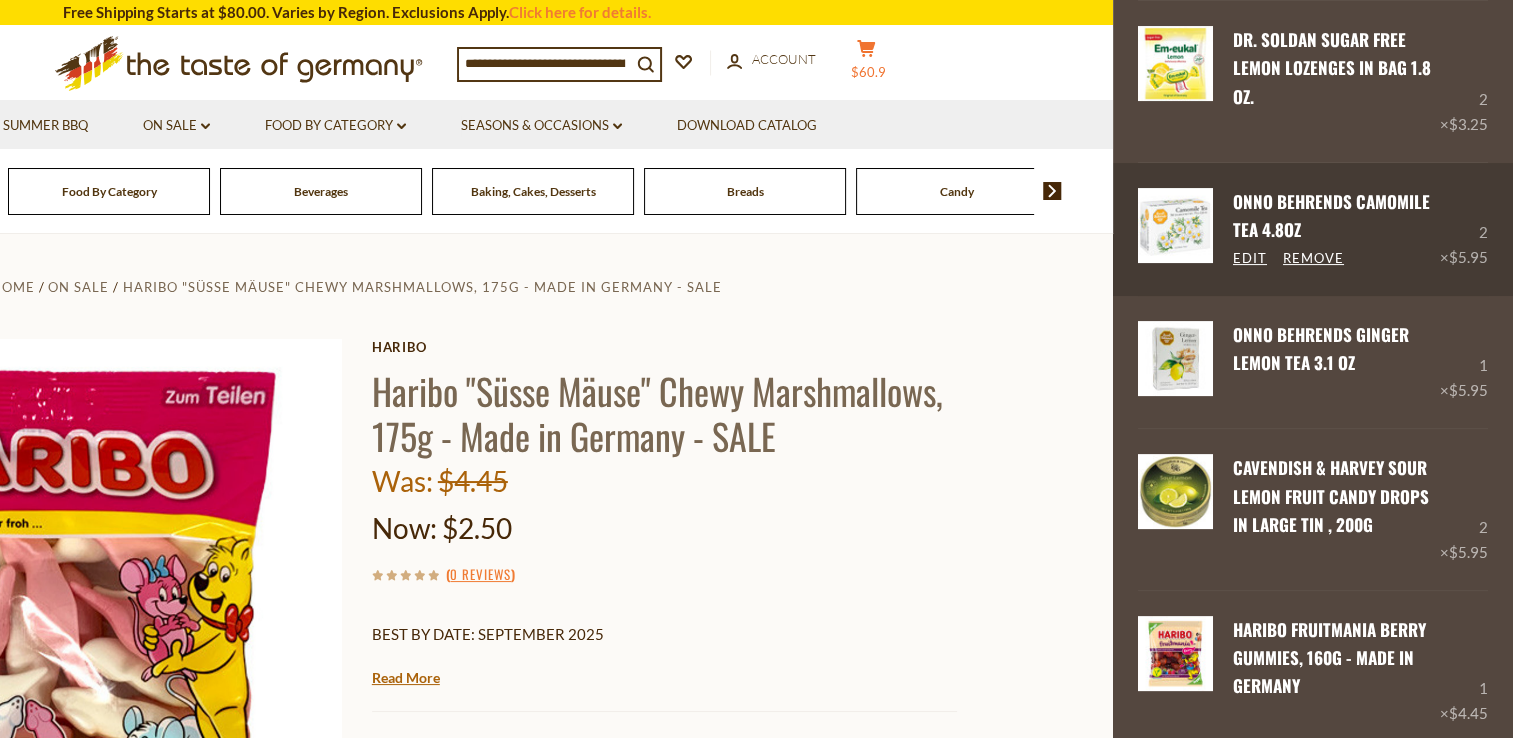 scroll, scrollTop: 400, scrollLeft: 0, axis: vertical 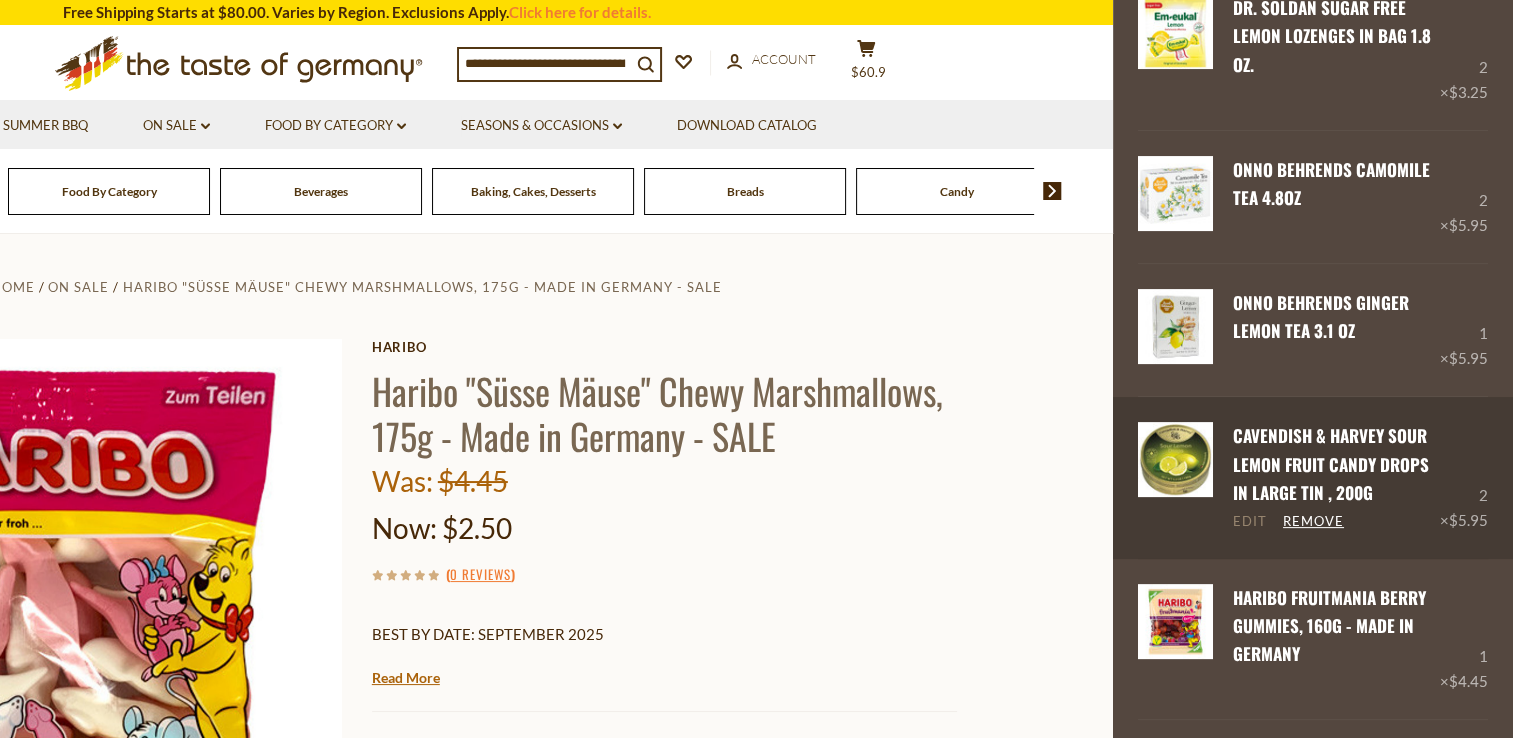 click on "Edit" at bounding box center [1250, 522] 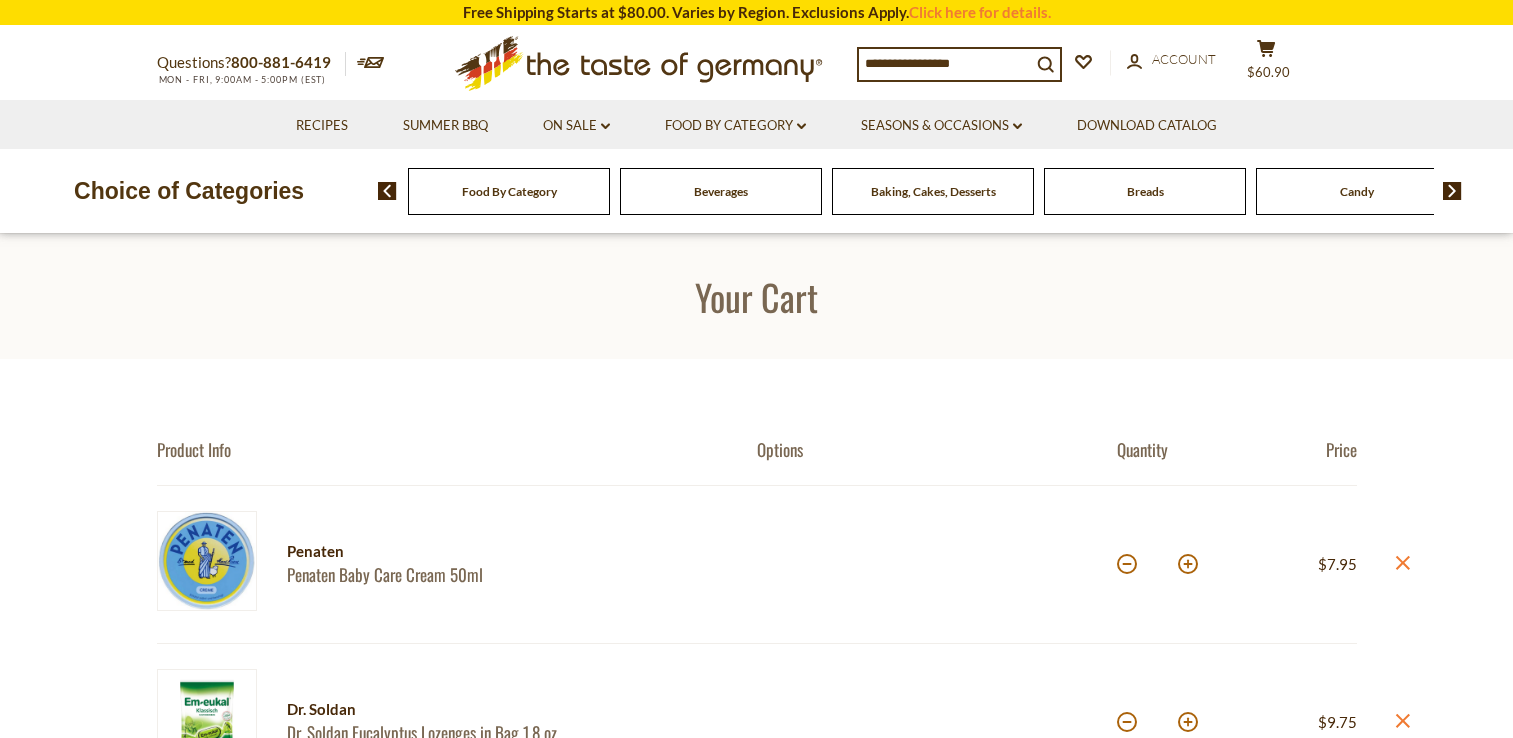 scroll, scrollTop: 0, scrollLeft: 0, axis: both 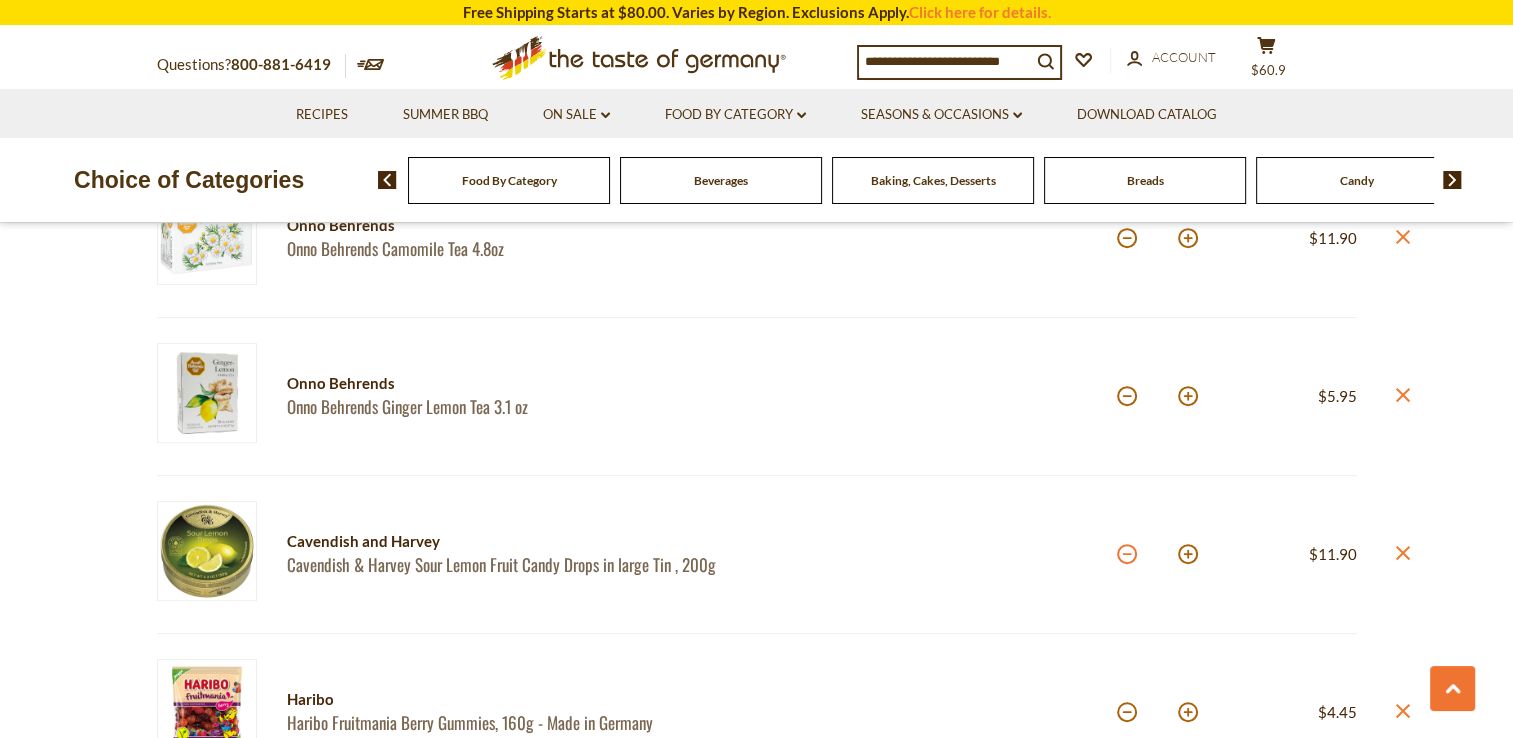 click at bounding box center (1127, 554) 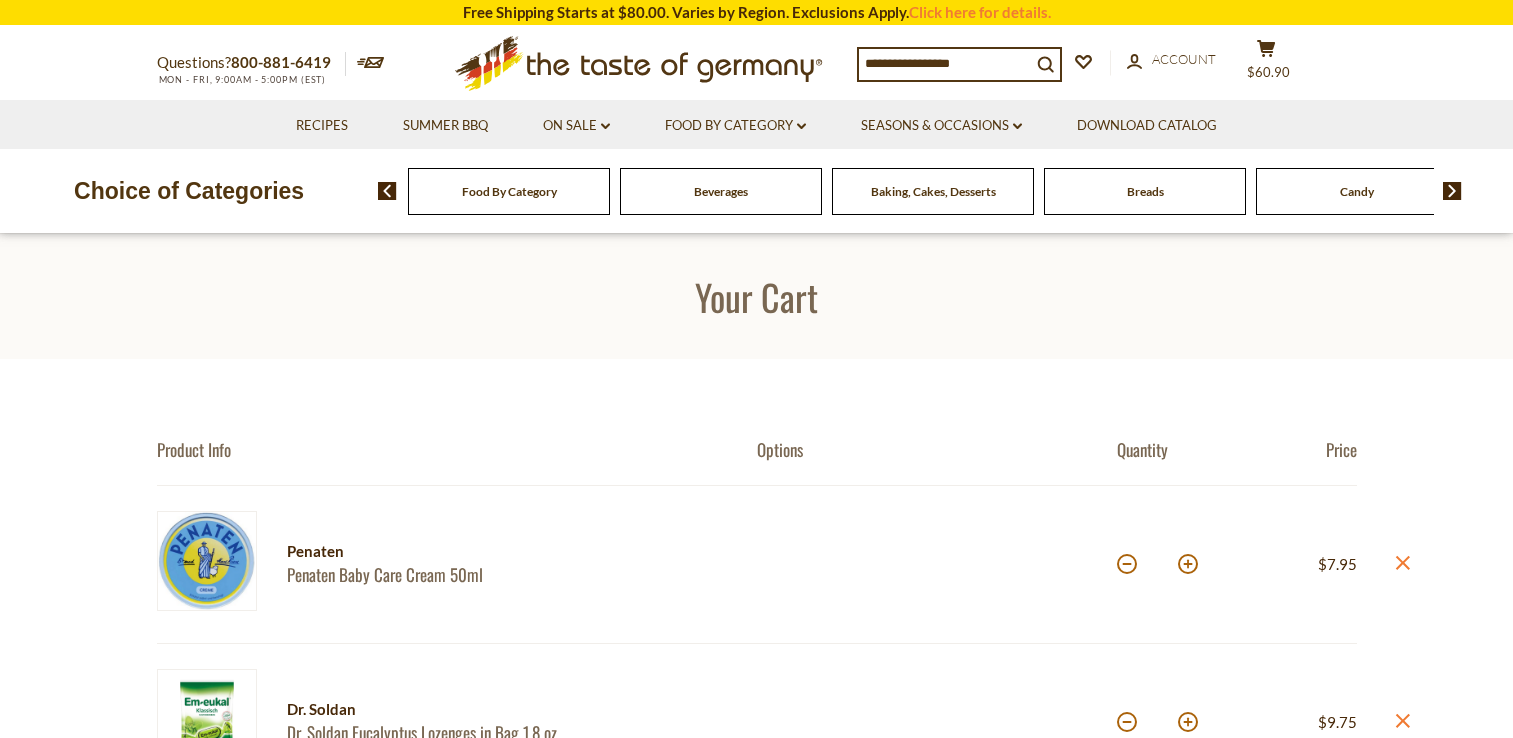 scroll, scrollTop: 800, scrollLeft: 0, axis: vertical 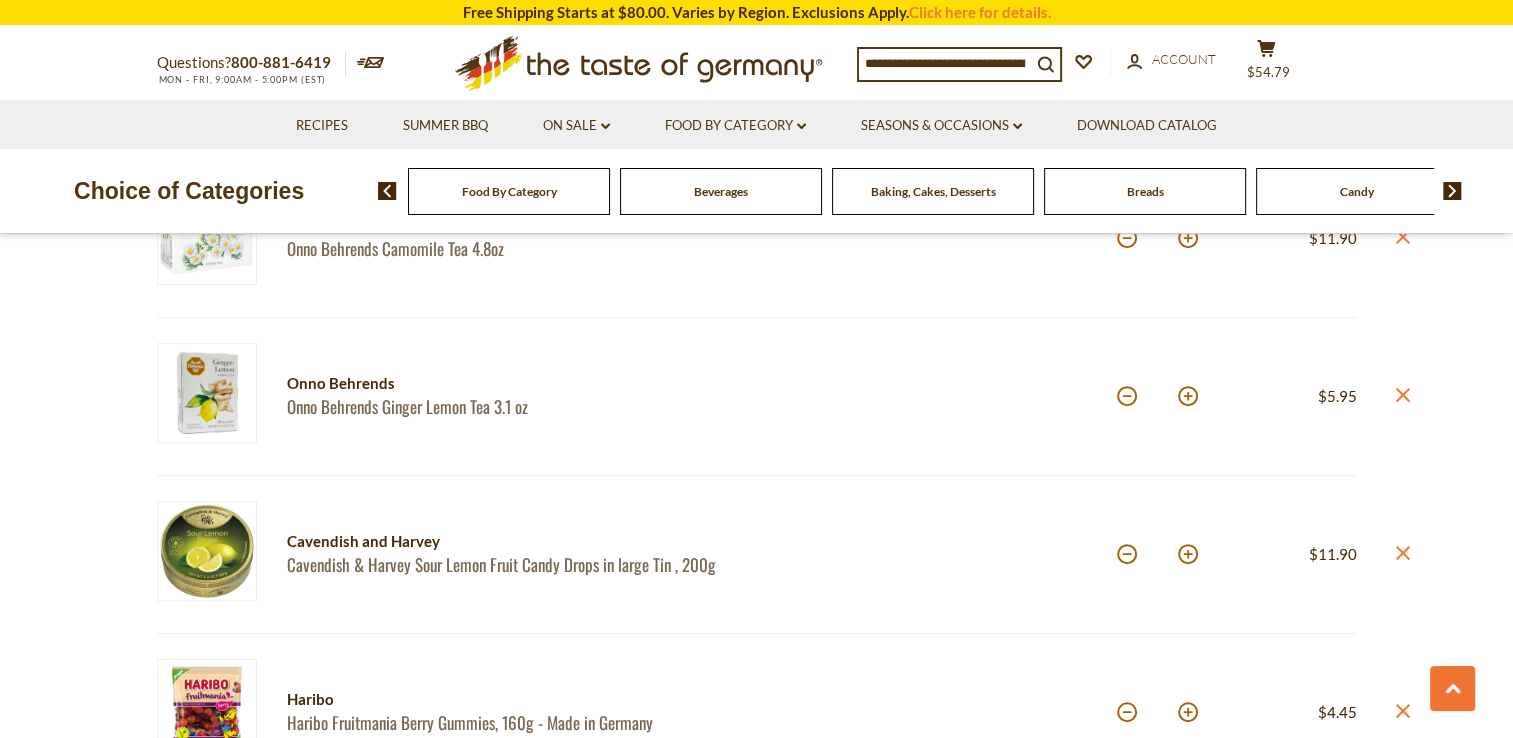 click at bounding box center (0, 3538) 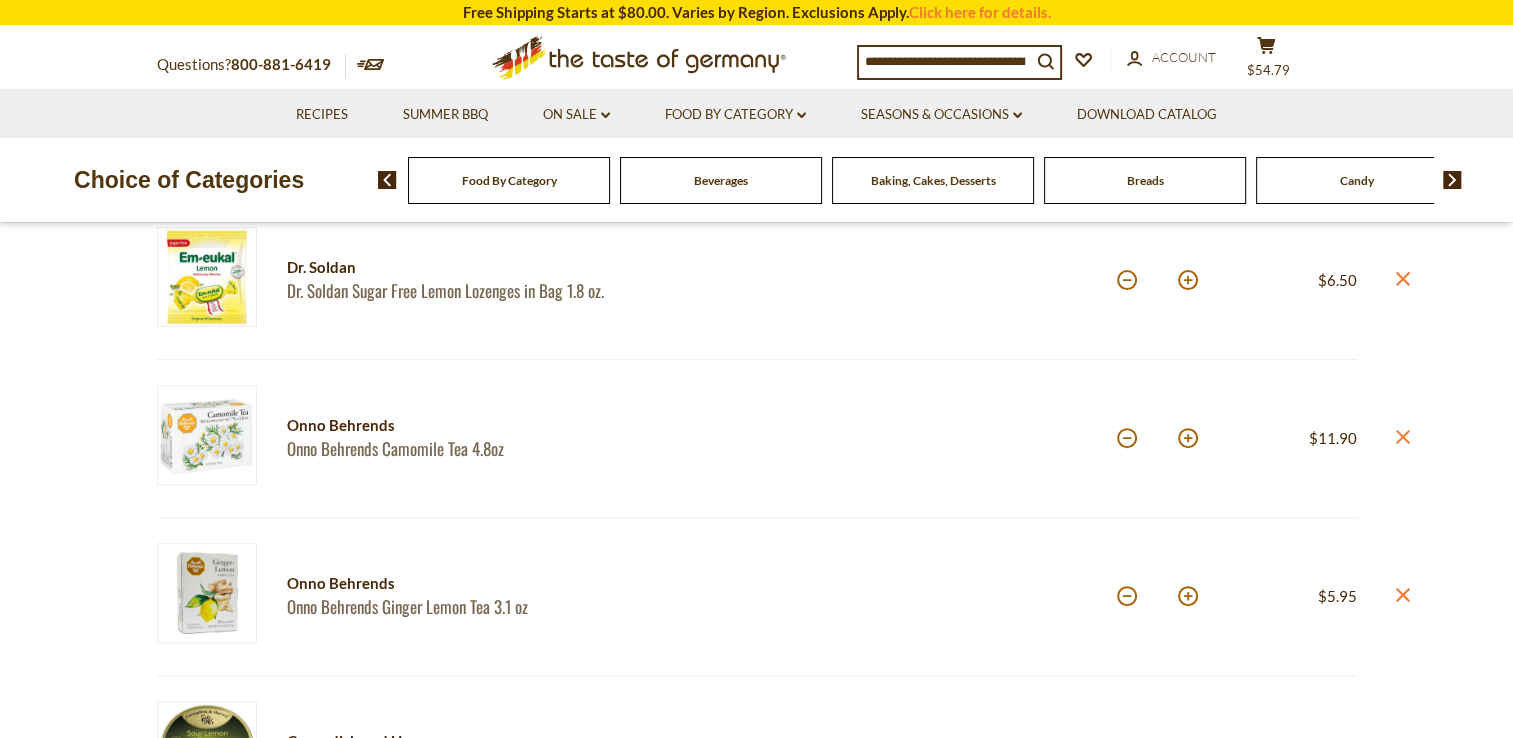 scroll, scrollTop: 900, scrollLeft: 0, axis: vertical 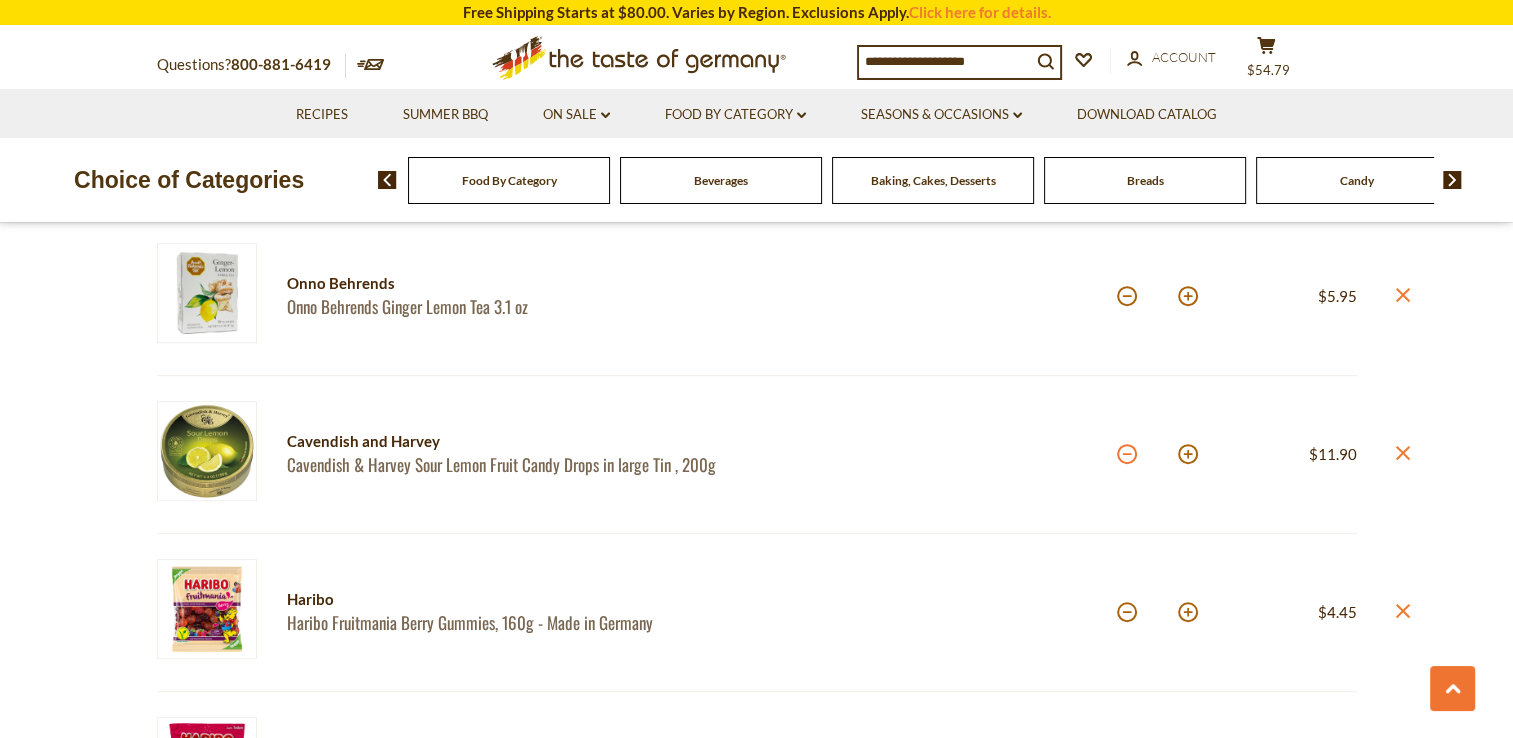 click at bounding box center (1127, 454) 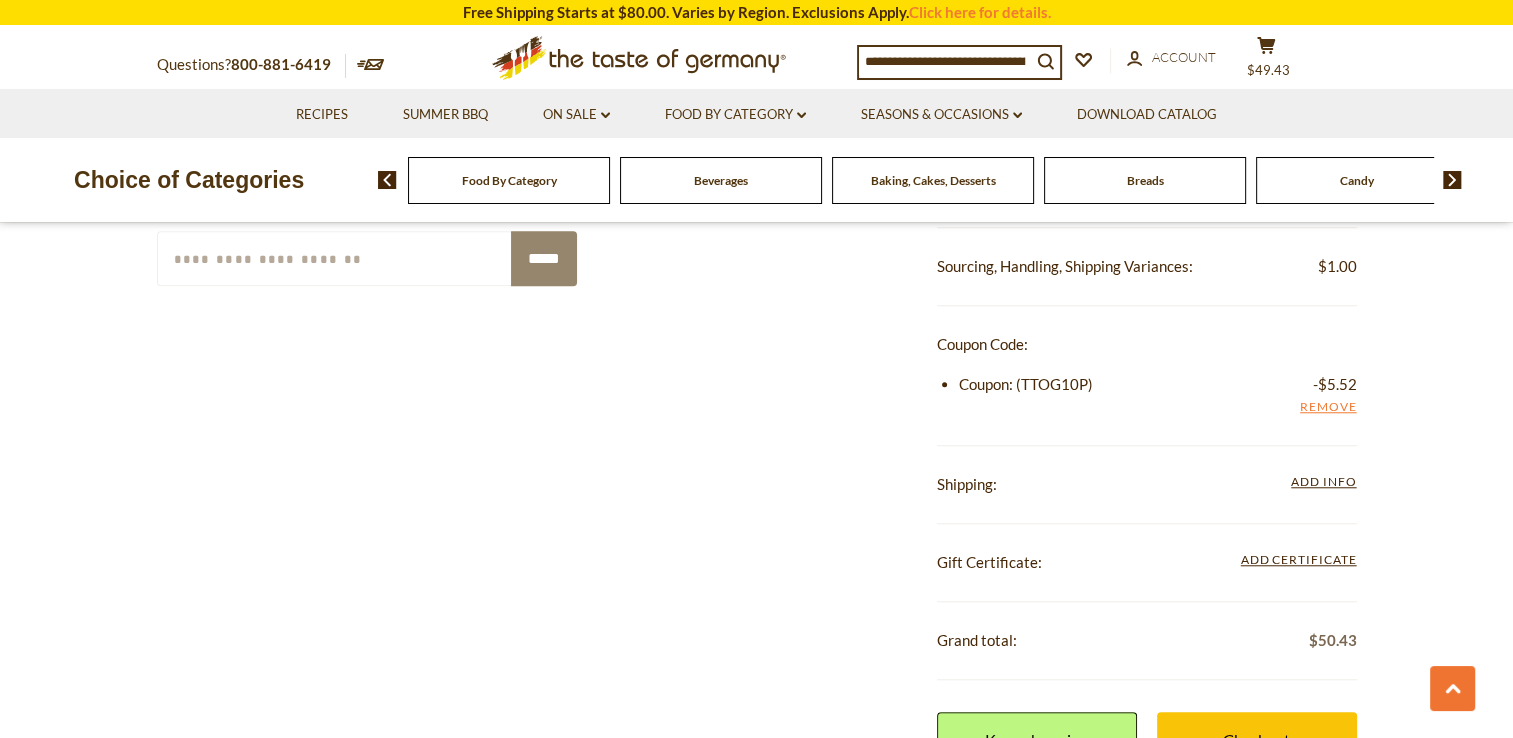 scroll, scrollTop: 1700, scrollLeft: 0, axis: vertical 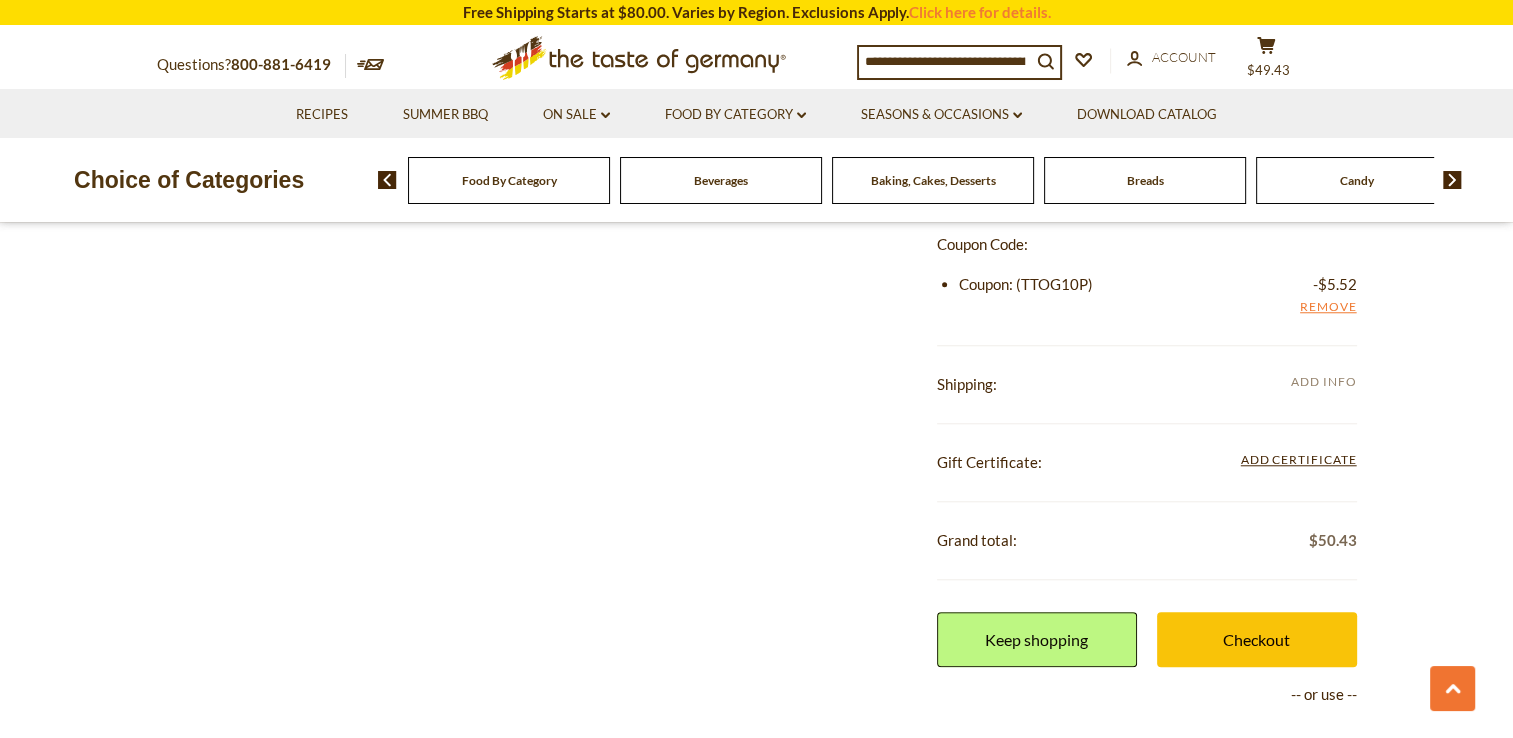 click on "Add Info" at bounding box center [1323, 381] 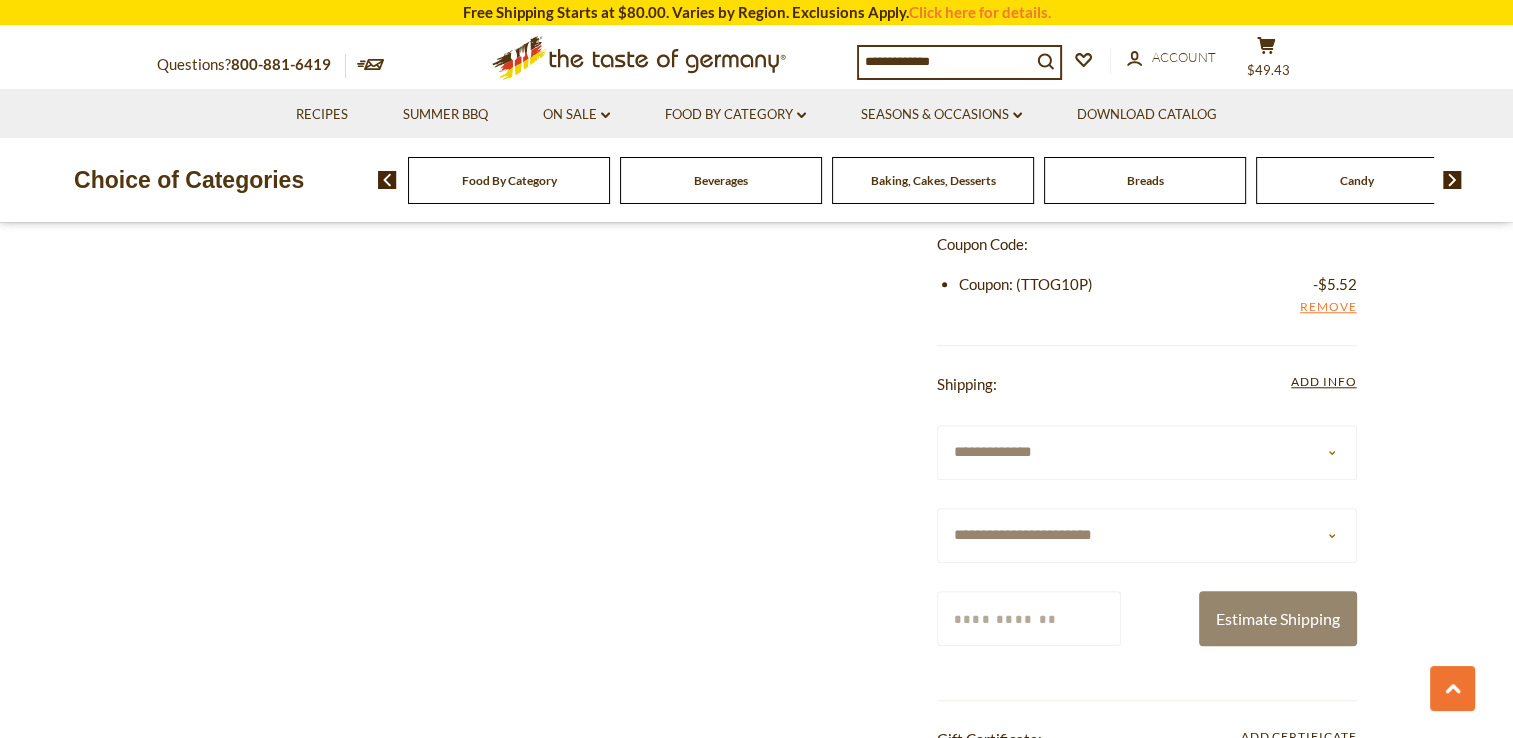 click on "**********" at bounding box center (1147, 535) 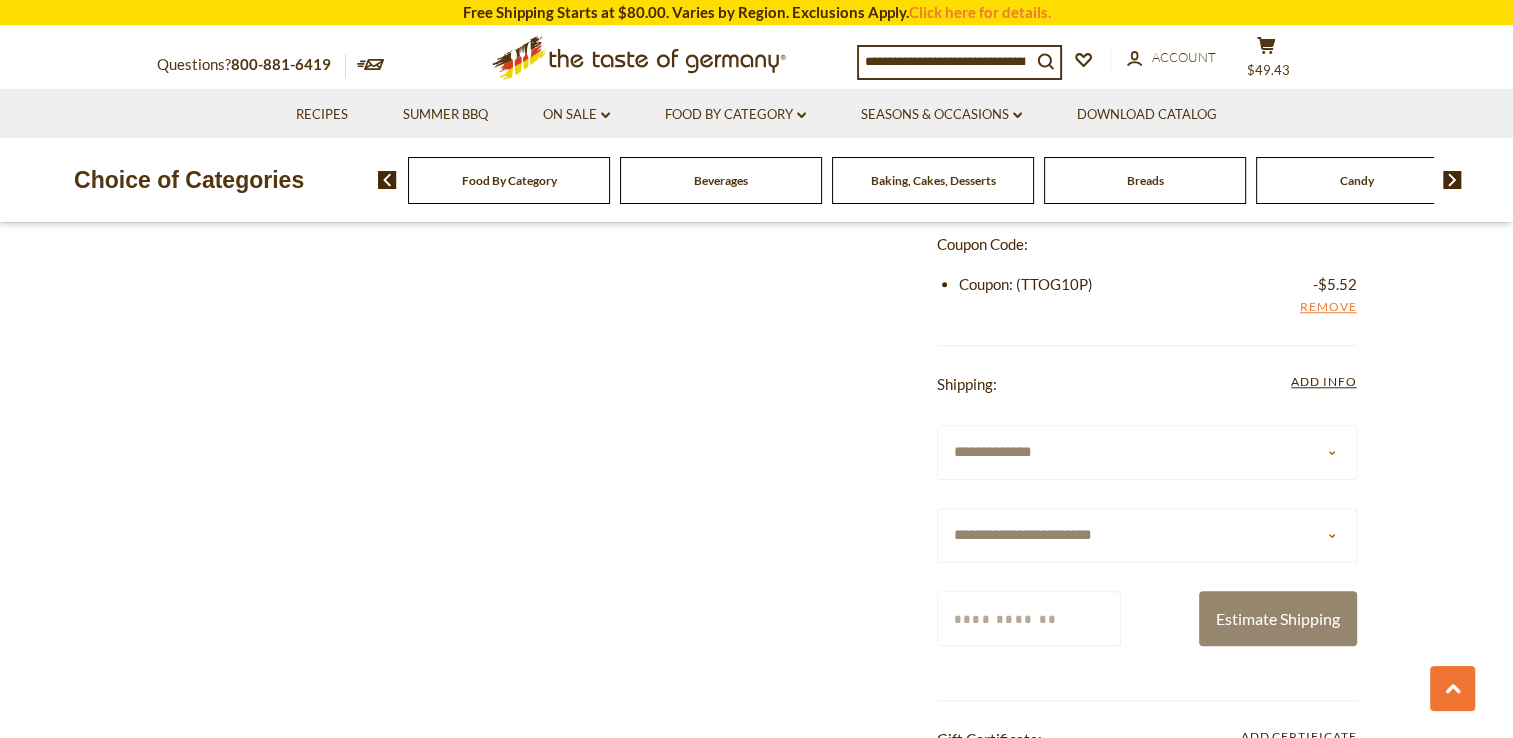 select on "**" 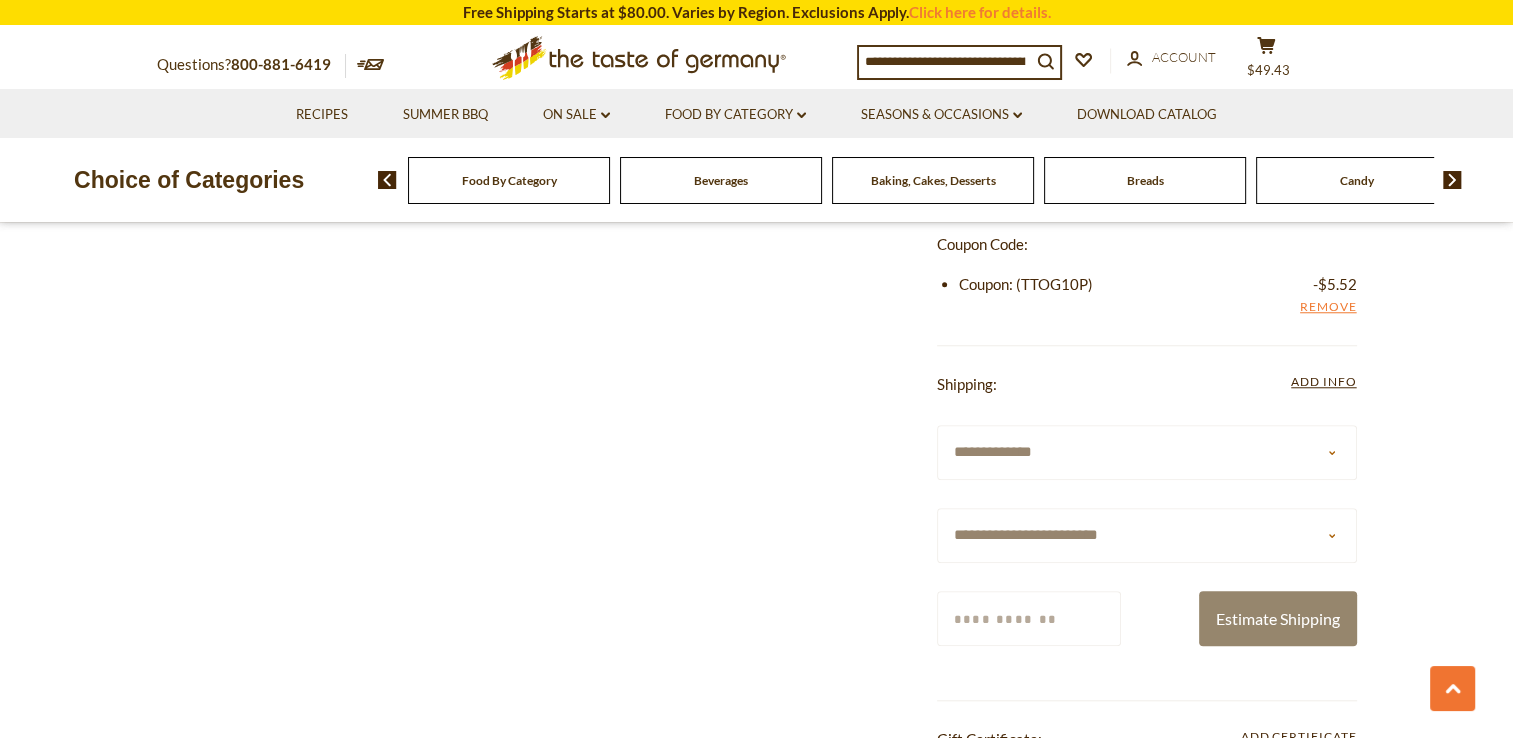 click on "**********" at bounding box center (1147, 535) 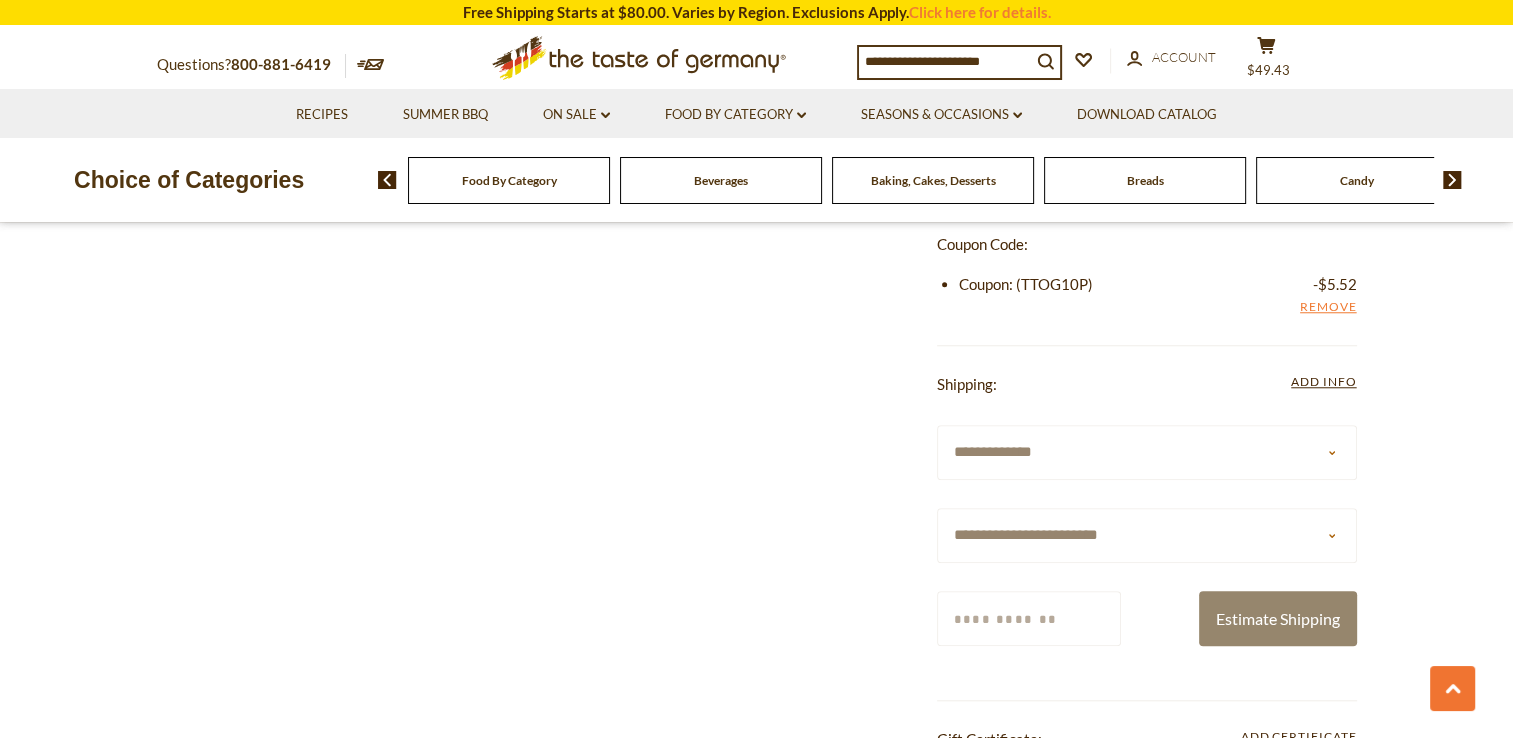 click on "Zip/Postcode" at bounding box center [1029, 618] 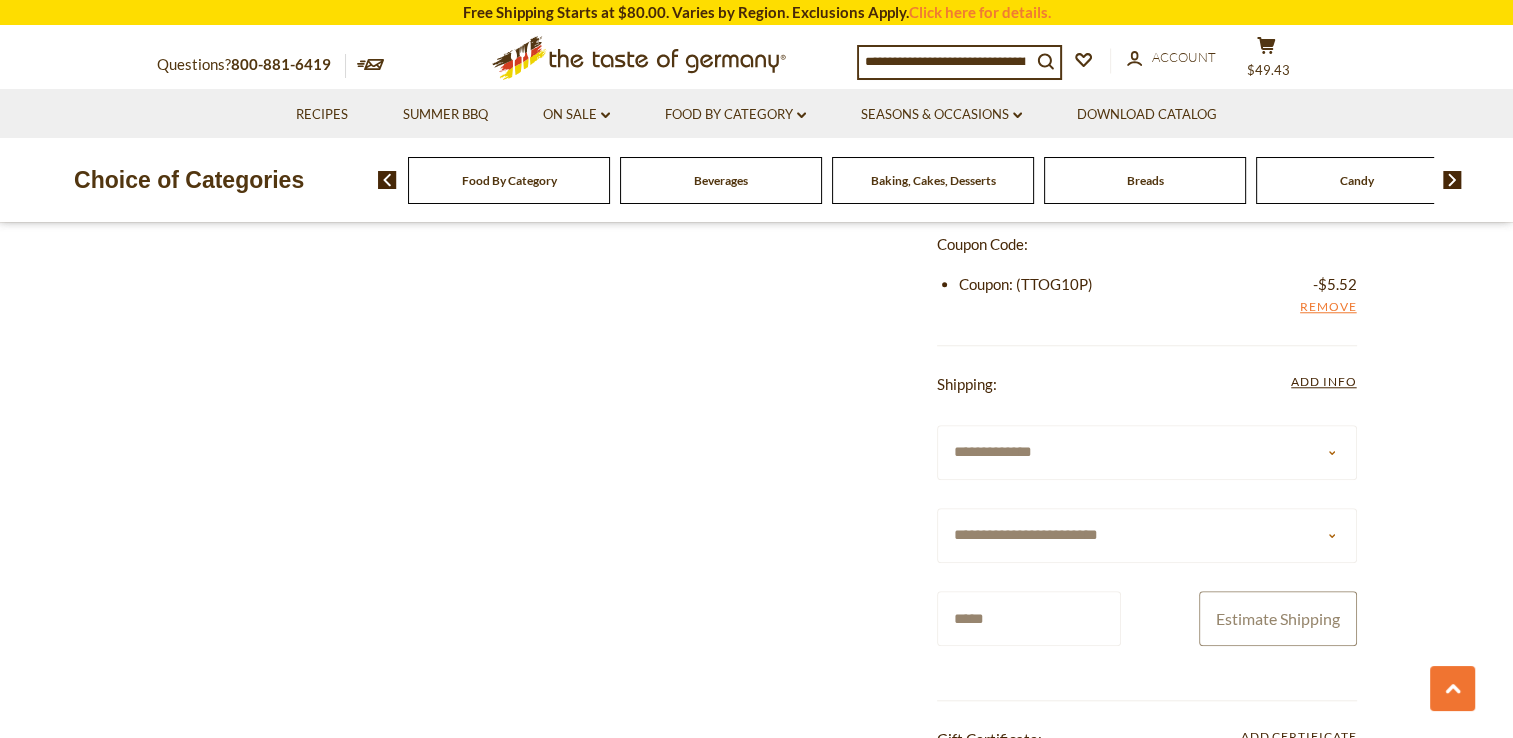 type on "*****" 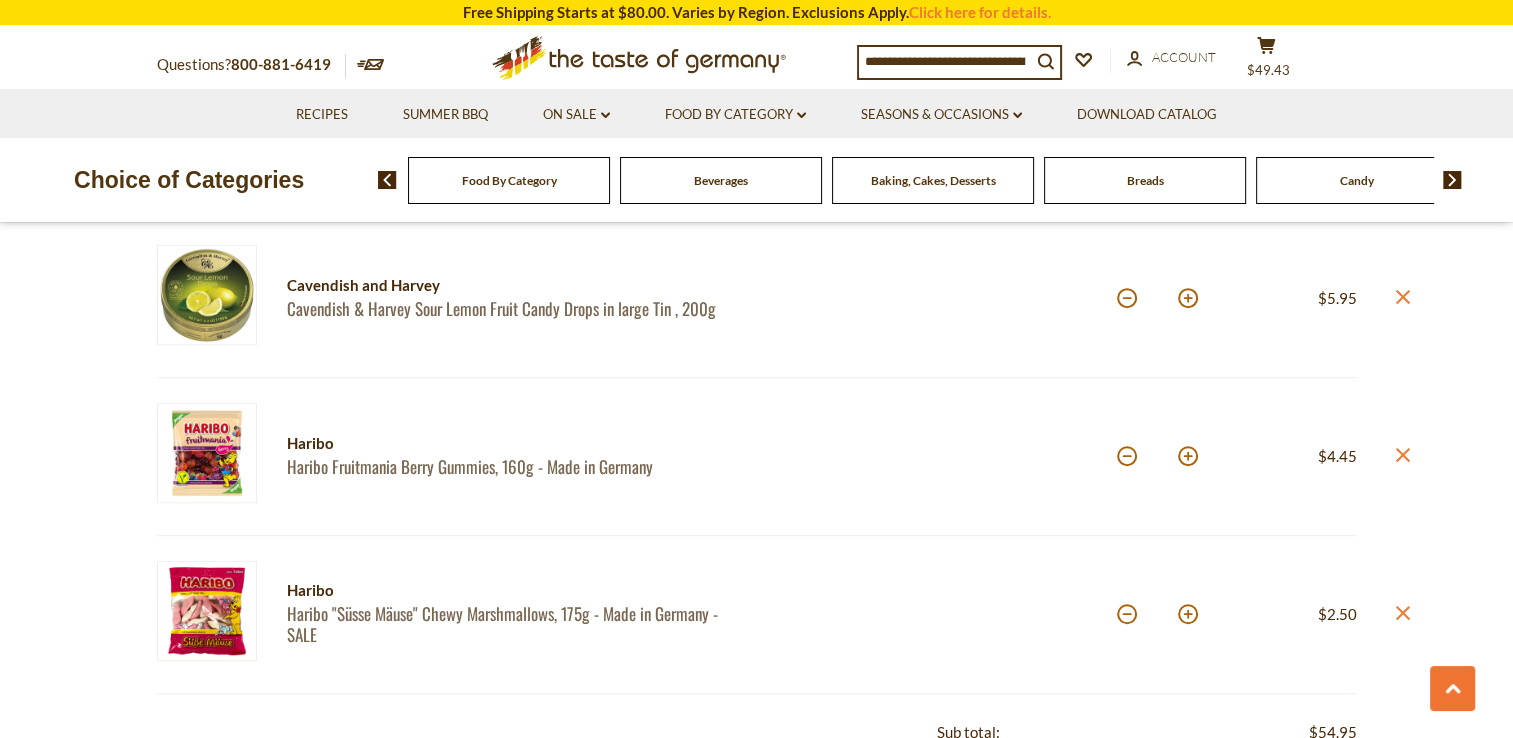 scroll, scrollTop: 1100, scrollLeft: 0, axis: vertical 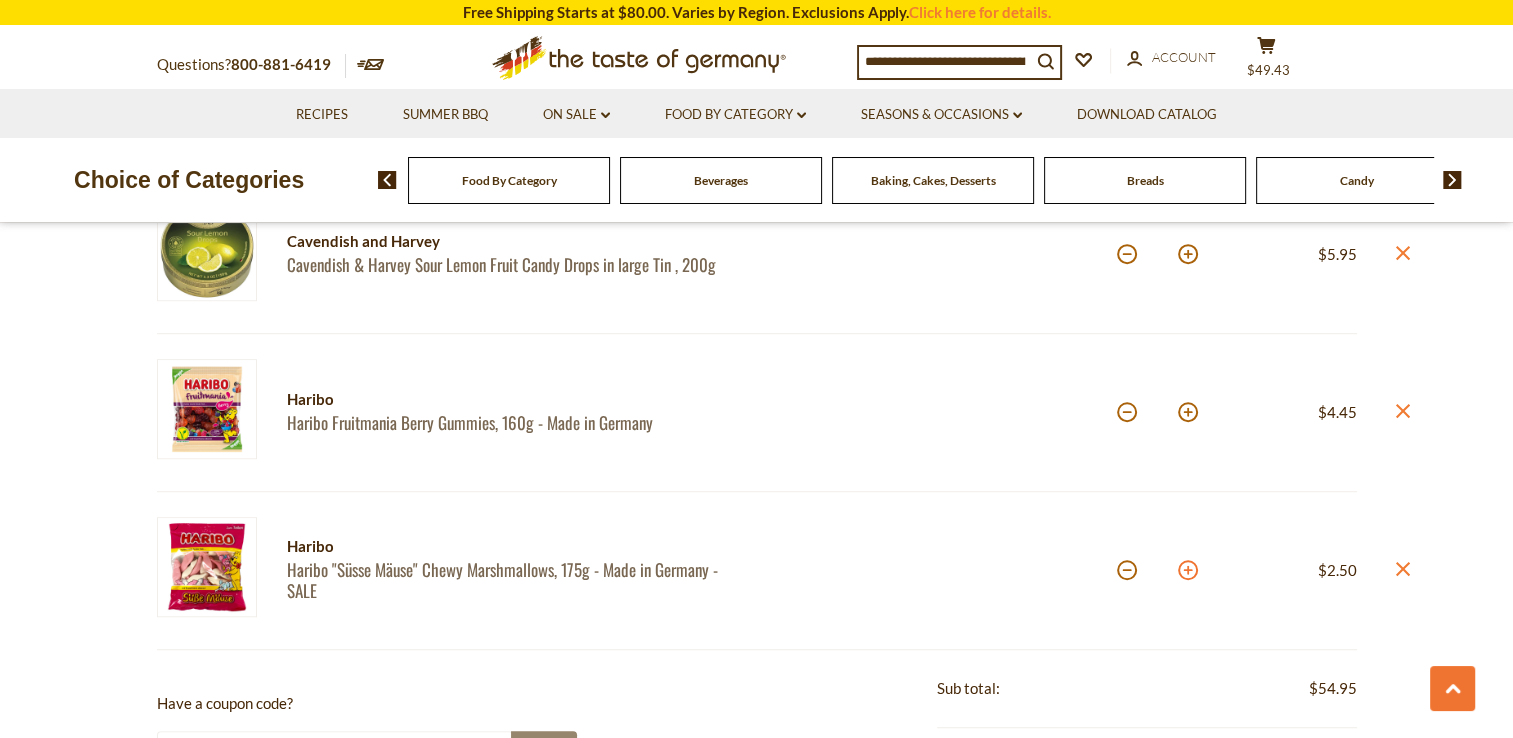 click at bounding box center [1188, 570] 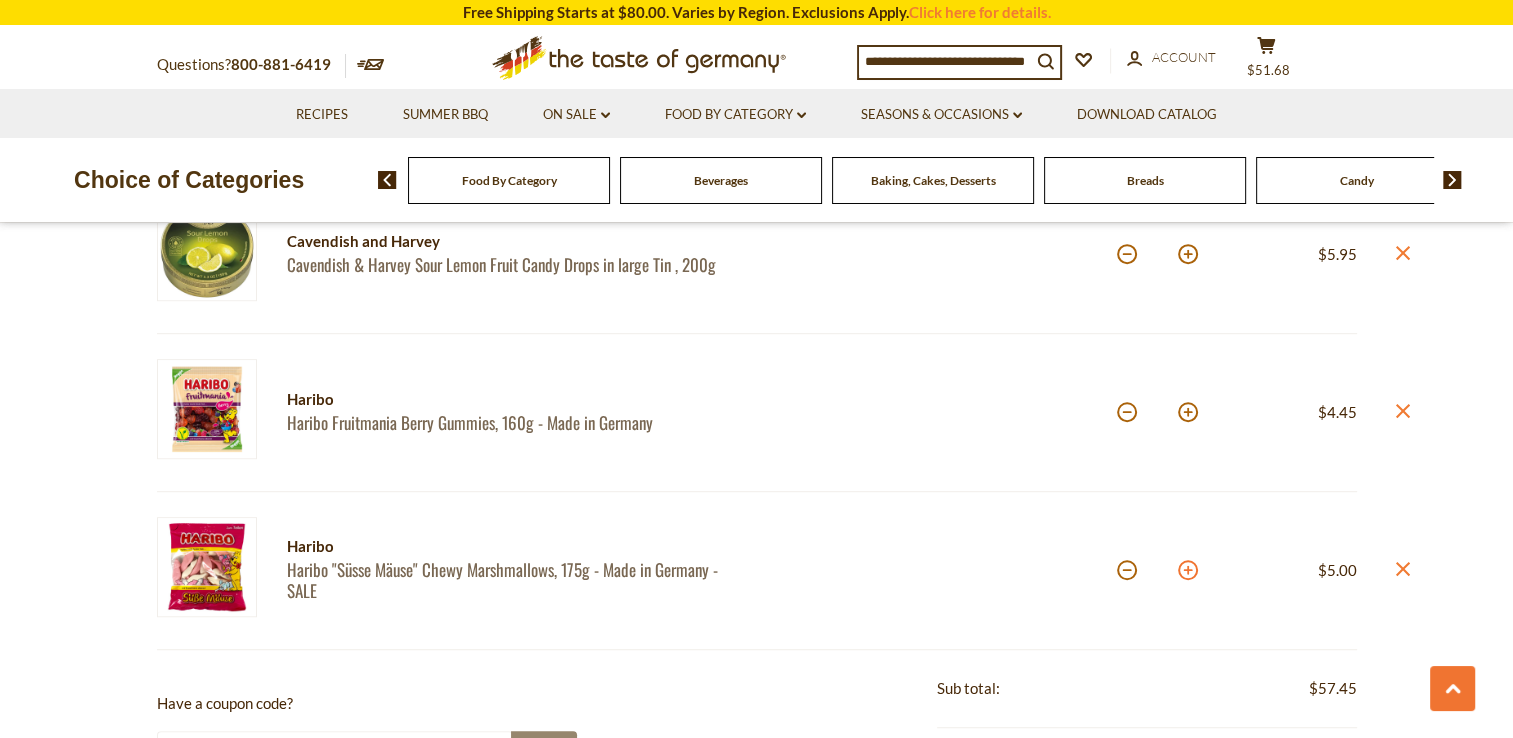 click at bounding box center (1188, 570) 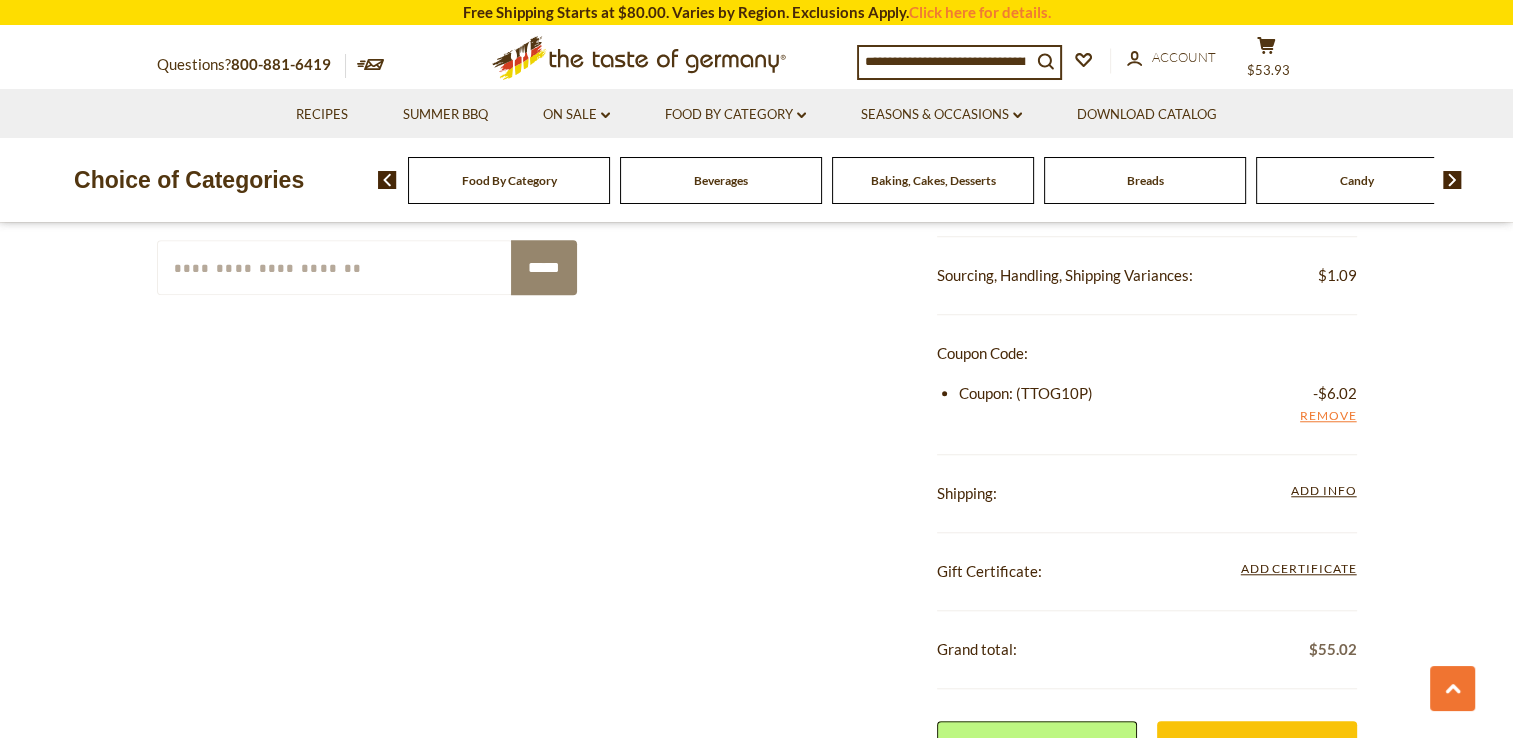 scroll, scrollTop: 1700, scrollLeft: 0, axis: vertical 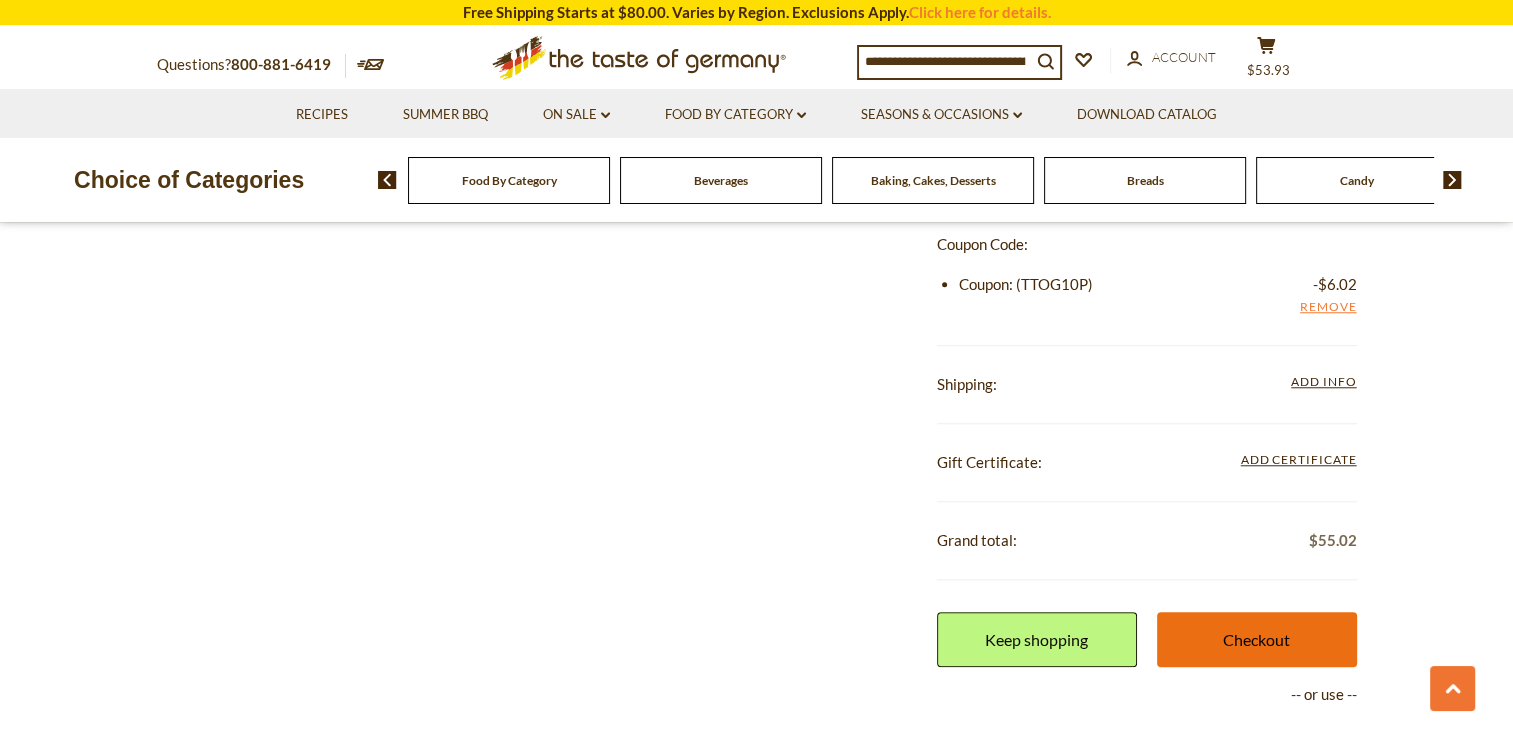 click on "Checkout" at bounding box center [1257, 639] 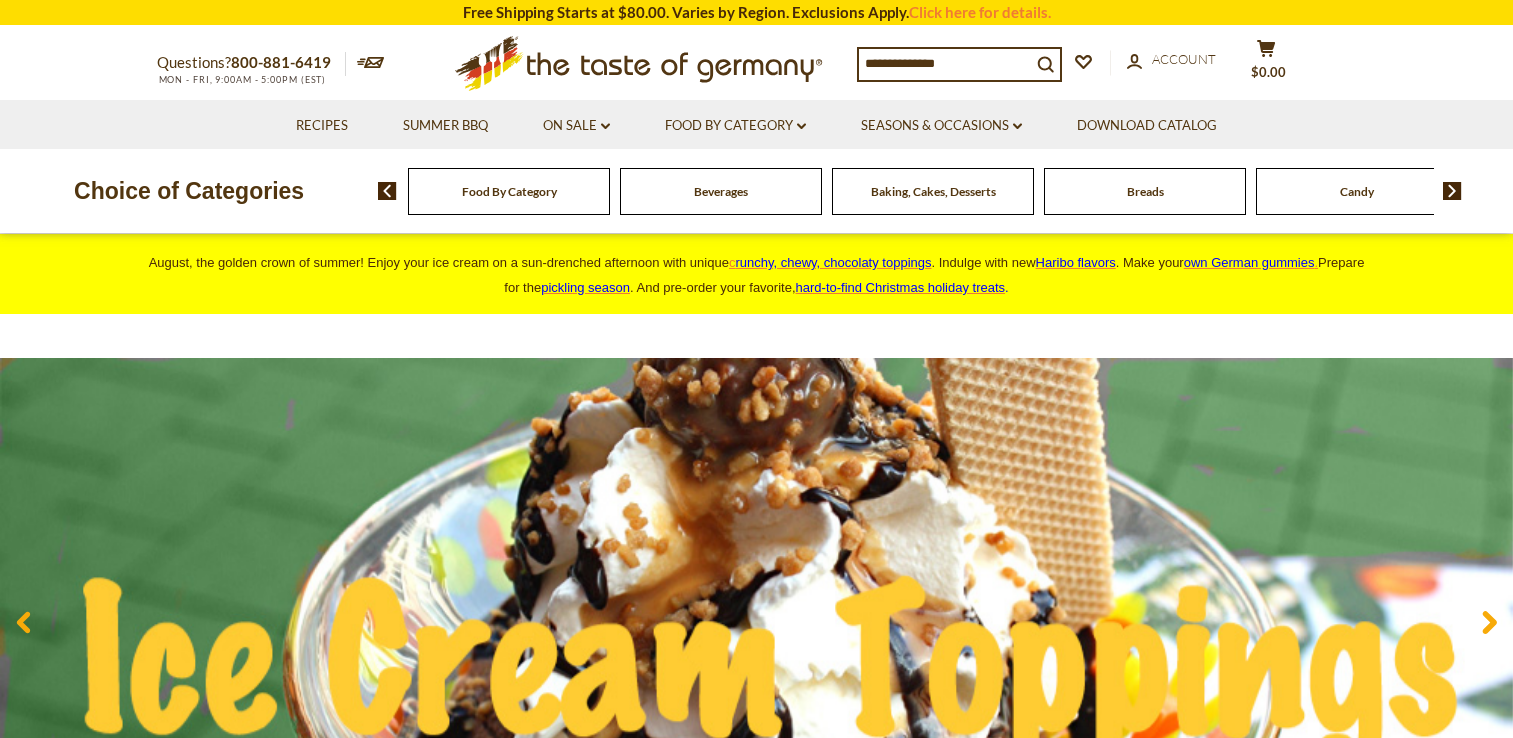 scroll, scrollTop: 0, scrollLeft: 0, axis: both 